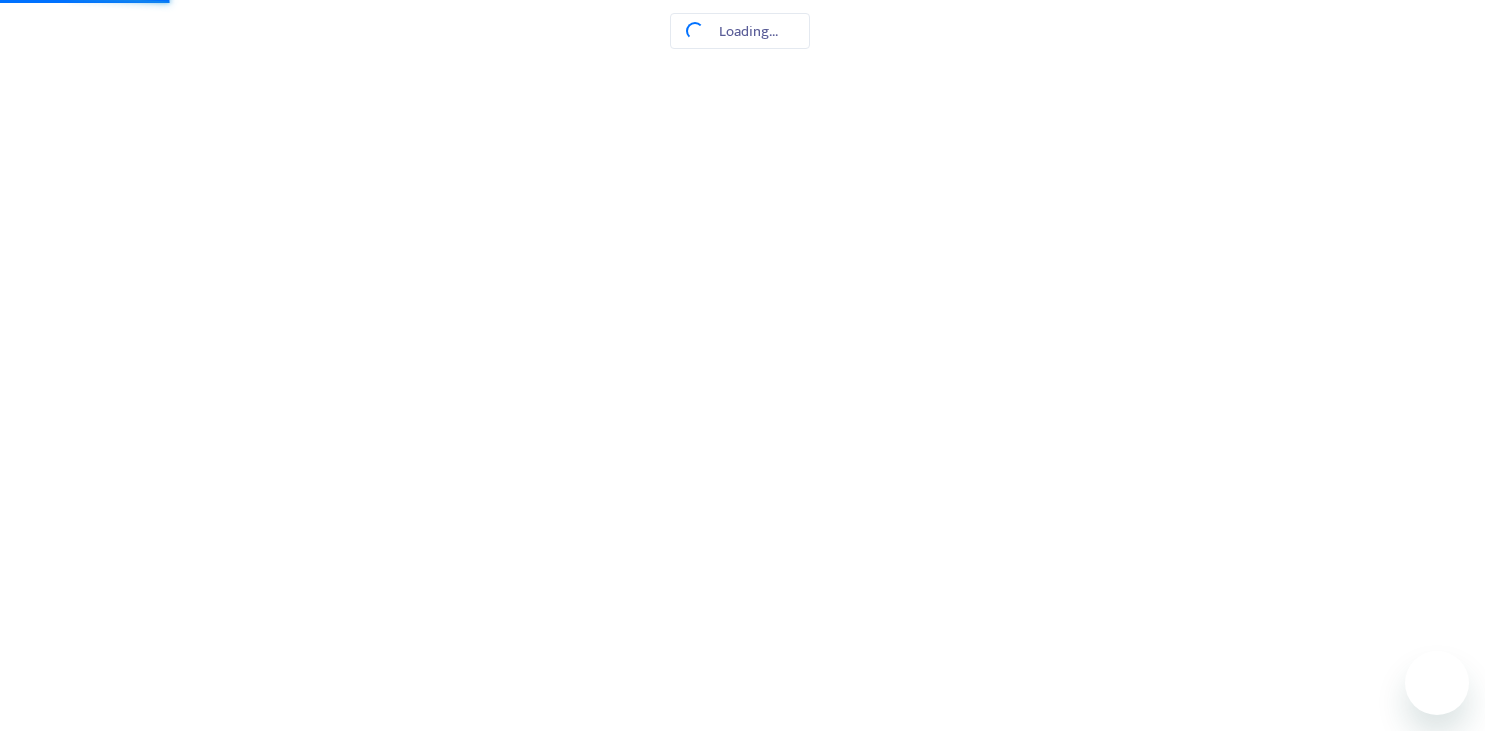 scroll, scrollTop: 0, scrollLeft: 0, axis: both 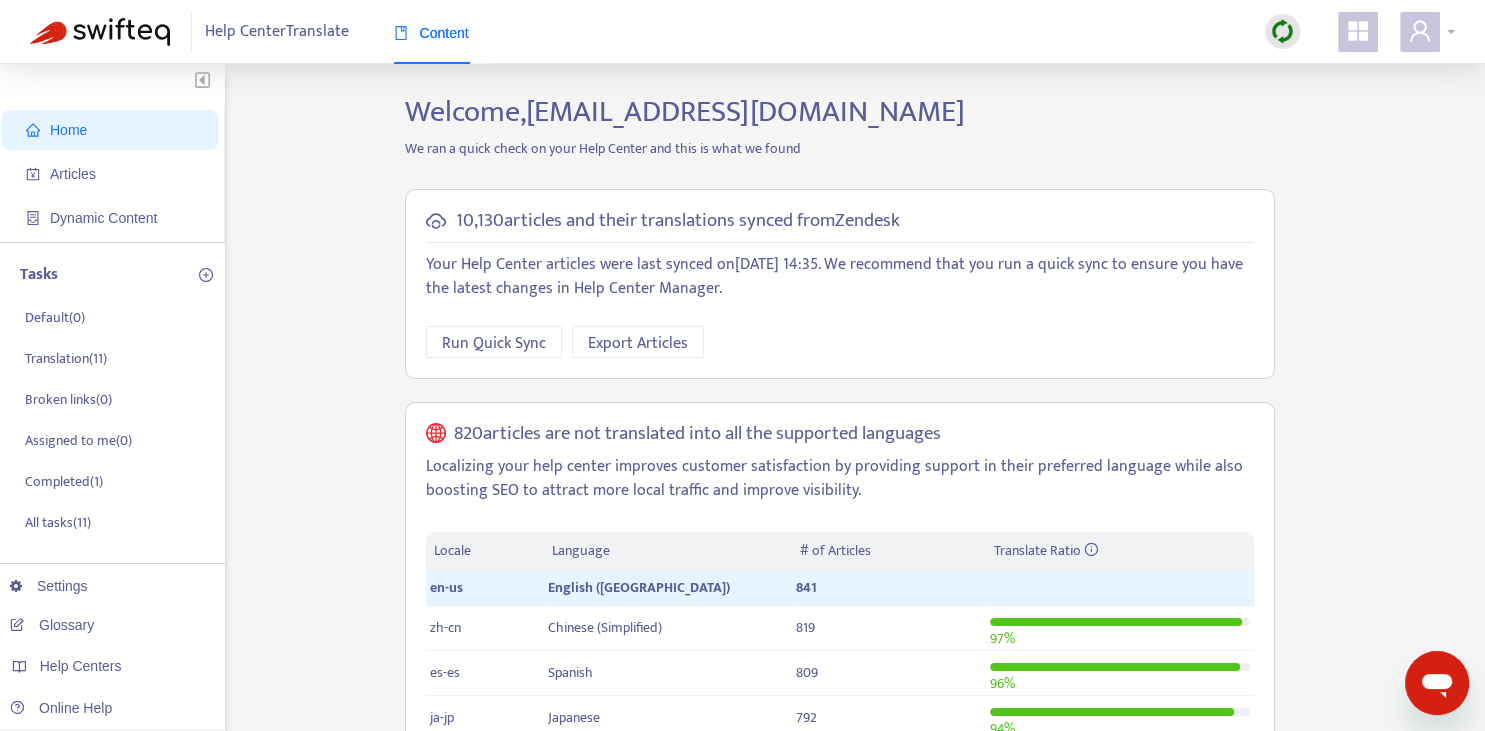 click 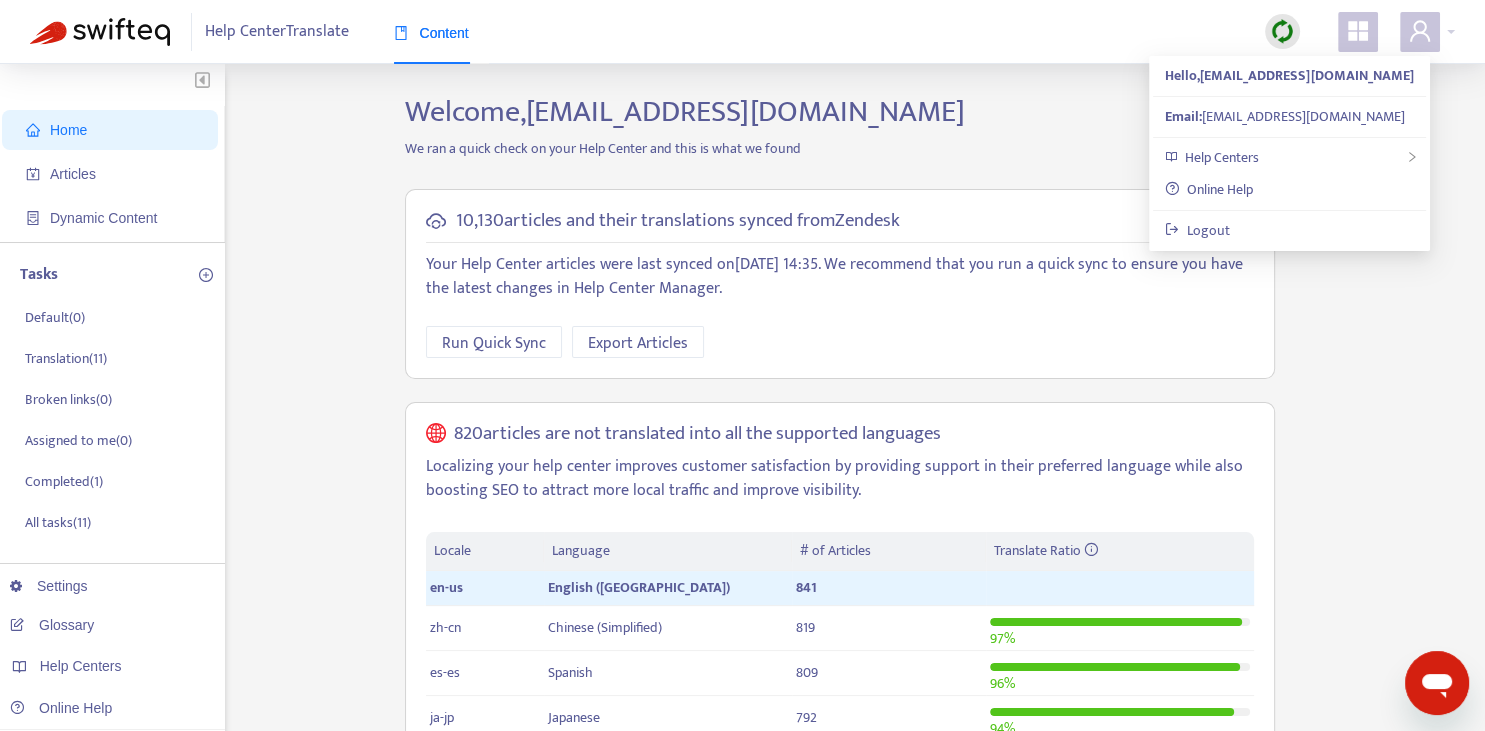 click on "Hello,  [PERSON_NAME][EMAIL_ADDRESS][DOMAIN_NAME] Email:  [PERSON_NAME][EMAIL_ADDRESS][DOMAIN_NAME] Help Centers Online Help Logout" at bounding box center [1289, 153] 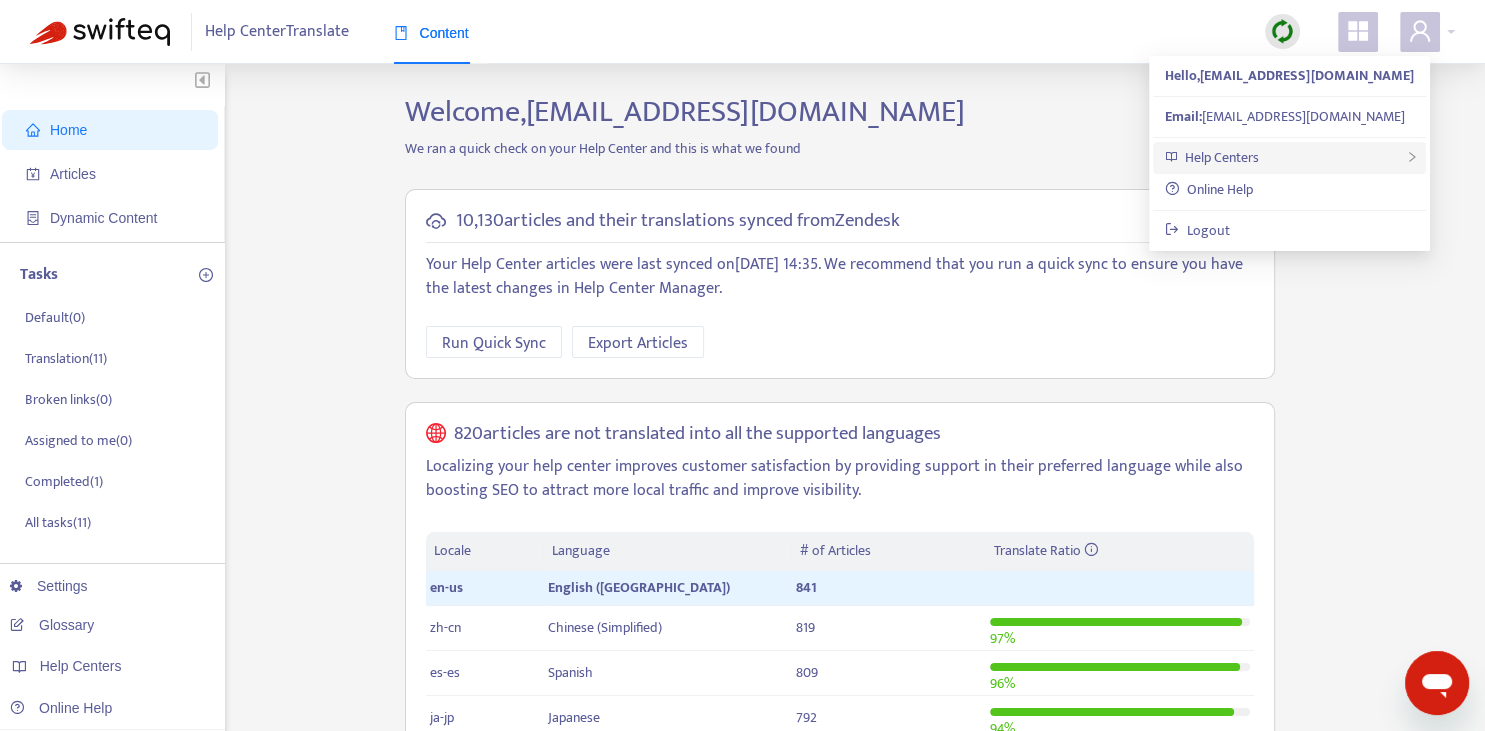 click on "Help Centers" at bounding box center [1289, 158] 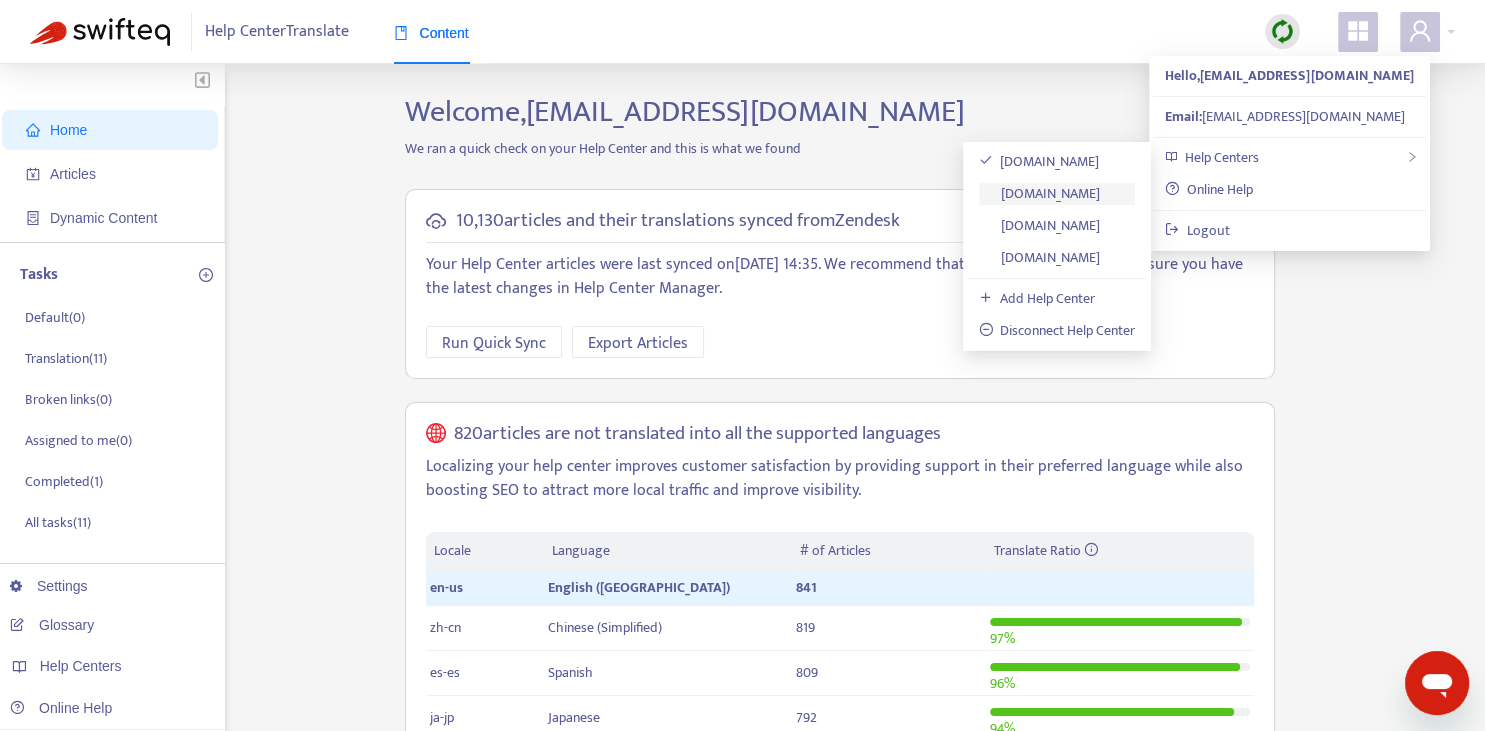 click on "[DOMAIN_NAME]" at bounding box center (1040, 193) 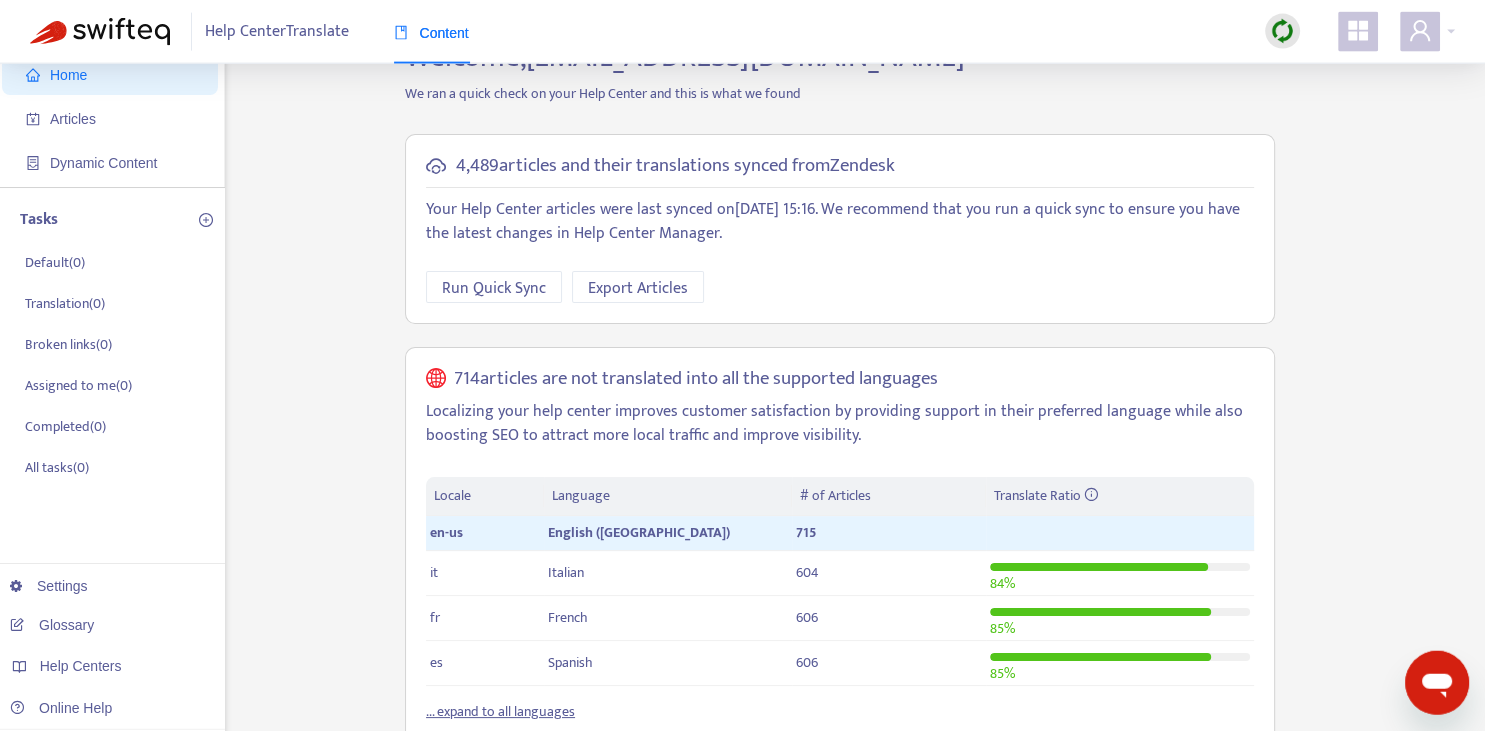 scroll, scrollTop: 0, scrollLeft: 0, axis: both 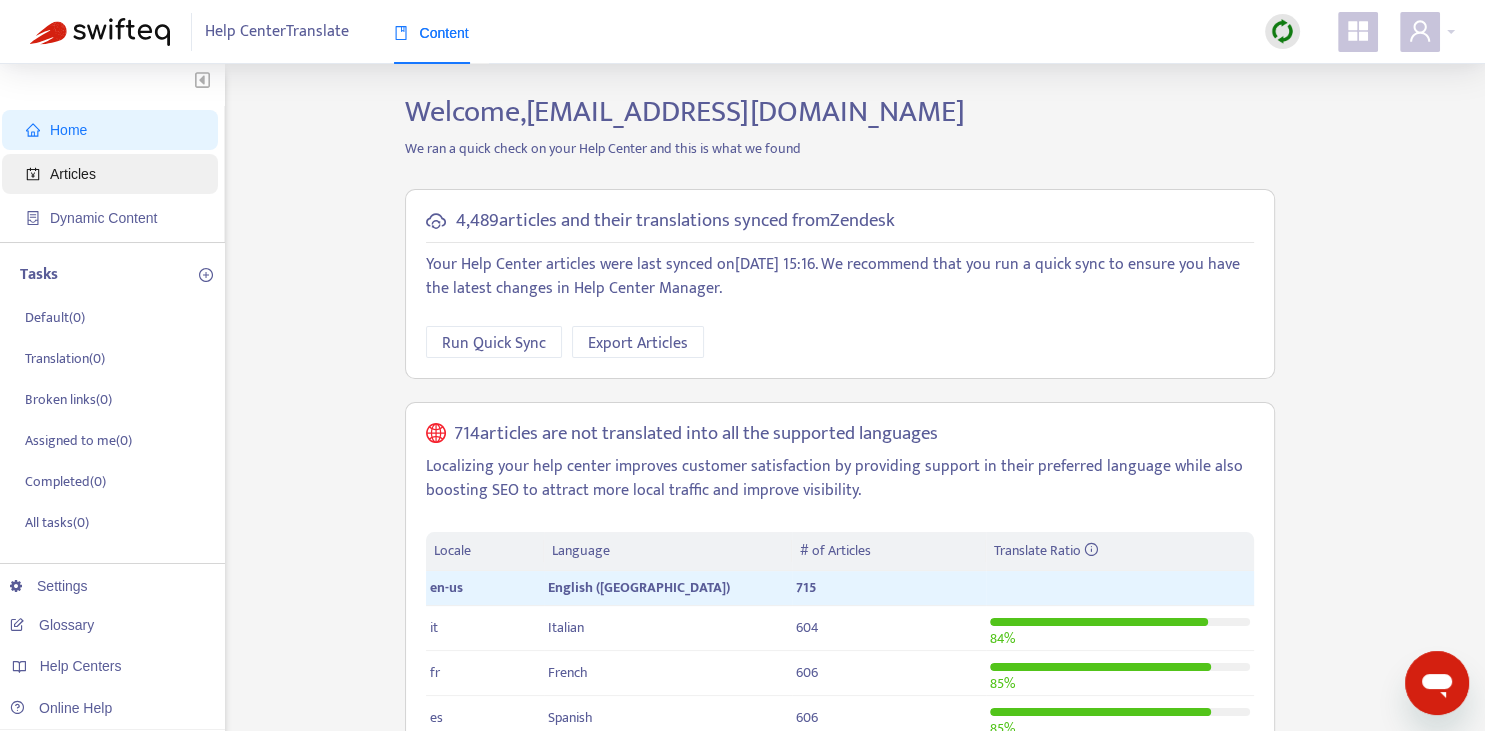 click on "Articles" at bounding box center [114, 174] 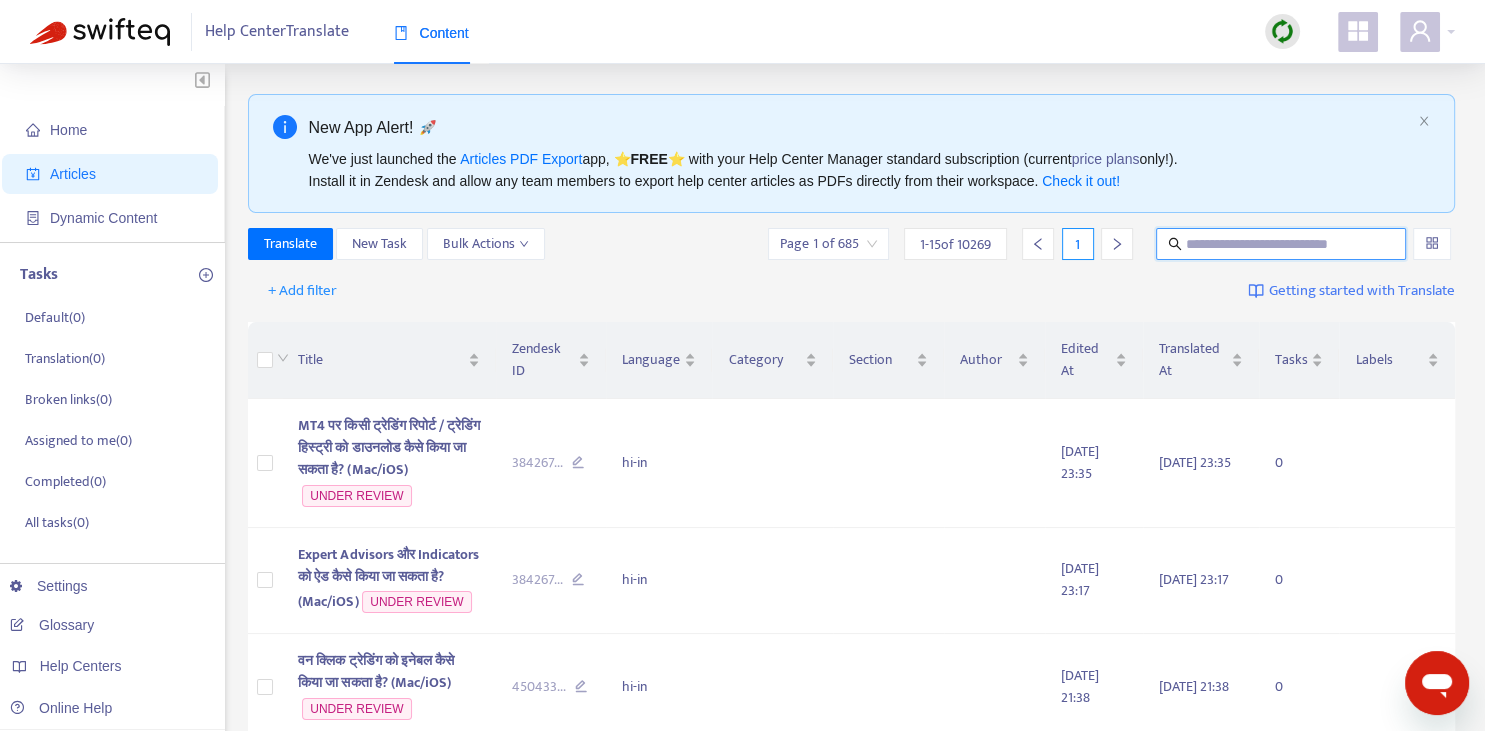 click at bounding box center (1282, 244) 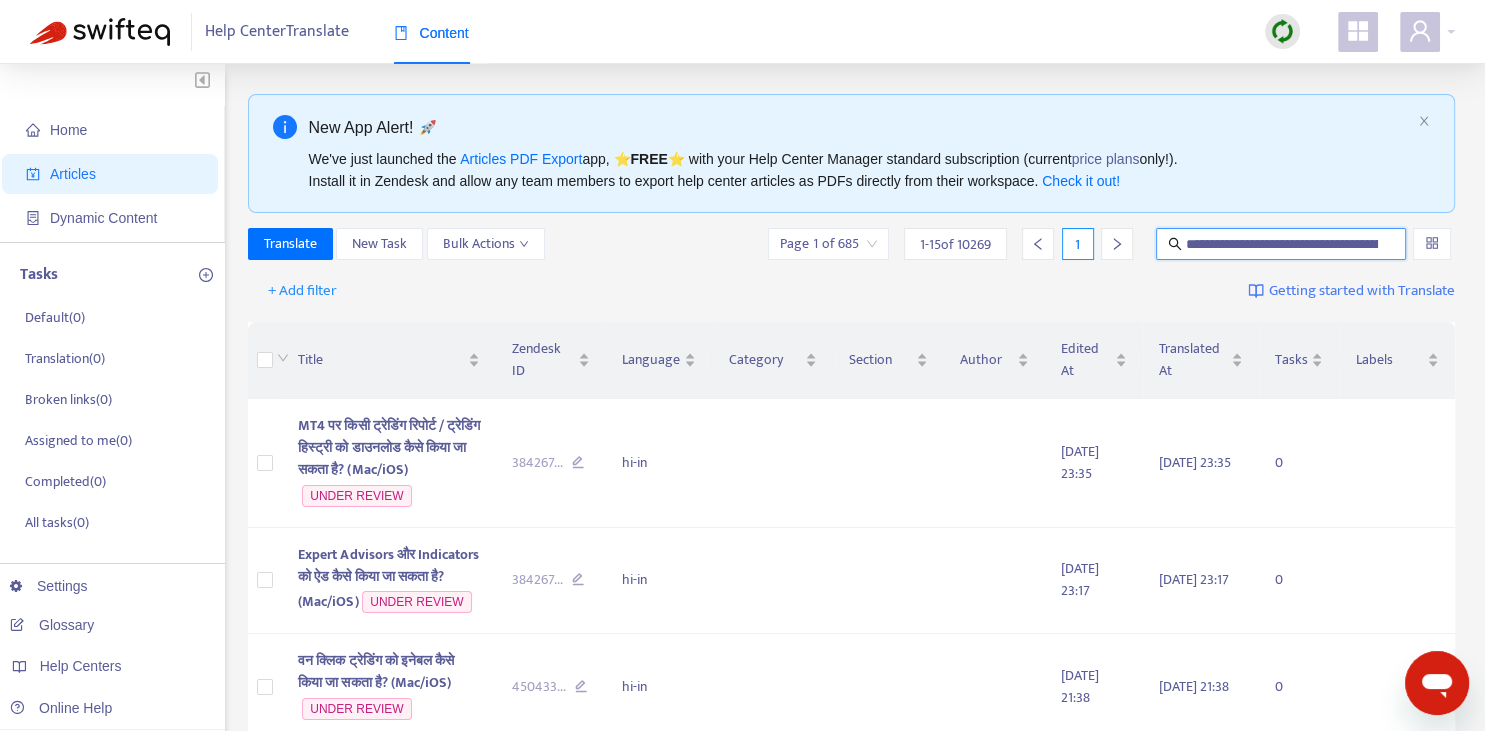 scroll, scrollTop: 0, scrollLeft: 154, axis: horizontal 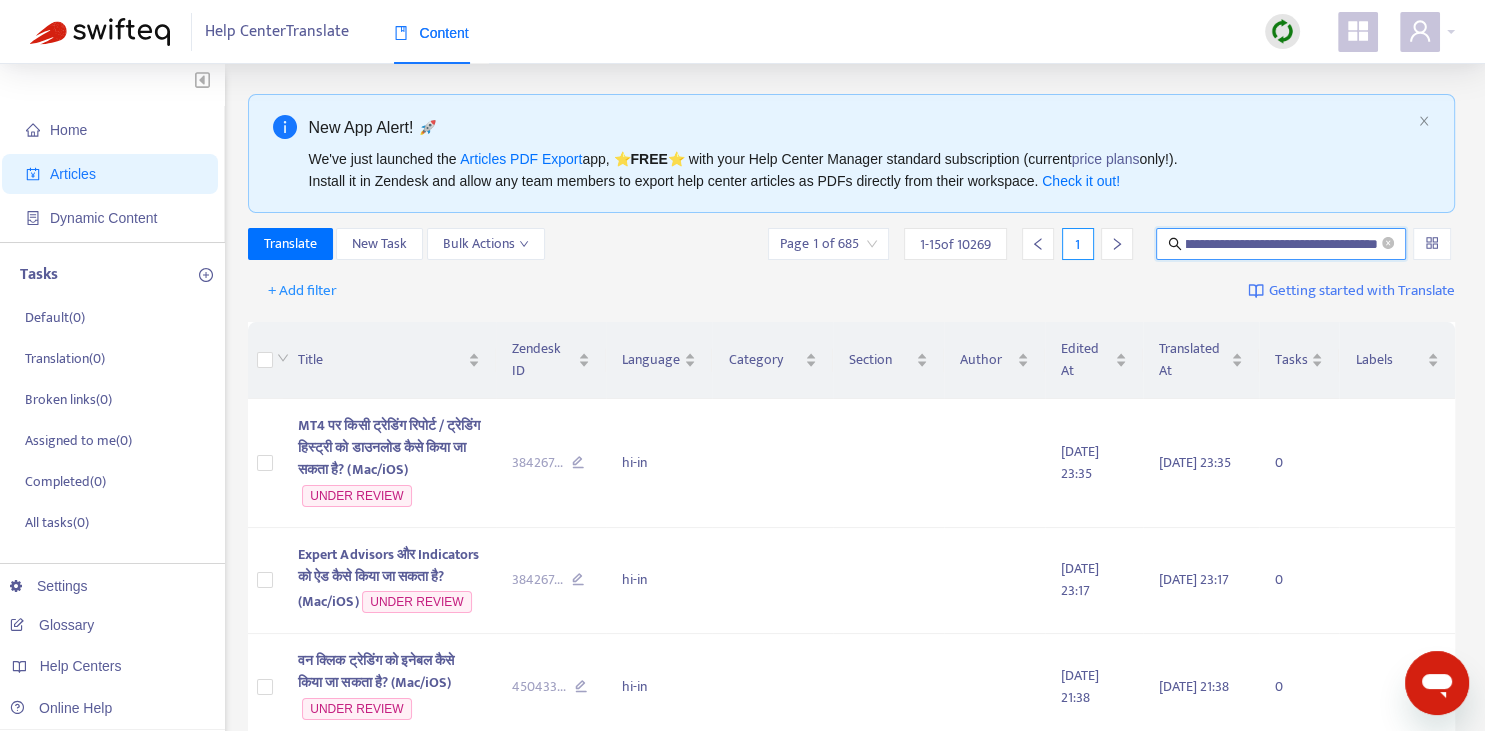 type on "**********" 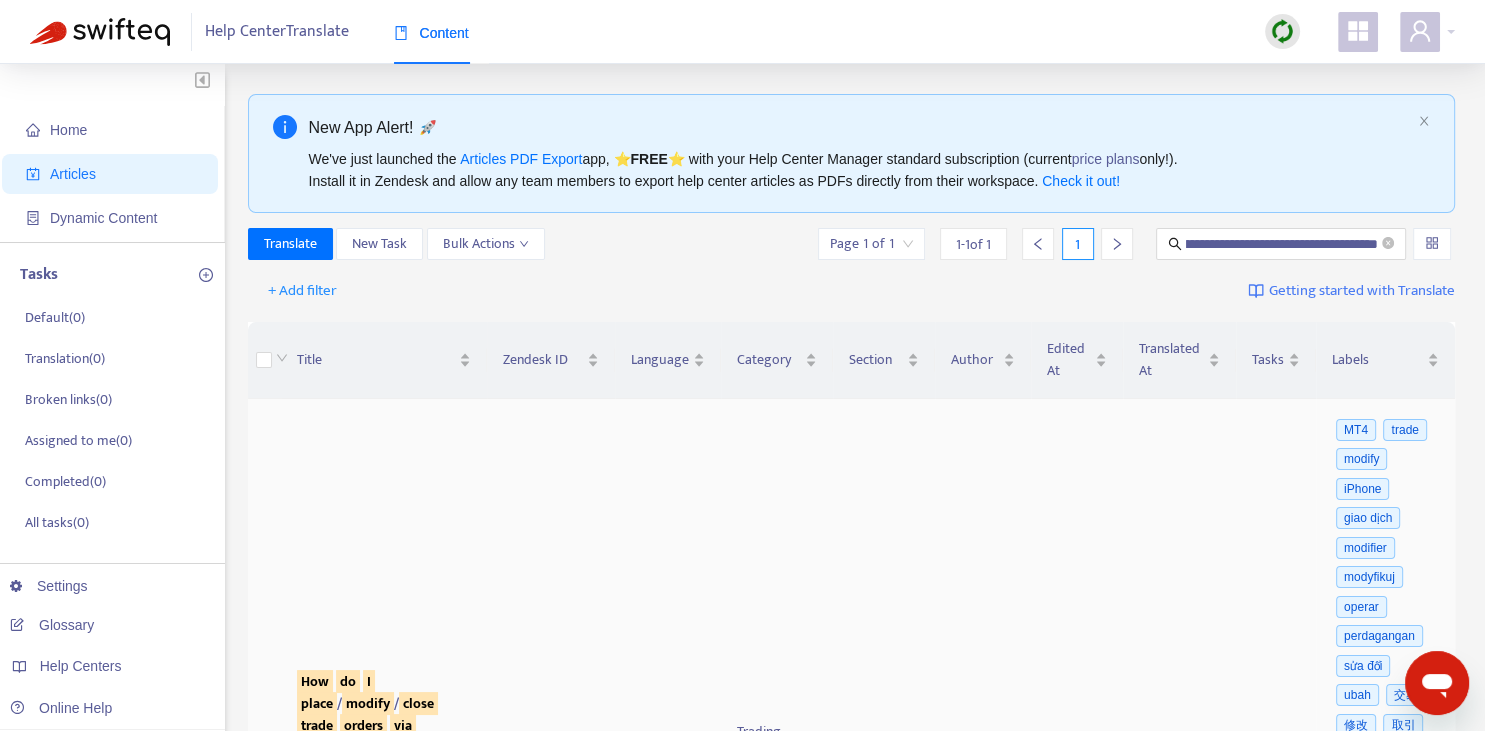 click on "modify" at bounding box center [368, 703] 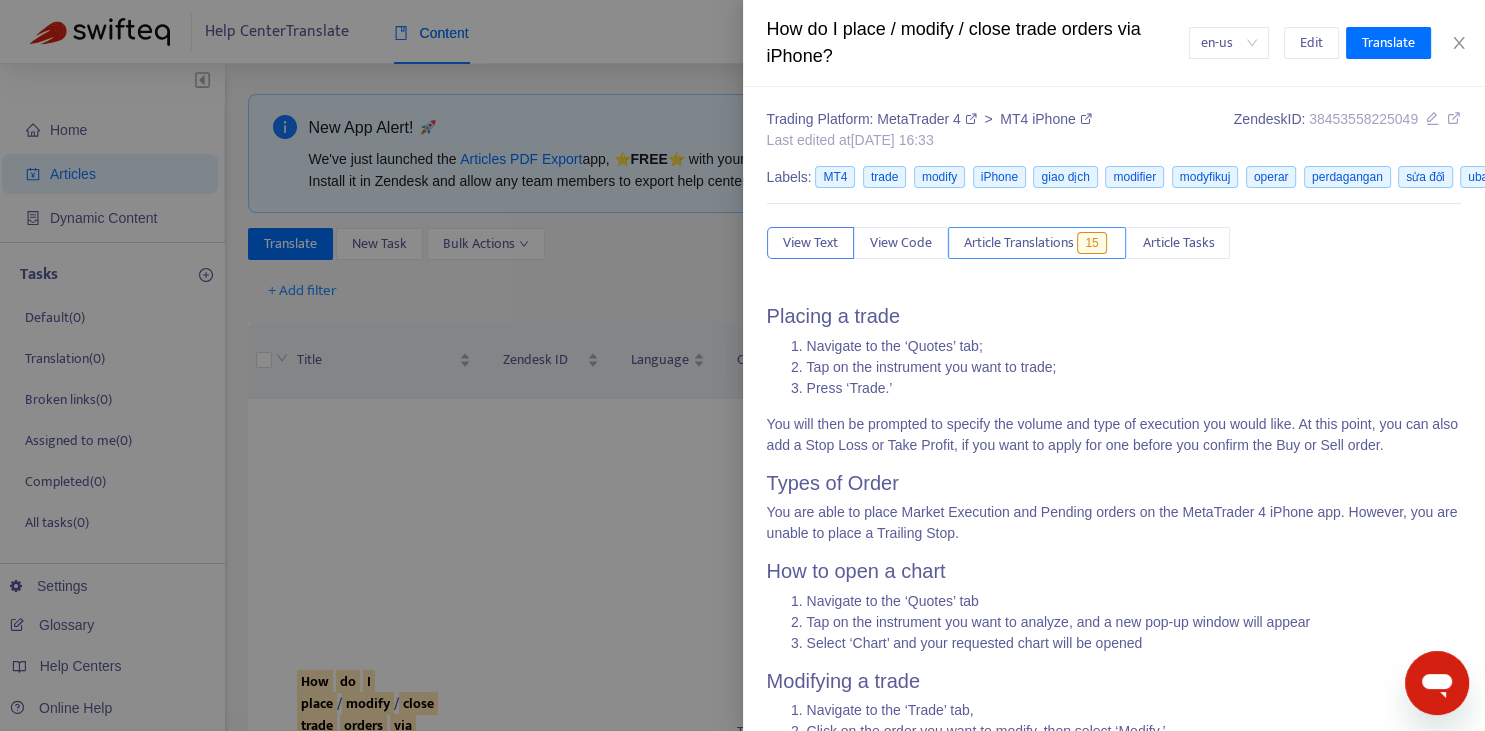 scroll, scrollTop: 1, scrollLeft: 0, axis: vertical 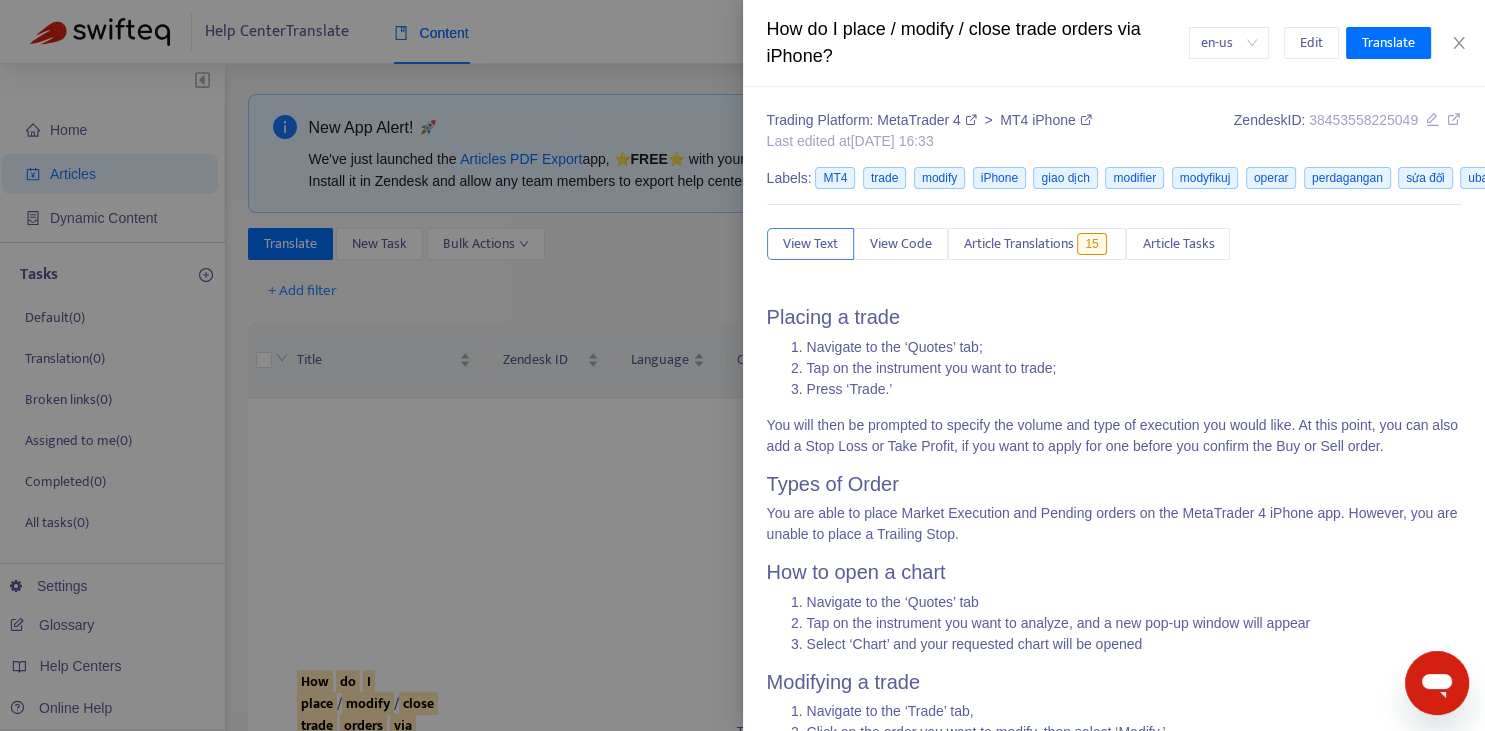 click on "Trading Platform: MetaTrader 4      >    MT4 iPhone   Last edited at  [DATE] 16:33 Zendesk  ID: 38453558225049 Labels:  MT4 trade modify iPhone giao dịch modifier modyfikuj operar perdagangan sửa đổi ubah 交易 修改 取引 変更 bearbeiten commerce handel Handel modifica modificar operazione ? تداول تعديل 거래 수정 아이폰 View Text View Code Article Translations 15 Article Tasks Placing a trade
Navigate to the ‘Quotes’ tab;
Tap on the instrument you want to trade;
Press ‘Trade.’
You will then be prompted to specify the volume and type of execution you would like. At this point, you can also add a Stop Loss or Take Profit, if you want to apply for one before you confirm the Buy or Sell order.
Types of Order
You are able to place Market Execution and Pending orders on the MetaTrader 4 iPhone app. However, you are unable to place a Trailing Stop.
How to open a chart
Navigate to the ‘Quotes’ tab
Modifying a trade" at bounding box center (1114, 593) 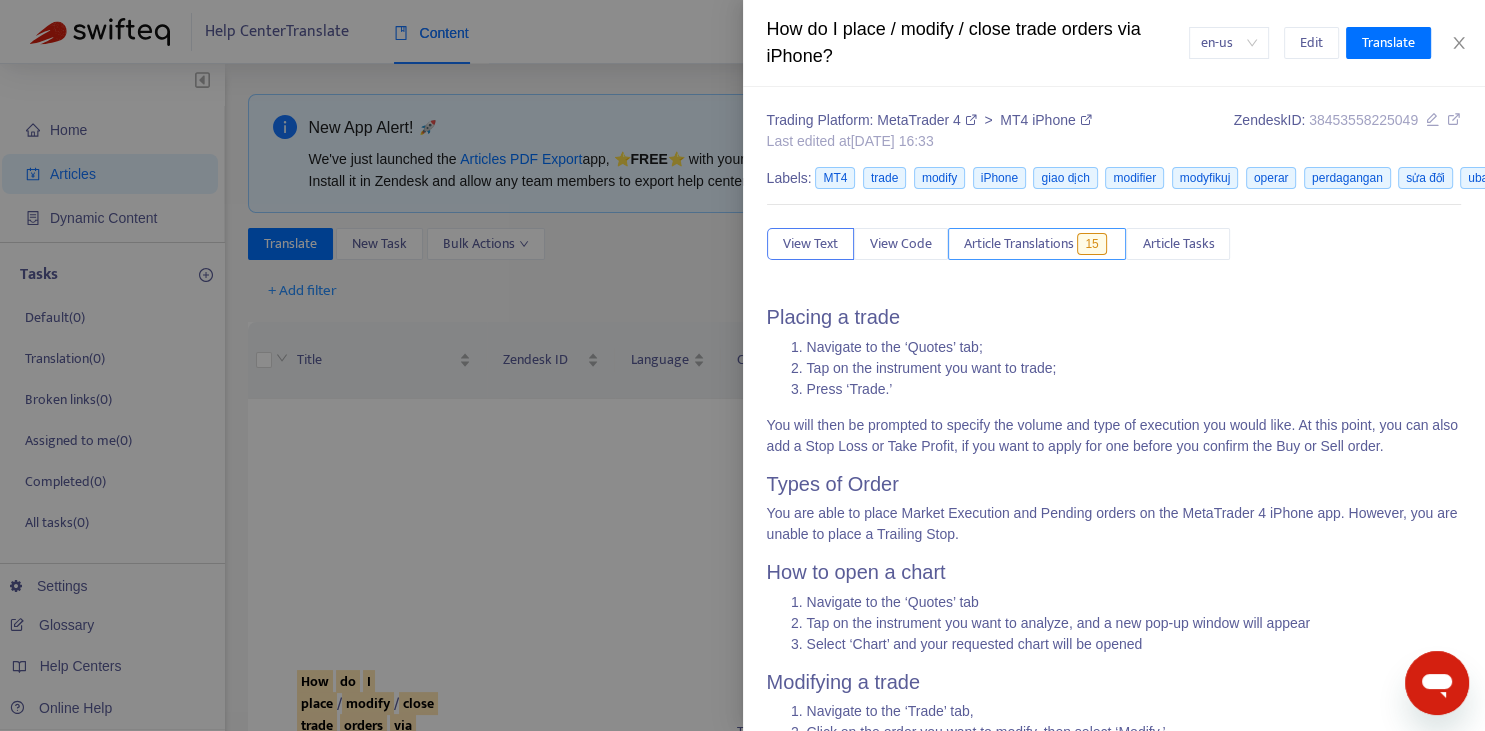 click on "Article Translations" at bounding box center (1019, 244) 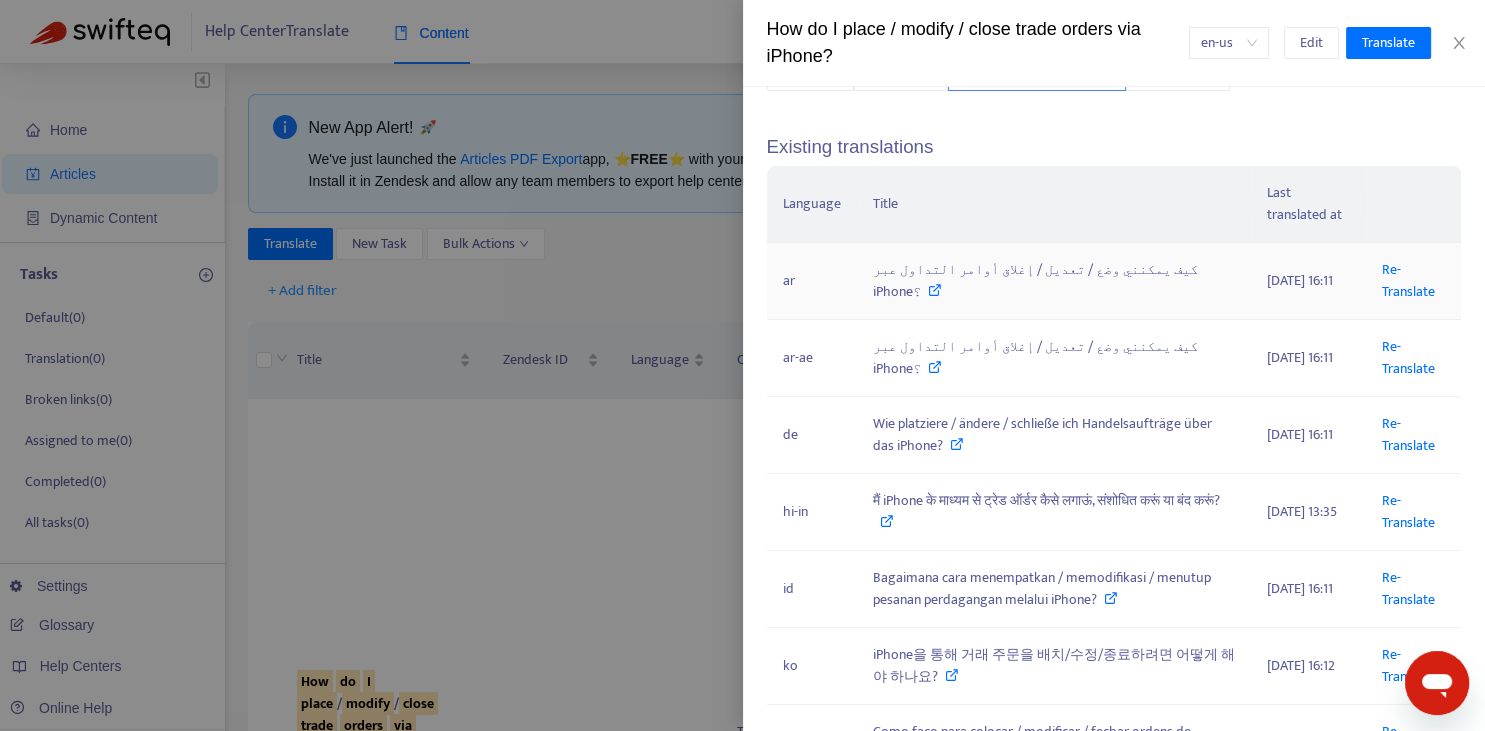 scroll, scrollTop: 222, scrollLeft: 0, axis: vertical 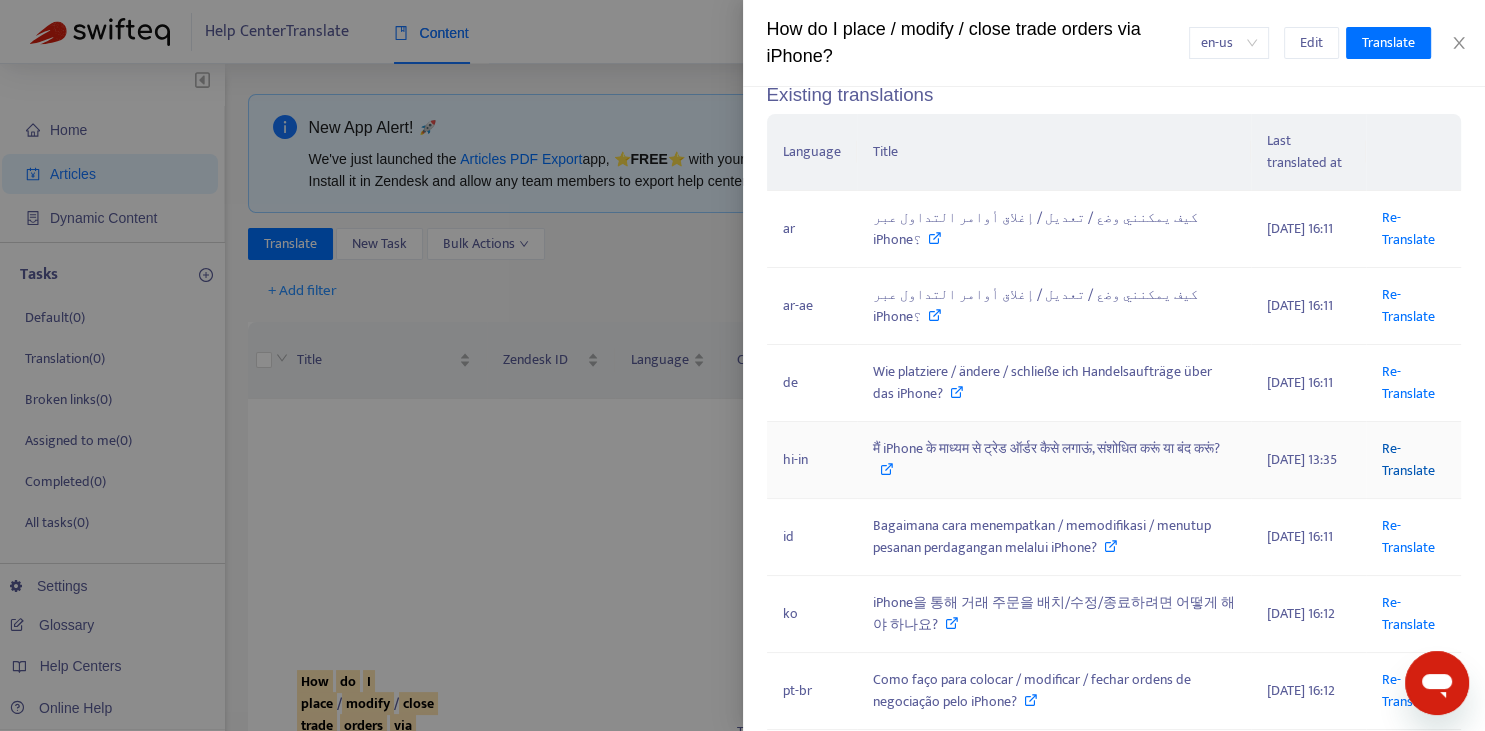 click on "Re-Translate" at bounding box center [1408, 459] 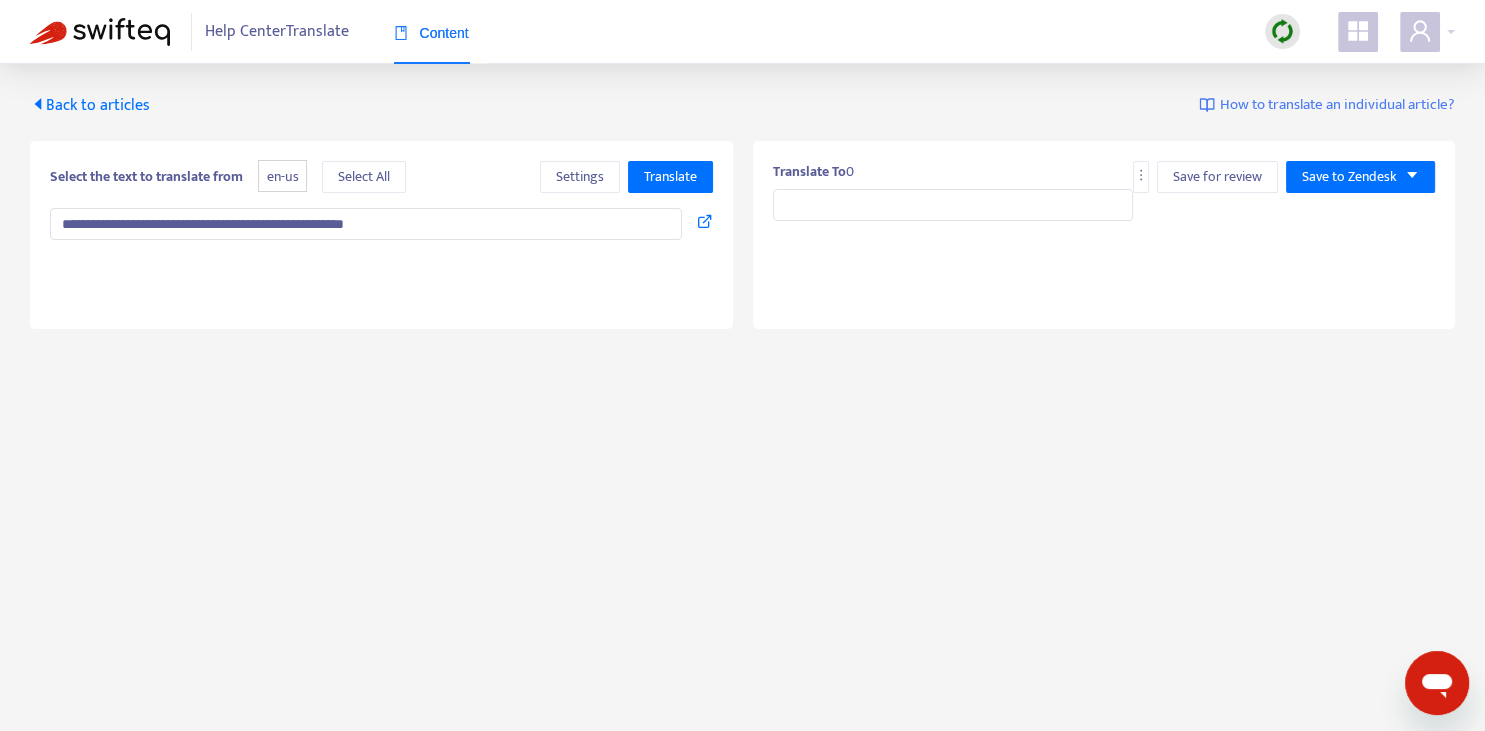 type on "**********" 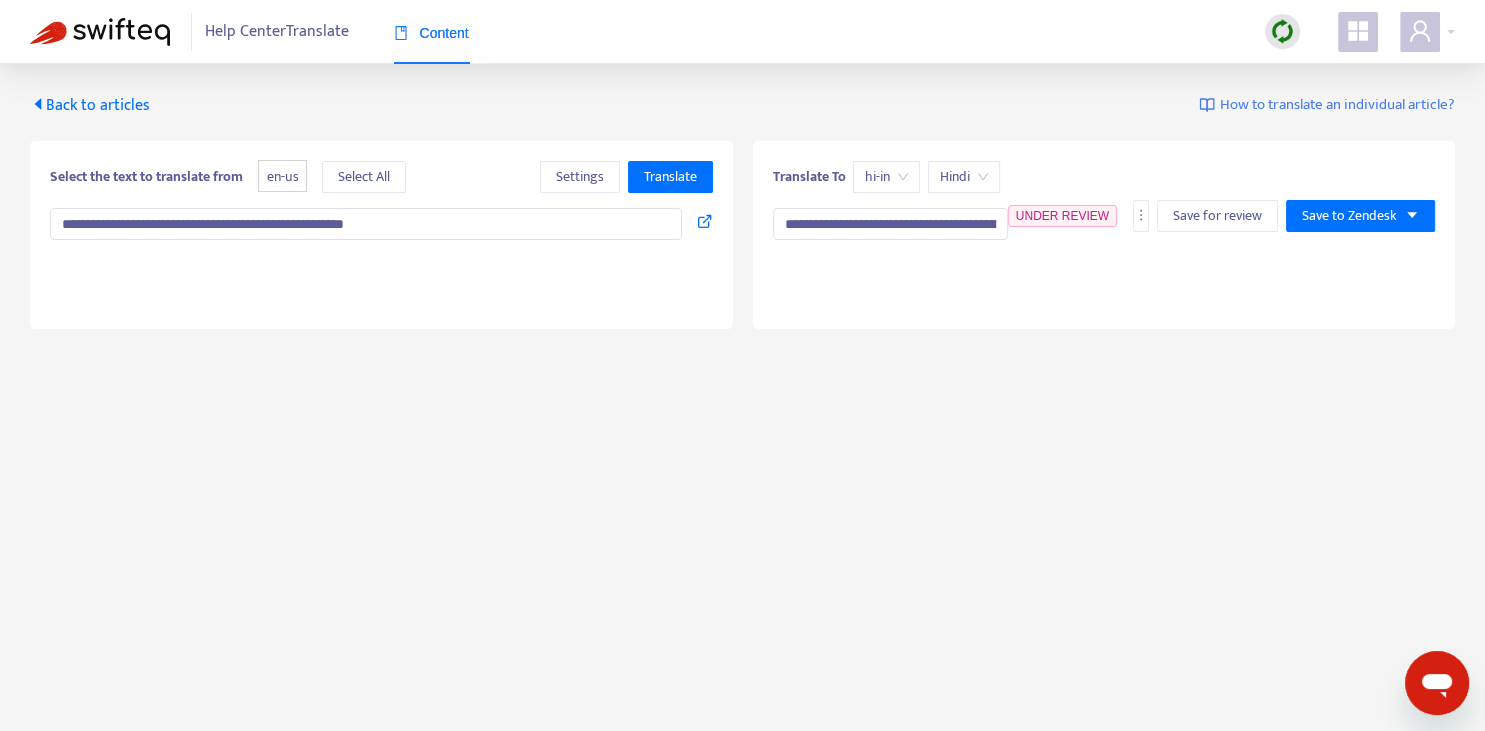 type on "**********" 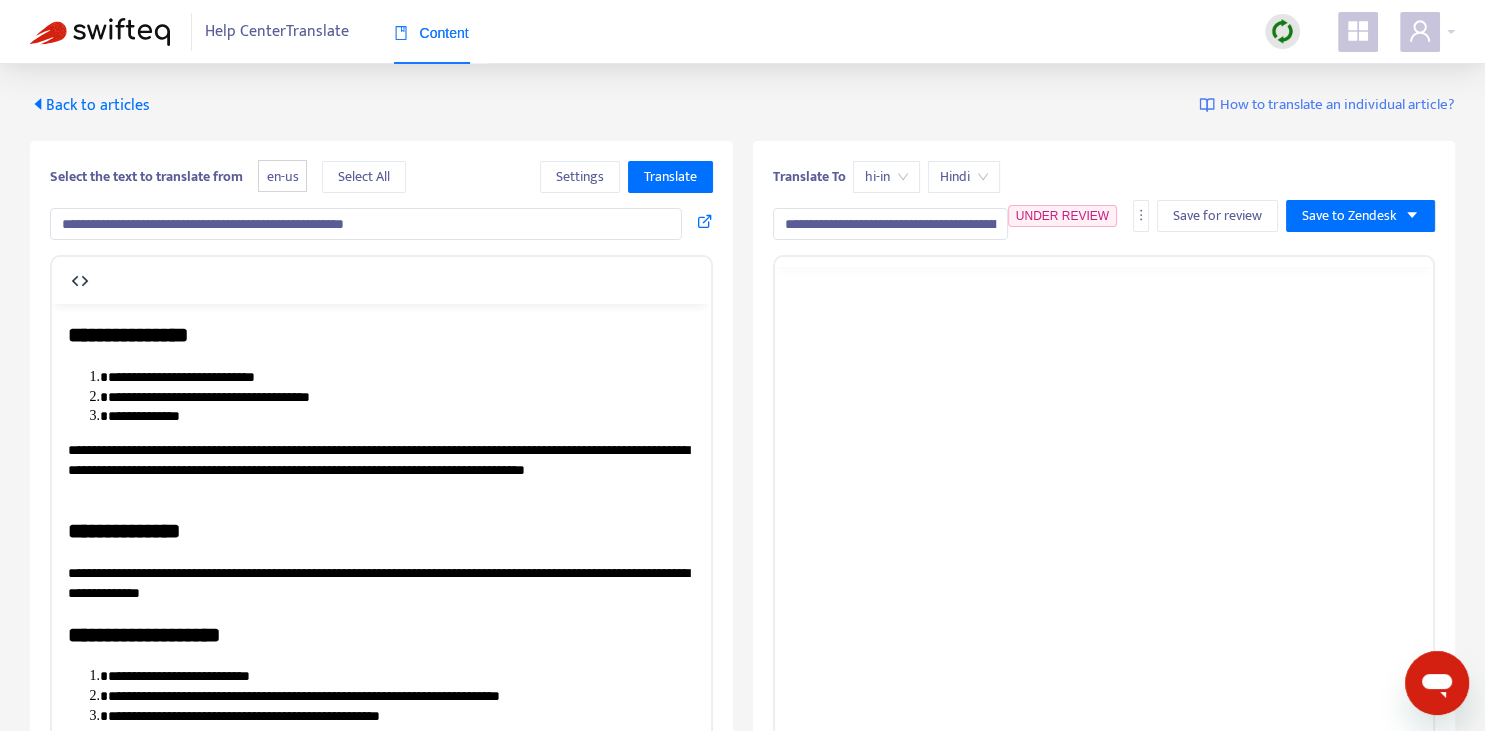 scroll, scrollTop: 0, scrollLeft: 0, axis: both 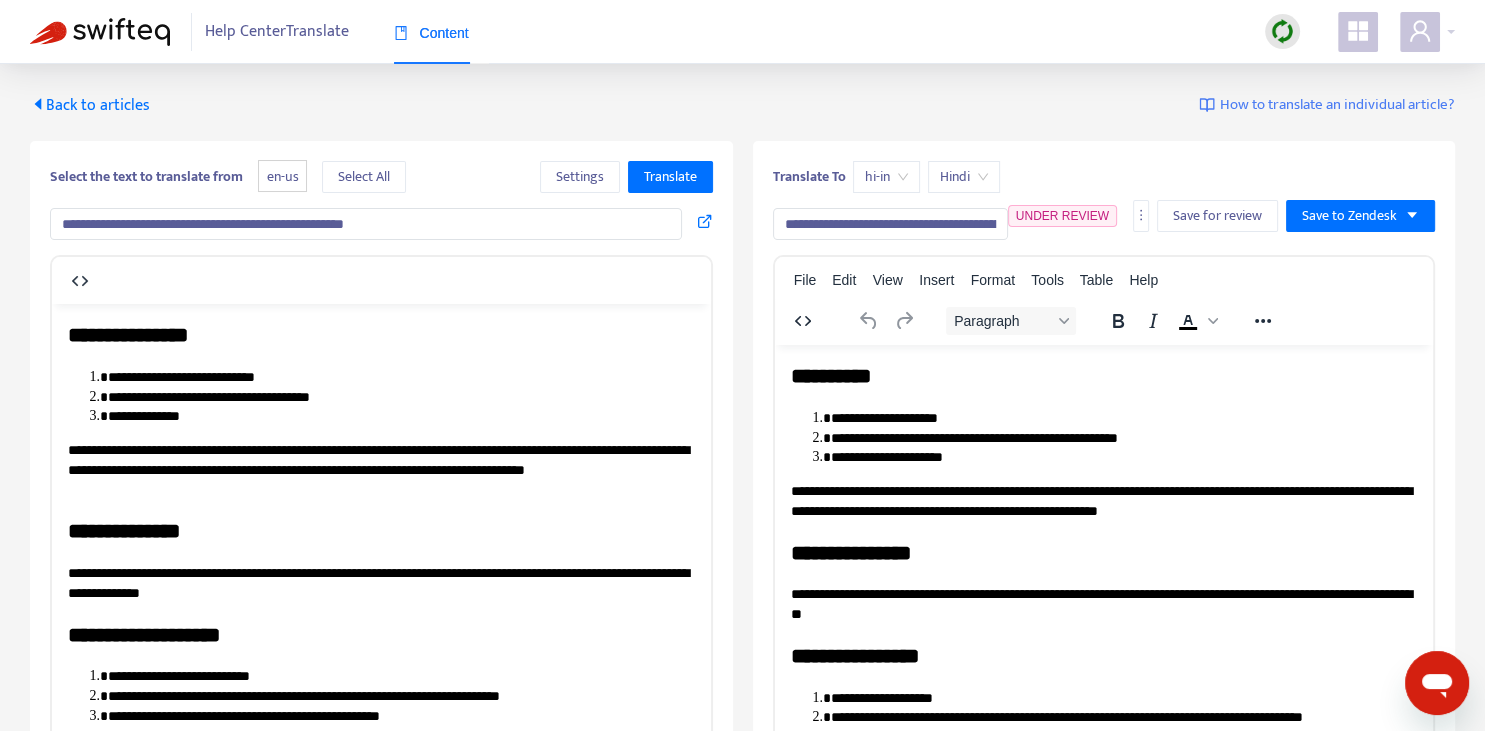 click on "**********" at bounding box center [1103, 552] 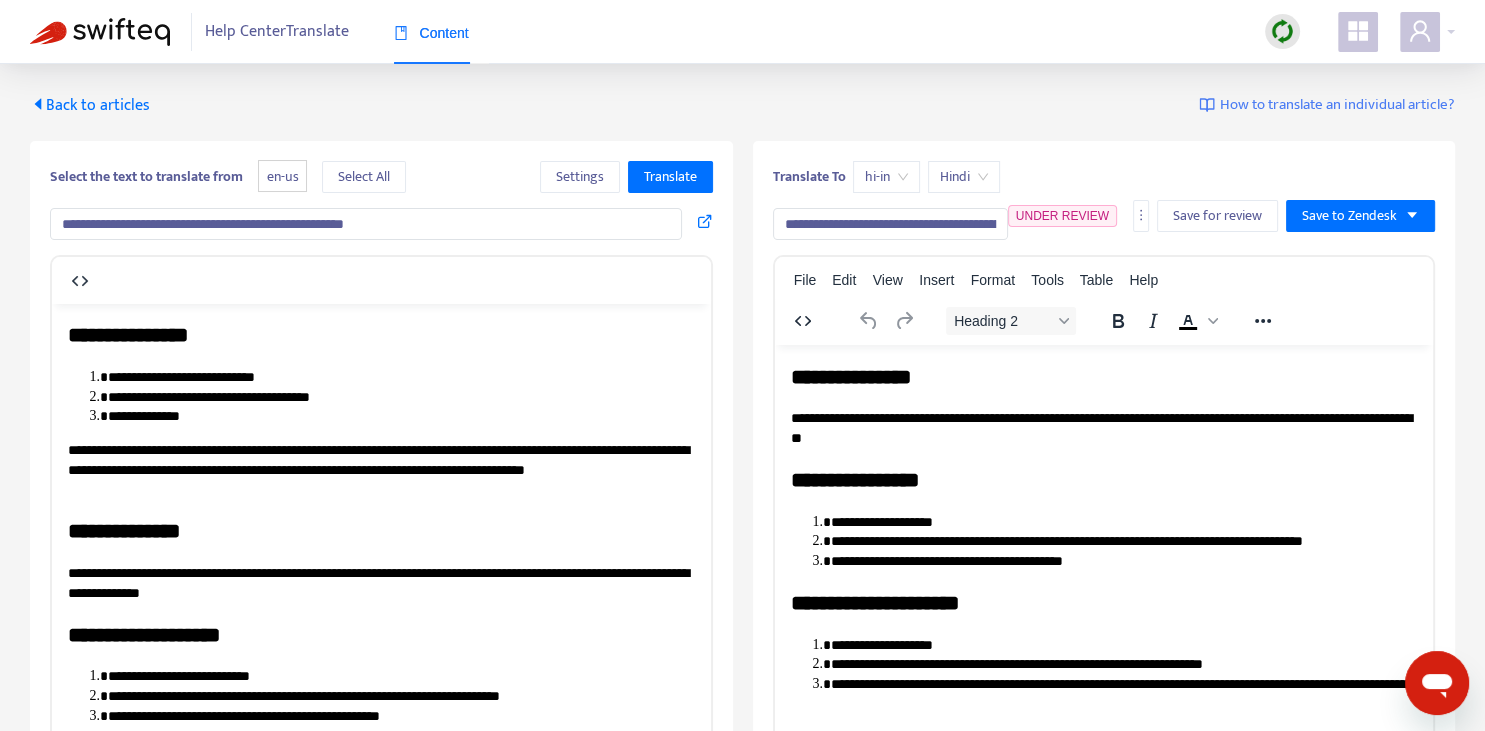 scroll, scrollTop: 343, scrollLeft: 0, axis: vertical 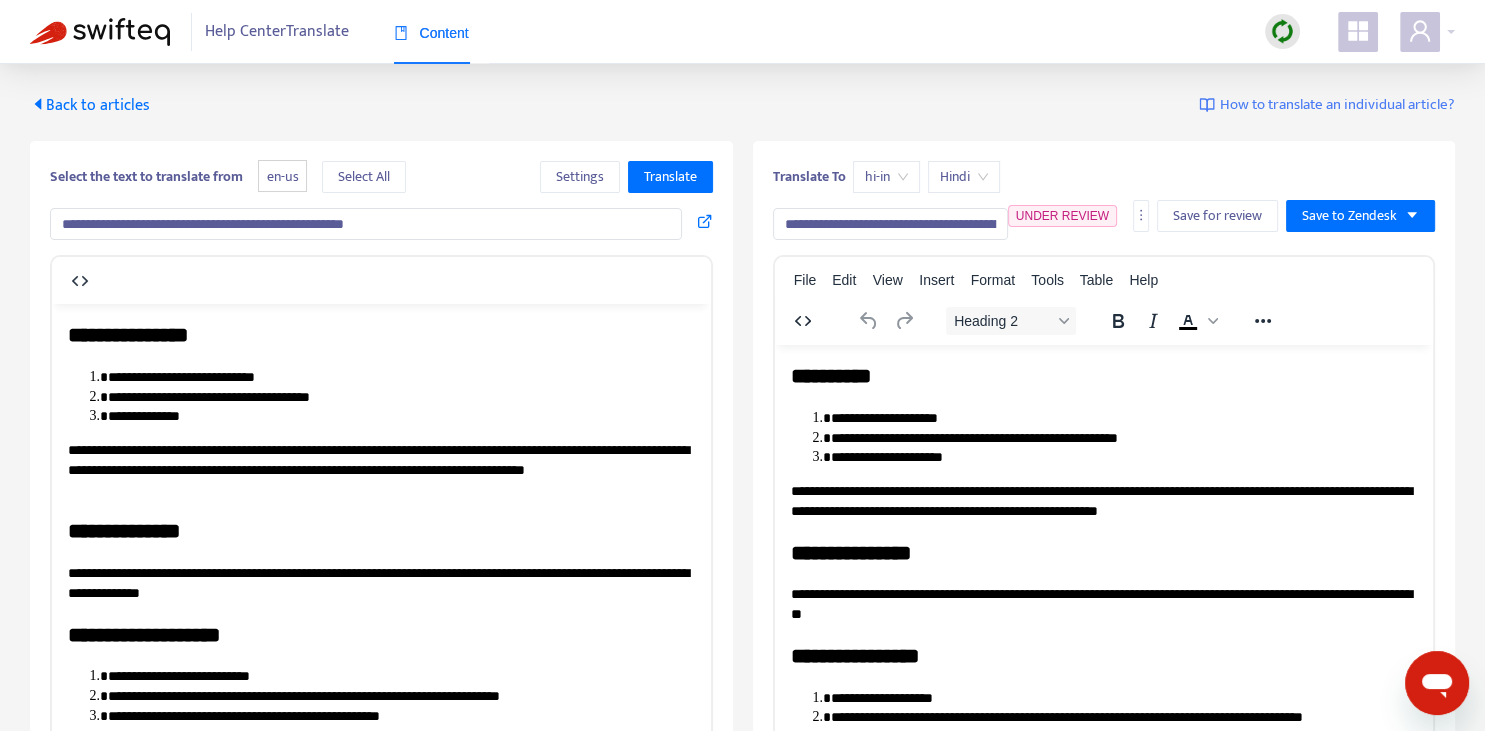 click on "**********" at bounding box center [890, 224] 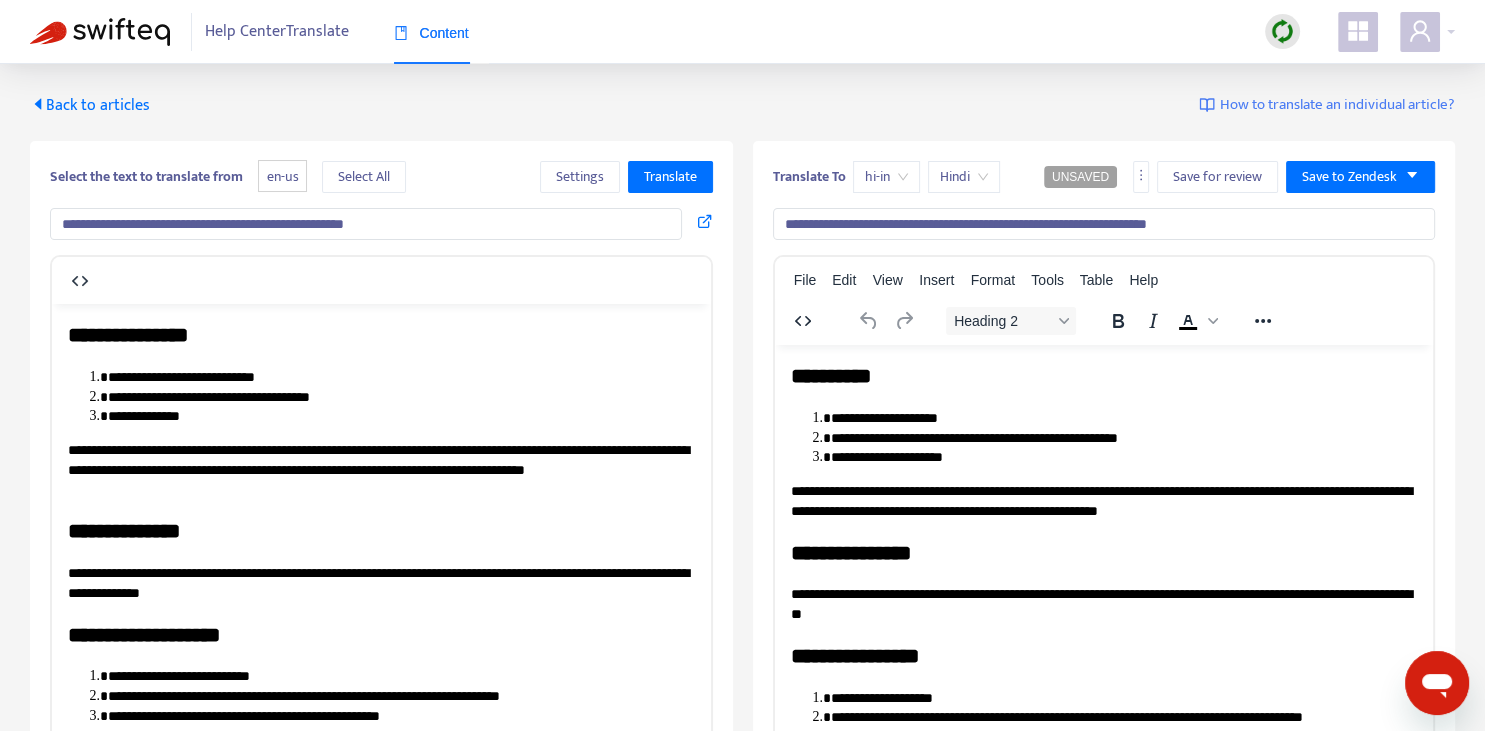 type on "**********" 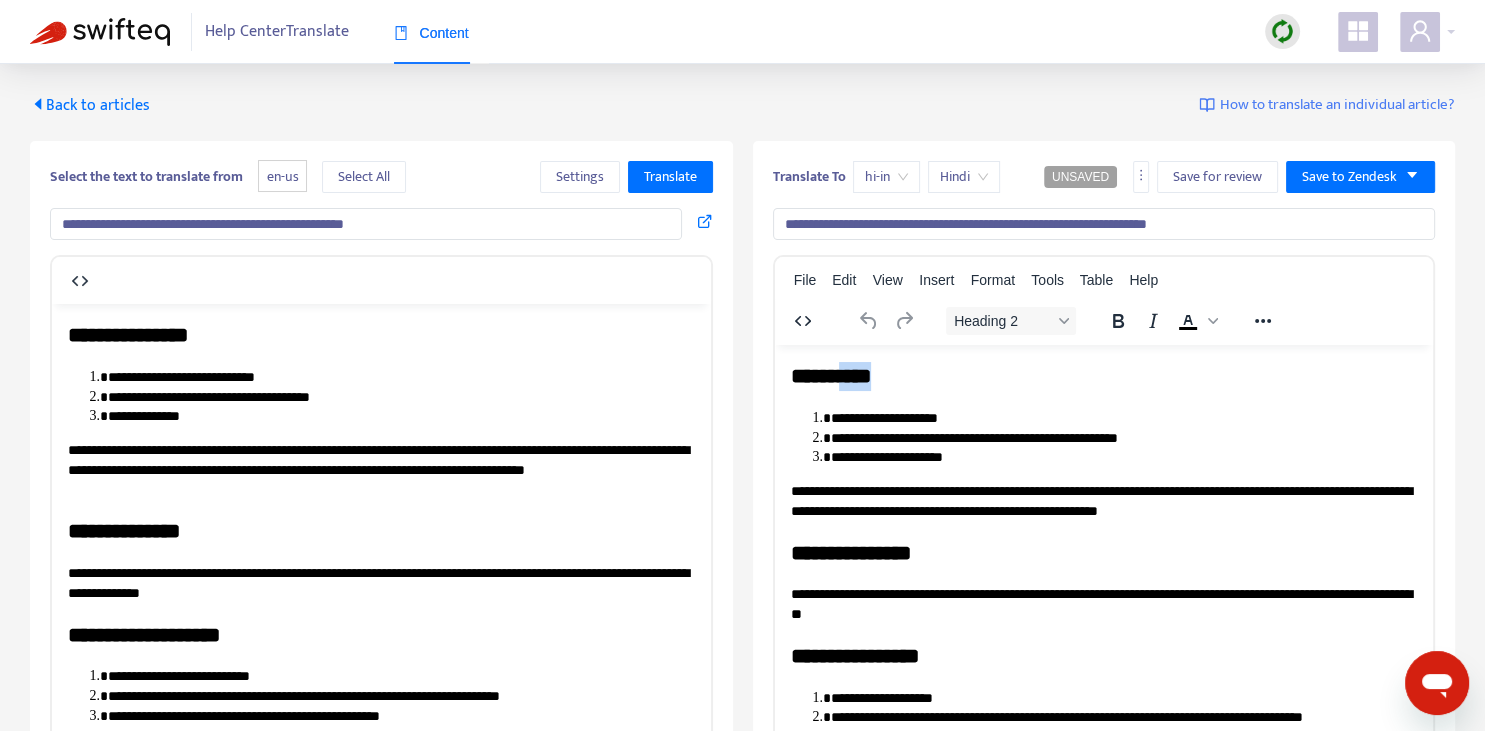 click on "**********" at bounding box center (1103, 375) 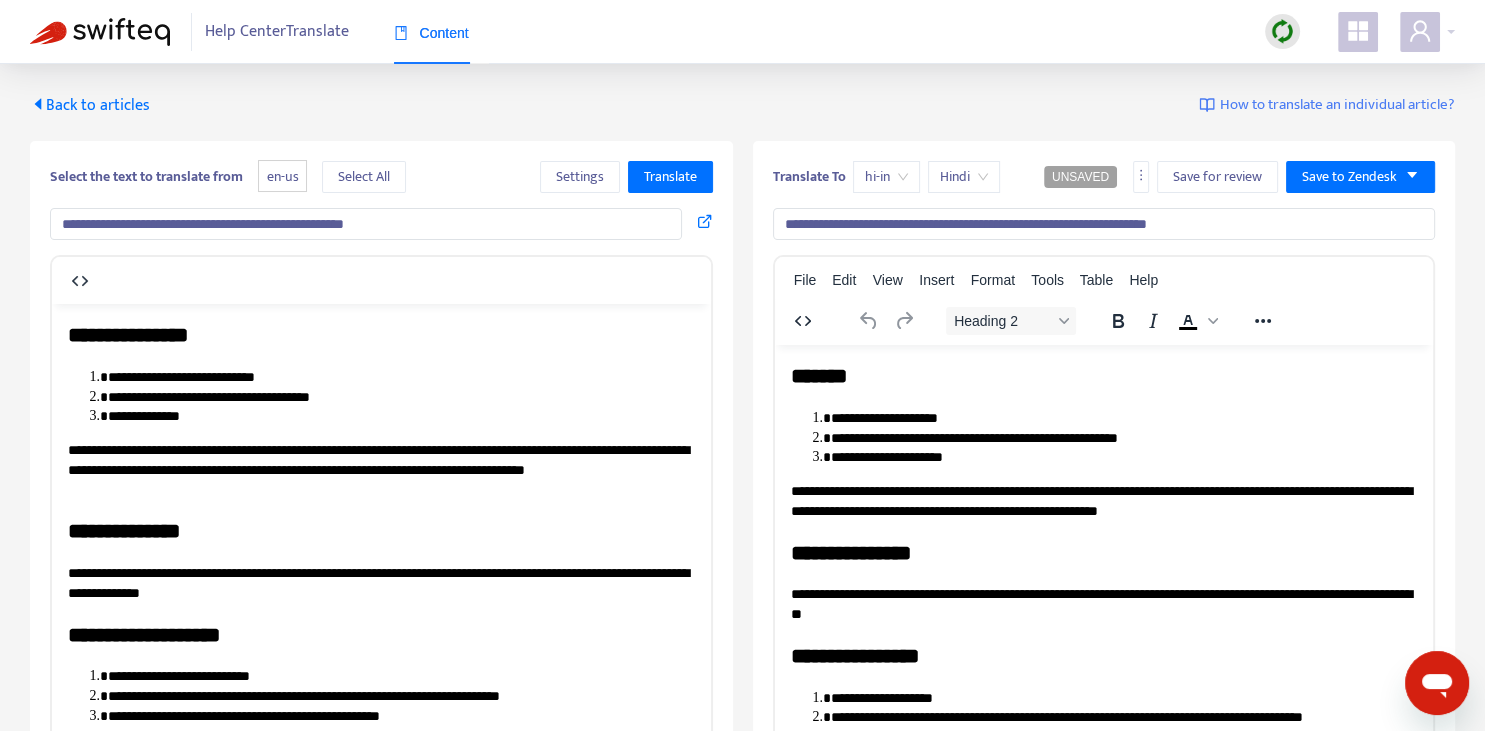 type 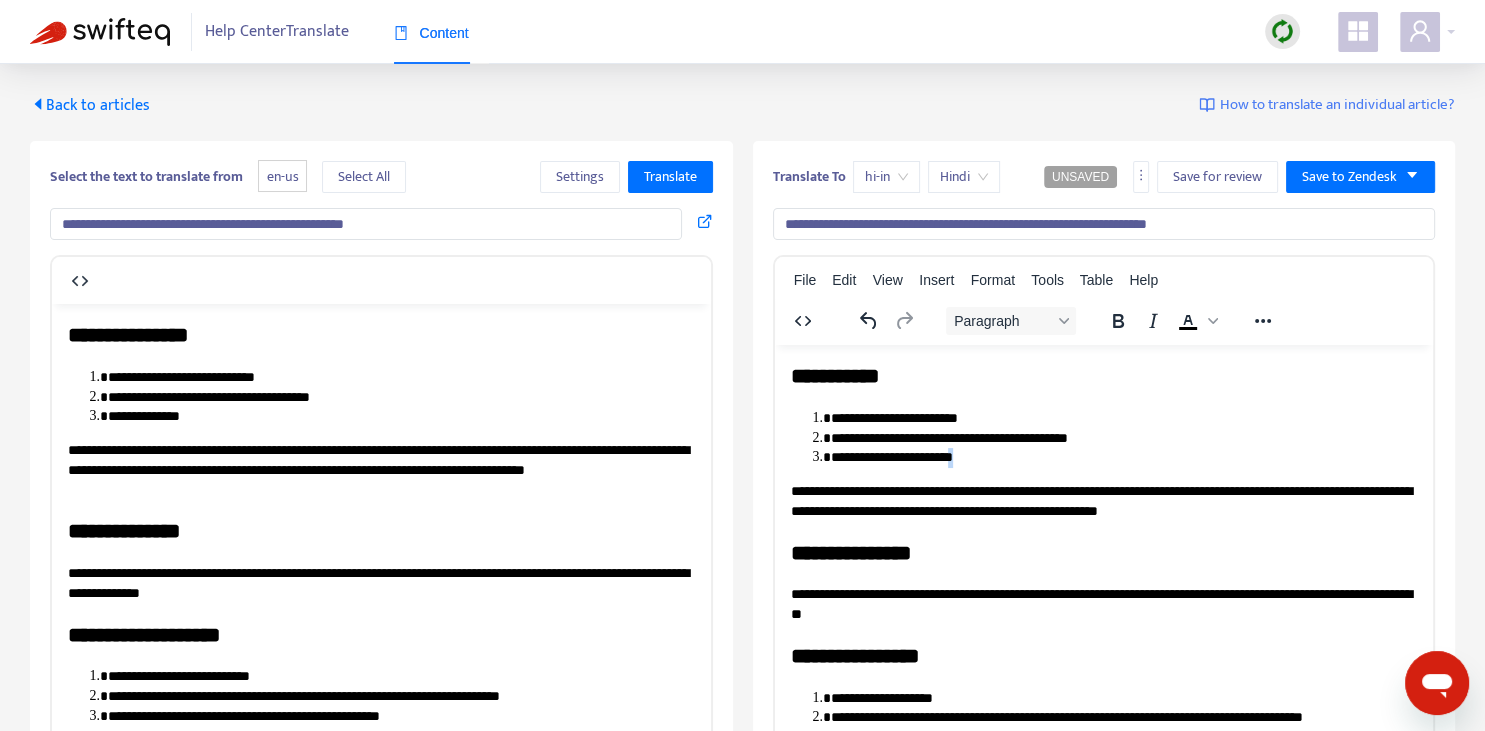 copy on "*" 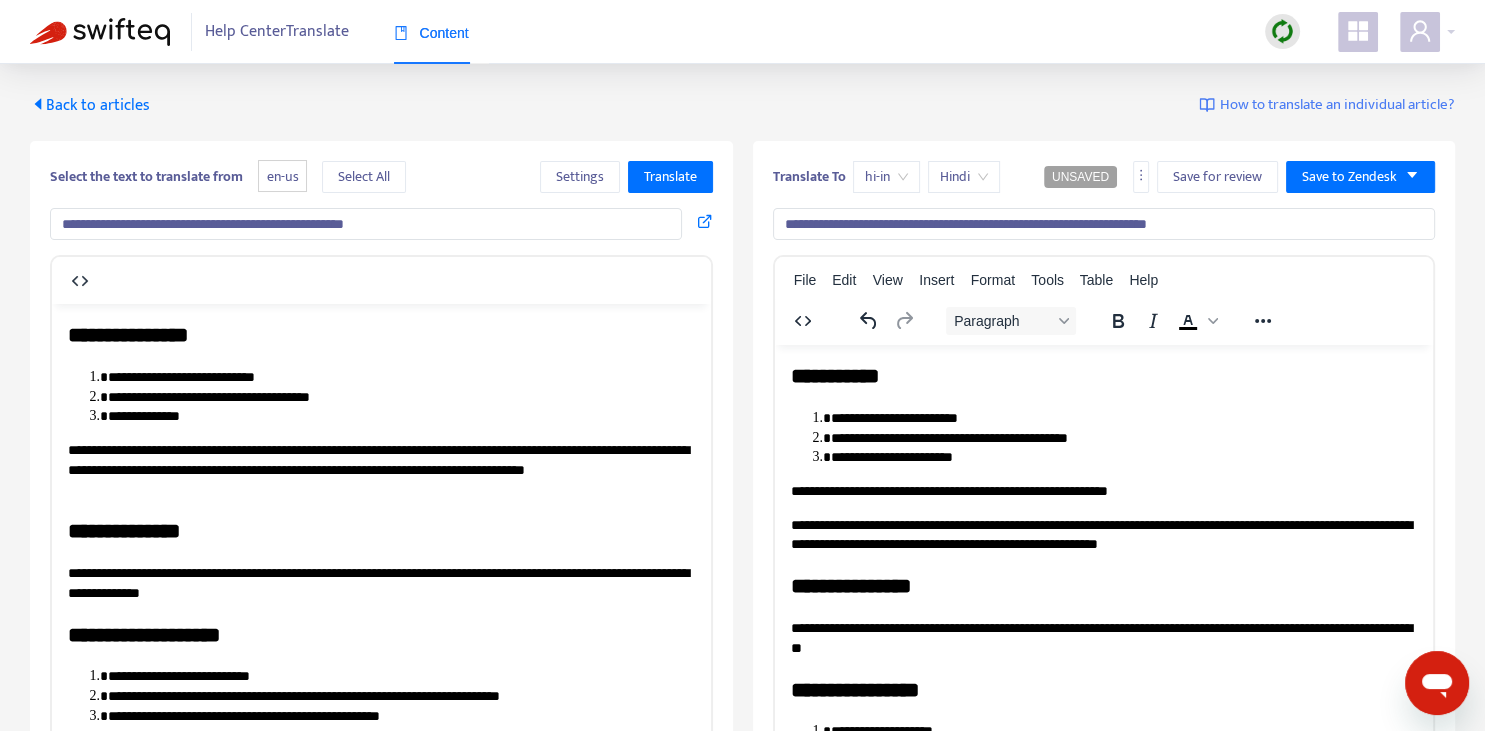 click on "**********" at bounding box center (1103, 491) 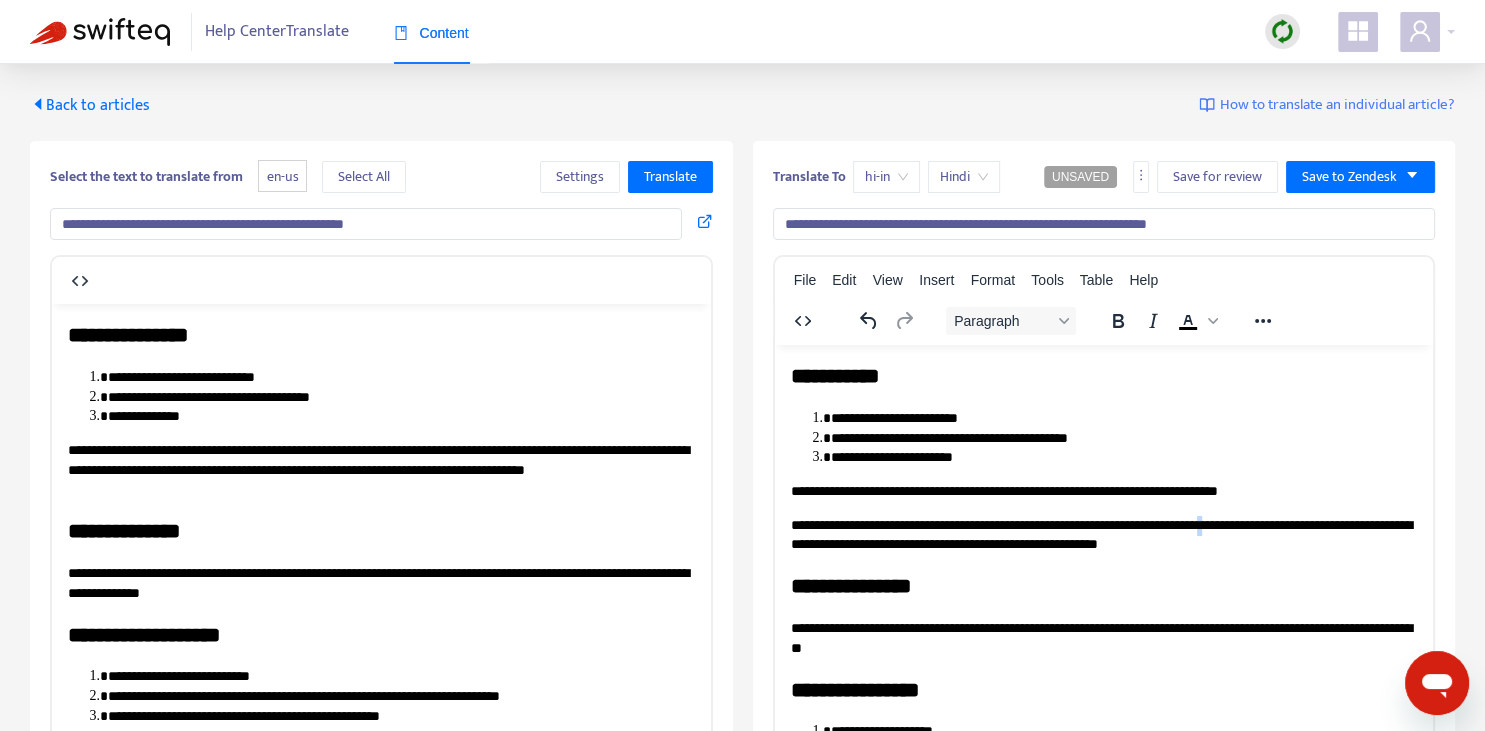 copy on "*" 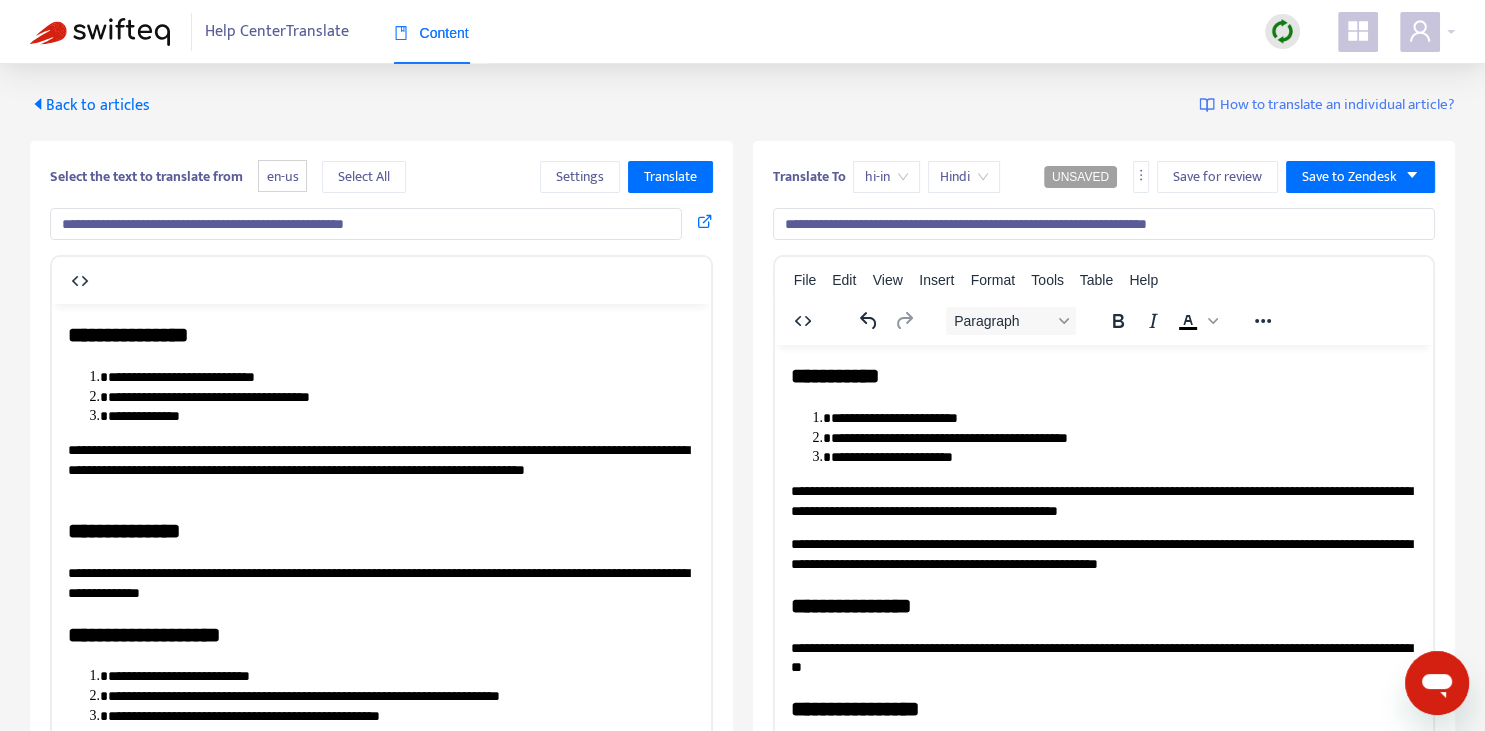 click on "**********" at bounding box center [1103, 553] 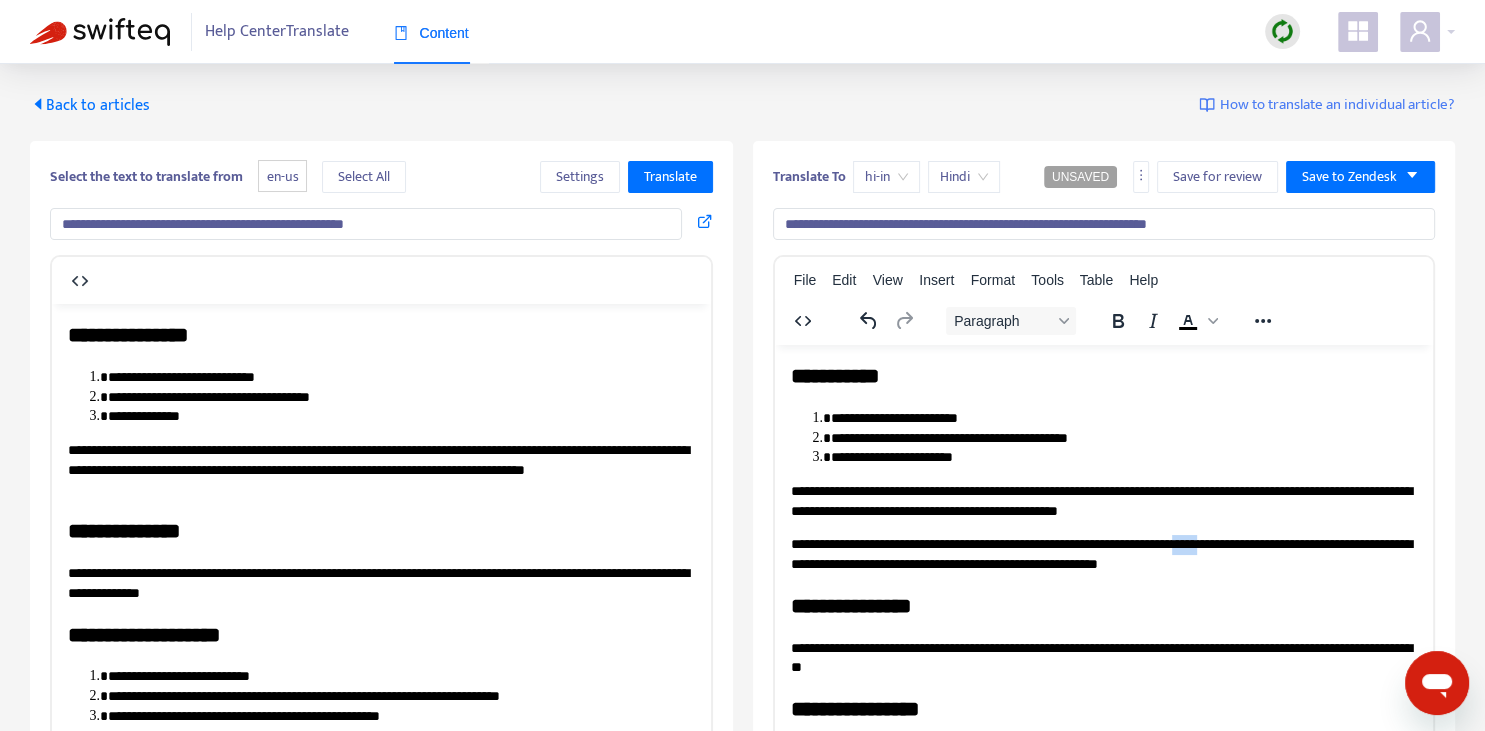 click on "**********" at bounding box center (1103, 553) 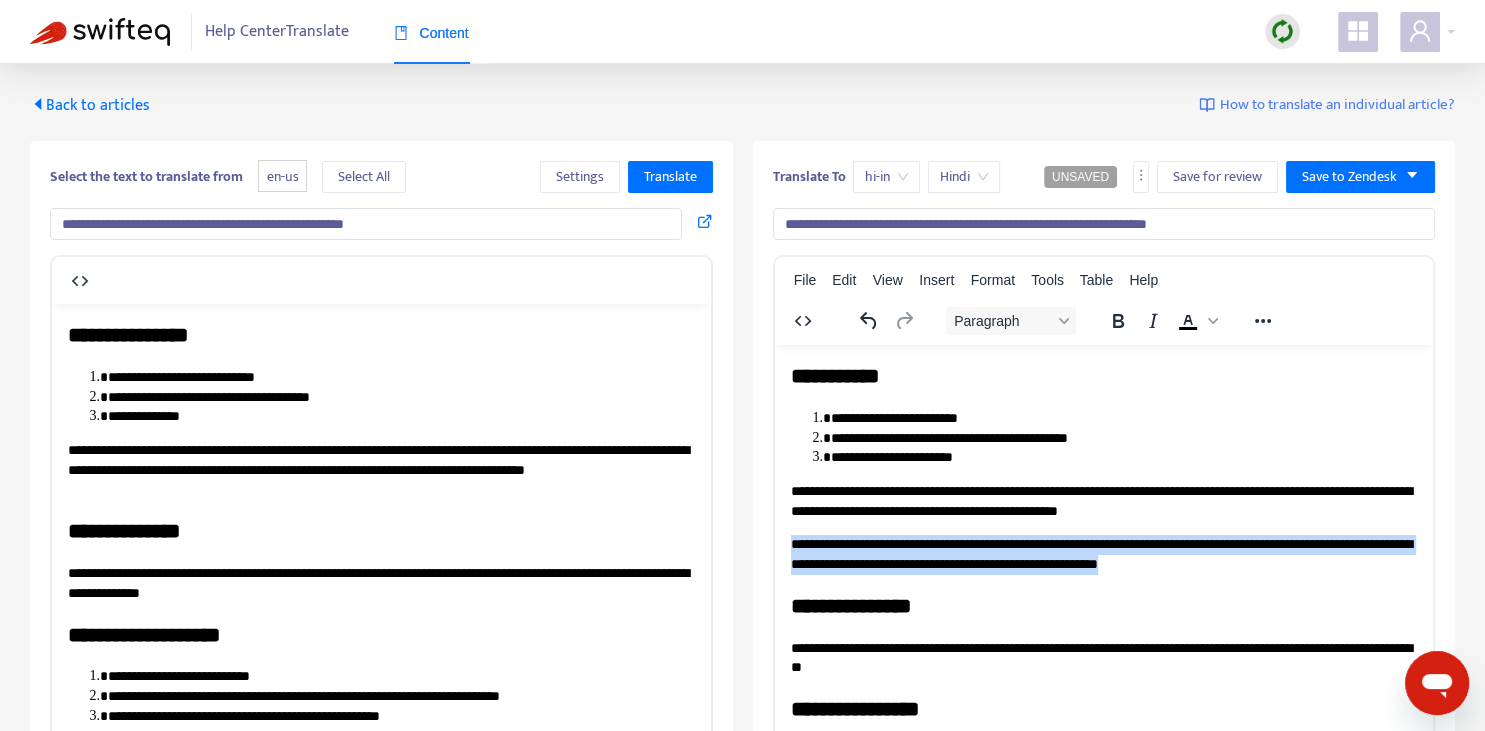 click on "**********" at bounding box center (1103, 553) 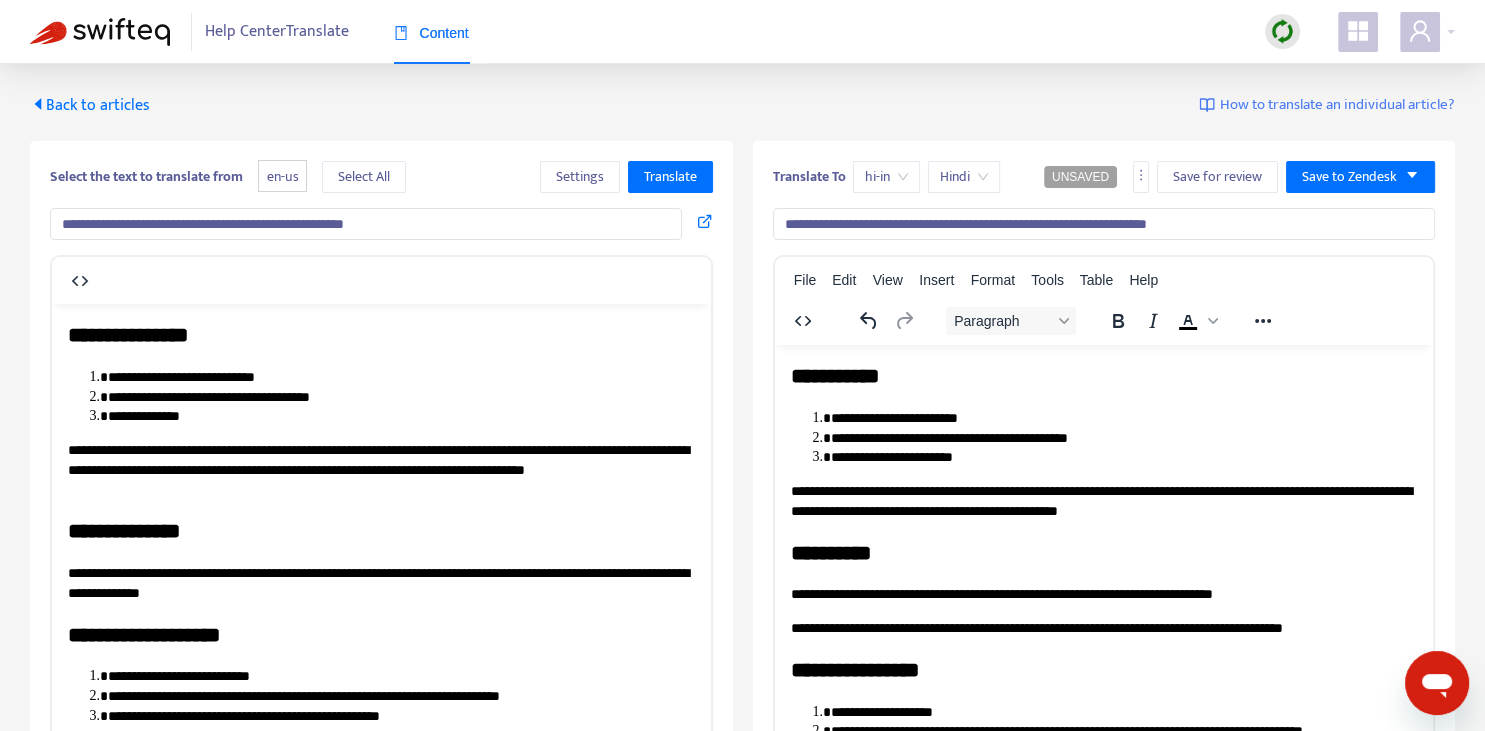 click on "**********" at bounding box center [1103, 781] 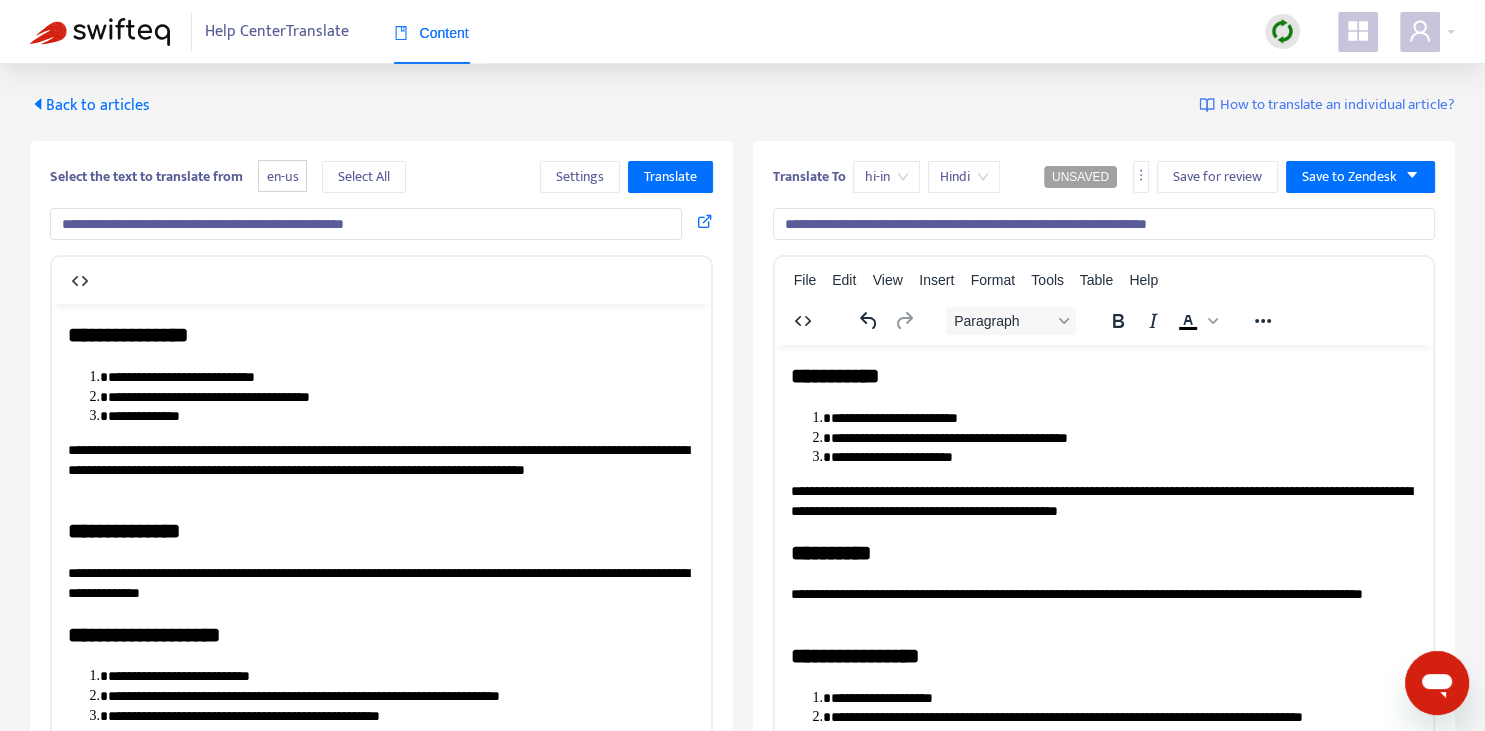copy on "*" 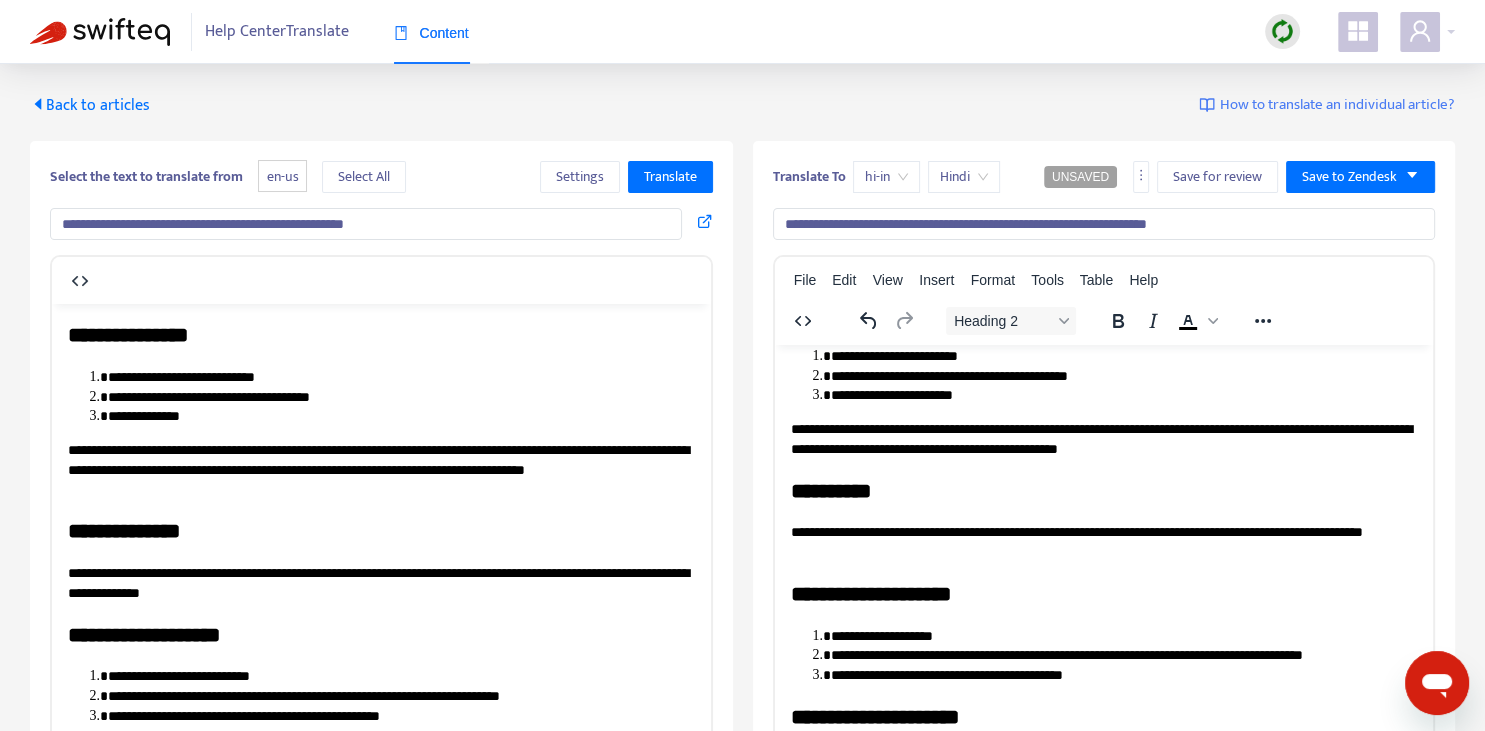 scroll, scrollTop: 176, scrollLeft: 0, axis: vertical 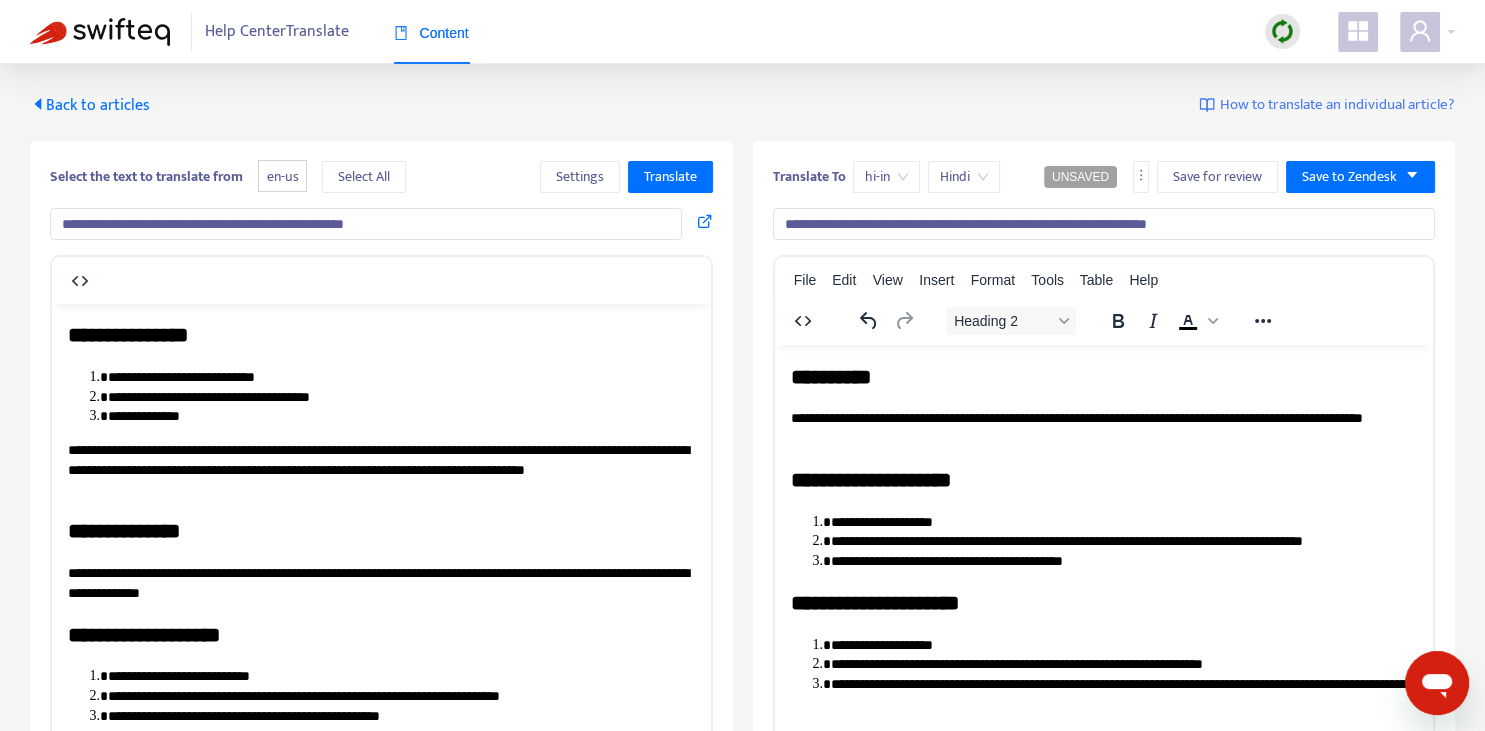 click on "**********" at bounding box center (1103, 479) 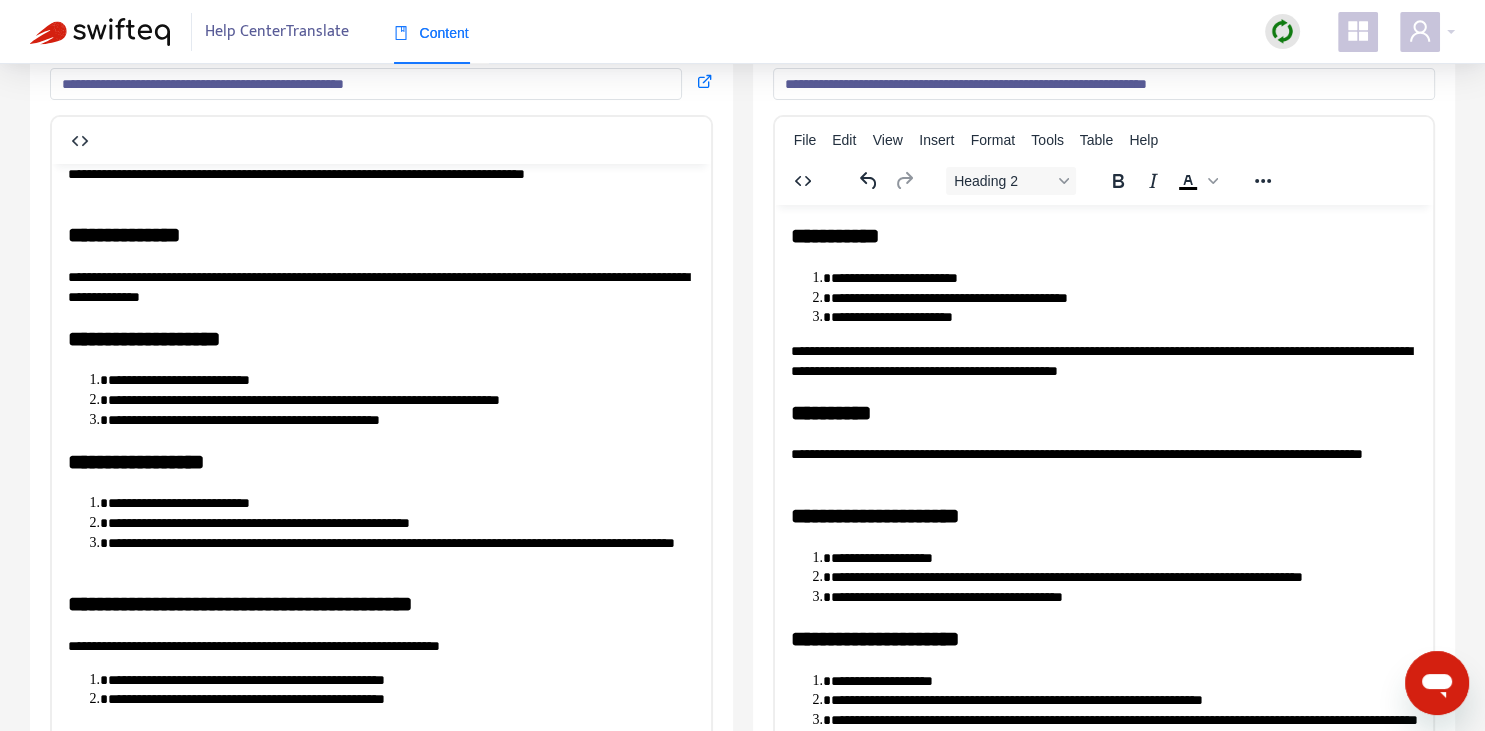 scroll, scrollTop: 176, scrollLeft: 0, axis: vertical 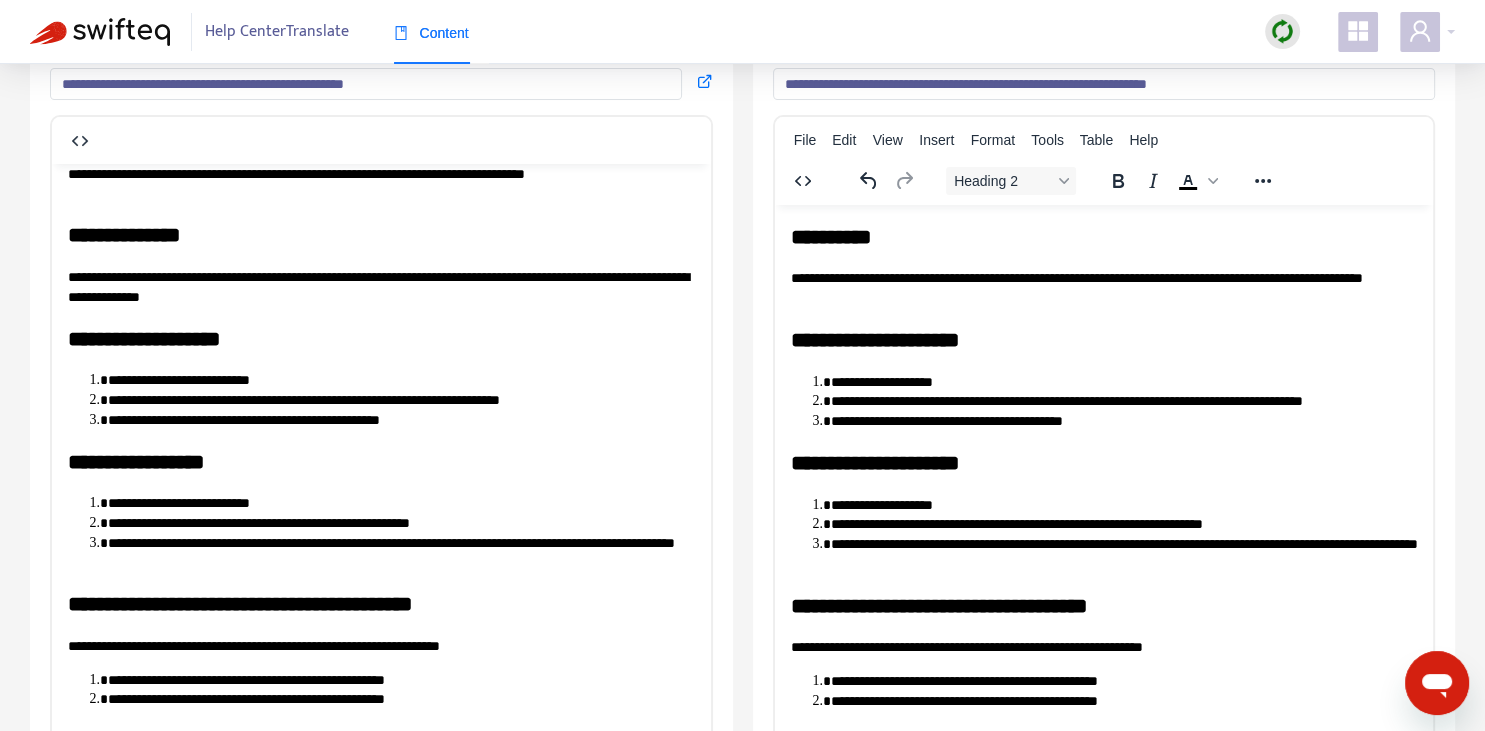click on "**********" at bounding box center (1123, 382) 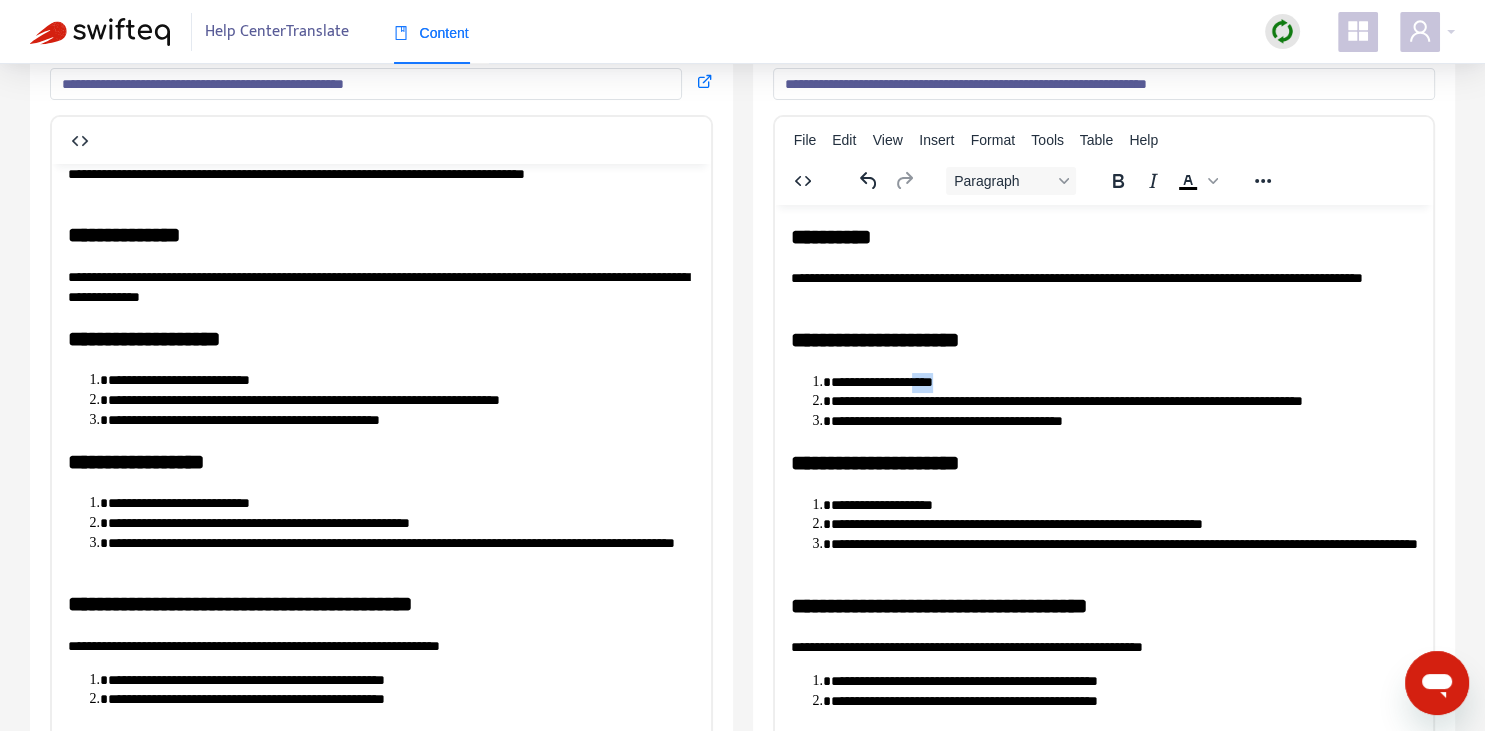 click on "**********" at bounding box center [1123, 382] 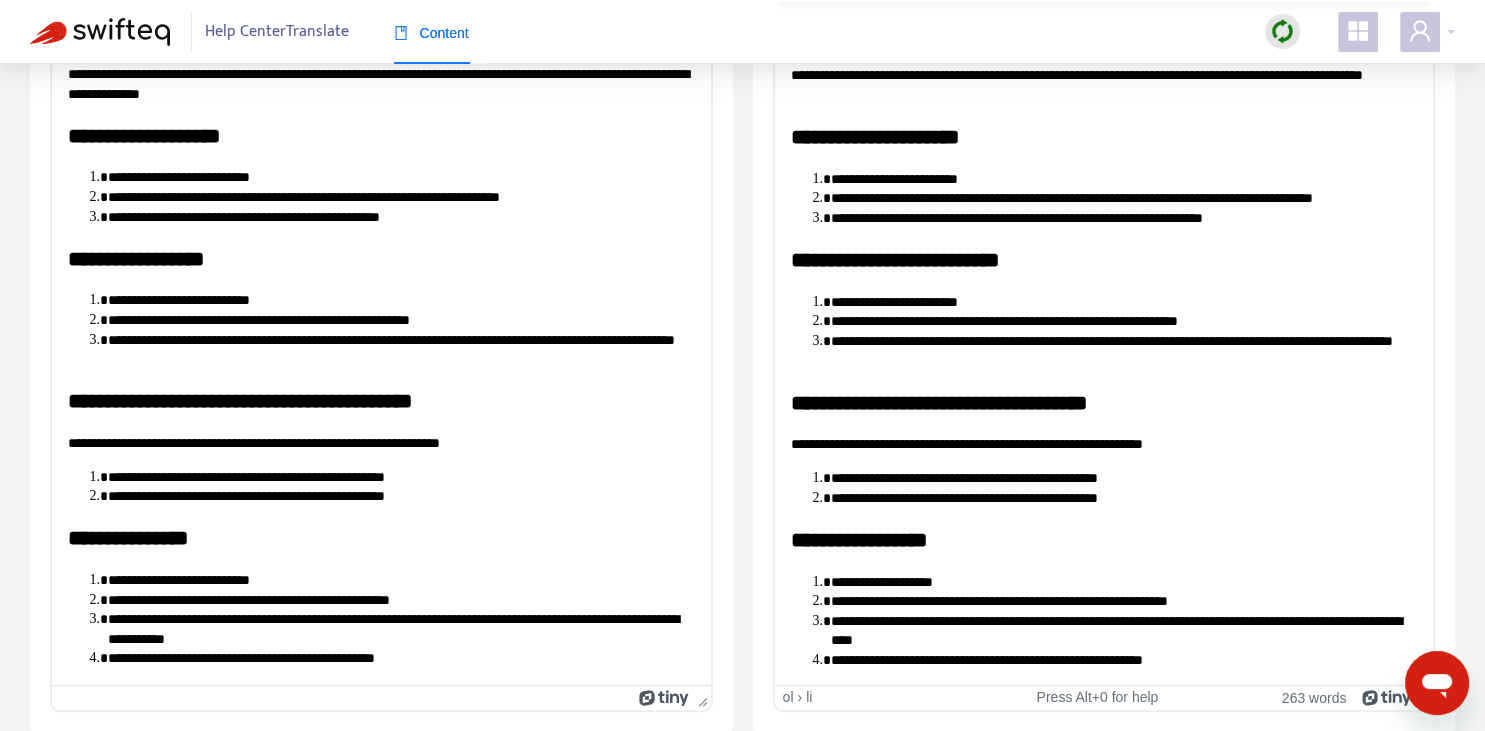 scroll, scrollTop: 176, scrollLeft: 0, axis: vertical 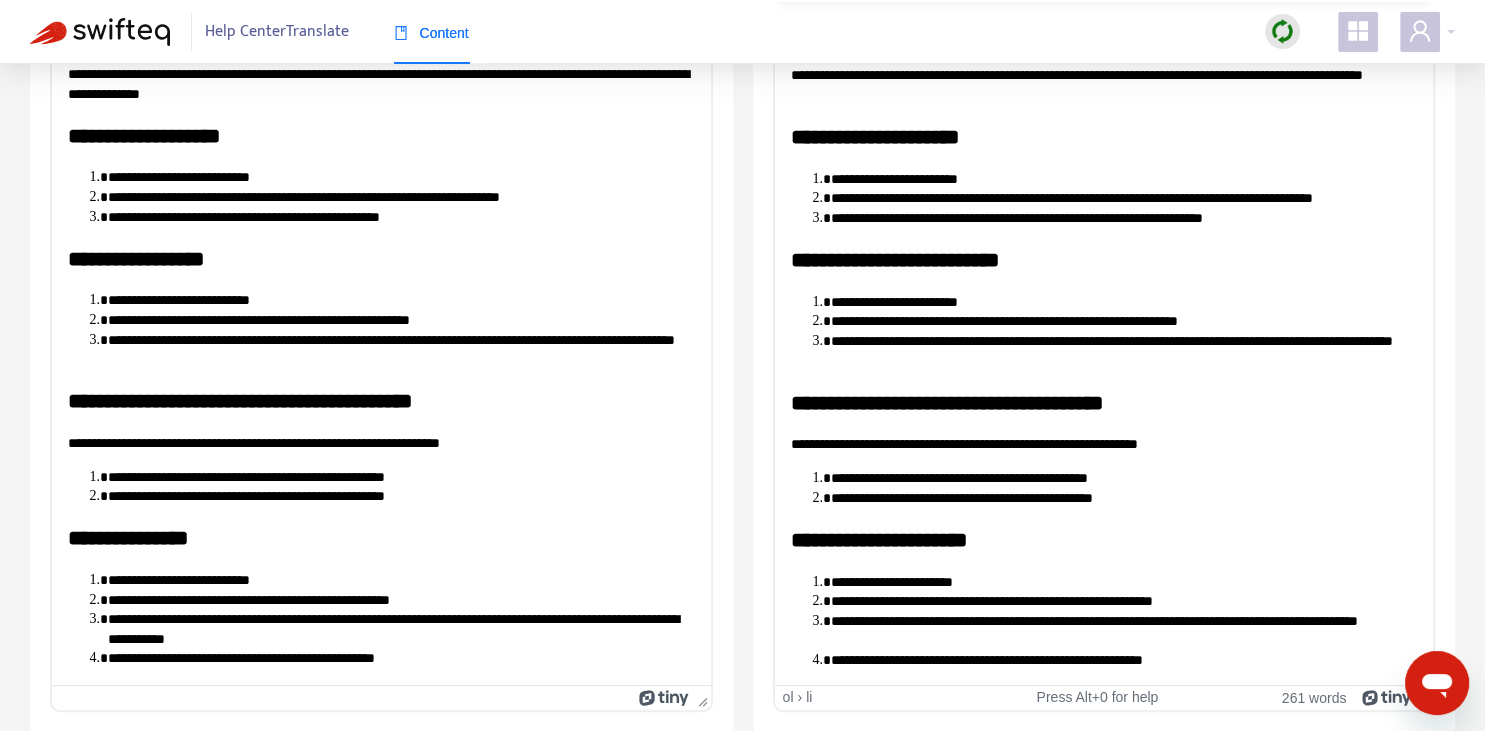 click on "**********" at bounding box center (1123, 630) 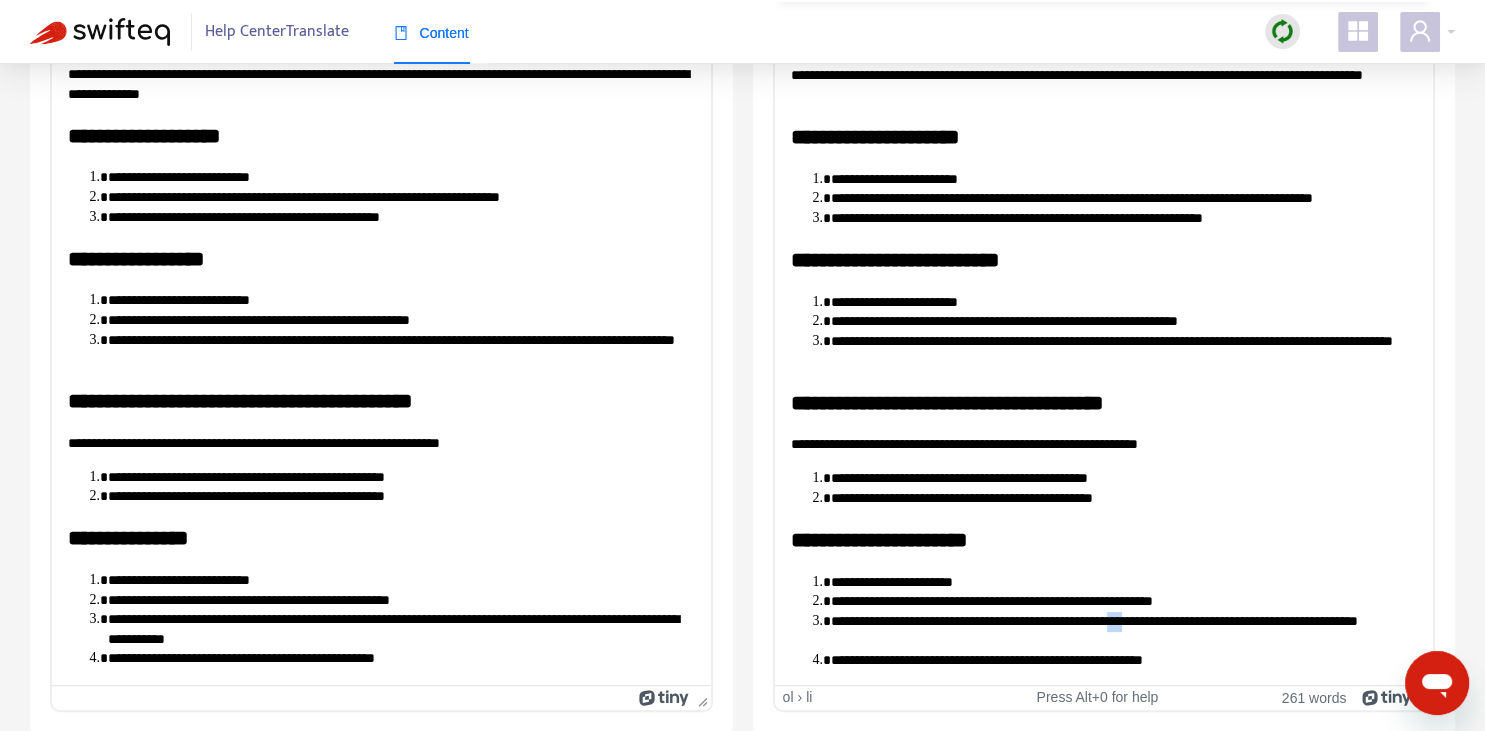 click on "**********" at bounding box center [1123, 630] 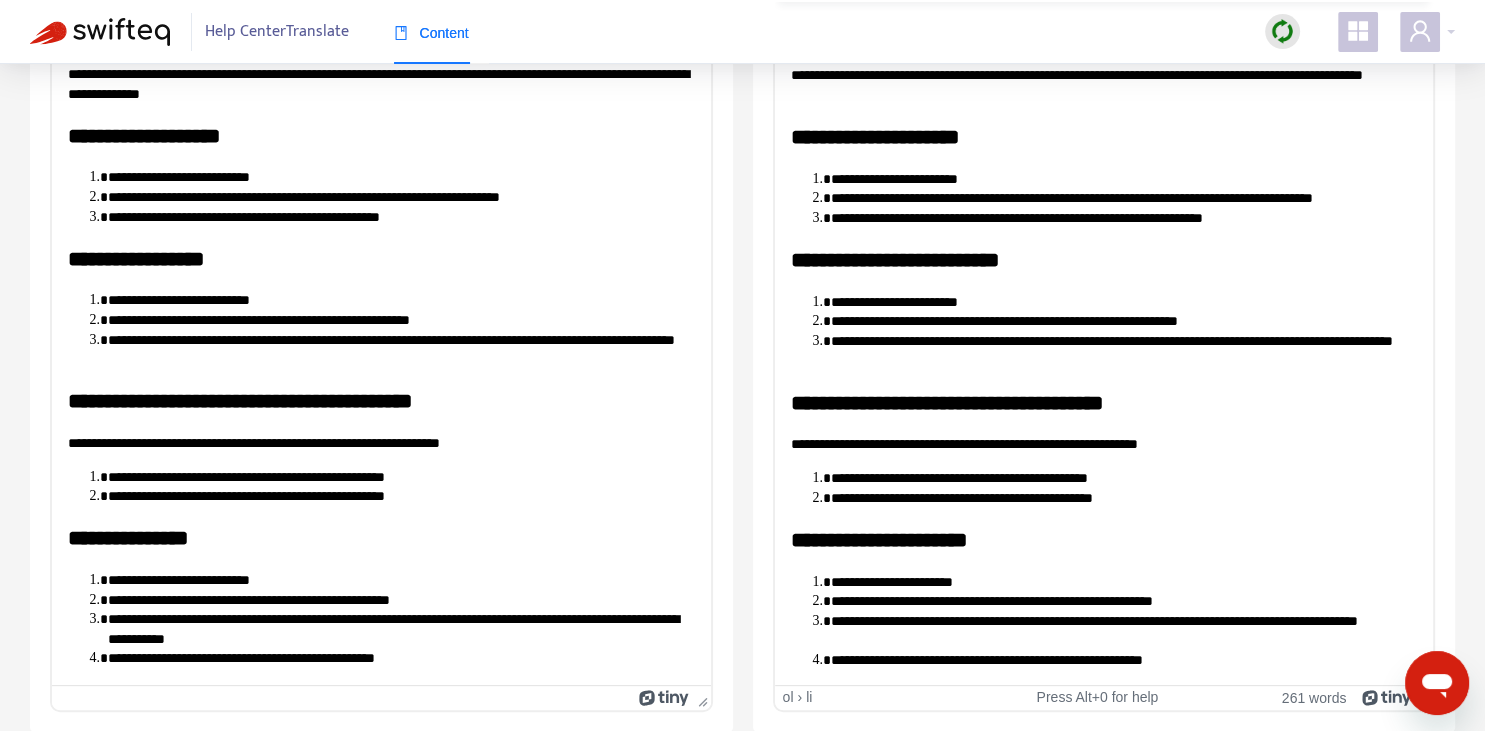 click on "**********" at bounding box center [1123, 660] 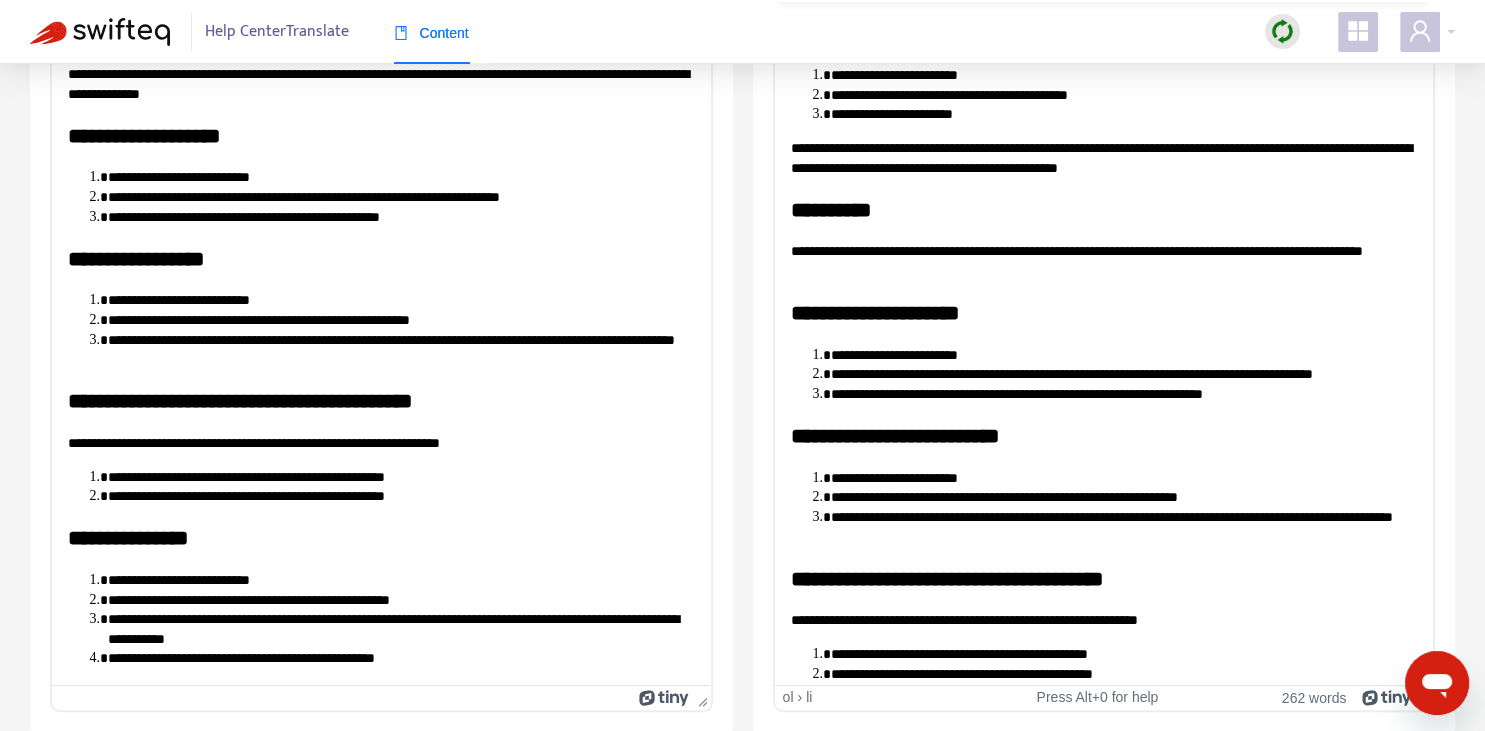 scroll, scrollTop: 0, scrollLeft: 0, axis: both 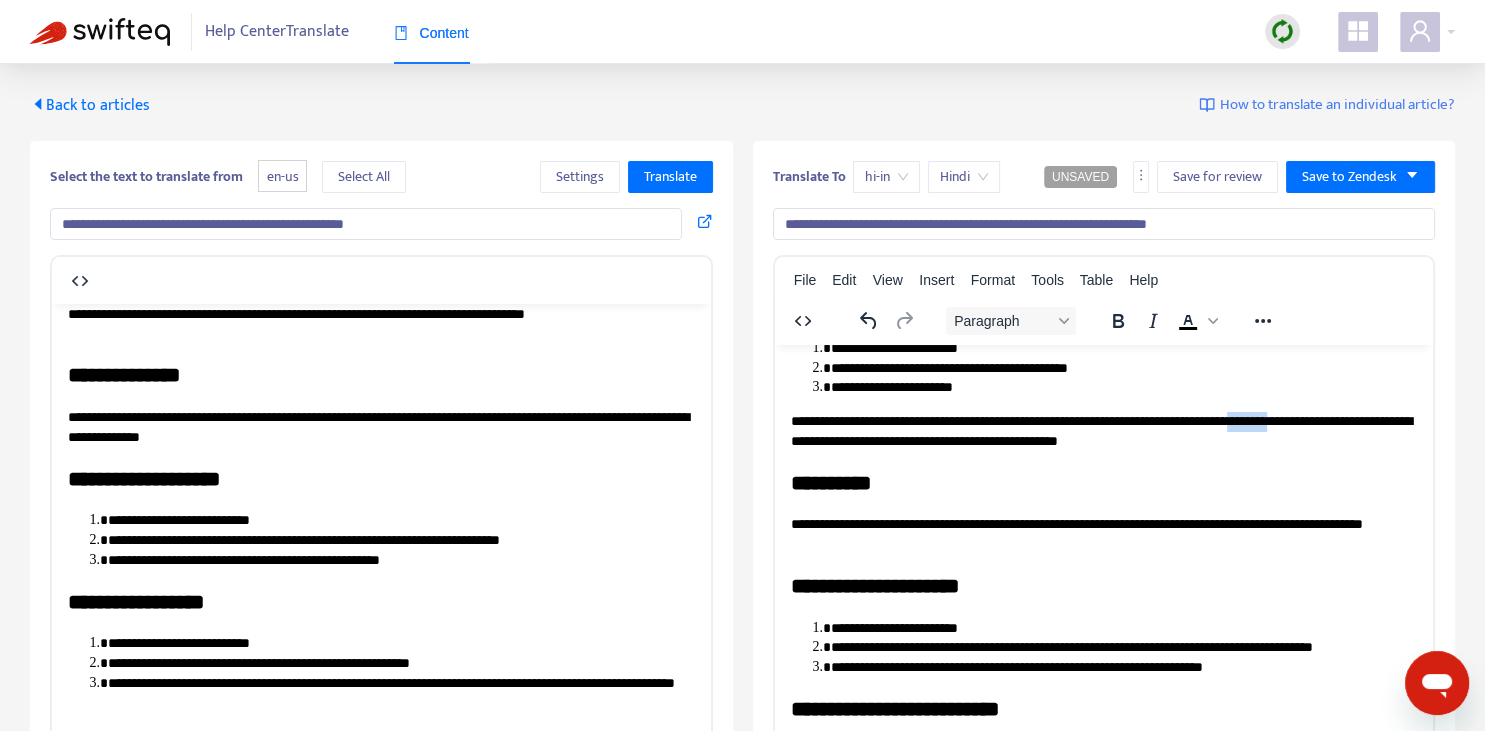 drag, startPoint x: 1340, startPoint y: 413, endPoint x: 1395, endPoint y: 415, distance: 55.03635 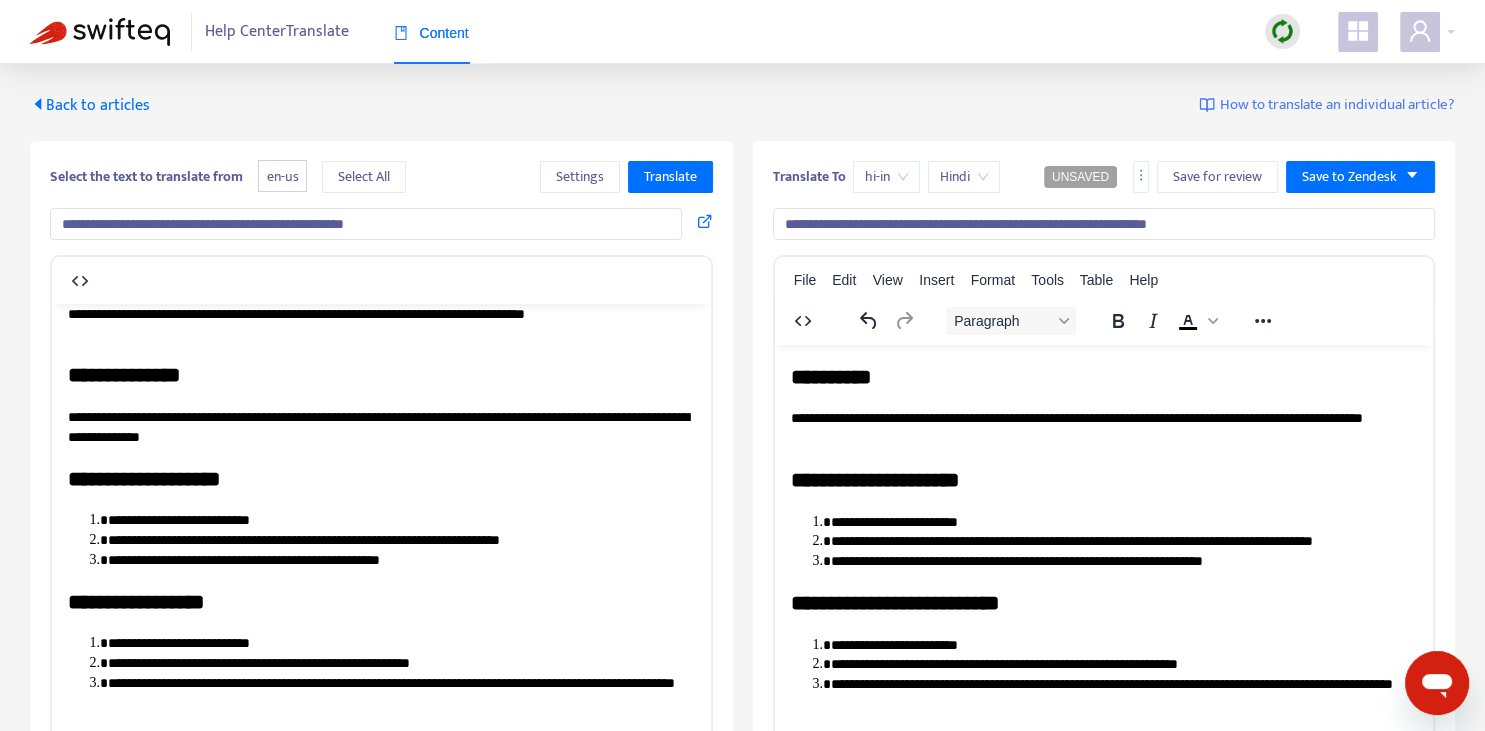 scroll, scrollTop: 176, scrollLeft: 0, axis: vertical 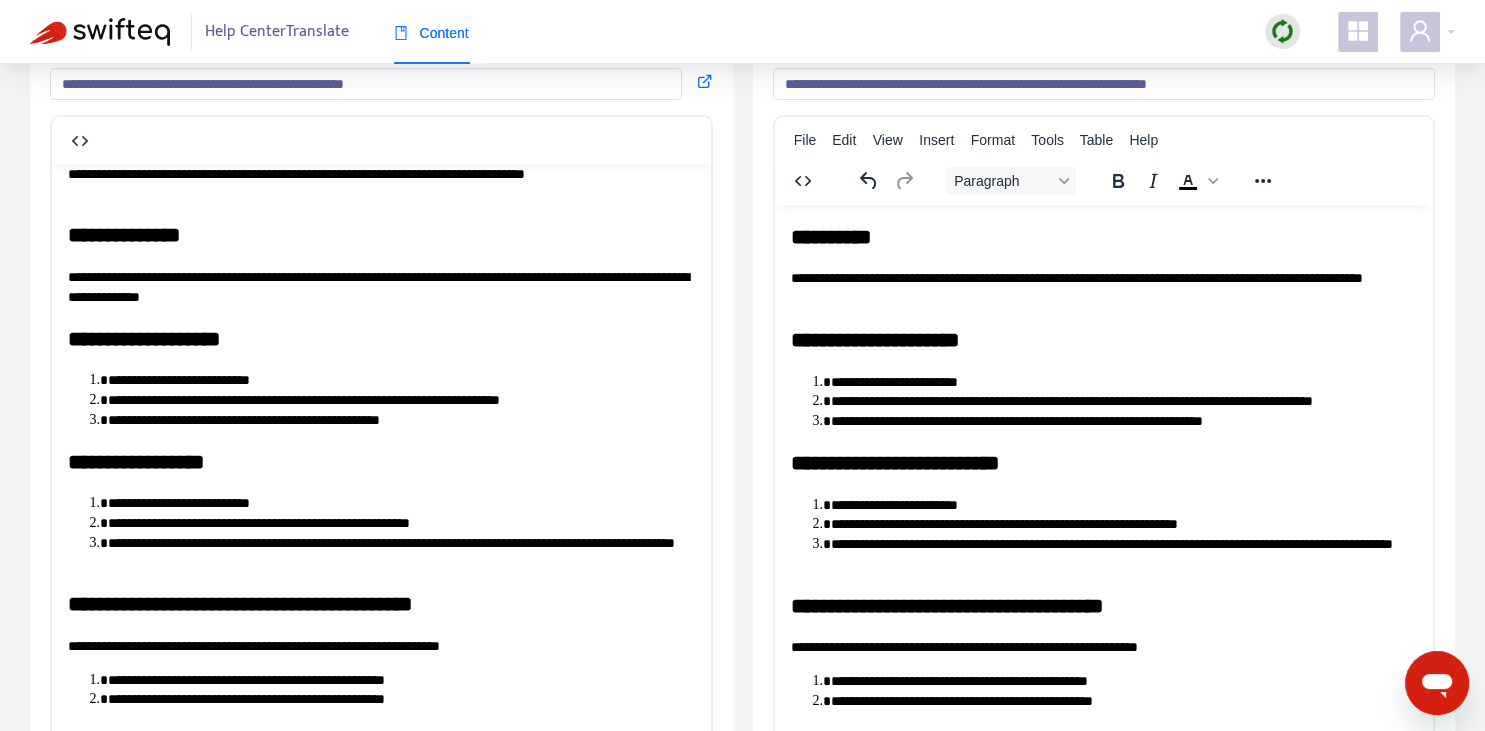 click on "**********" at bounding box center (1123, 401) 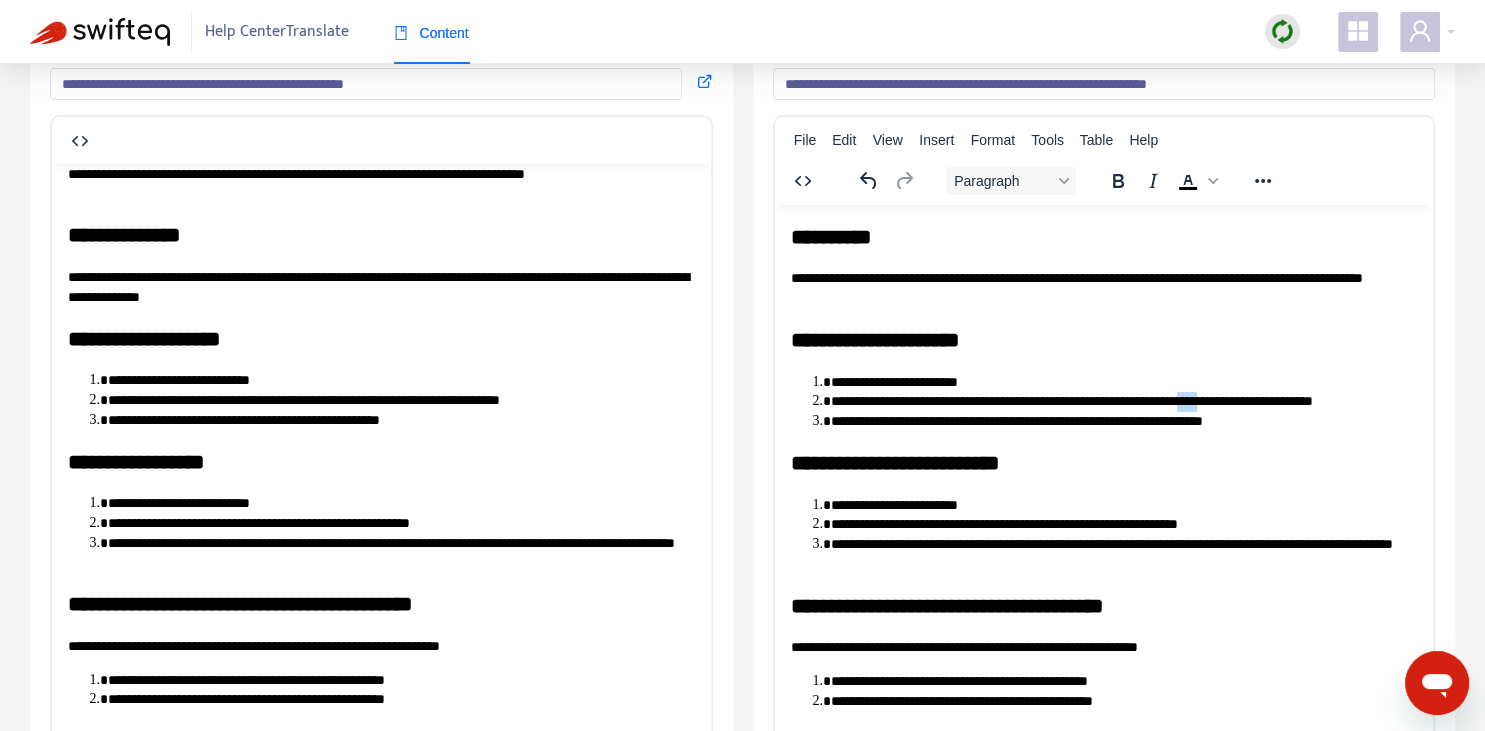 click on "**********" at bounding box center [1123, 401] 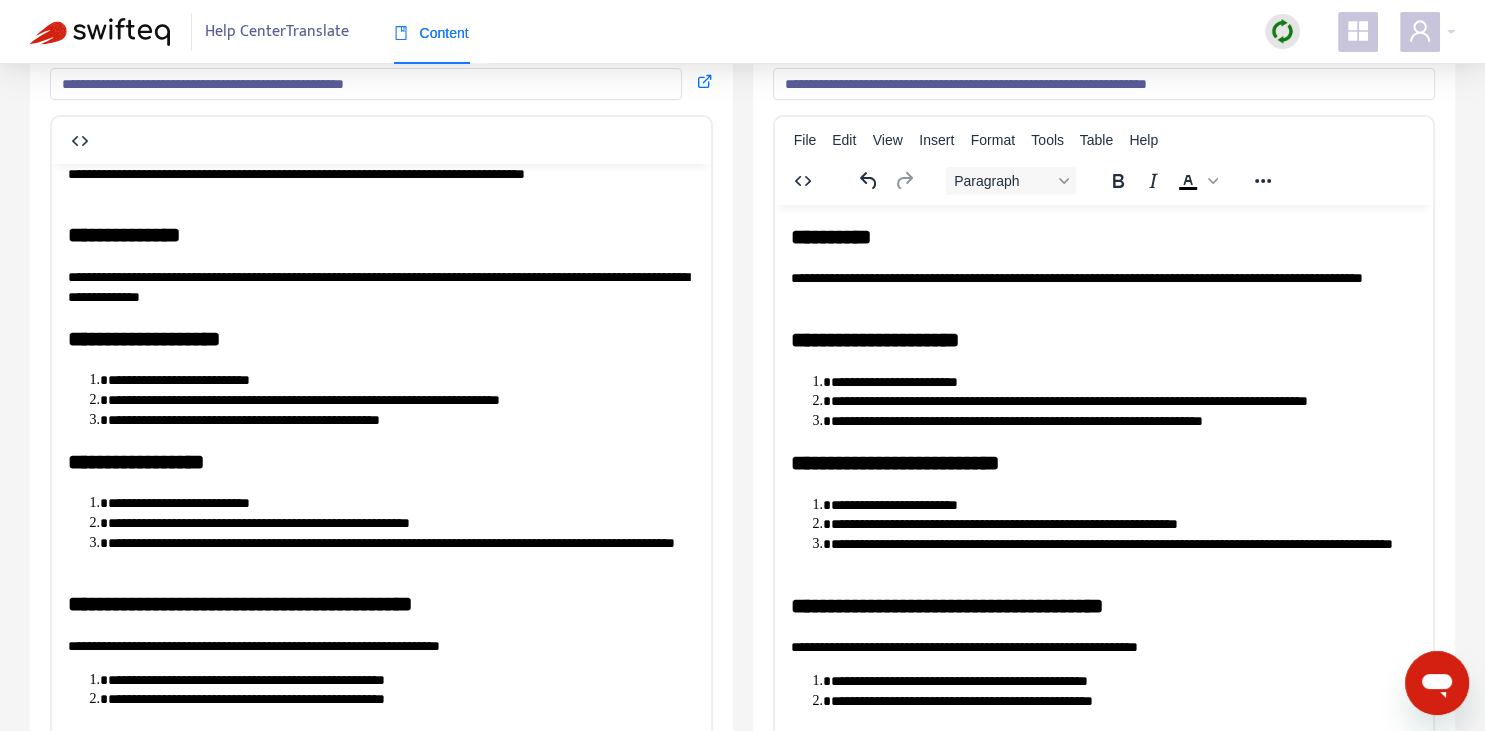 click on "**********" at bounding box center (1123, 401) 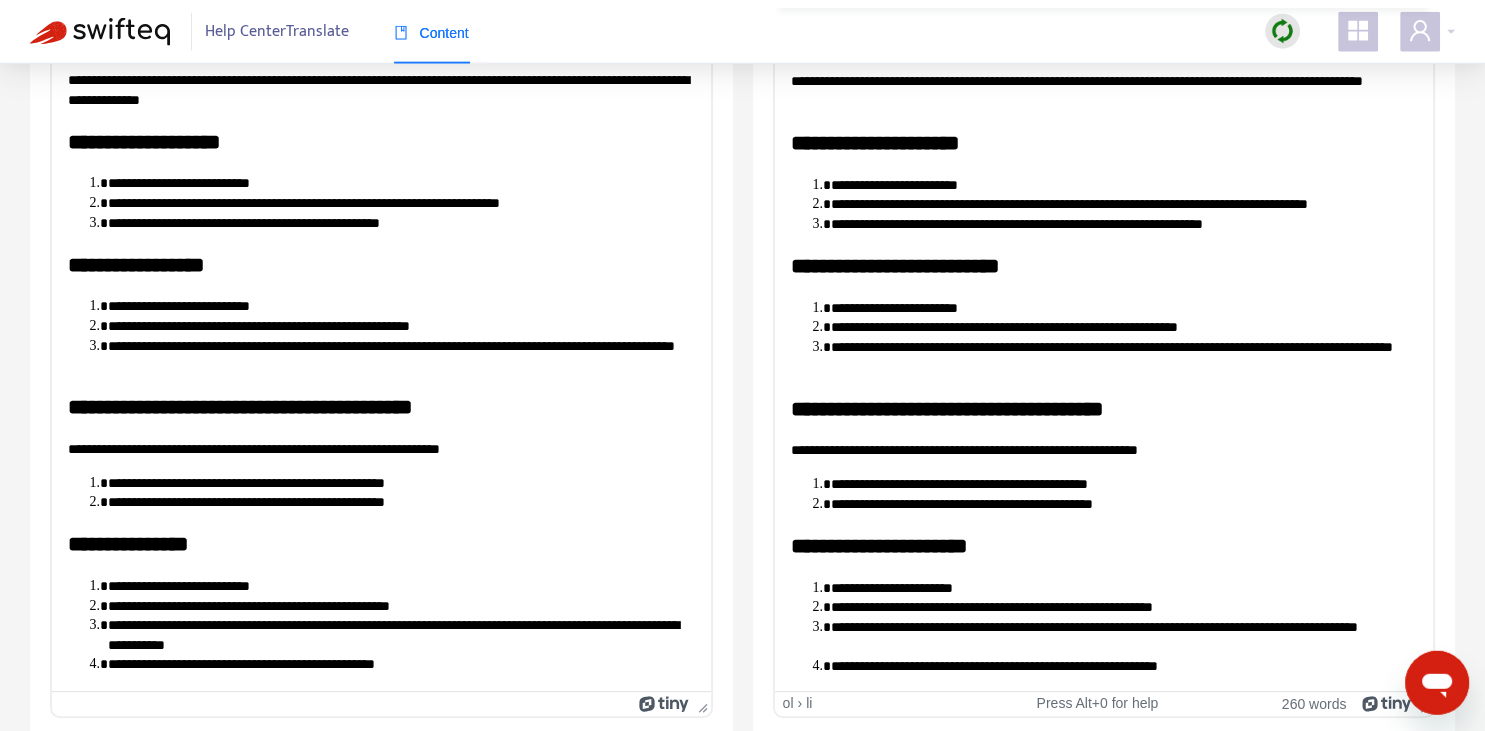 scroll, scrollTop: 343, scrollLeft: 0, axis: vertical 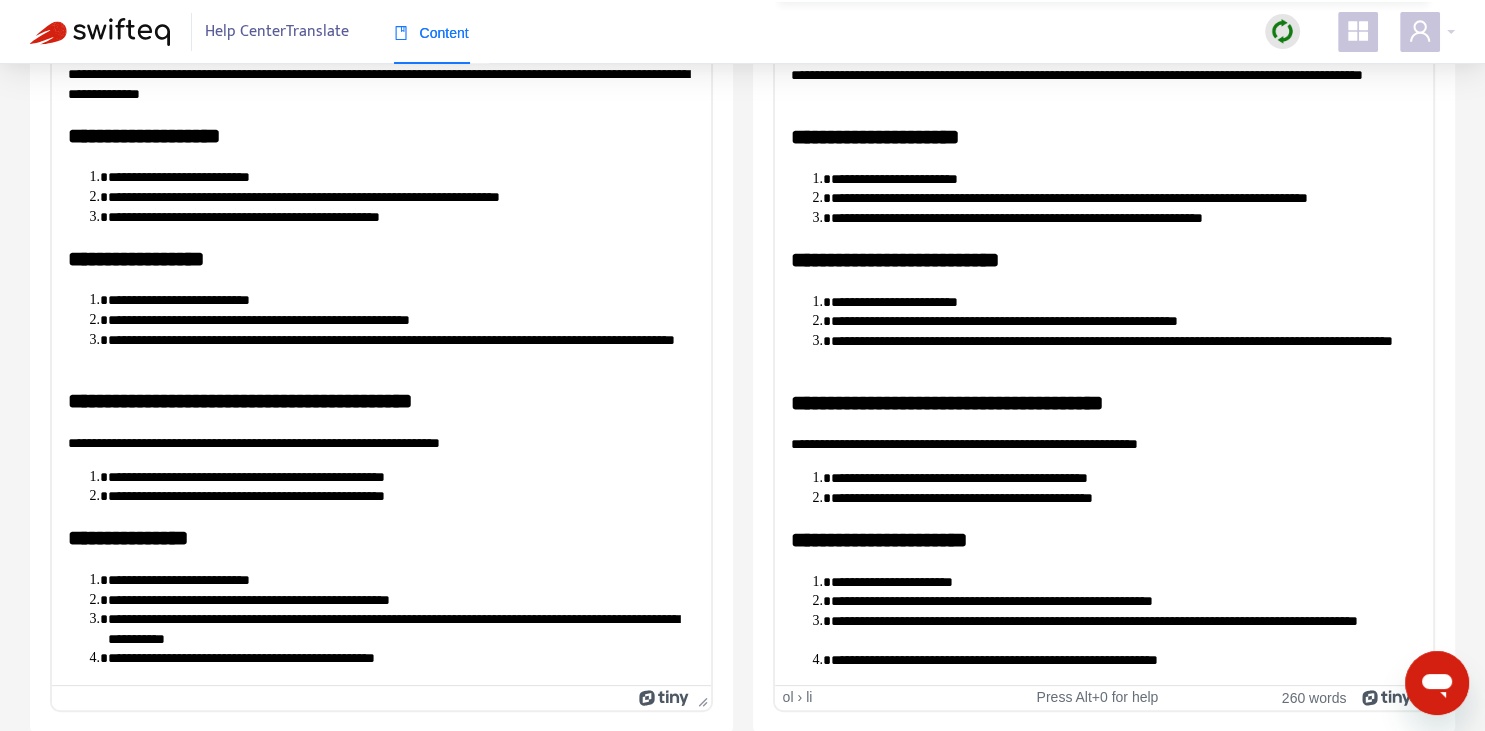 click on "**********" at bounding box center [1123, 350] 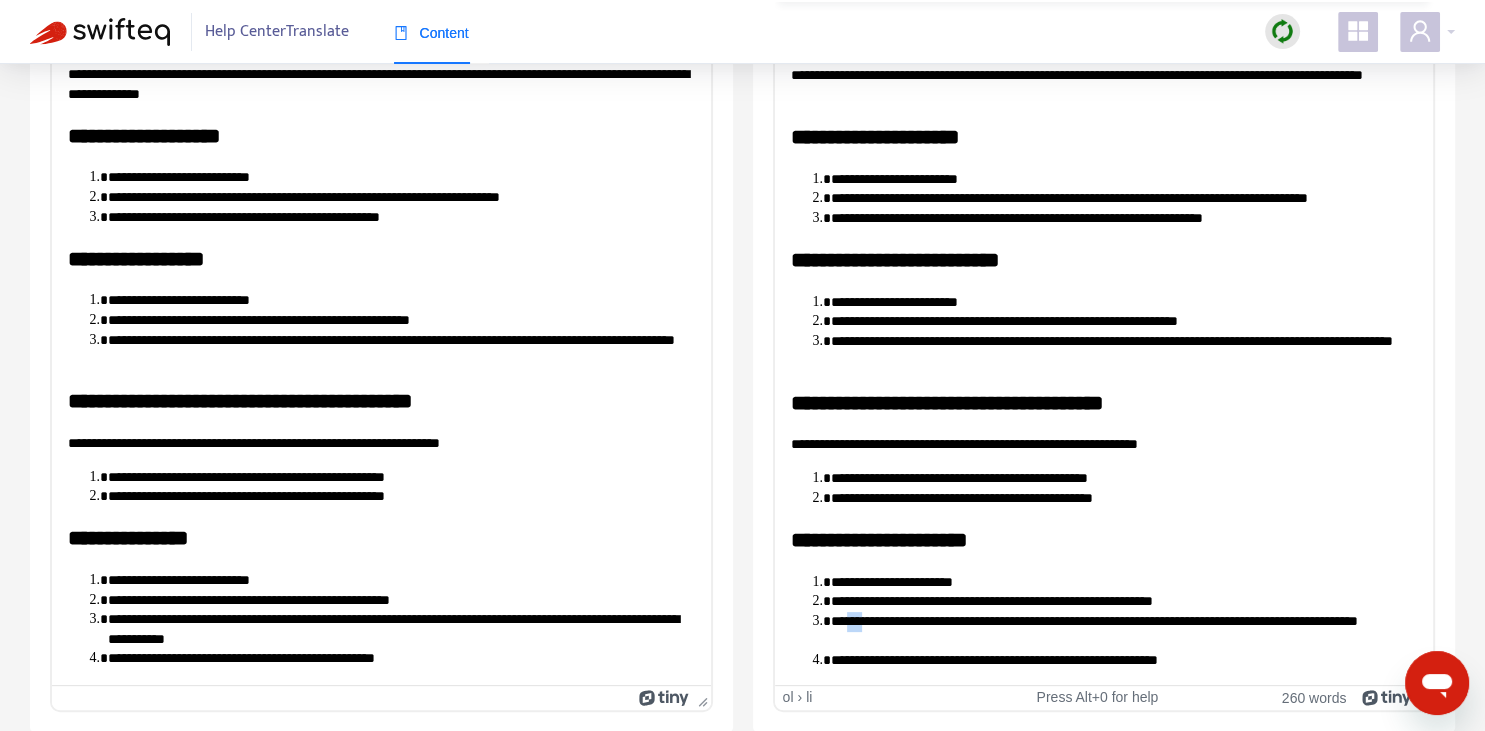 click on "**********" at bounding box center (1123, 630) 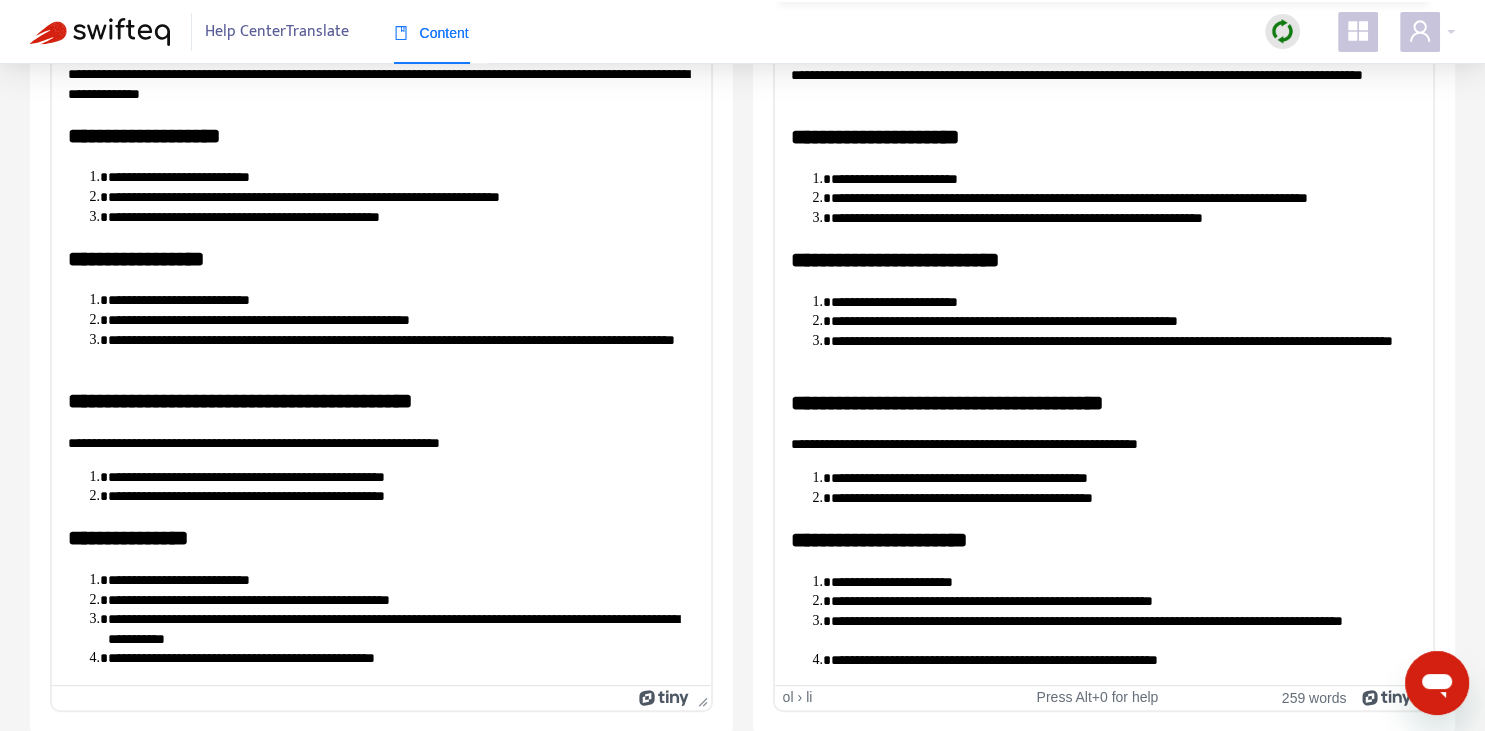 click on "**********" at bounding box center [1123, 630] 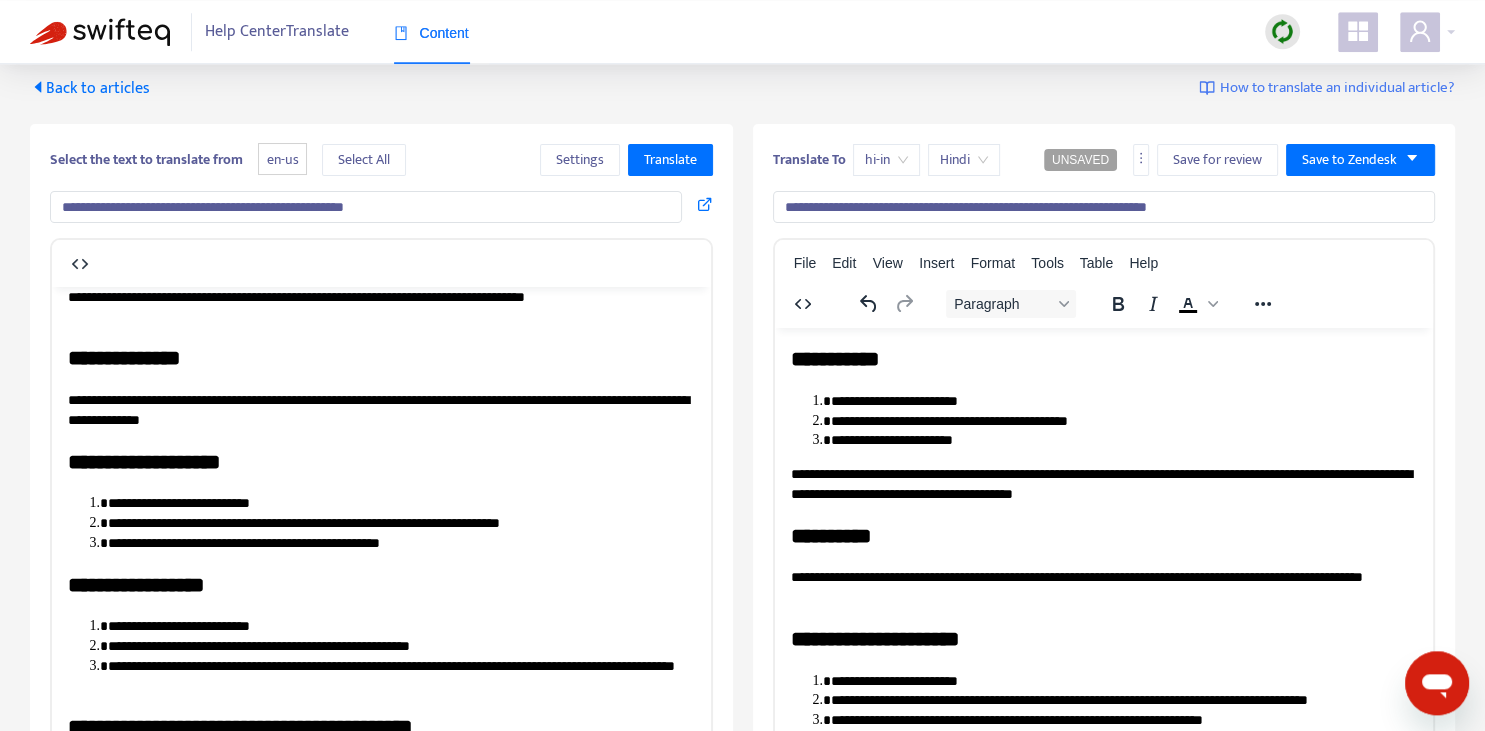 scroll, scrollTop: 0, scrollLeft: 0, axis: both 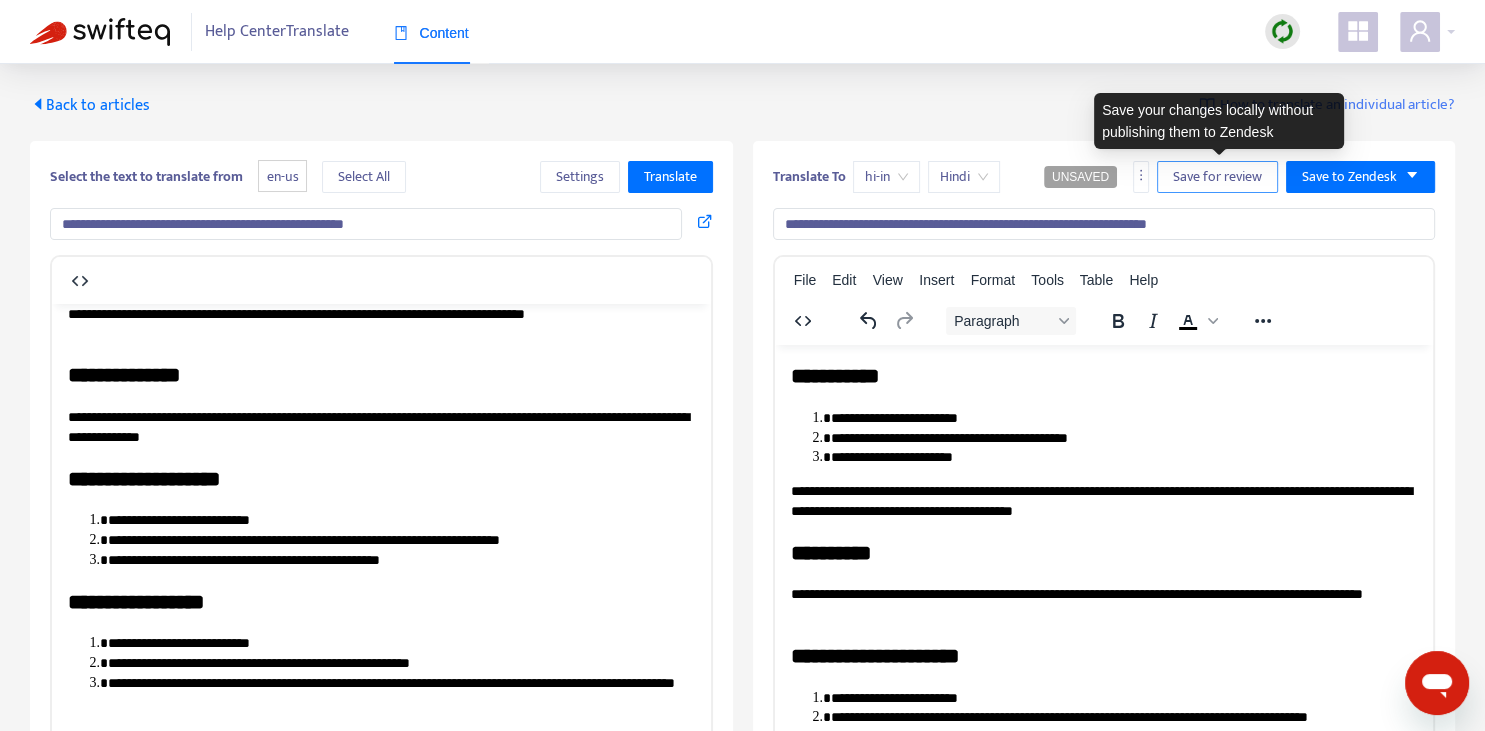 click on "Save for review" at bounding box center [1217, 177] 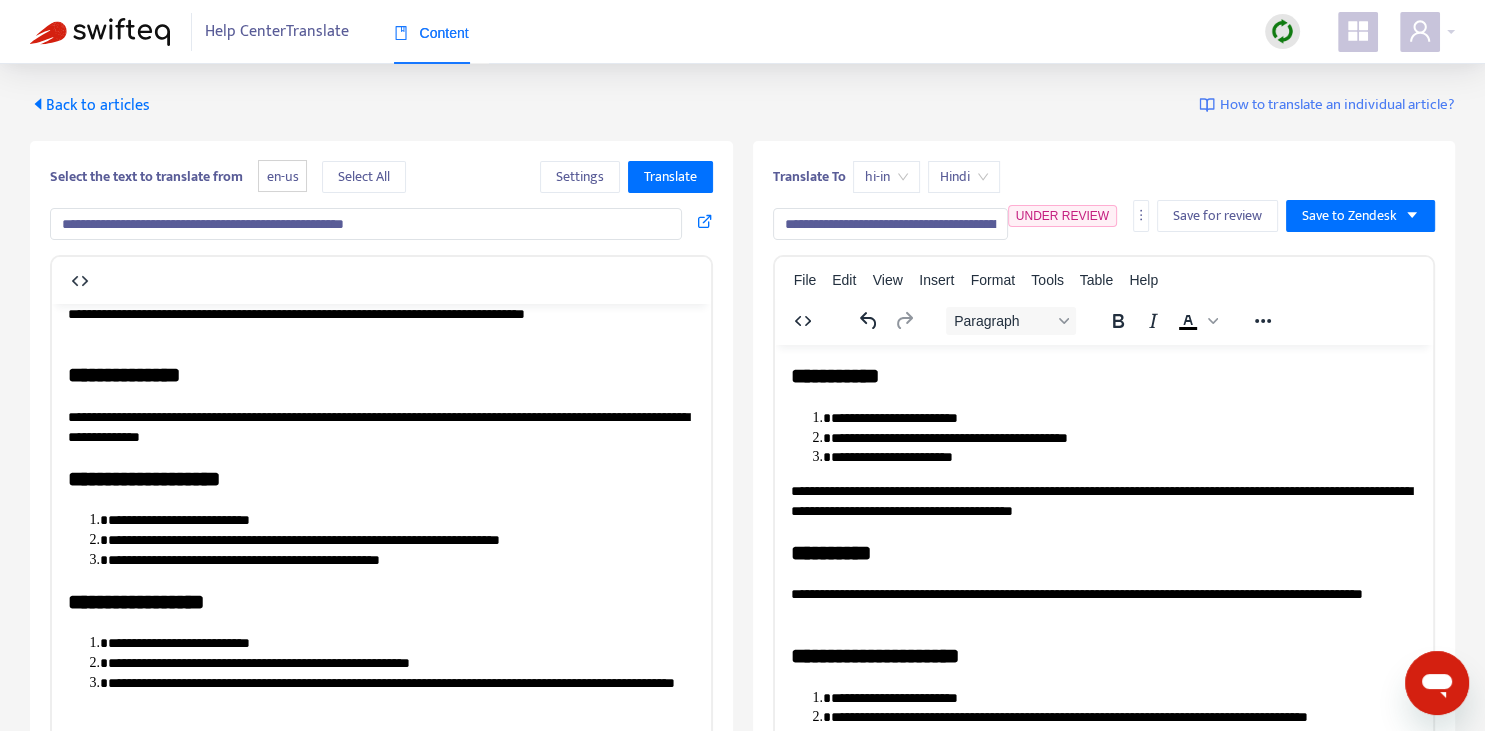 click on "Back to articles" at bounding box center (90, 105) 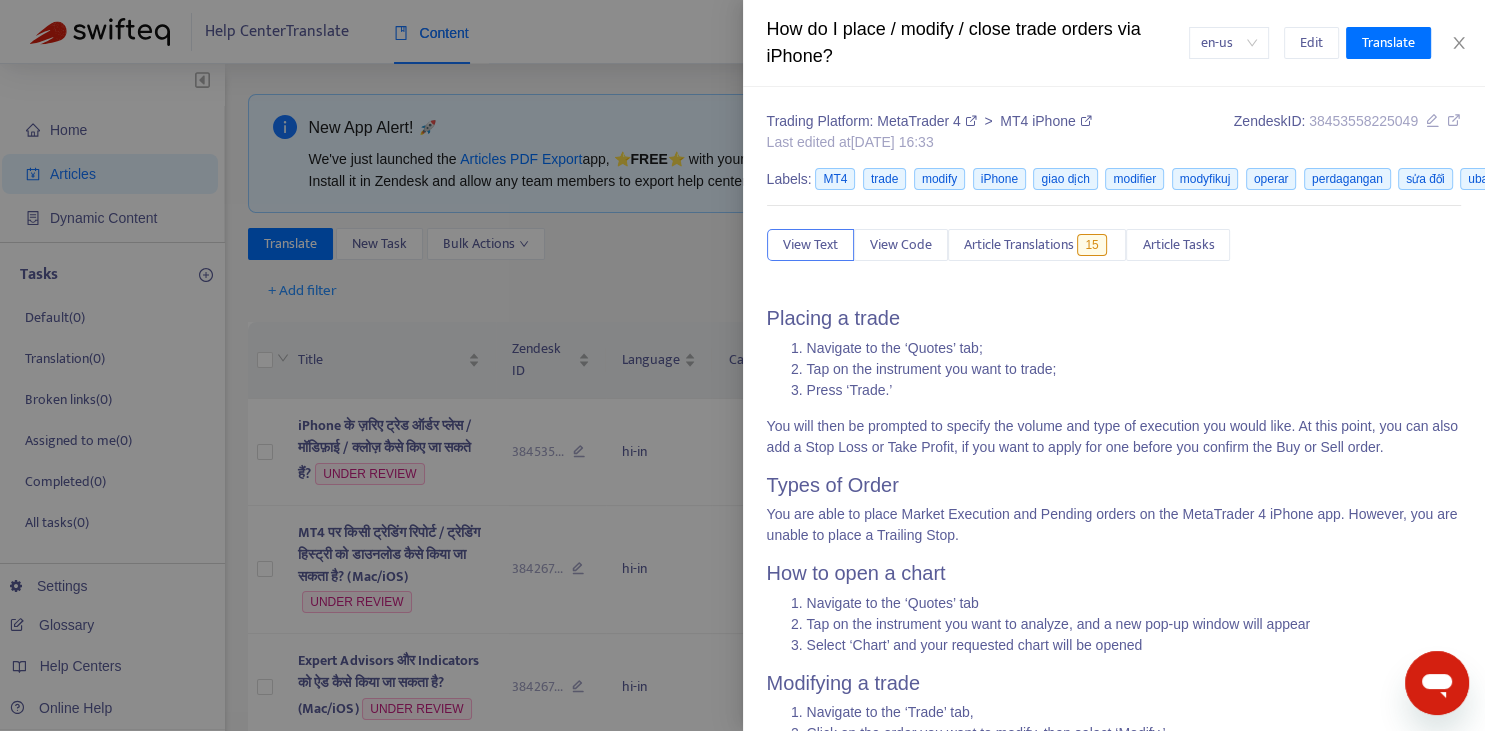 click at bounding box center [742, 365] 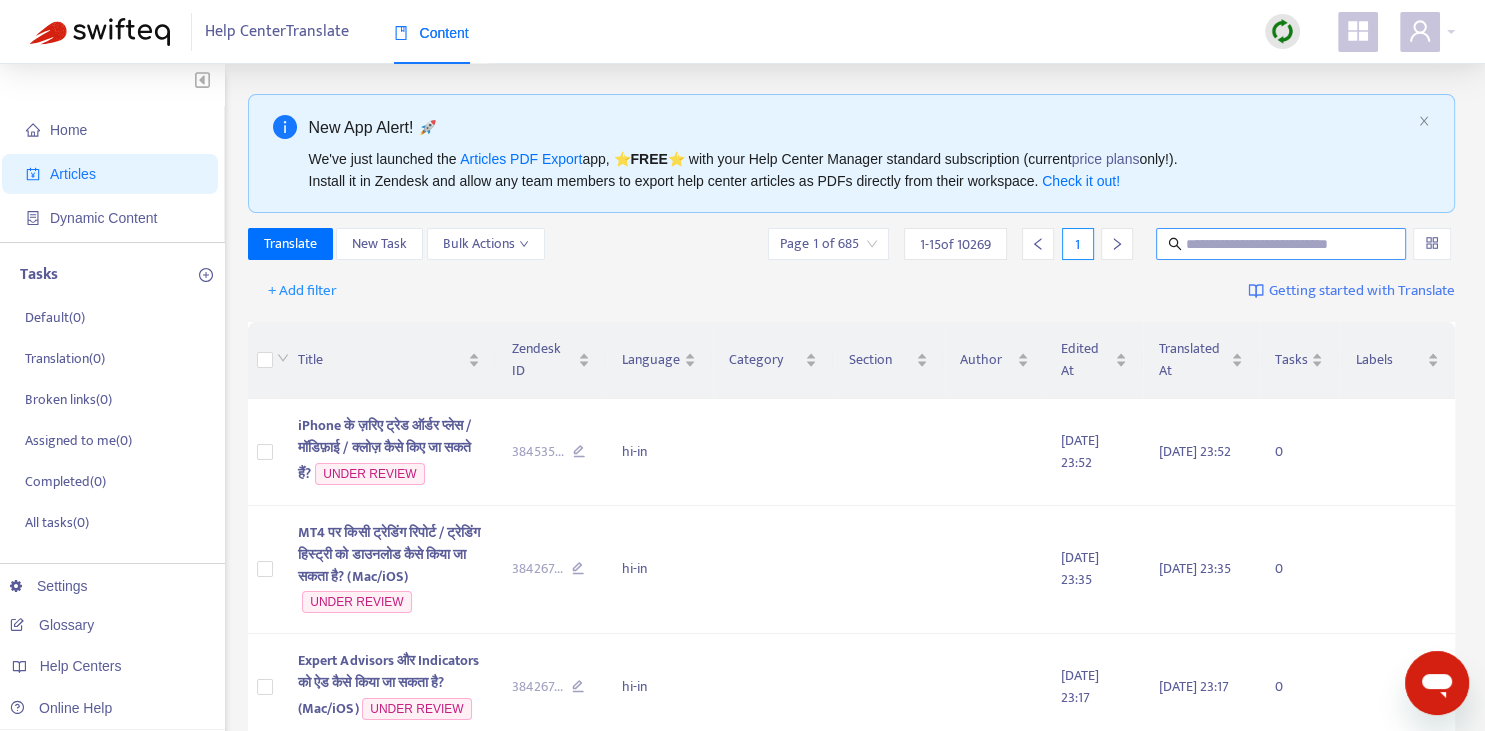 click at bounding box center [1281, 244] 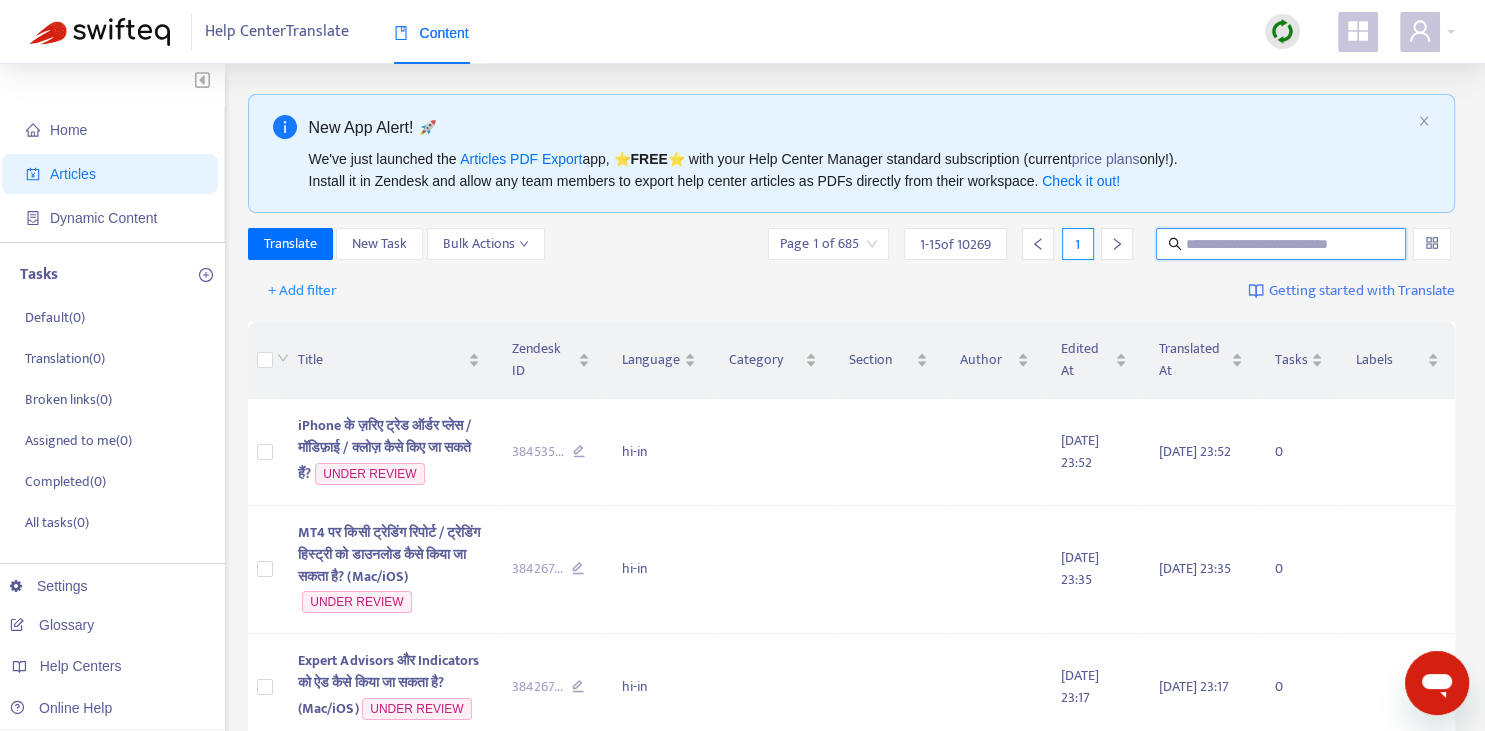 click at bounding box center [1282, 244] 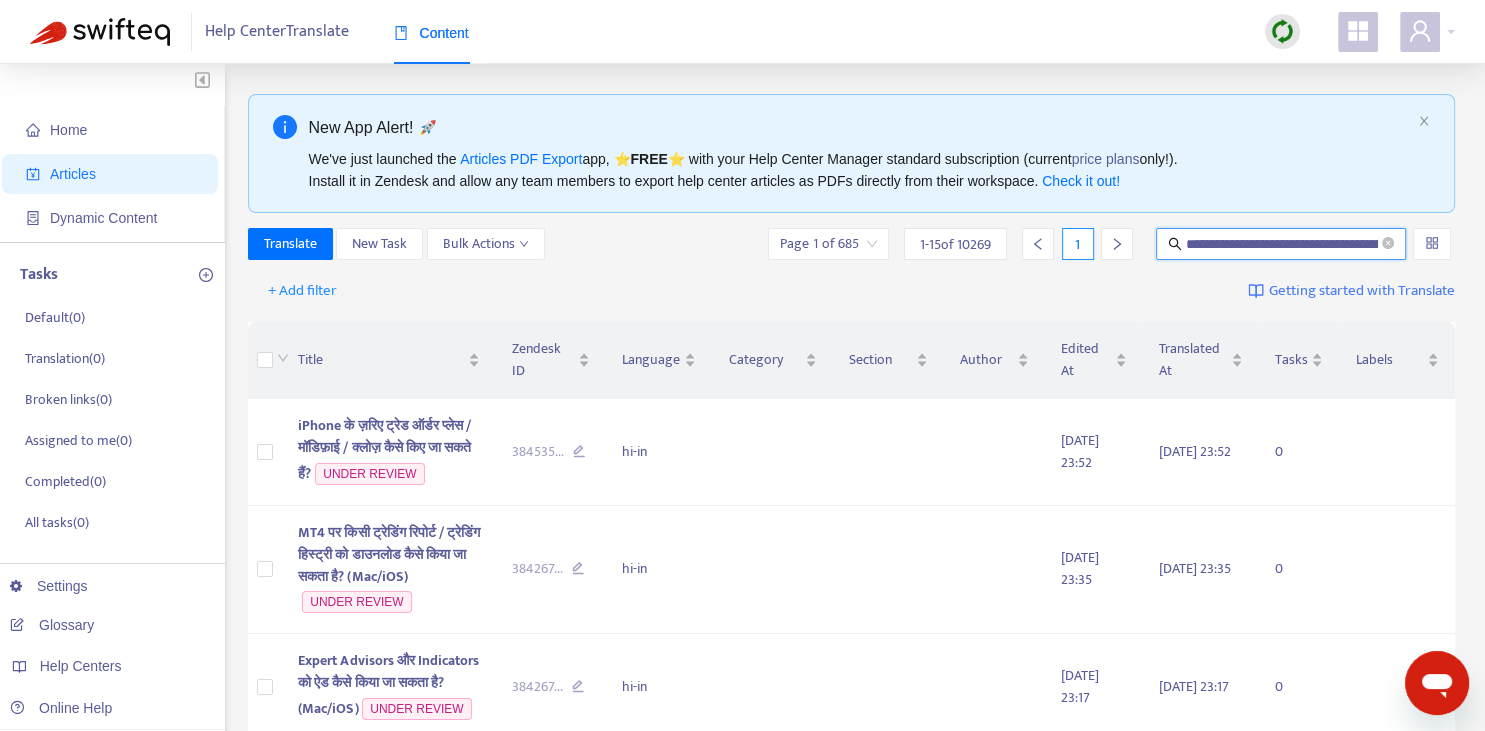 scroll, scrollTop: 0, scrollLeft: 169, axis: horizontal 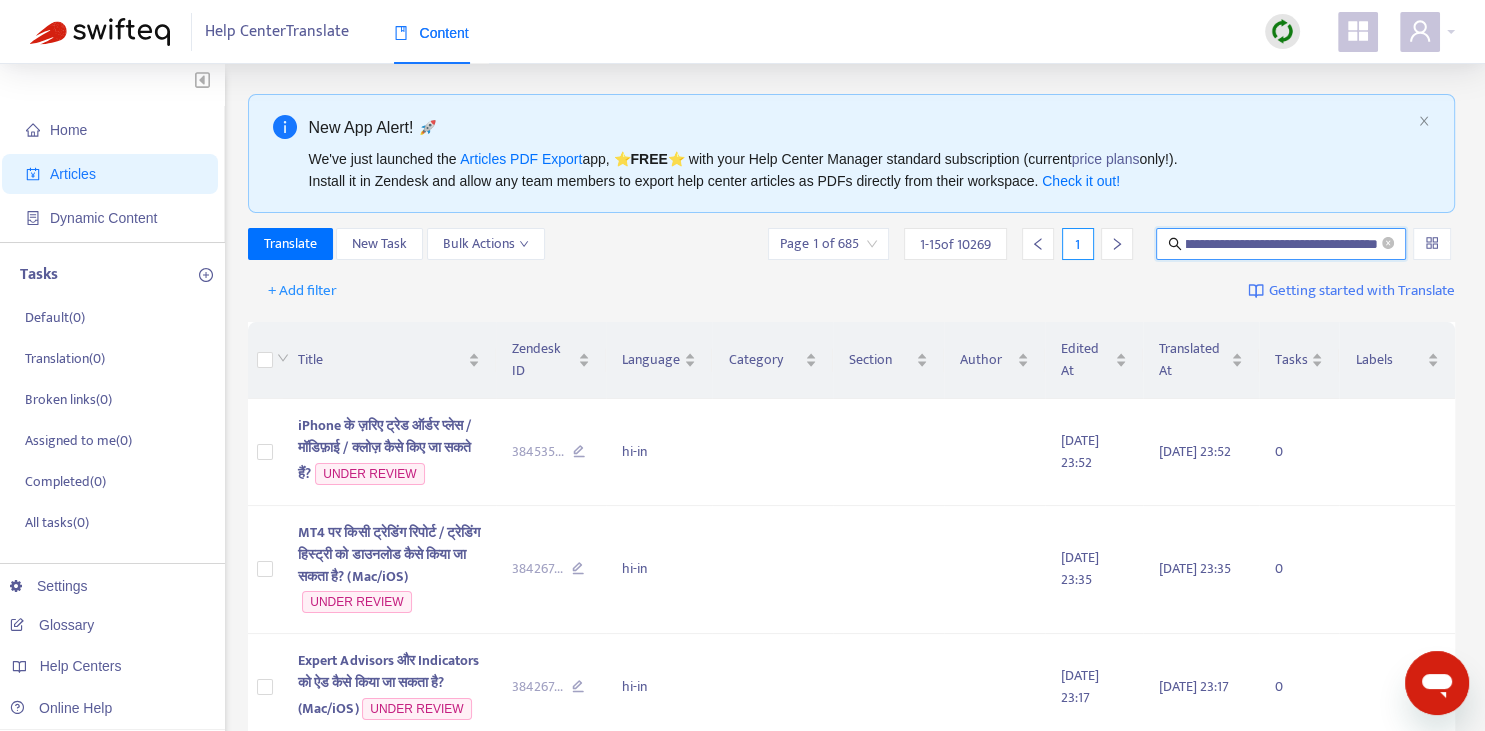 type on "**********" 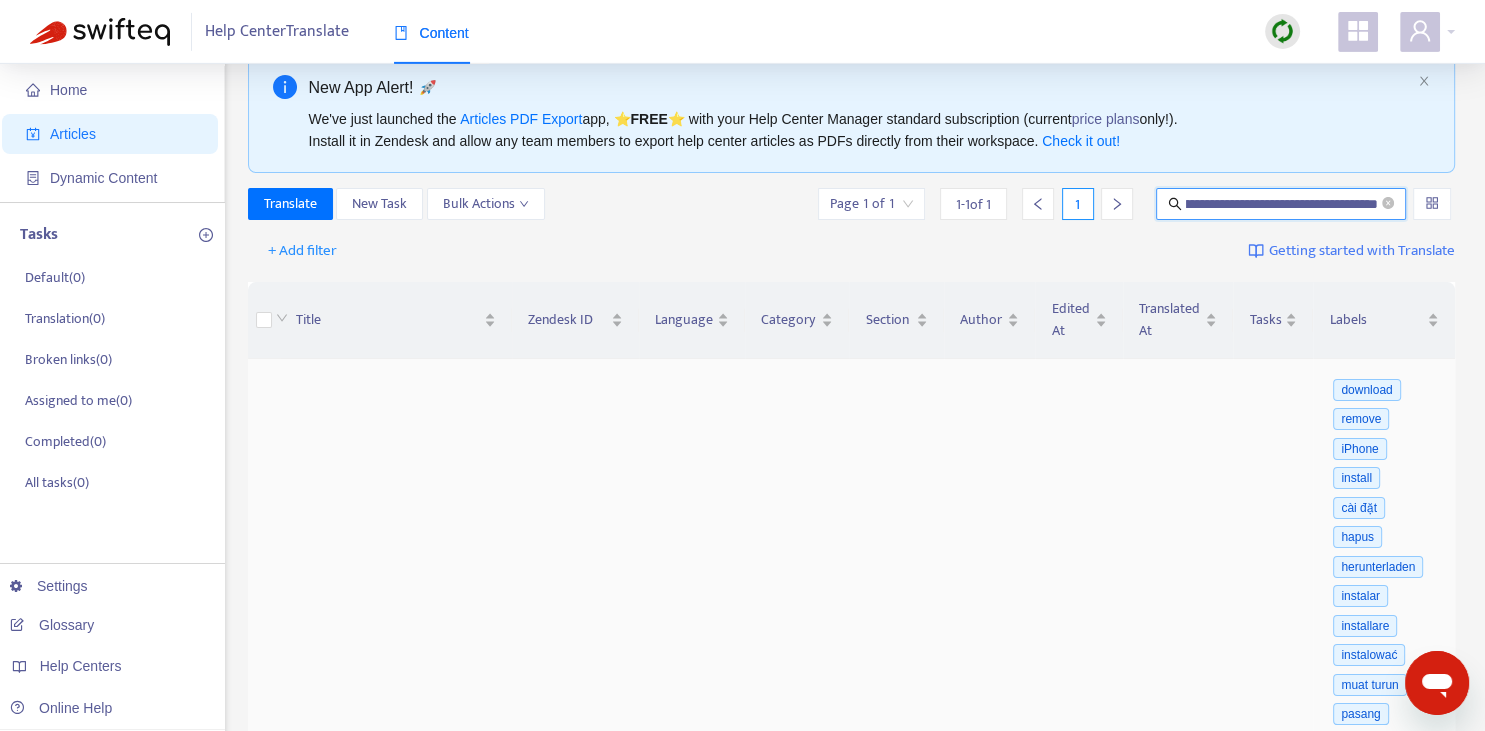 scroll, scrollTop: 492, scrollLeft: 0, axis: vertical 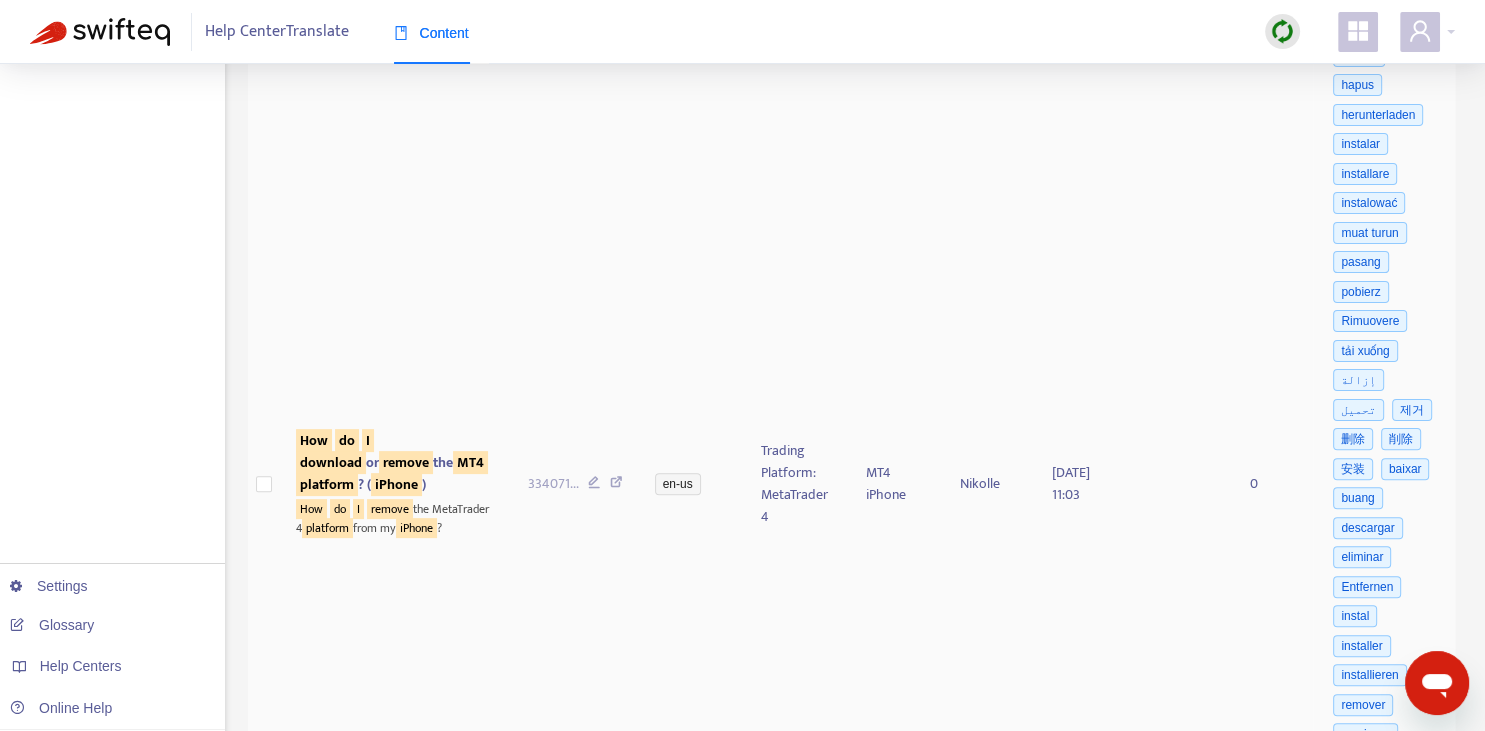 click on "do" at bounding box center [347, 440] 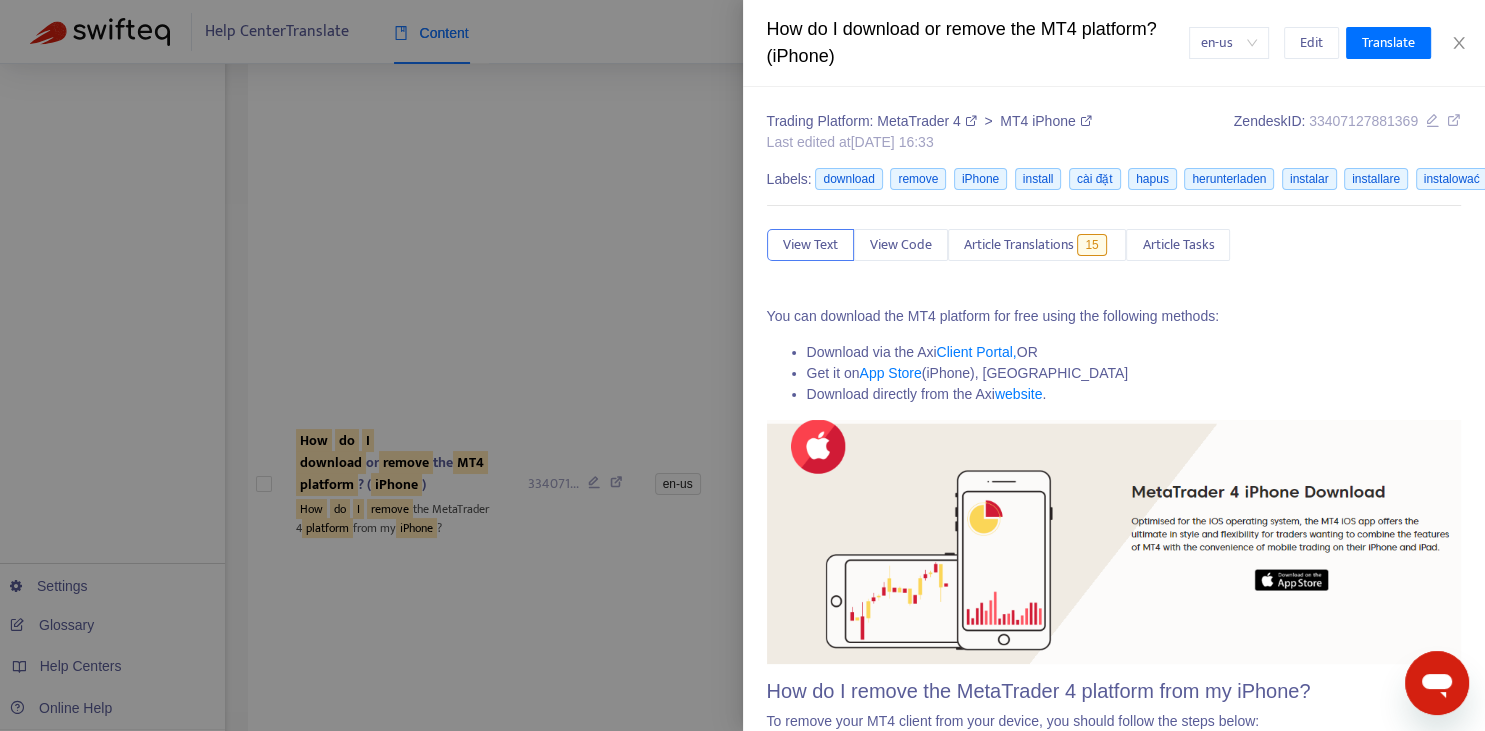 scroll, scrollTop: 128, scrollLeft: 0, axis: vertical 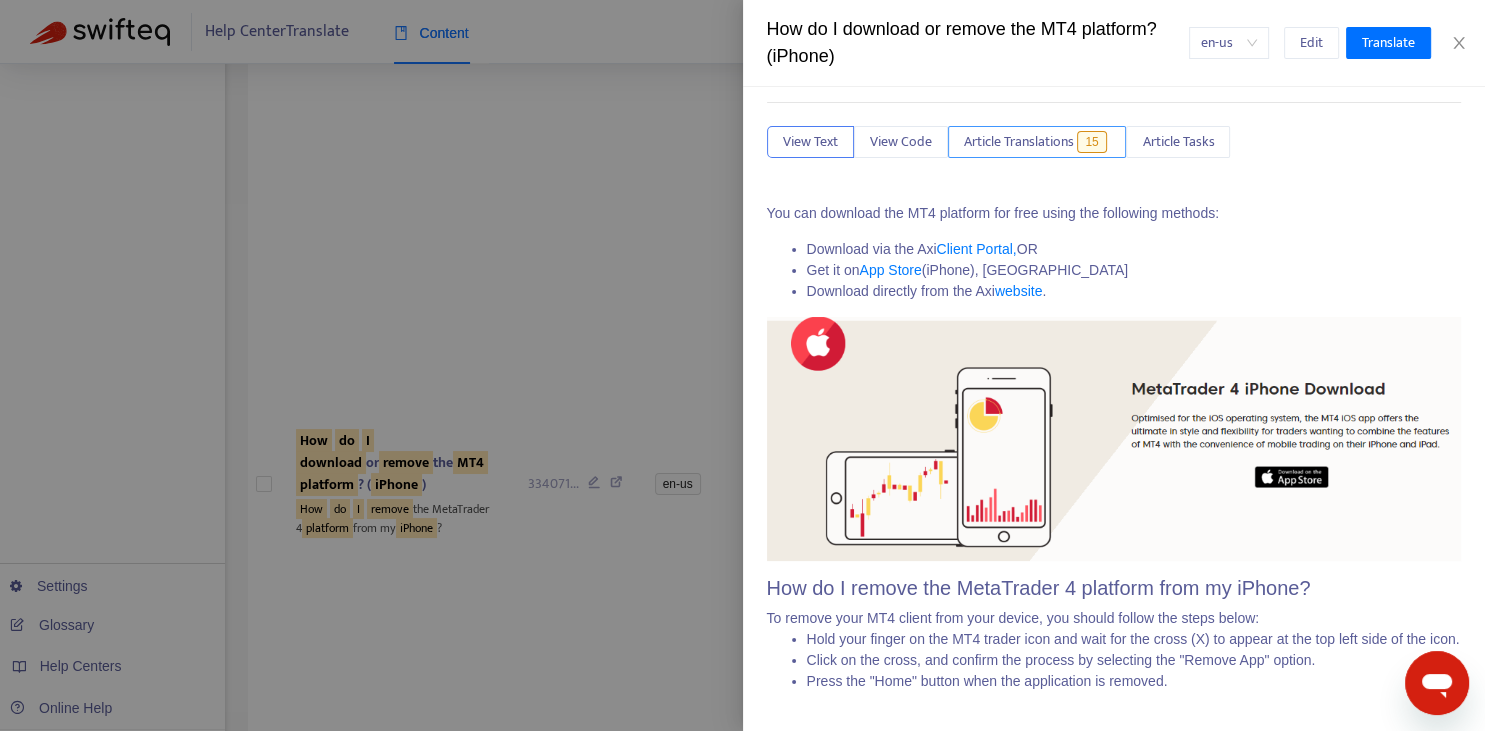 click on "Article Translations" at bounding box center (1019, 142) 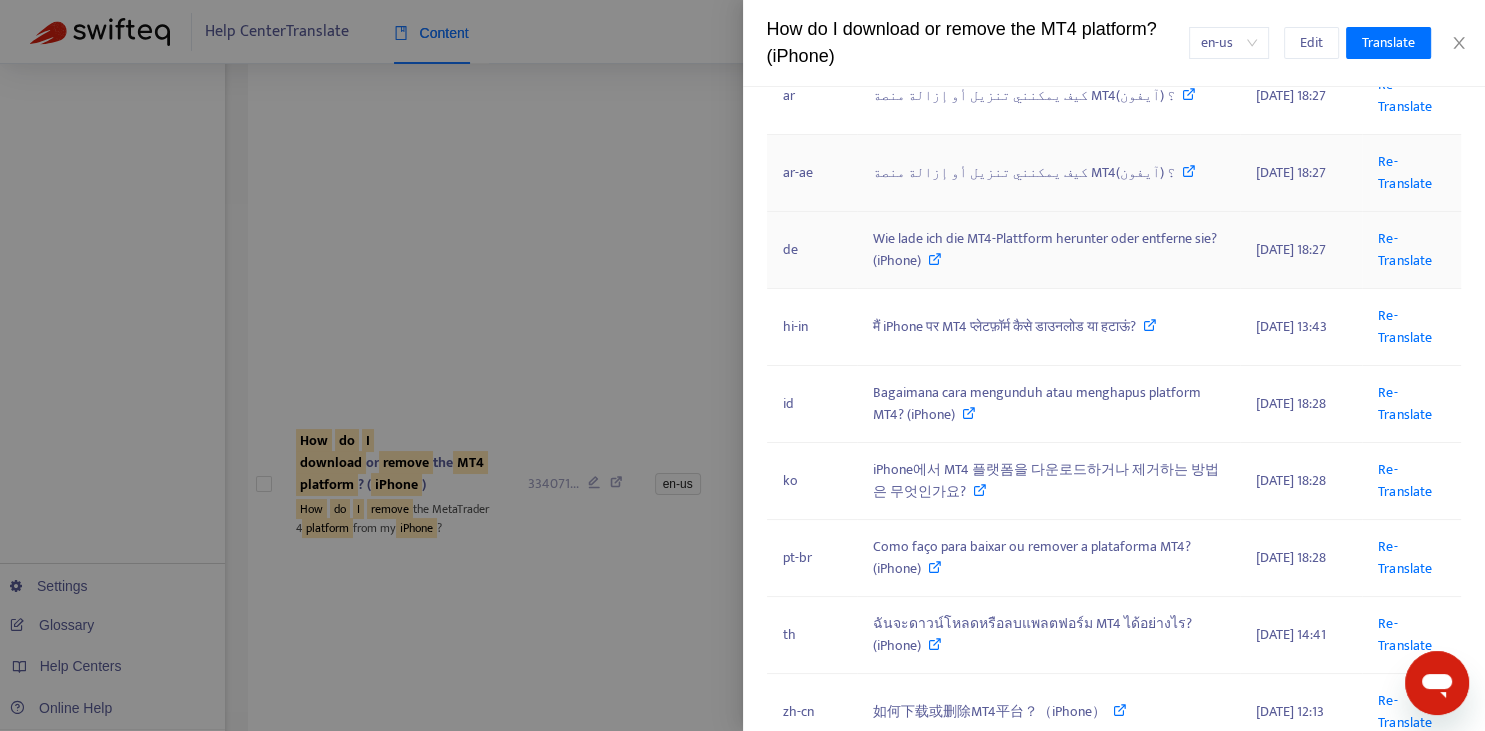 scroll, scrollTop: 422, scrollLeft: 0, axis: vertical 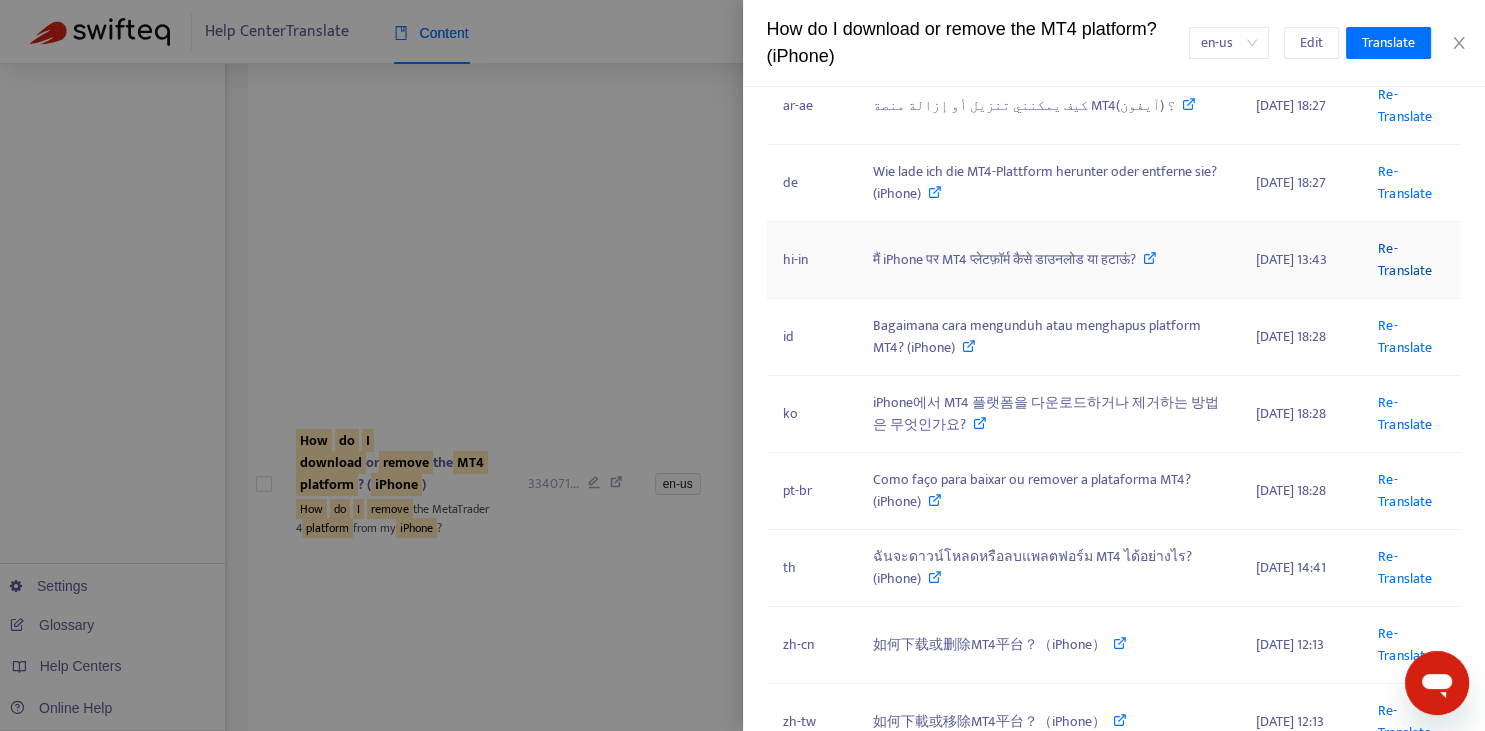 click on "Re-Translate" at bounding box center [1404, 259] 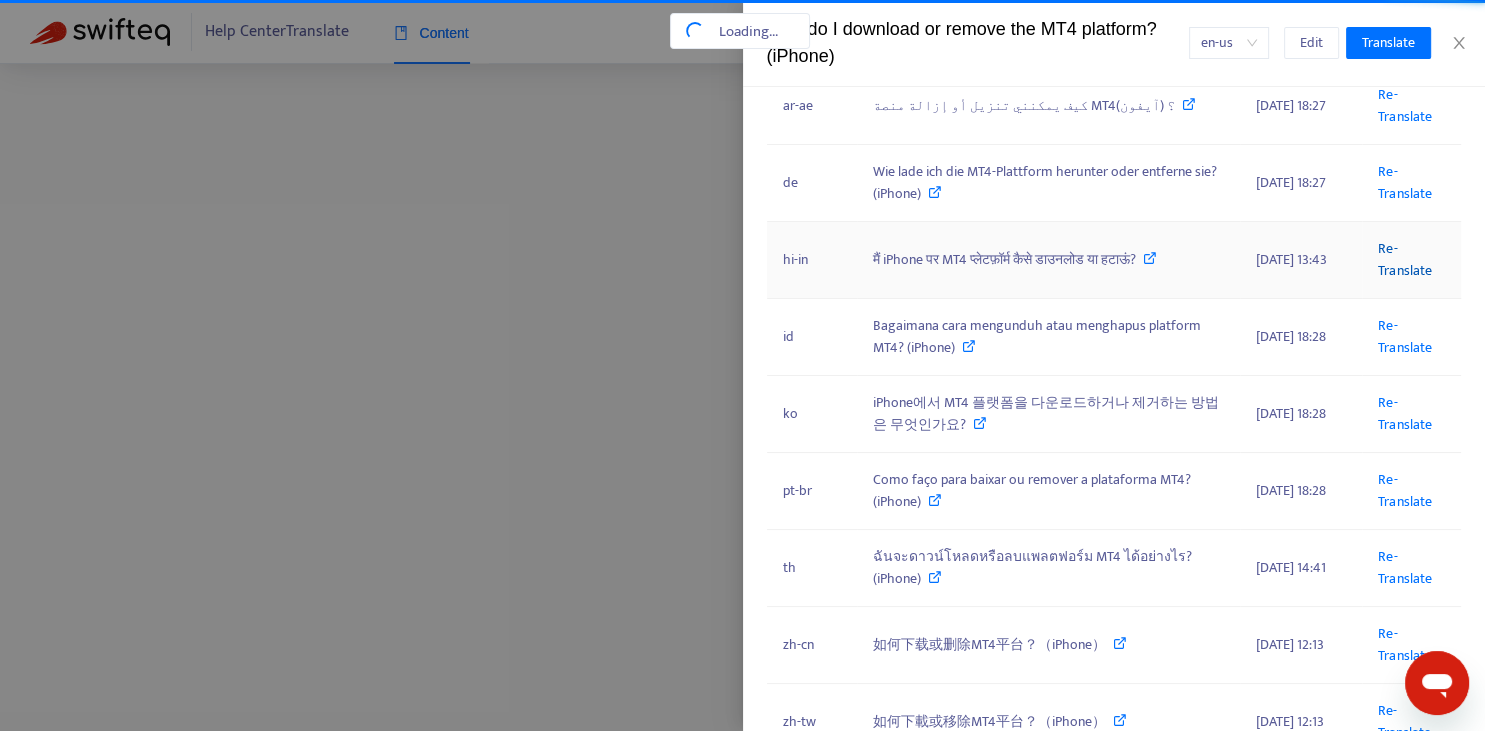 scroll, scrollTop: 38, scrollLeft: 0, axis: vertical 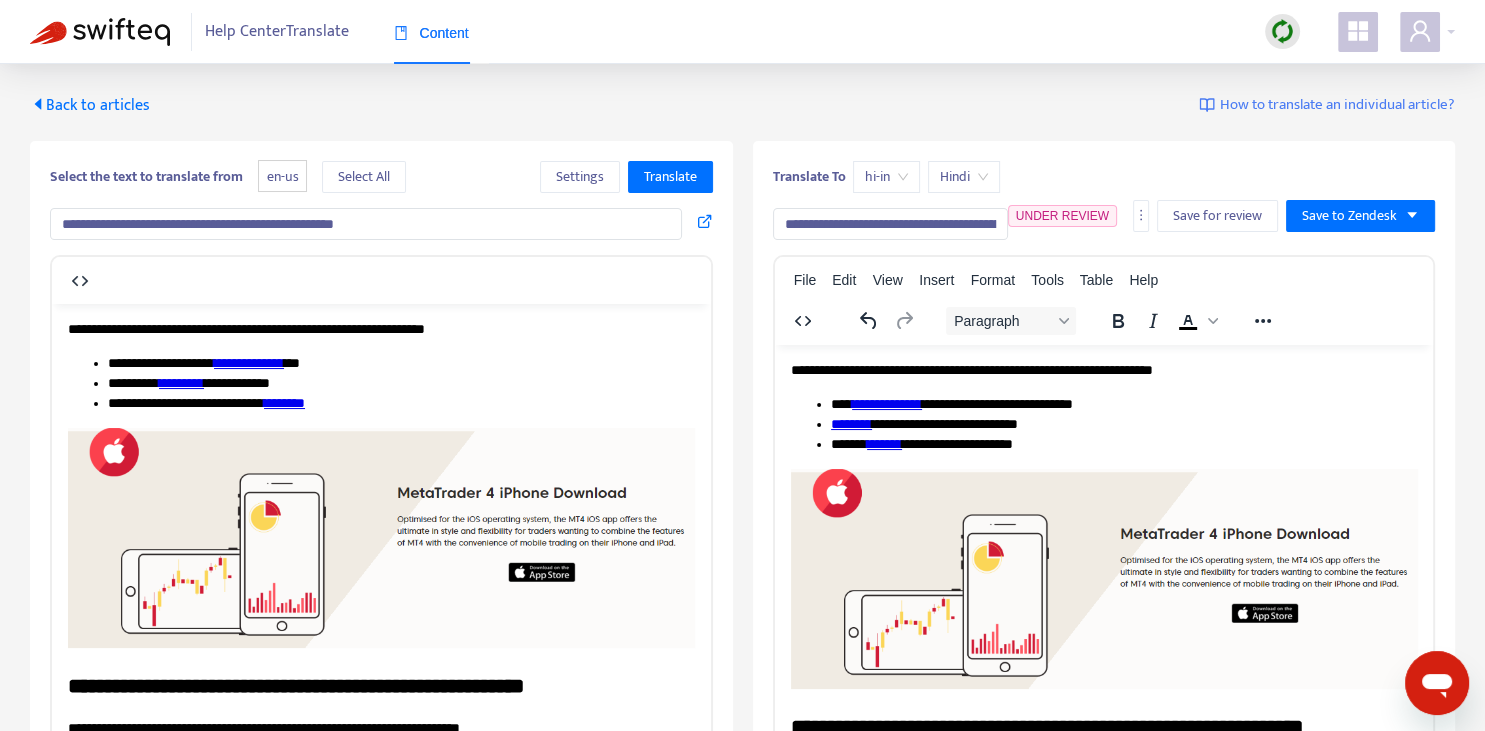click on "**********" at bounding box center (890, 224) 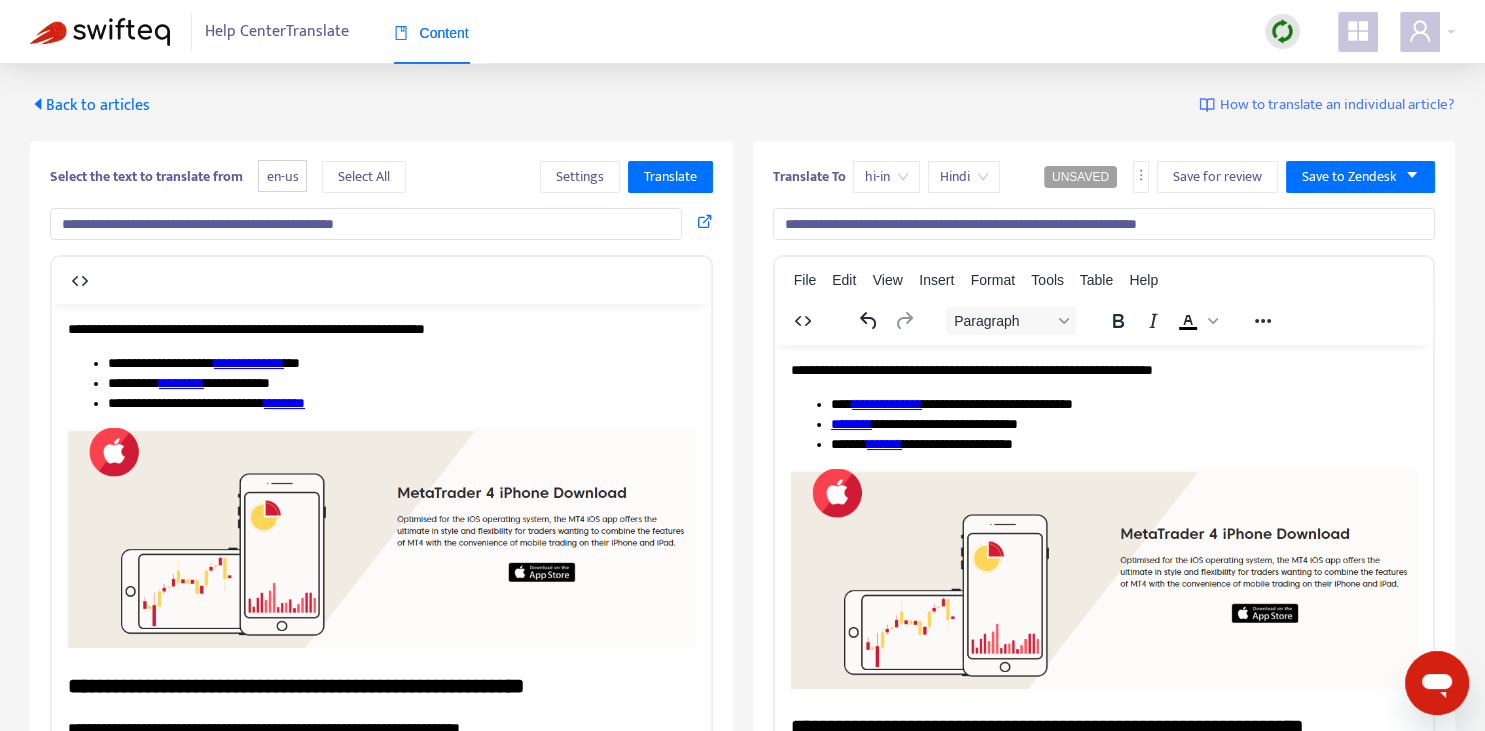 click on "**********" at bounding box center (1104, 224) 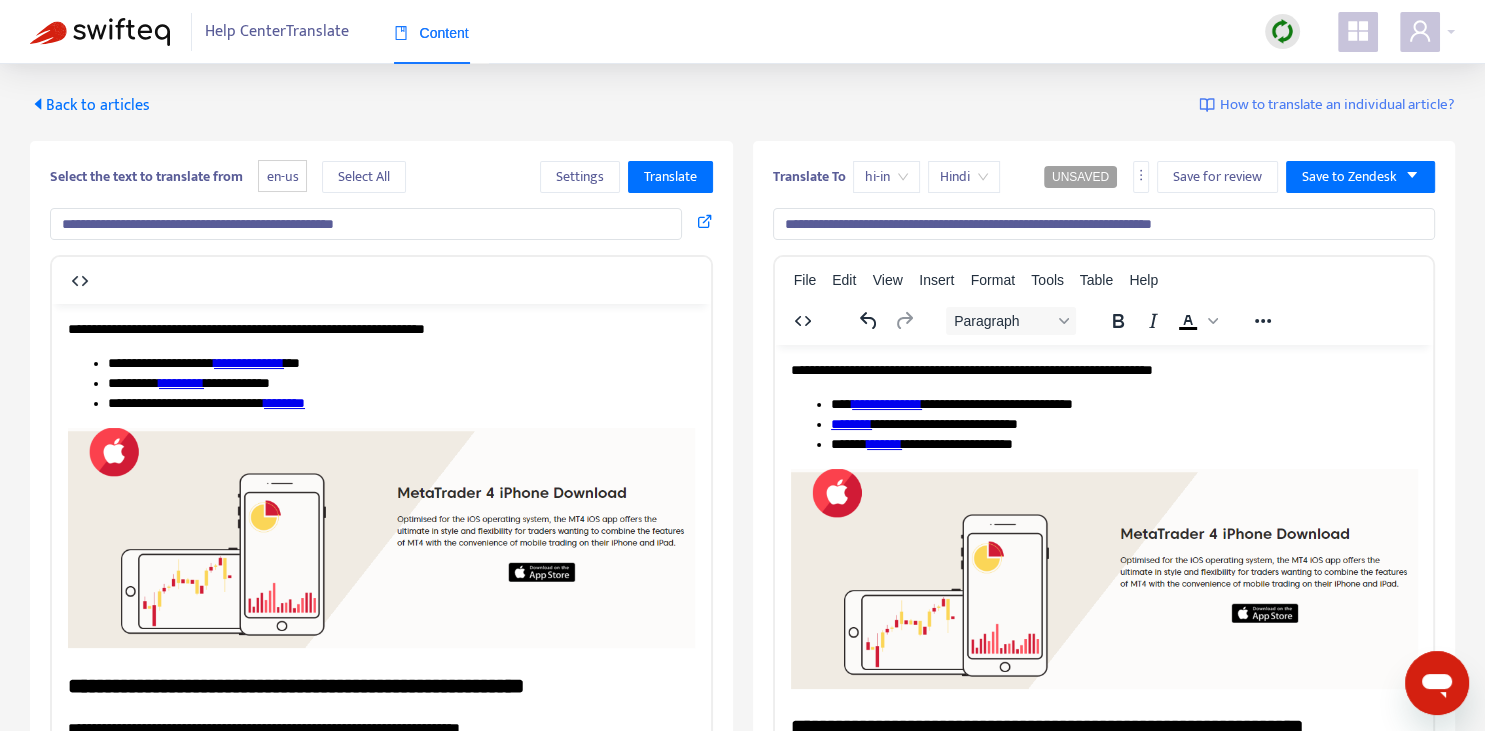 type on "**********" 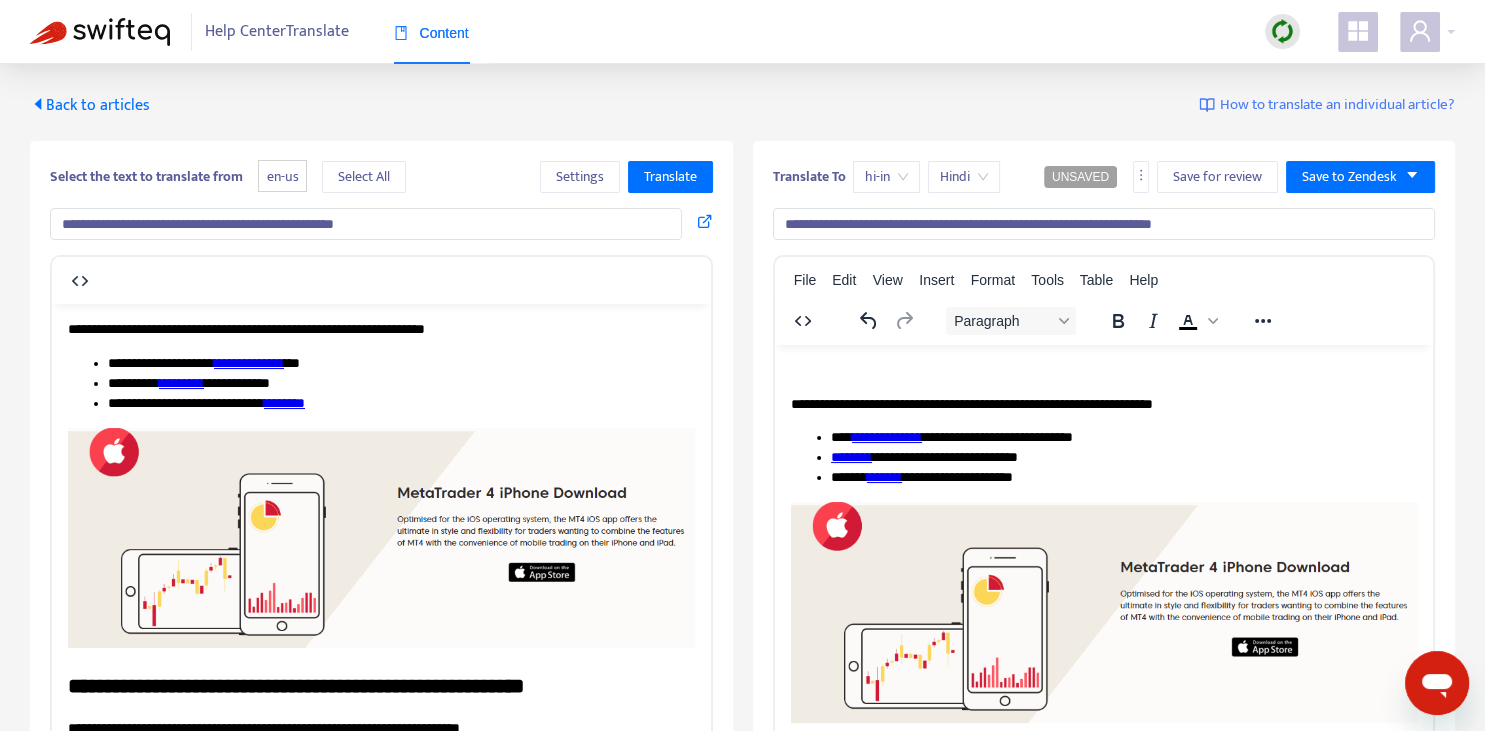 type 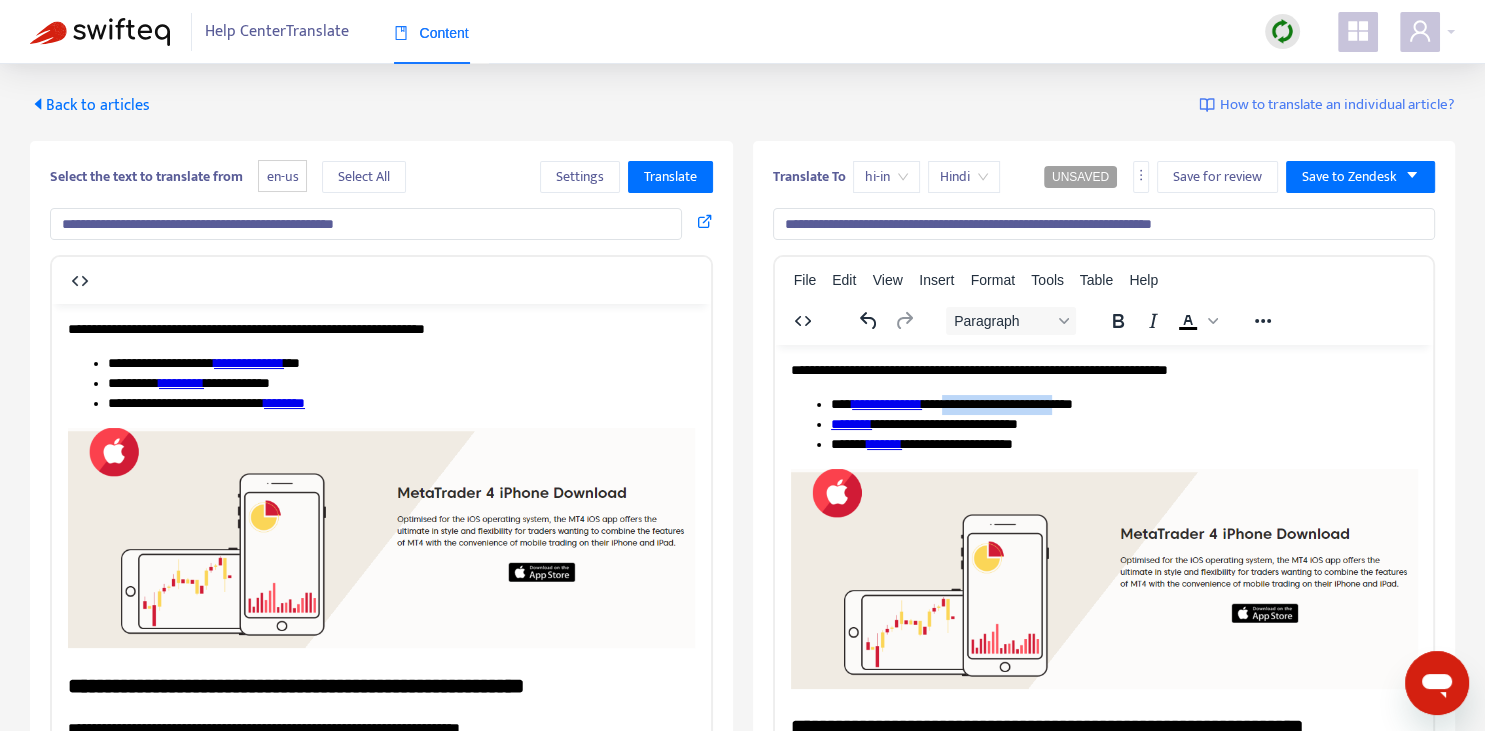 drag, startPoint x: 945, startPoint y: 398, endPoint x: 1076, endPoint y: 405, distance: 131.18689 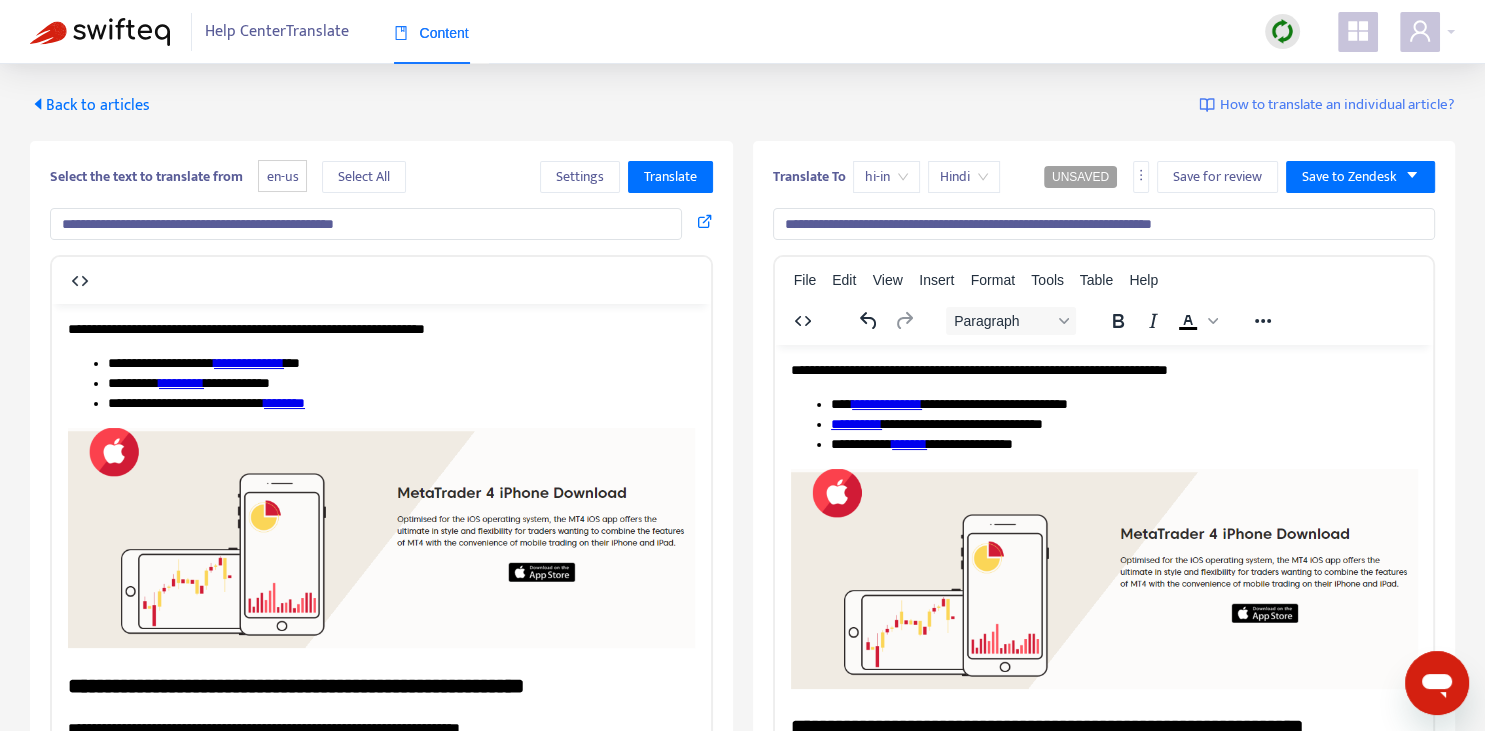 click on "**********" at bounding box center [249, 362] 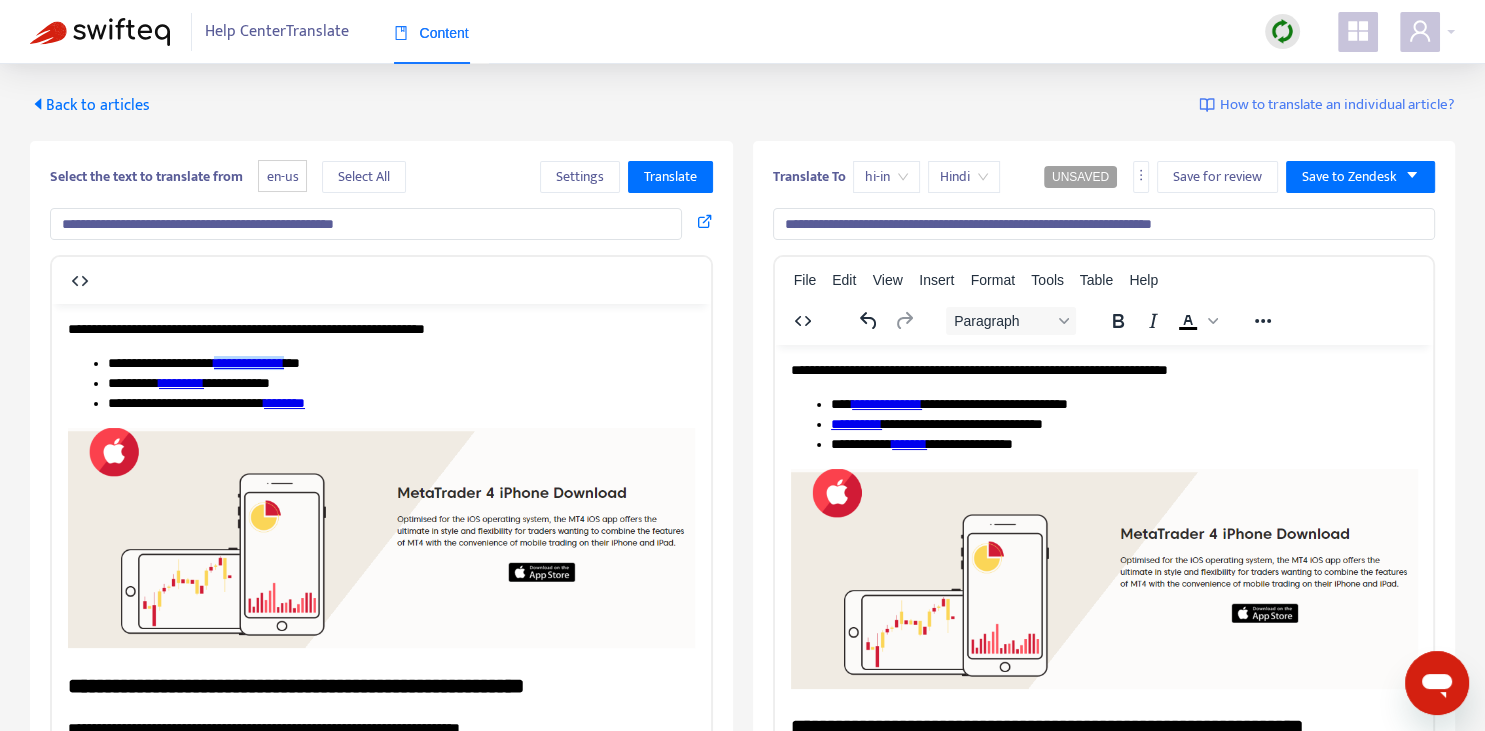 click on "**********" at bounding box center [886, 403] 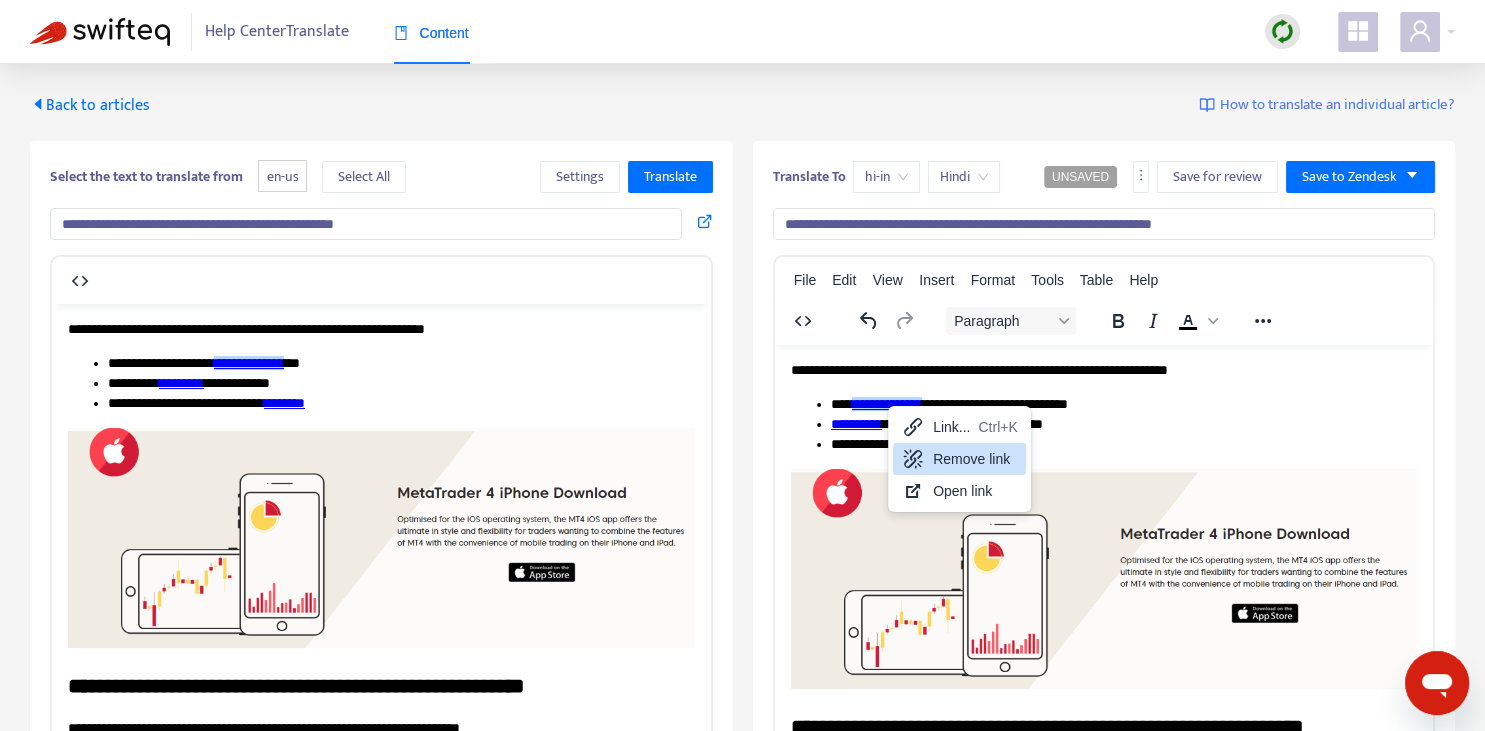 drag, startPoint x: 946, startPoint y: 454, endPoint x: 95, endPoint y: 37, distance: 947.6761 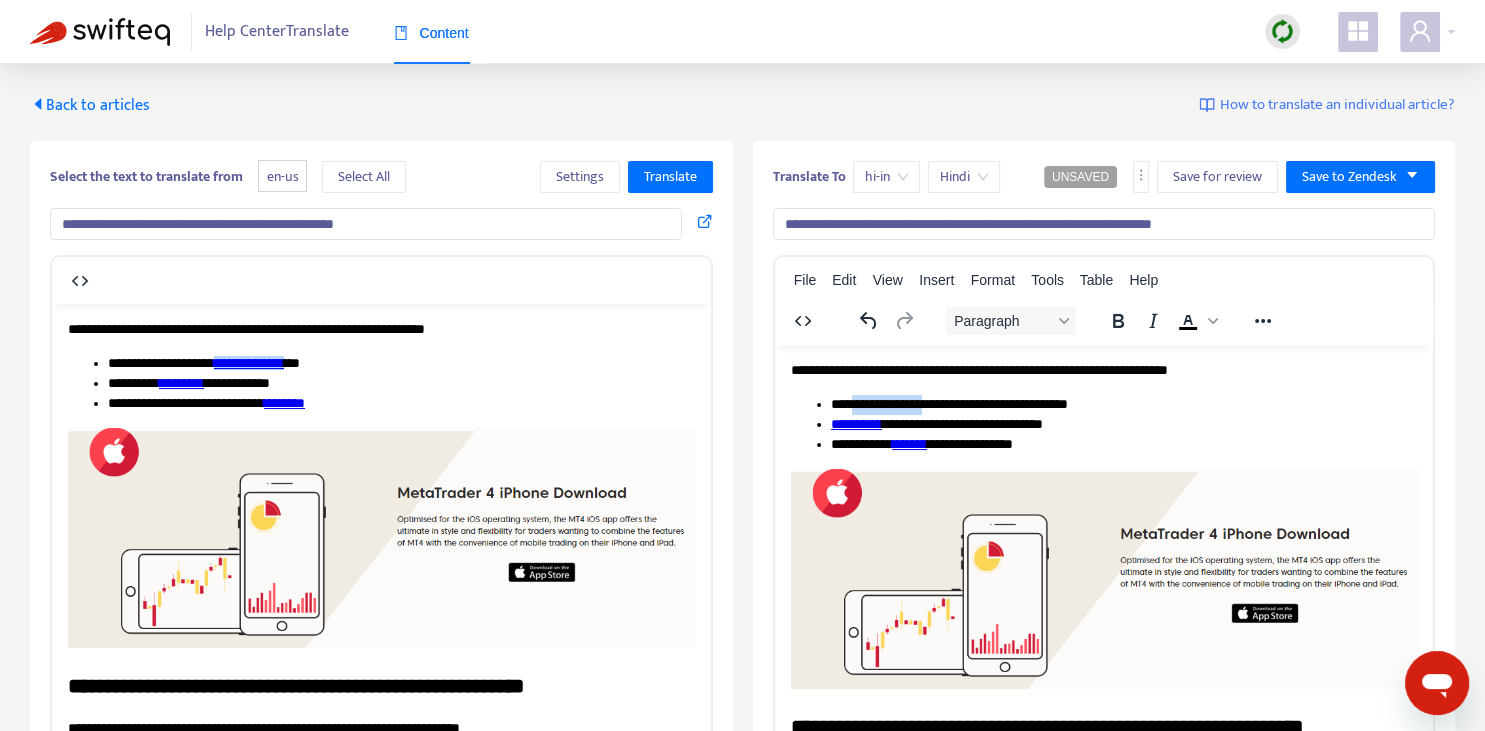 drag, startPoint x: 854, startPoint y: 400, endPoint x: 924, endPoint y: 401, distance: 70.00714 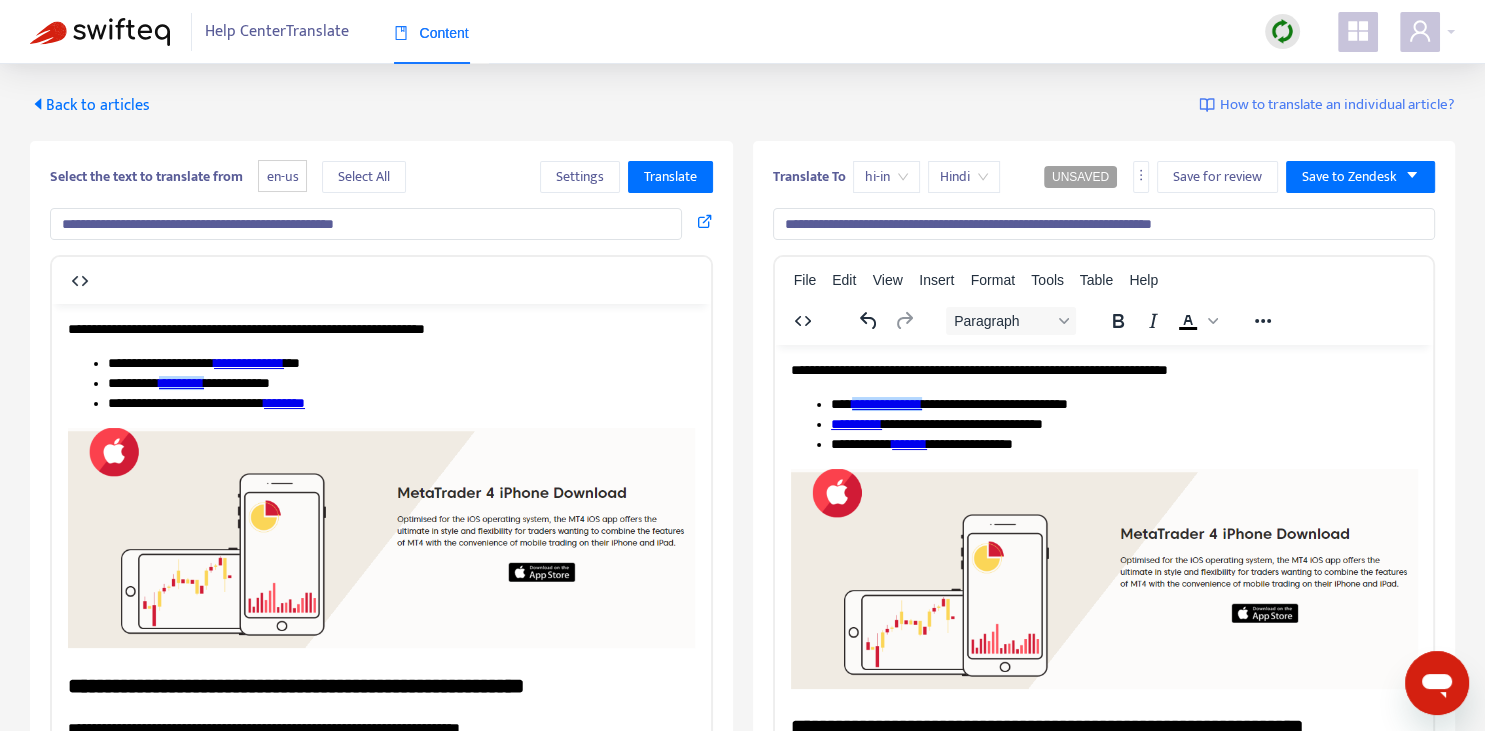 click on "*********" at bounding box center (181, 382) 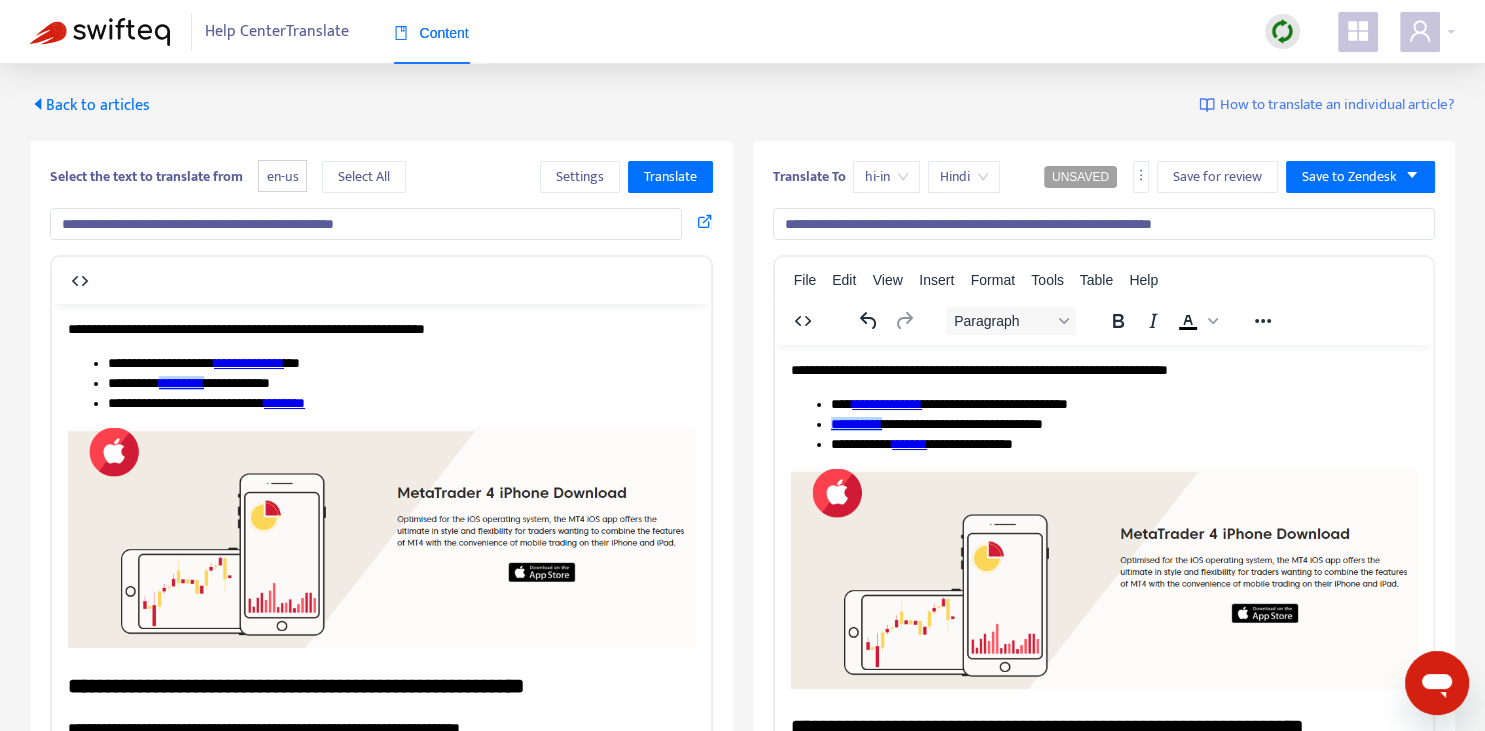 click on "*********" at bounding box center [855, 423] 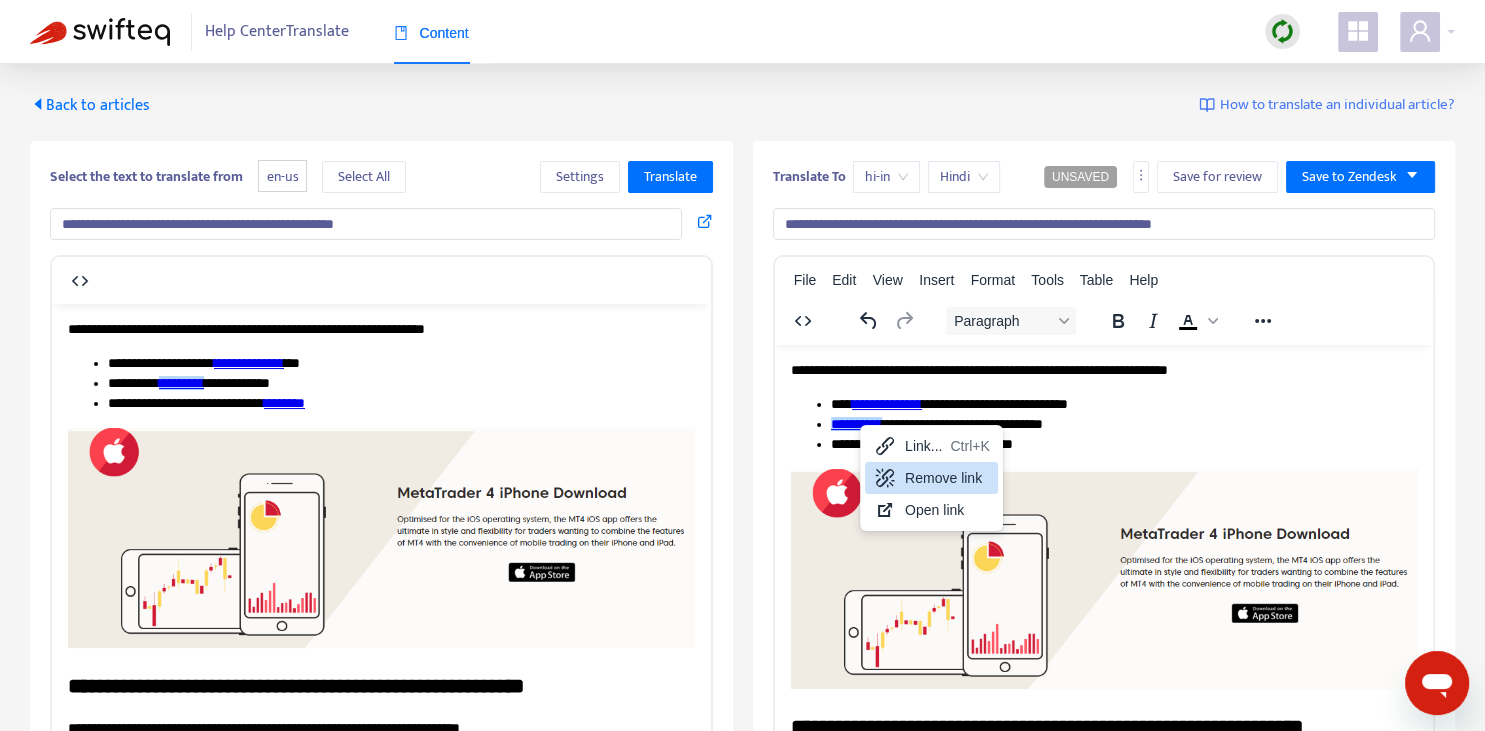 click on "Remove link" at bounding box center [947, 478] 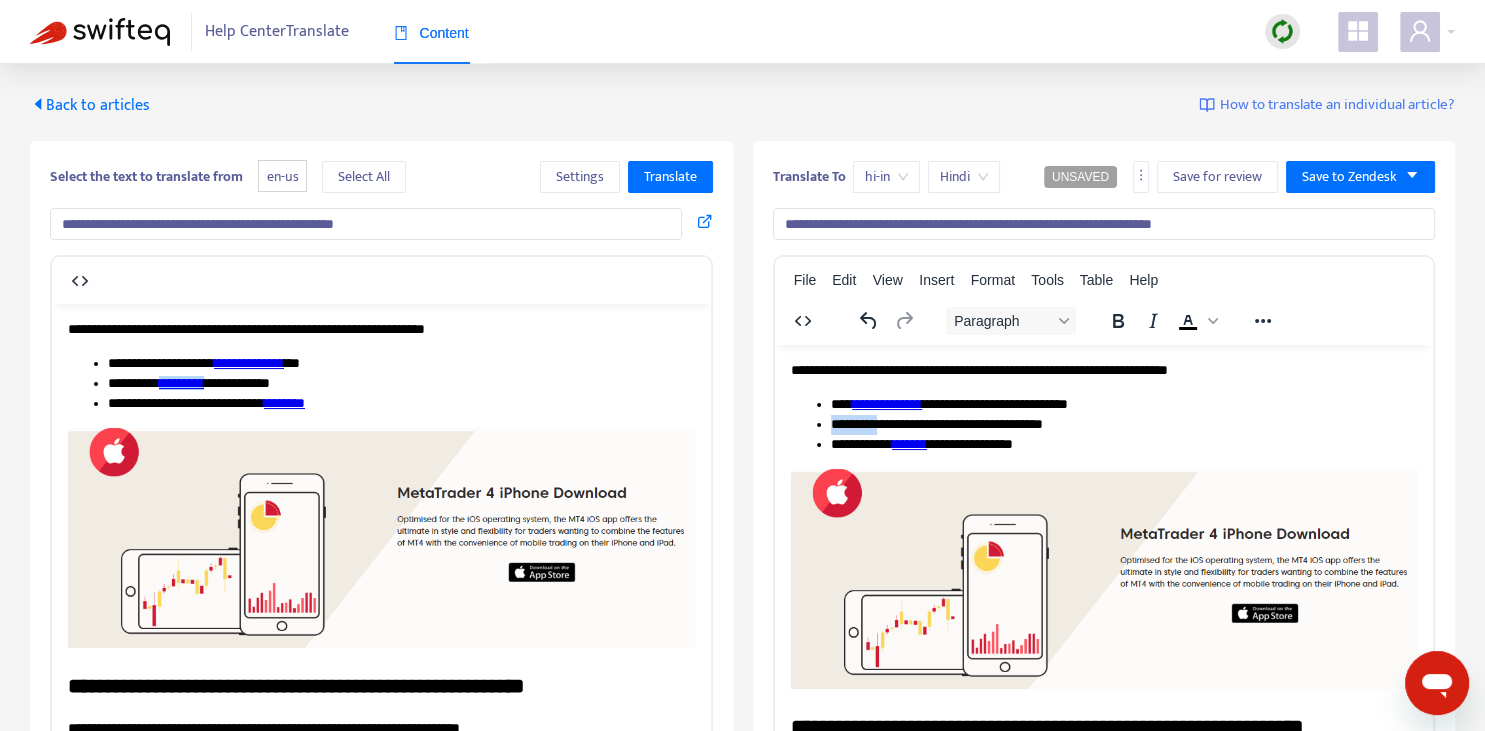 drag, startPoint x: 833, startPoint y: 421, endPoint x: 890, endPoint y: 425, distance: 57.14018 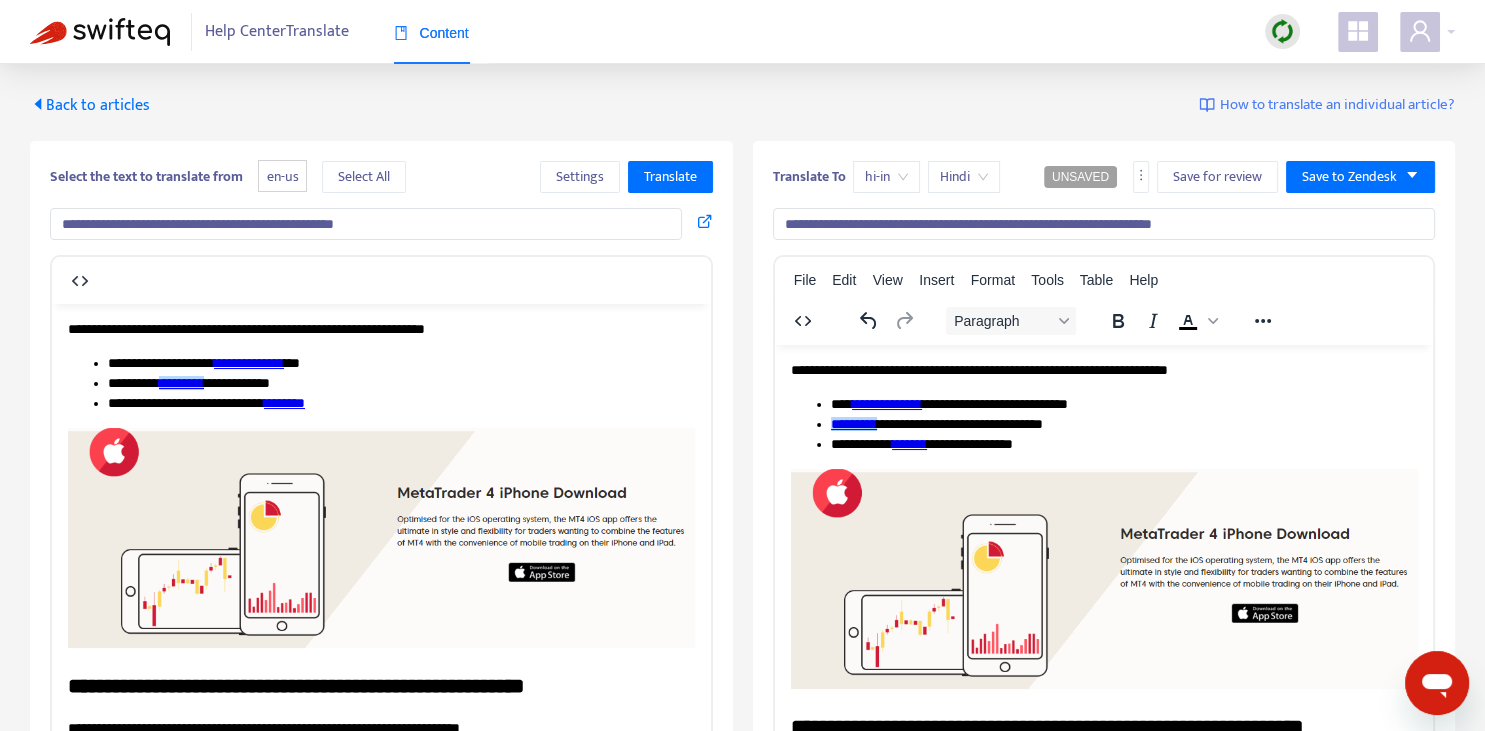 click on "*******" at bounding box center (284, 402) 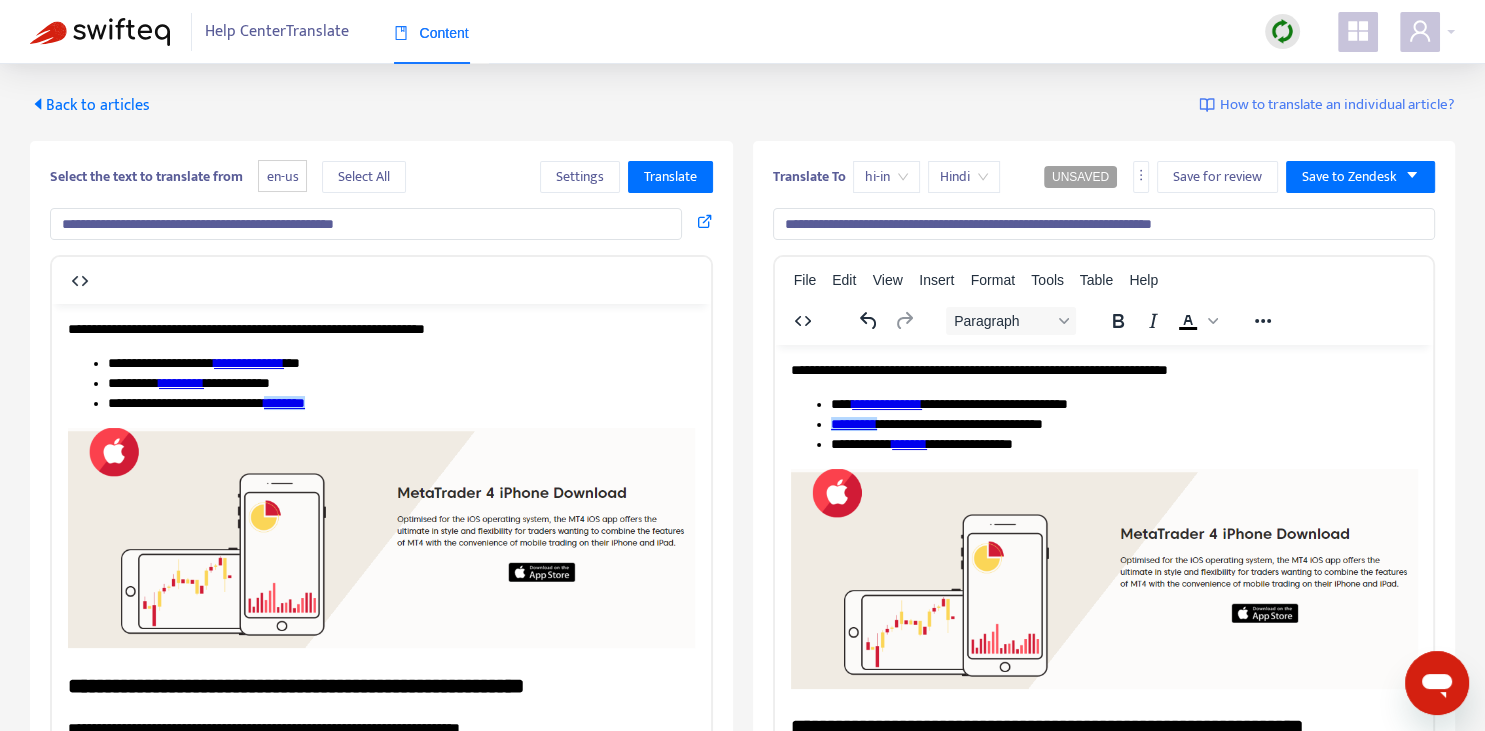 click on "*******" at bounding box center [908, 443] 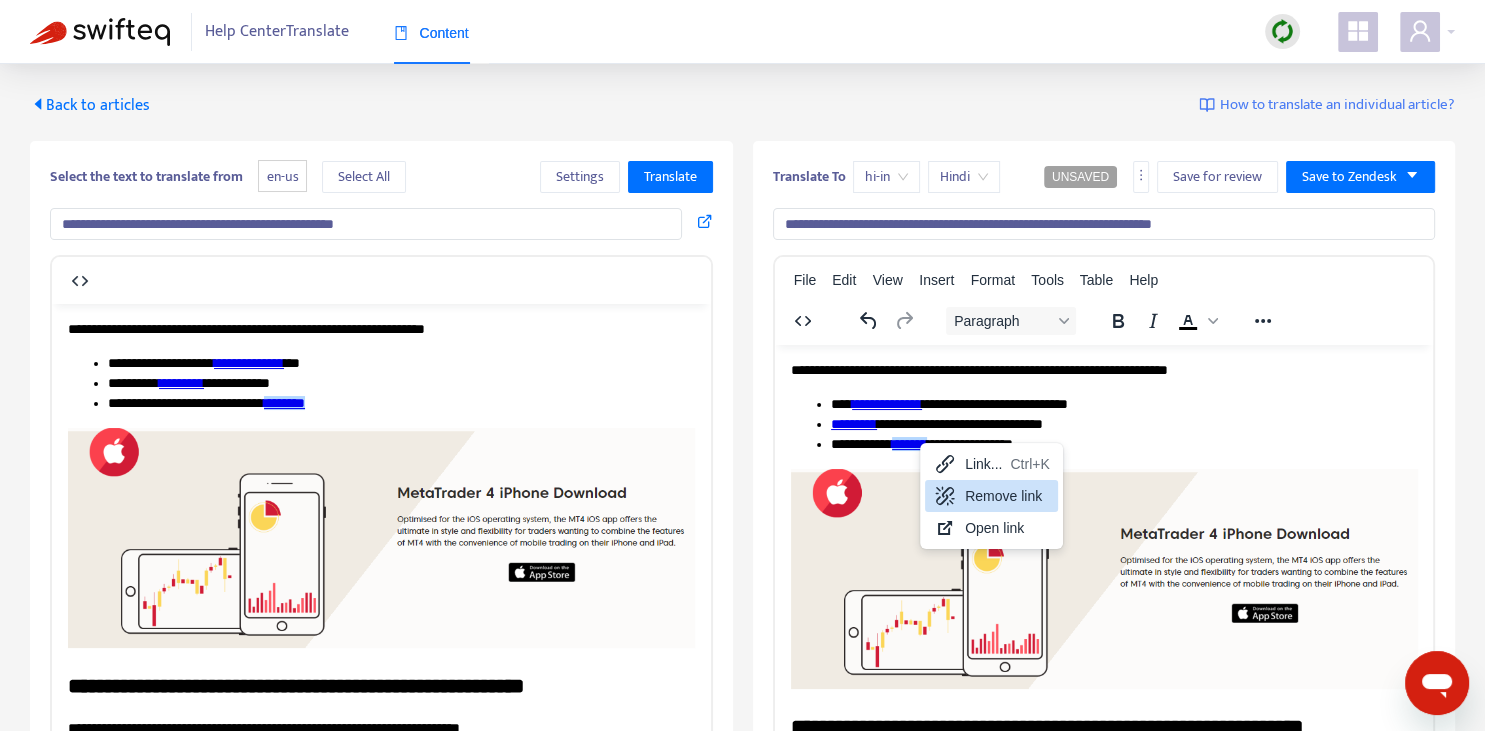 drag, startPoint x: 973, startPoint y: 486, endPoint x: 176, endPoint y: 121, distance: 876.6037 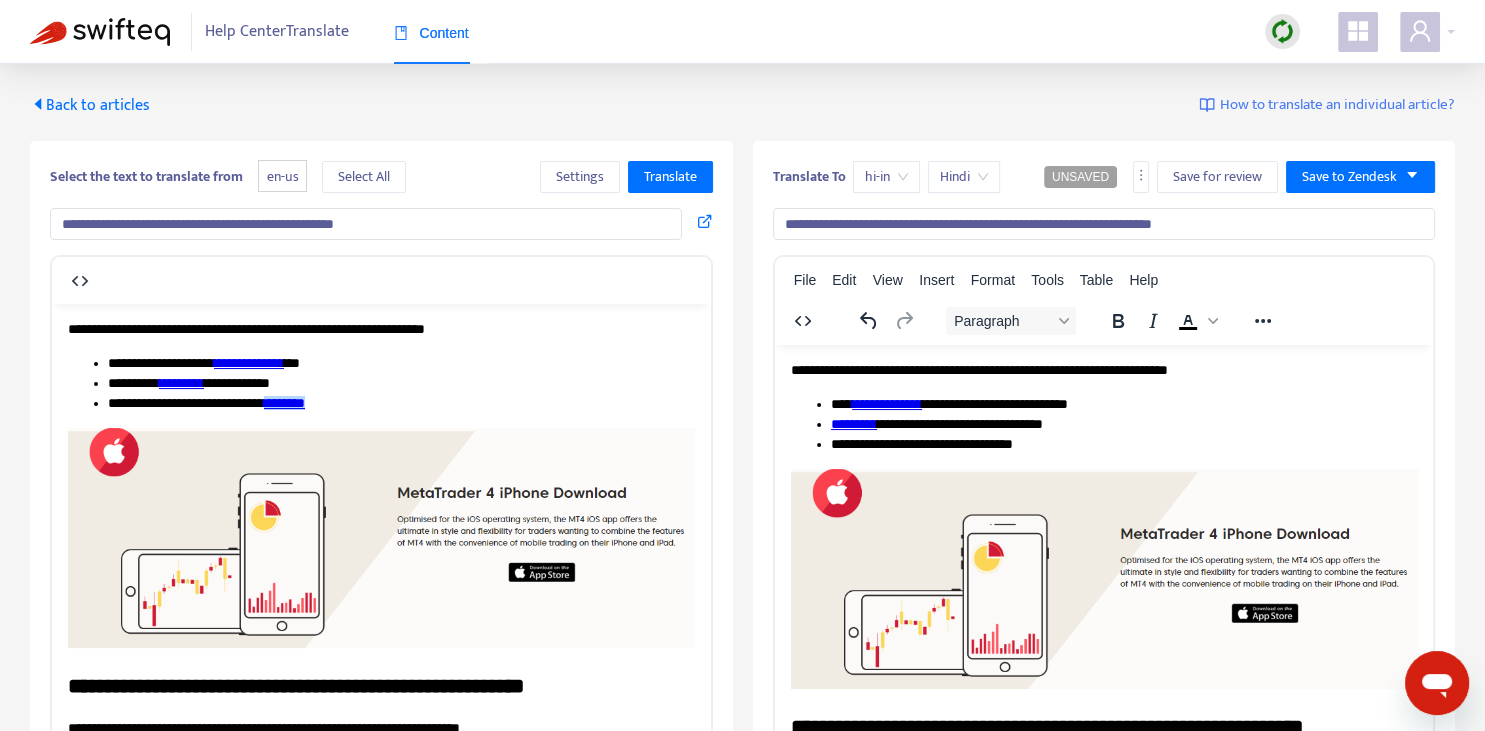 click on "**********" at bounding box center [1123, 444] 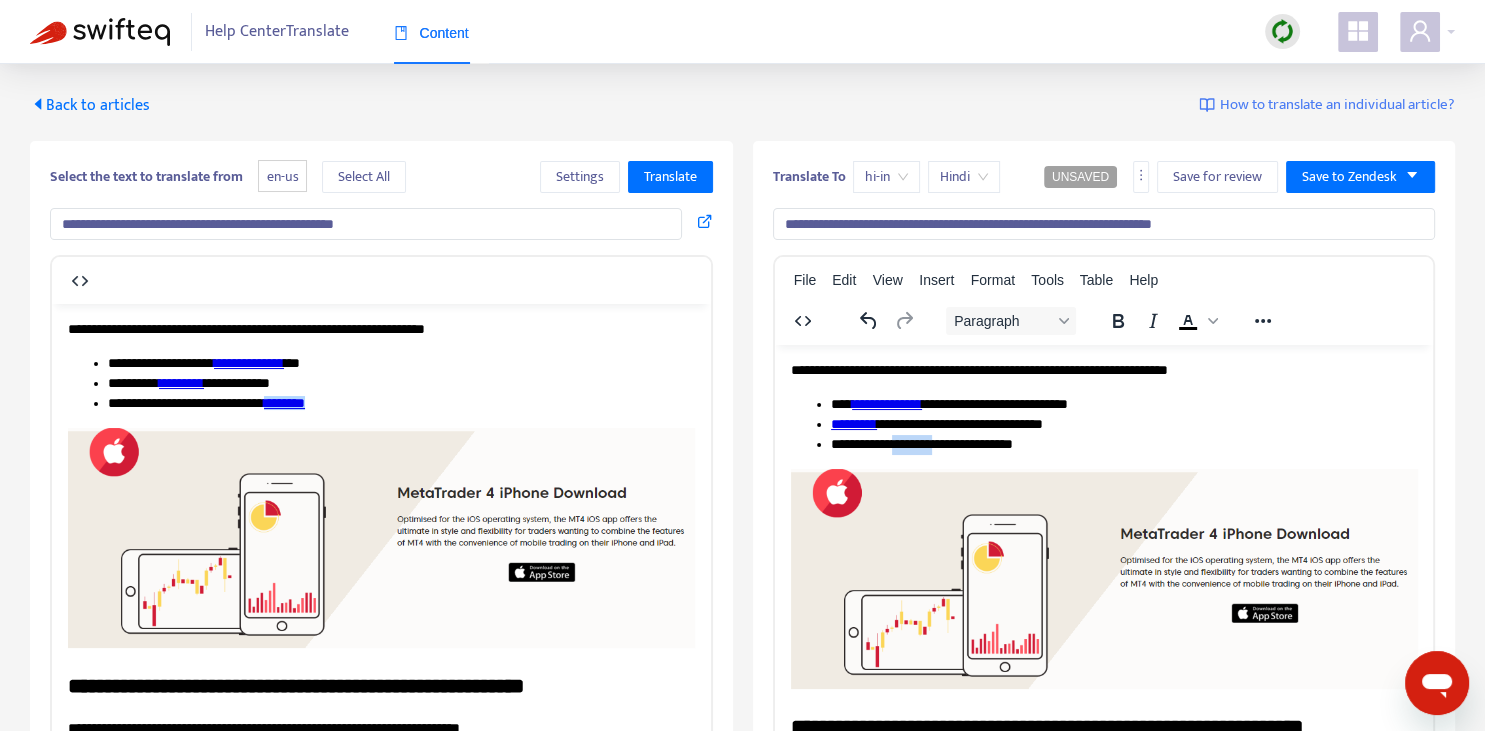 click on "**********" at bounding box center (1123, 444) 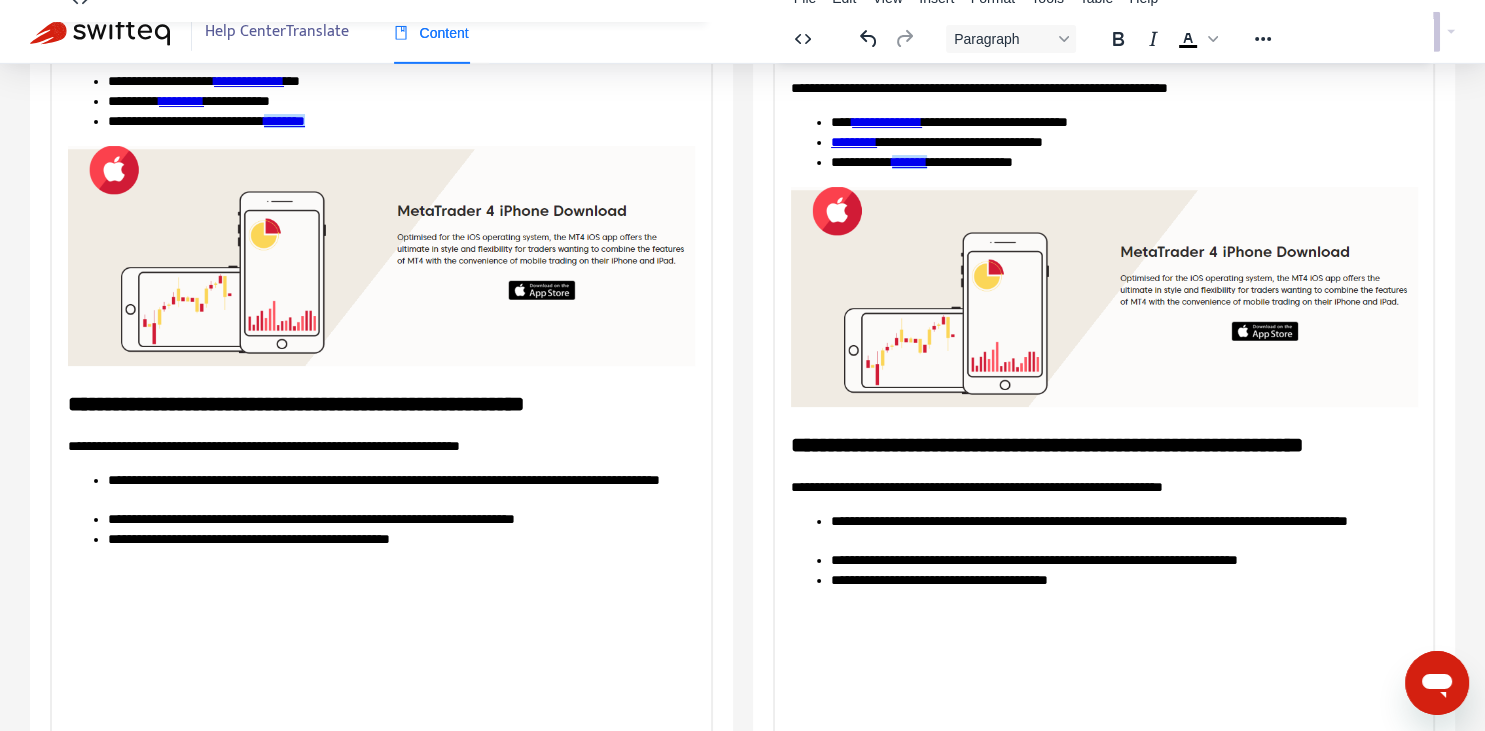 scroll, scrollTop: 272, scrollLeft: 0, axis: vertical 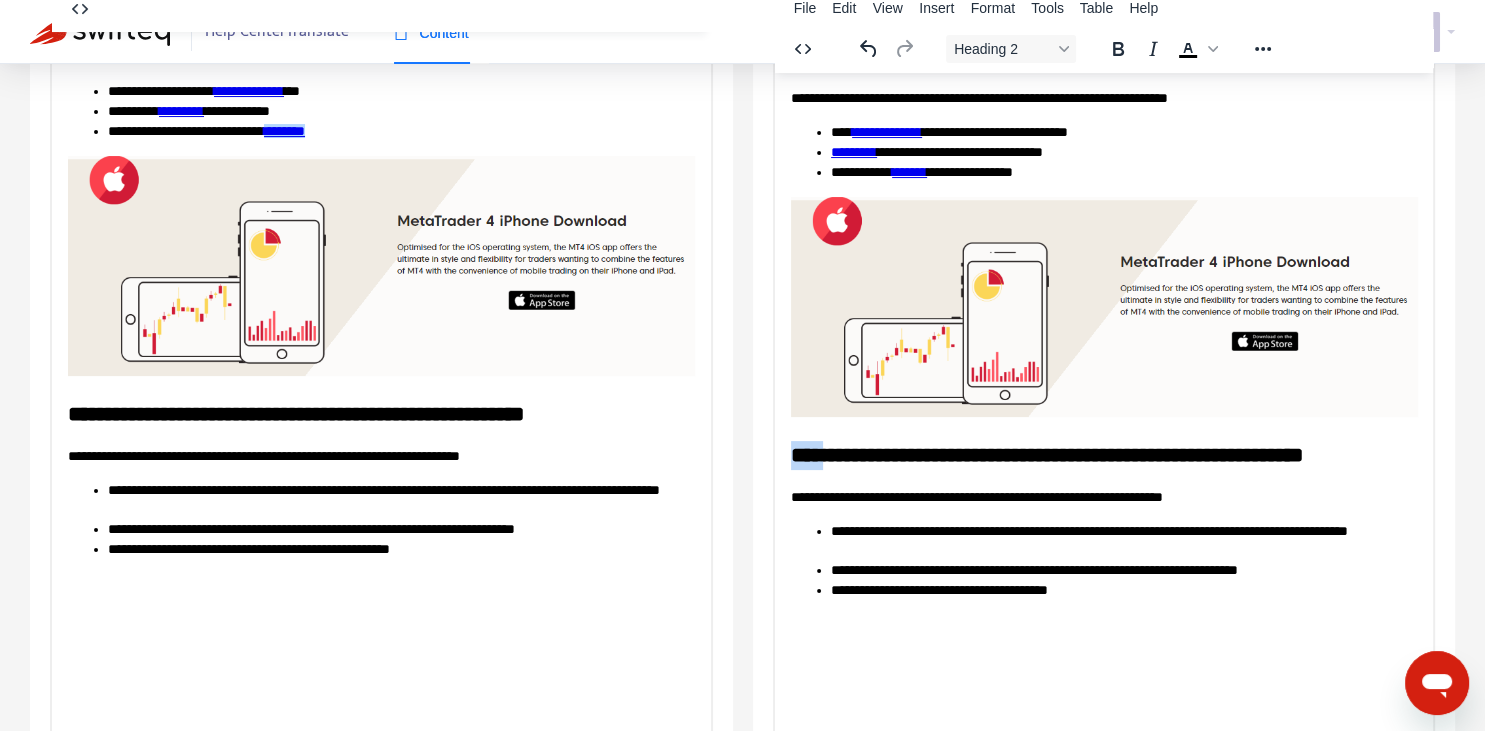 drag, startPoint x: 811, startPoint y: 453, endPoint x: 782, endPoint y: 444, distance: 30.364452 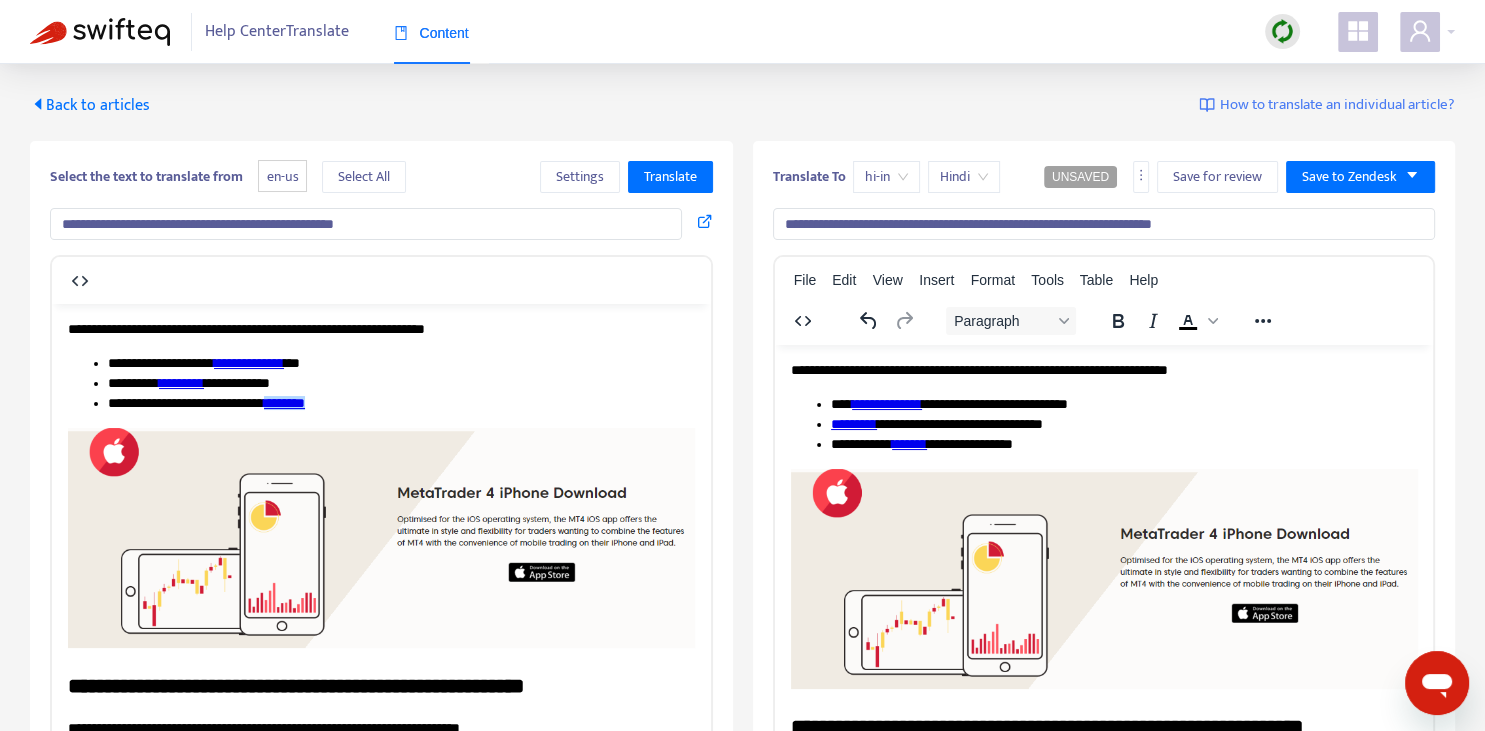 scroll, scrollTop: 343, scrollLeft: 0, axis: vertical 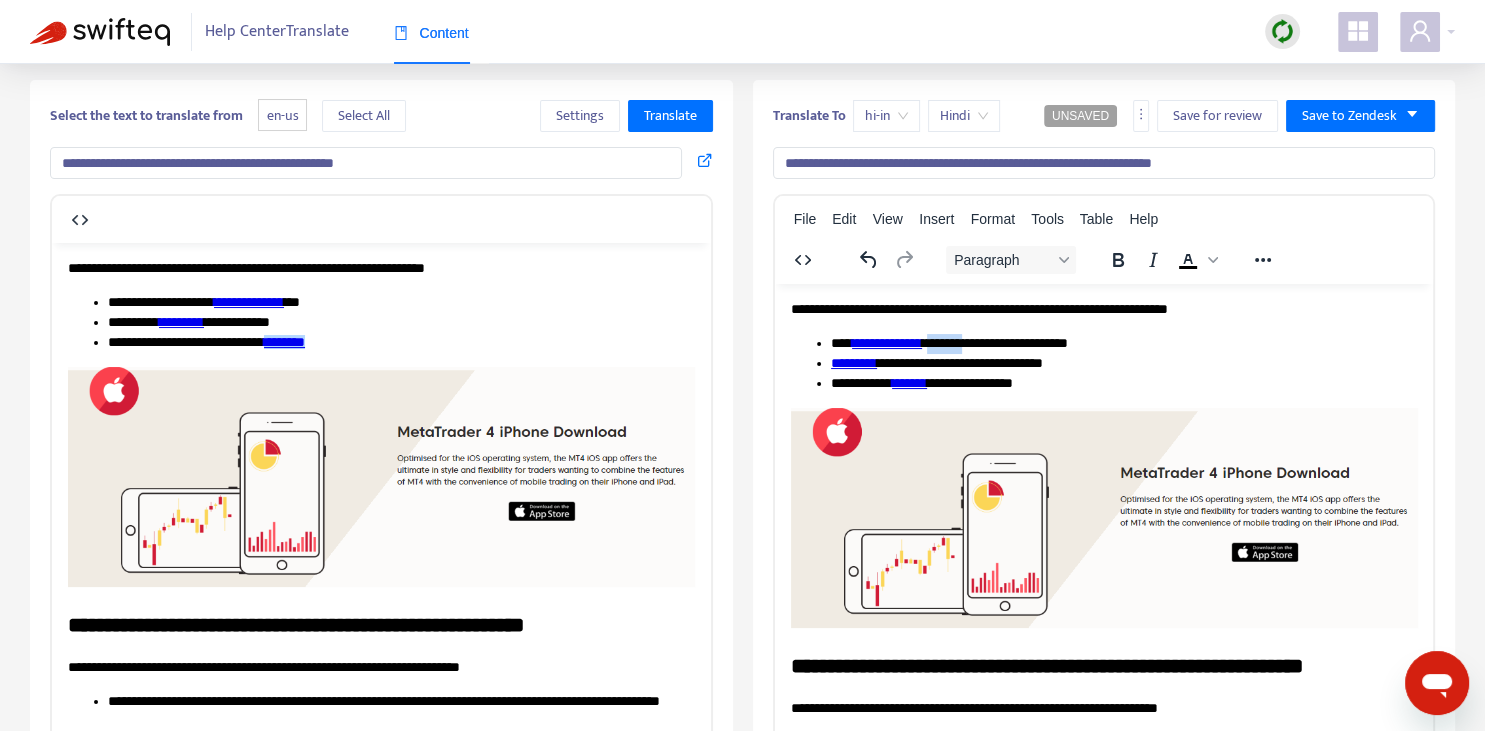 drag, startPoint x: 932, startPoint y: 338, endPoint x: 970, endPoint y: 334, distance: 38.209946 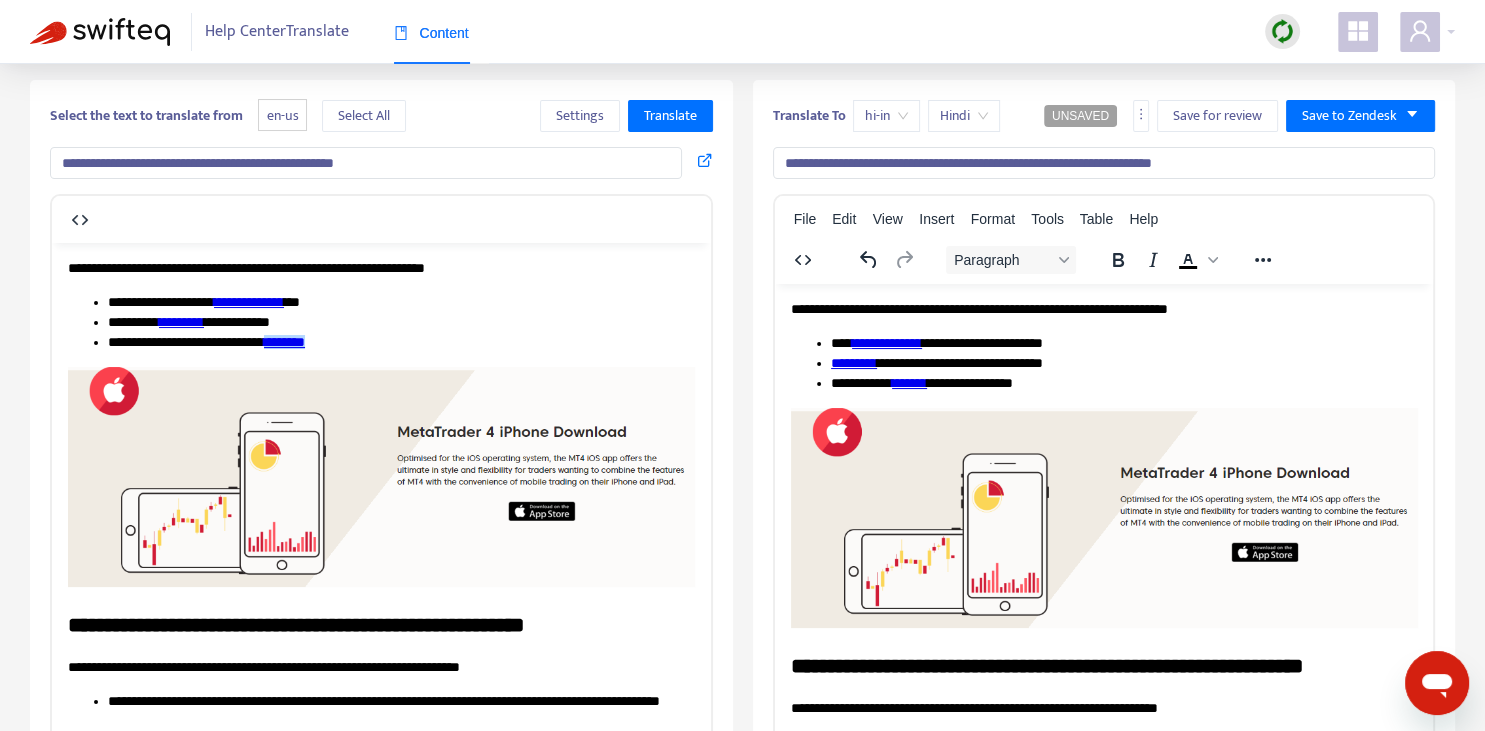 click on "**********" at bounding box center [1123, 383] 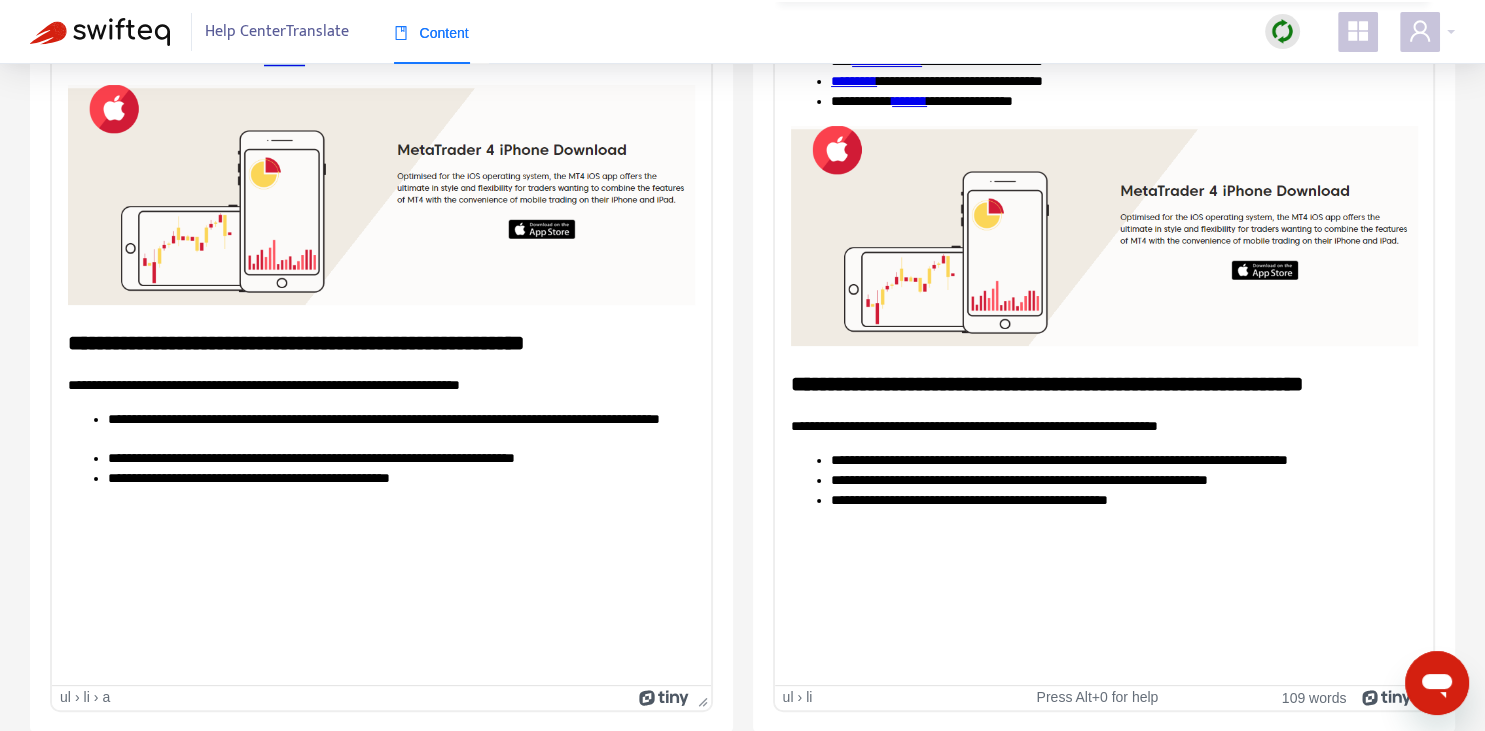 scroll, scrollTop: 0, scrollLeft: 0, axis: both 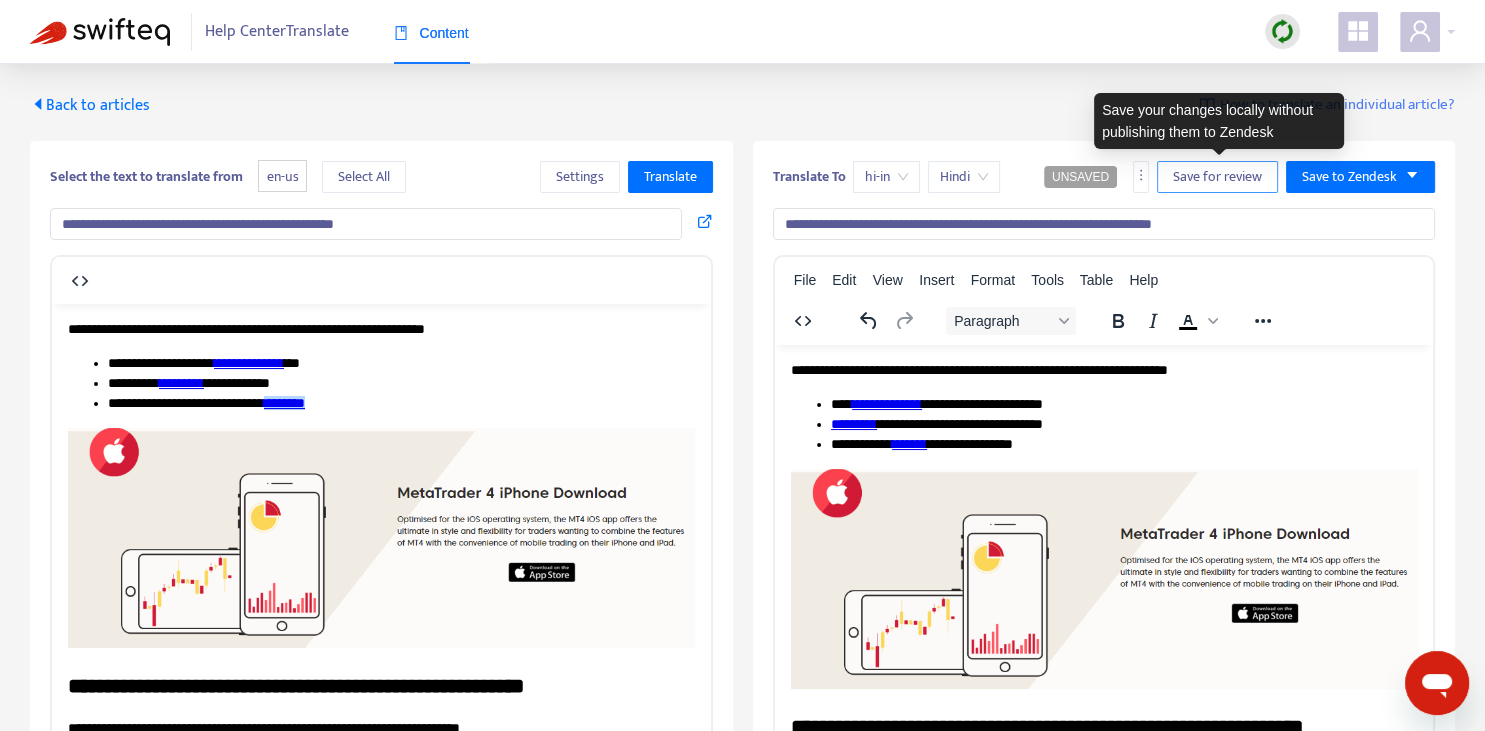 click on "Save for review" at bounding box center [1217, 177] 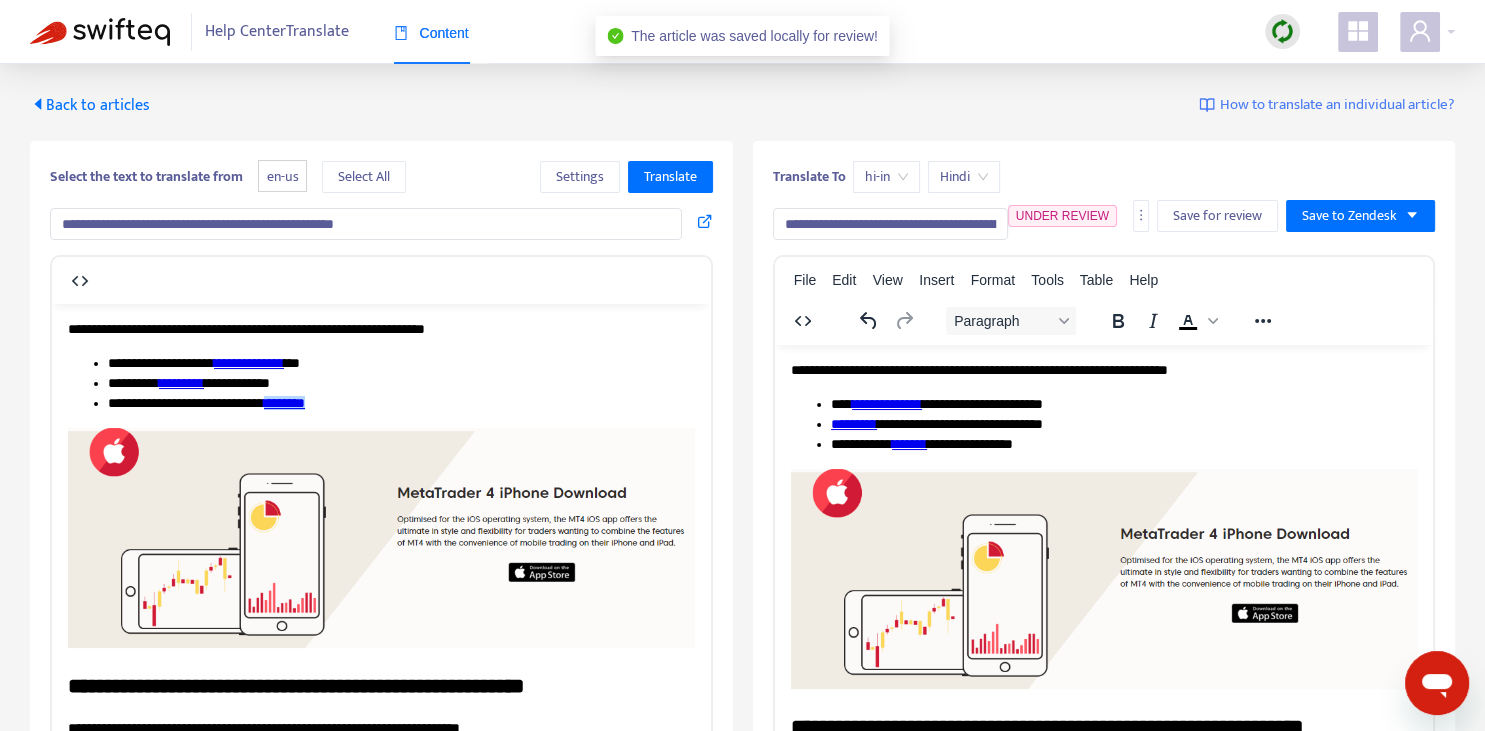 click on "Back to articles" at bounding box center (90, 105) 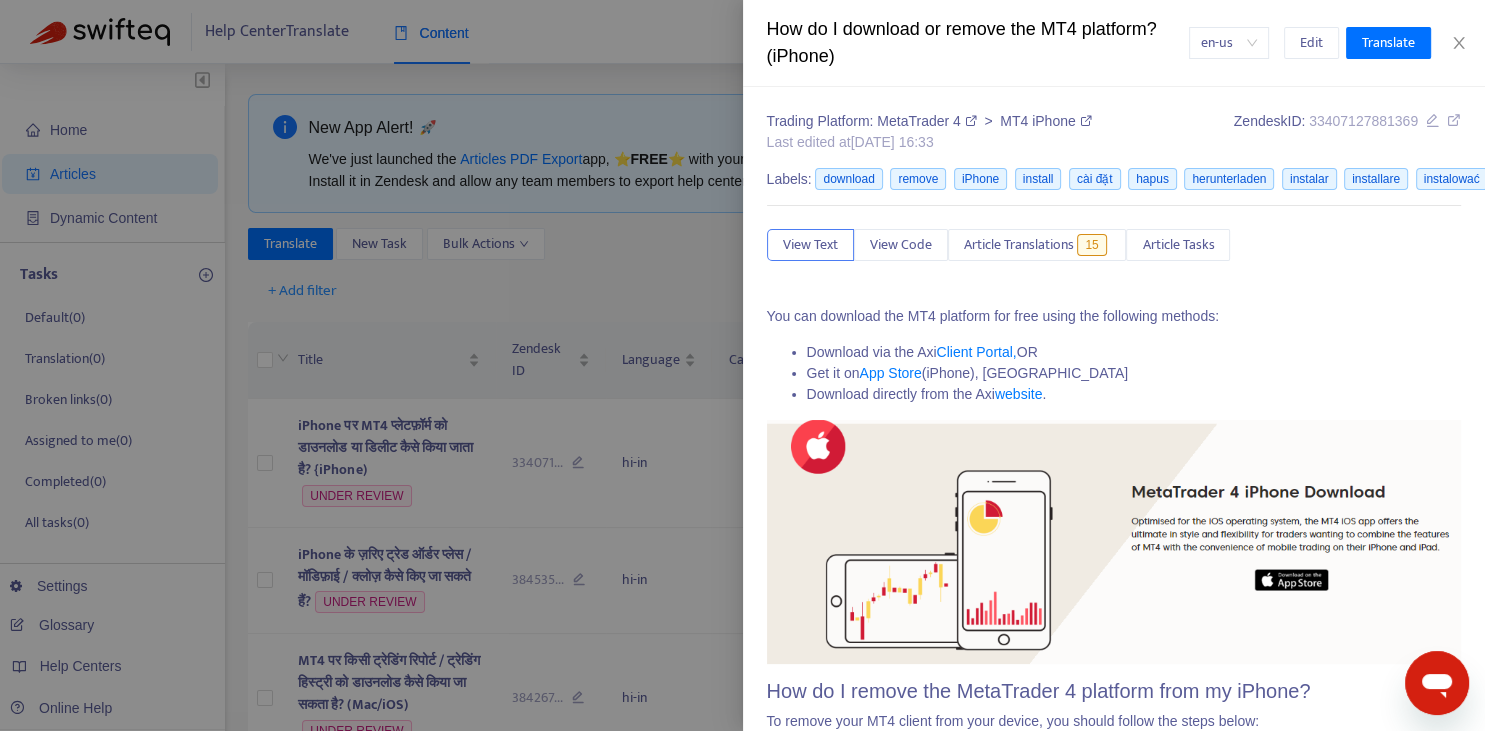 click at bounding box center (742, 365) 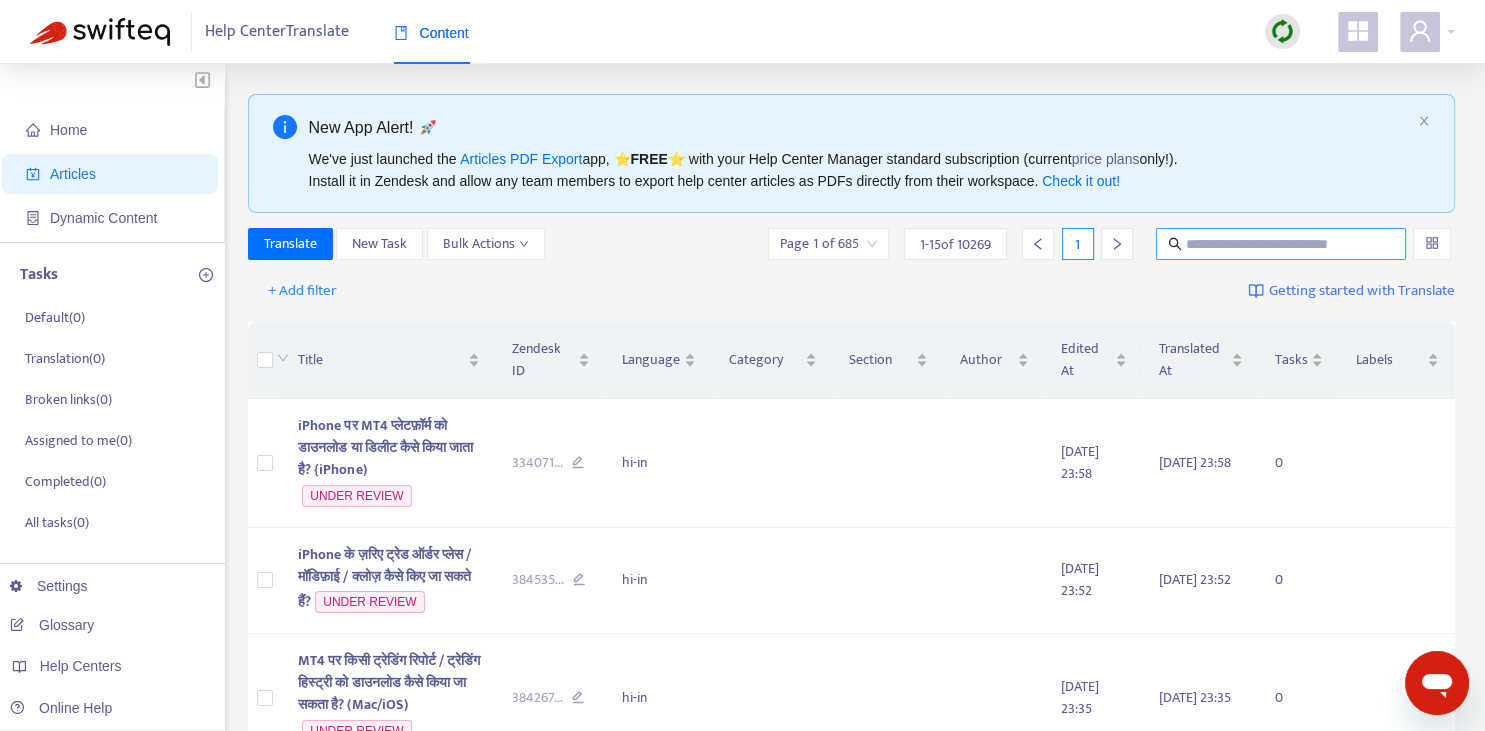 click at bounding box center (1282, 244) 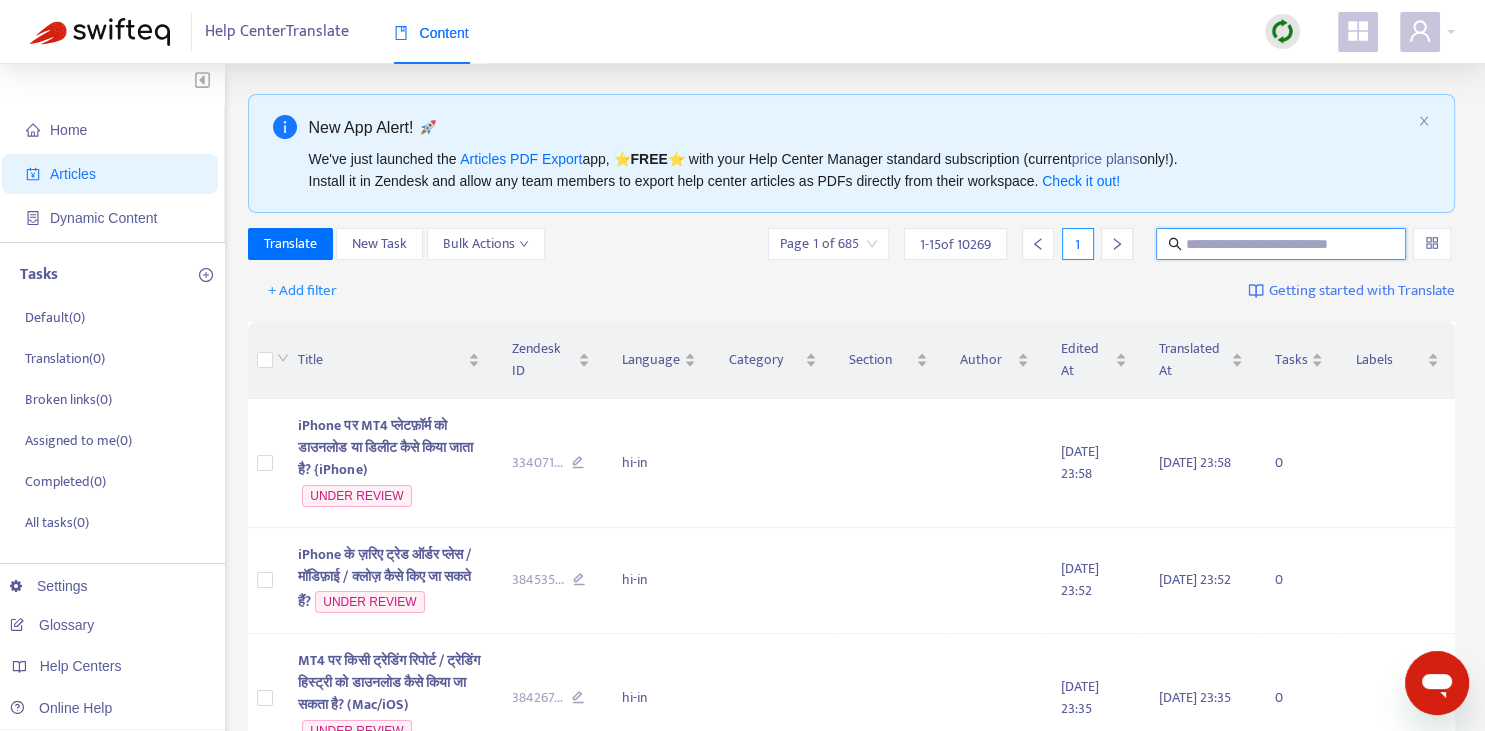 paste on "**********" 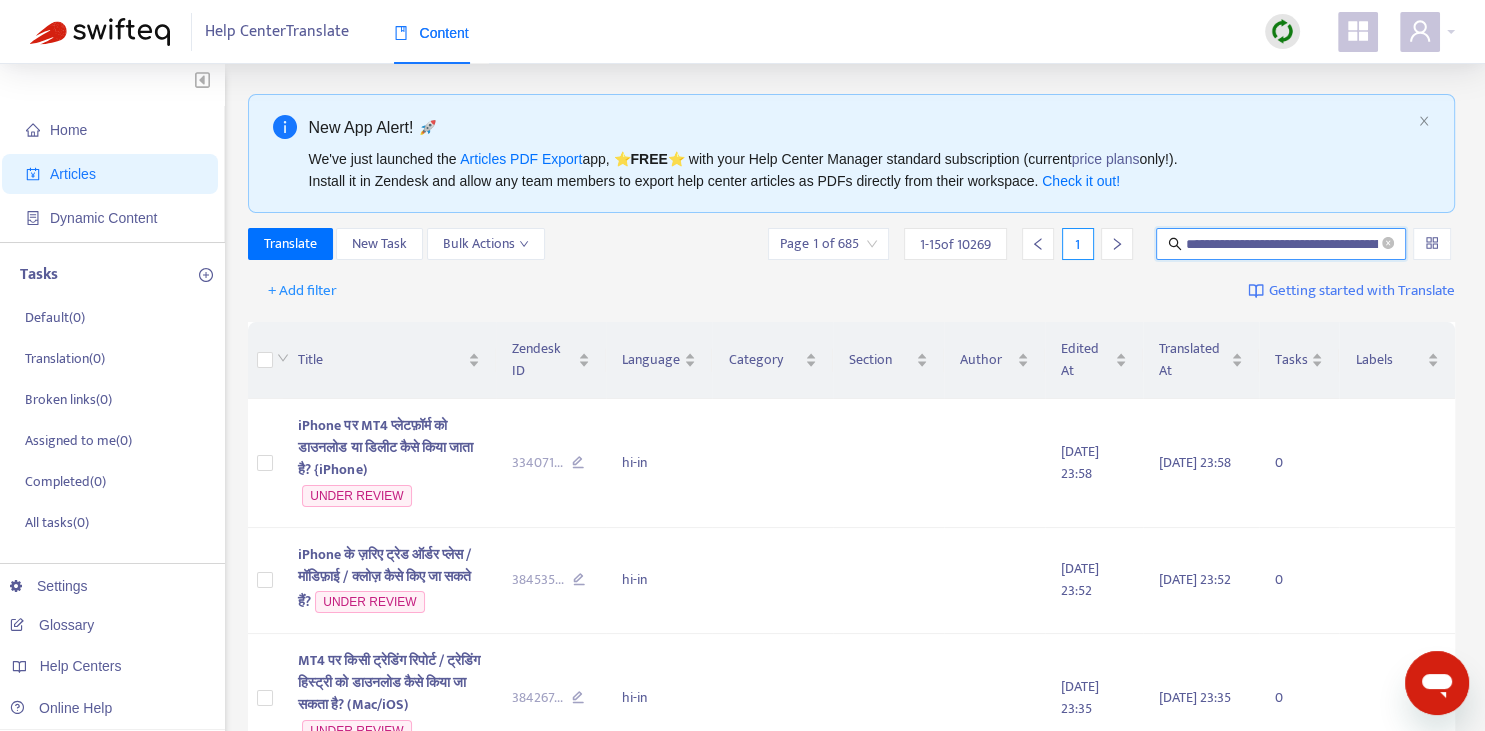 scroll, scrollTop: 0, scrollLeft: 156, axis: horizontal 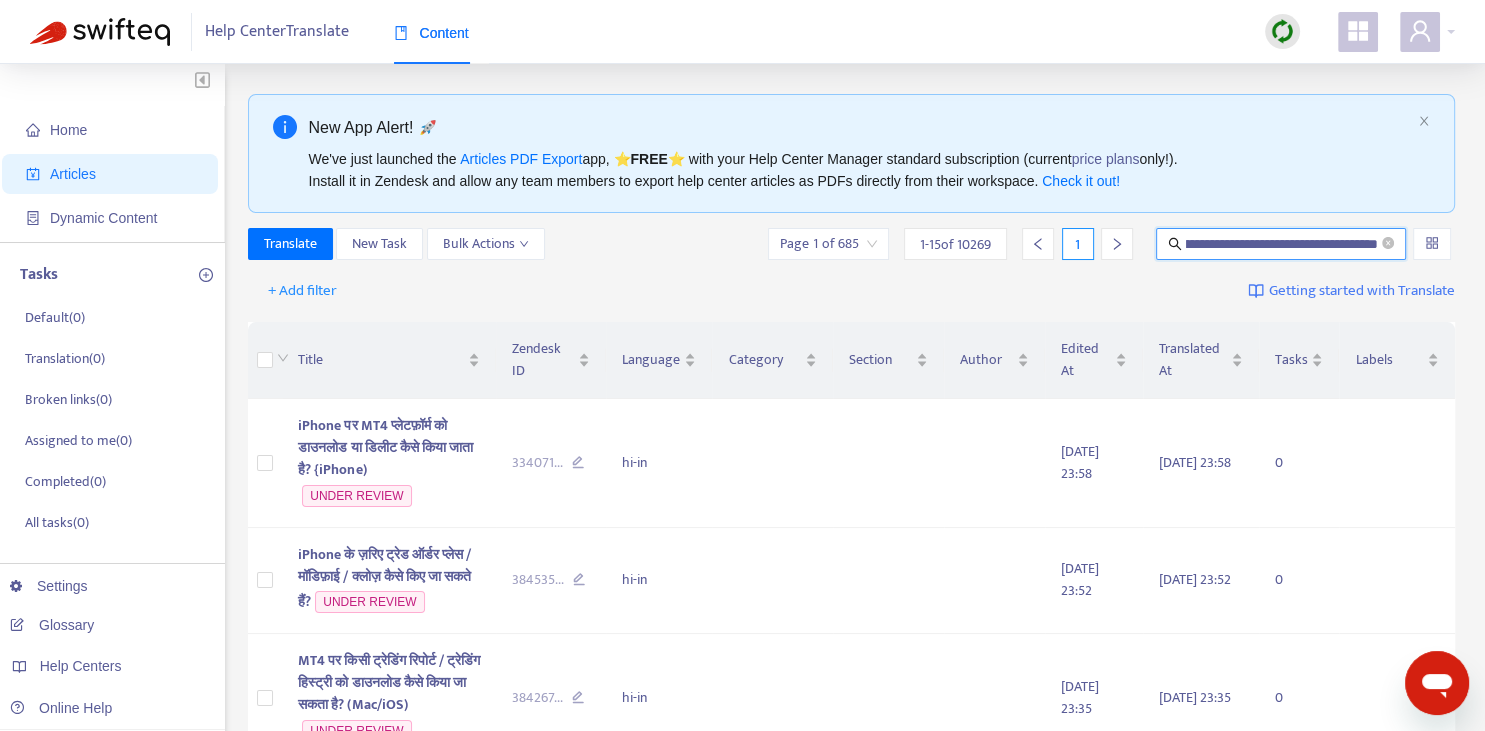 type on "**********" 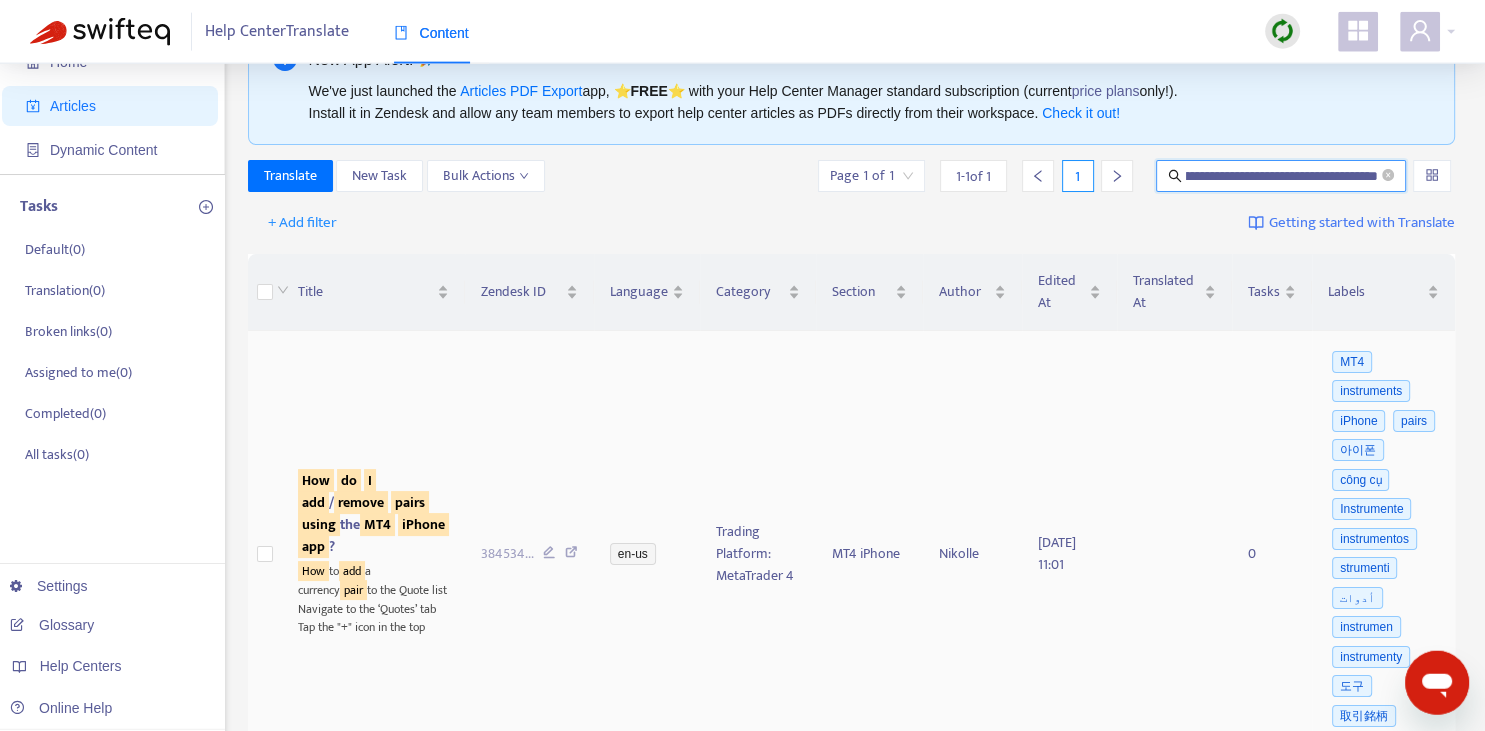 scroll, scrollTop: 211, scrollLeft: 0, axis: vertical 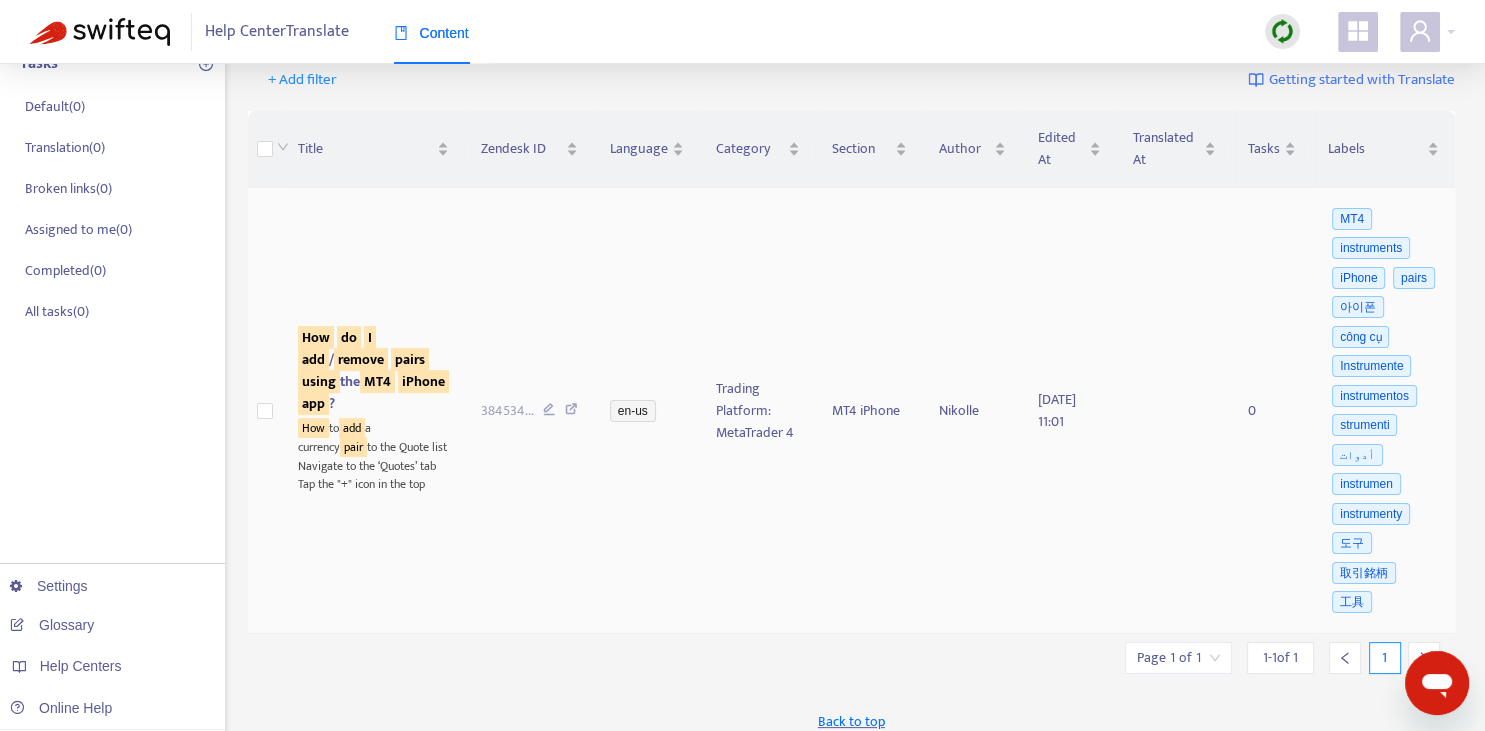 click on "using" at bounding box center [319, 381] 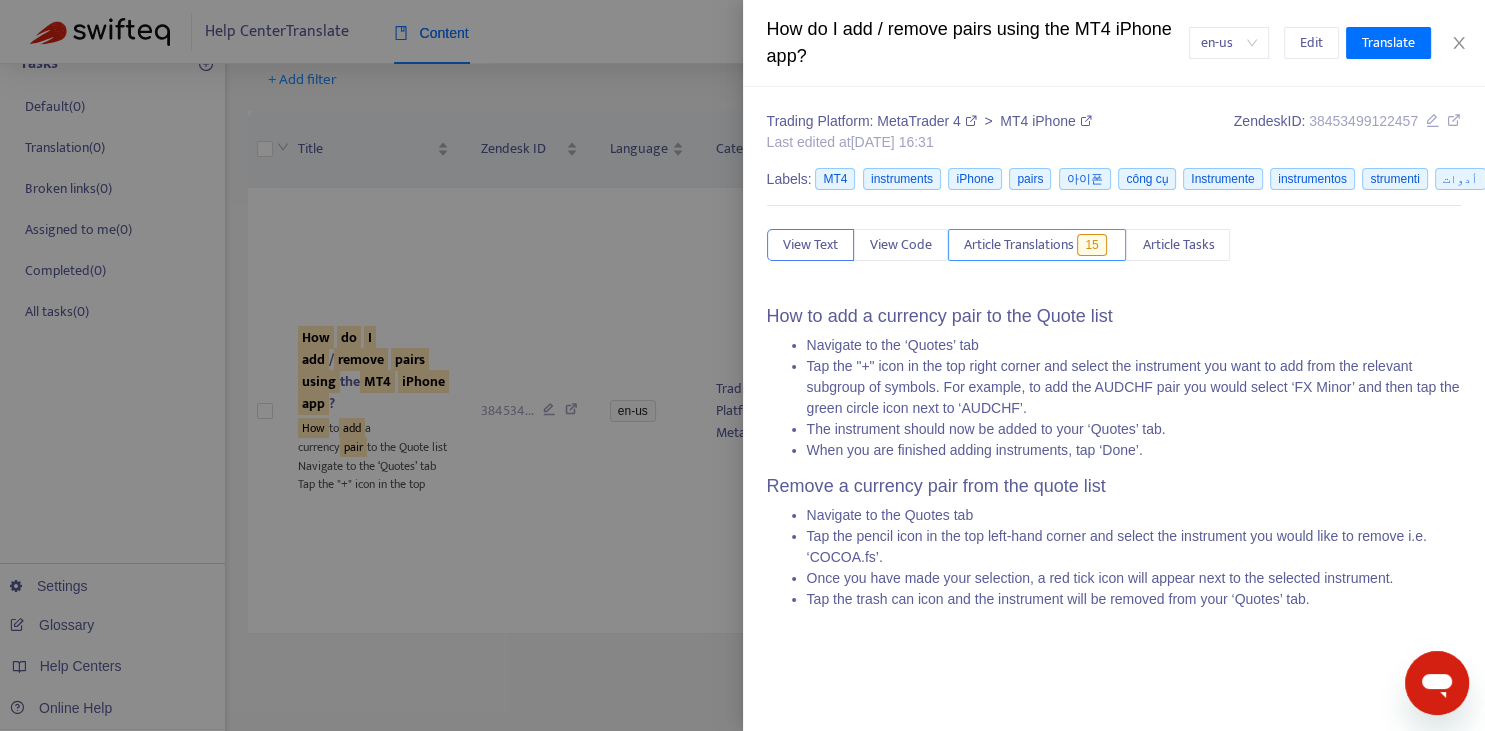 click on "Article Translations" at bounding box center [1019, 245] 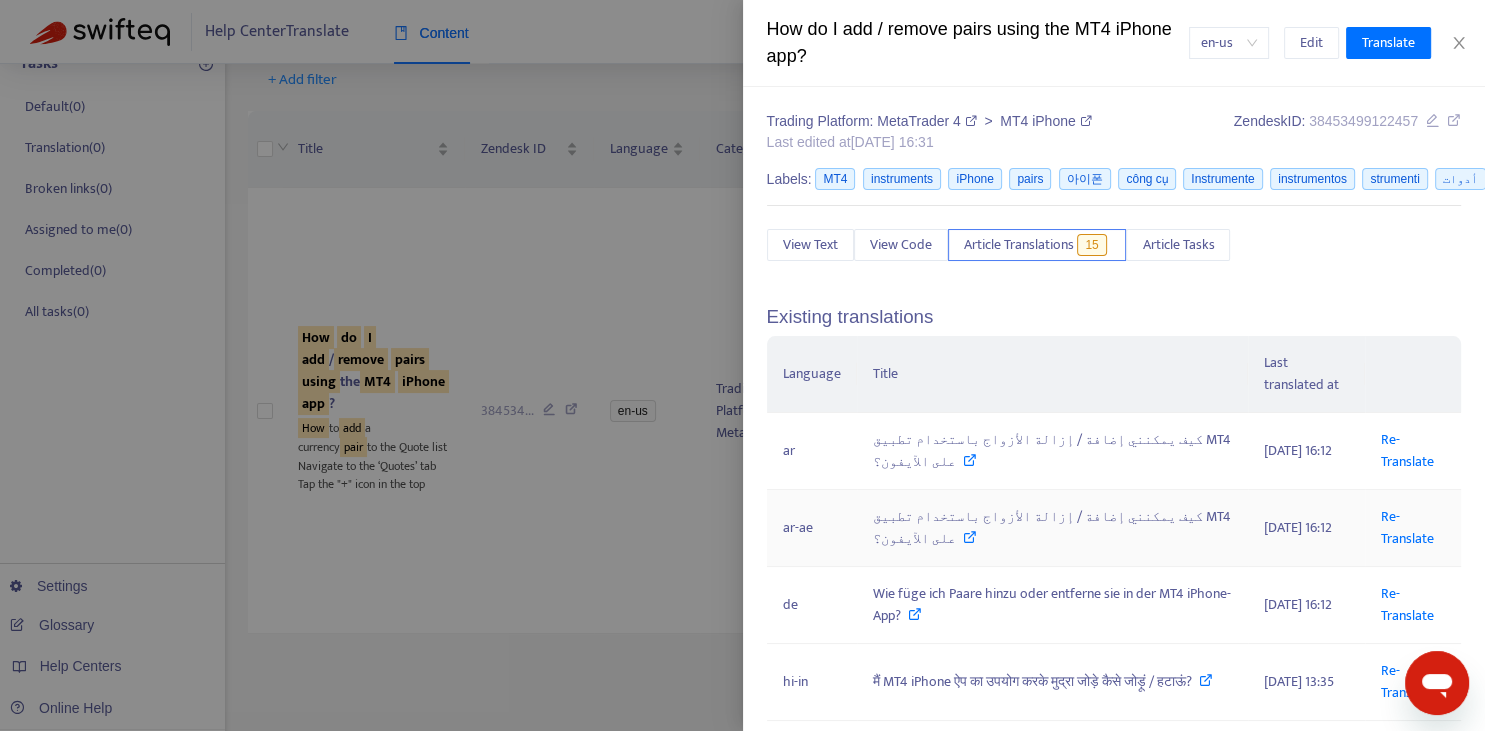 scroll, scrollTop: 368, scrollLeft: 0, axis: vertical 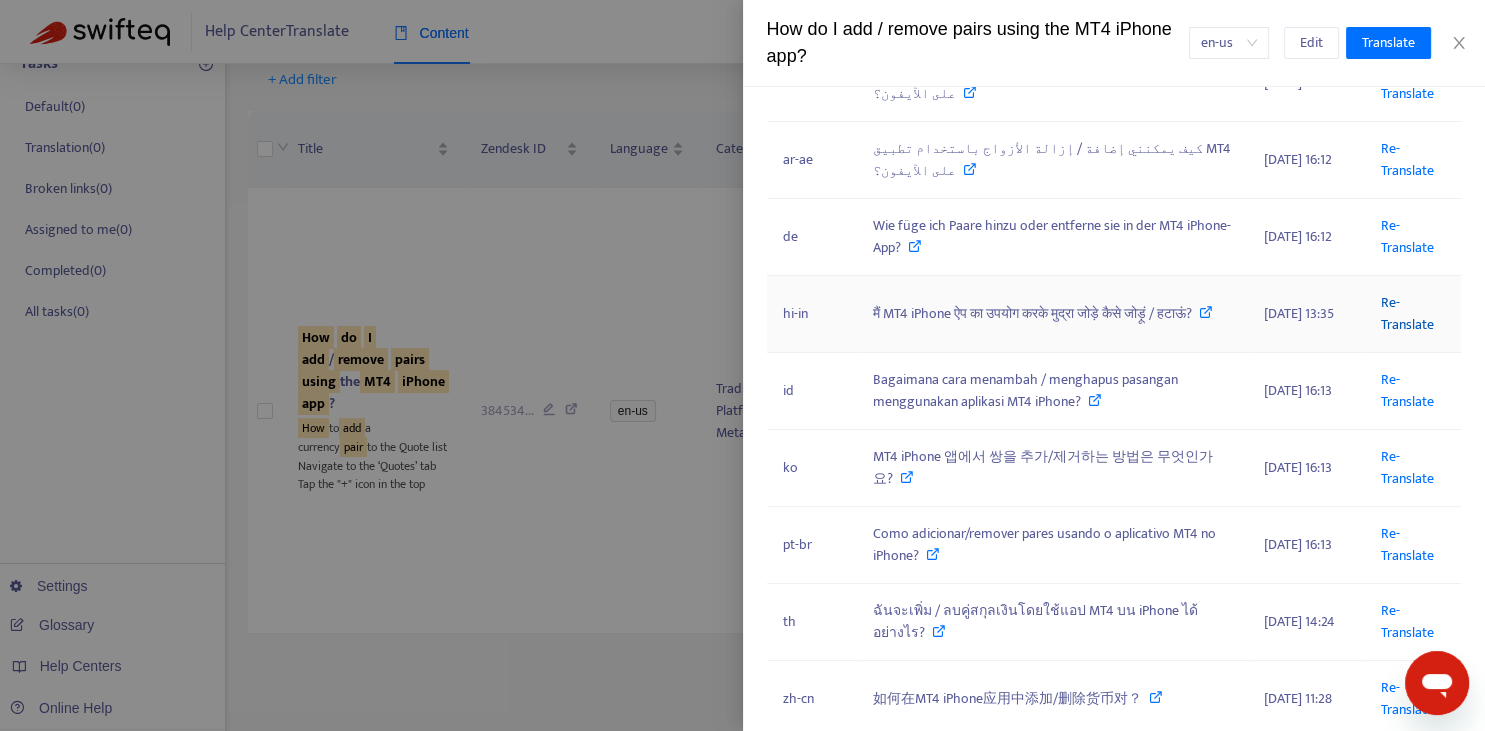 click on "Re-Translate" at bounding box center (1407, 313) 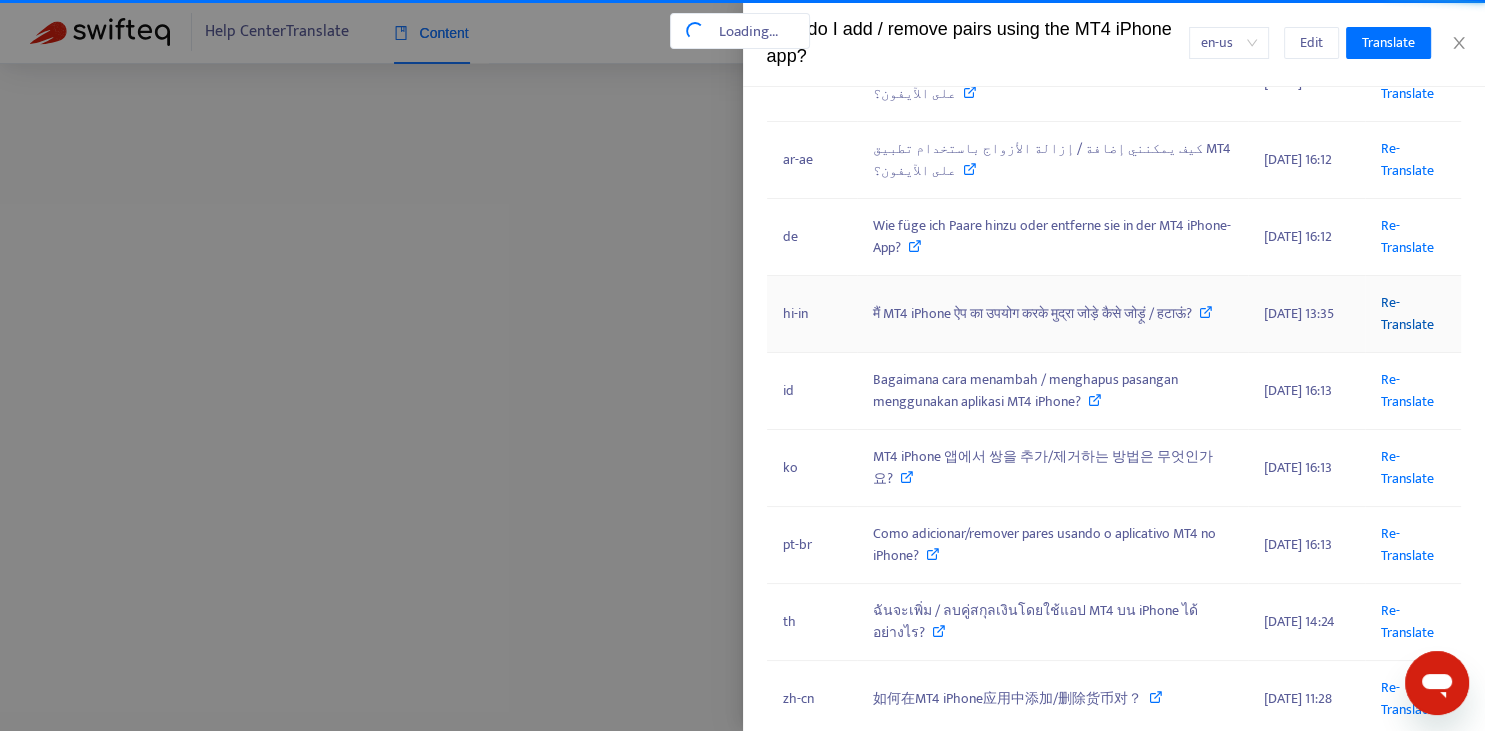 scroll, scrollTop: 14, scrollLeft: 0, axis: vertical 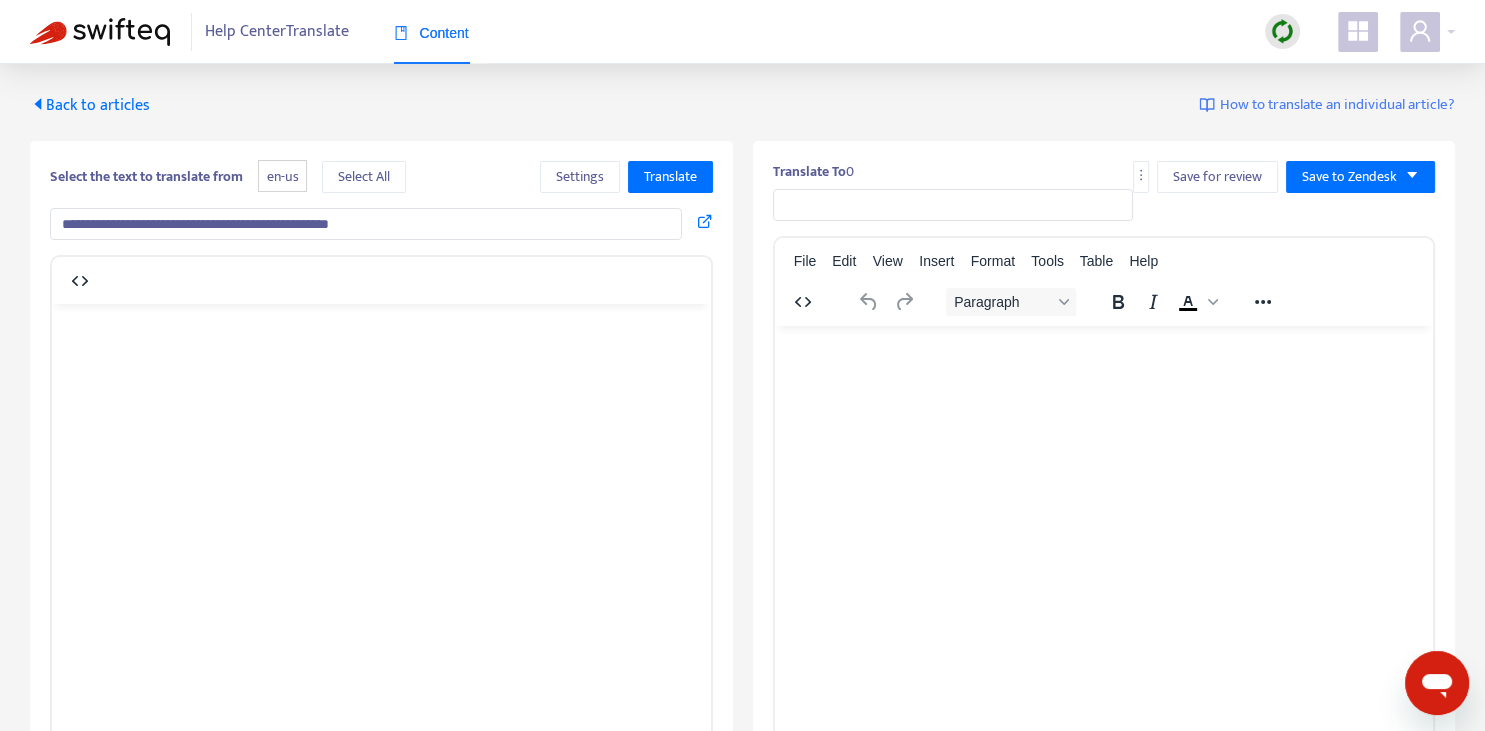 type on "**********" 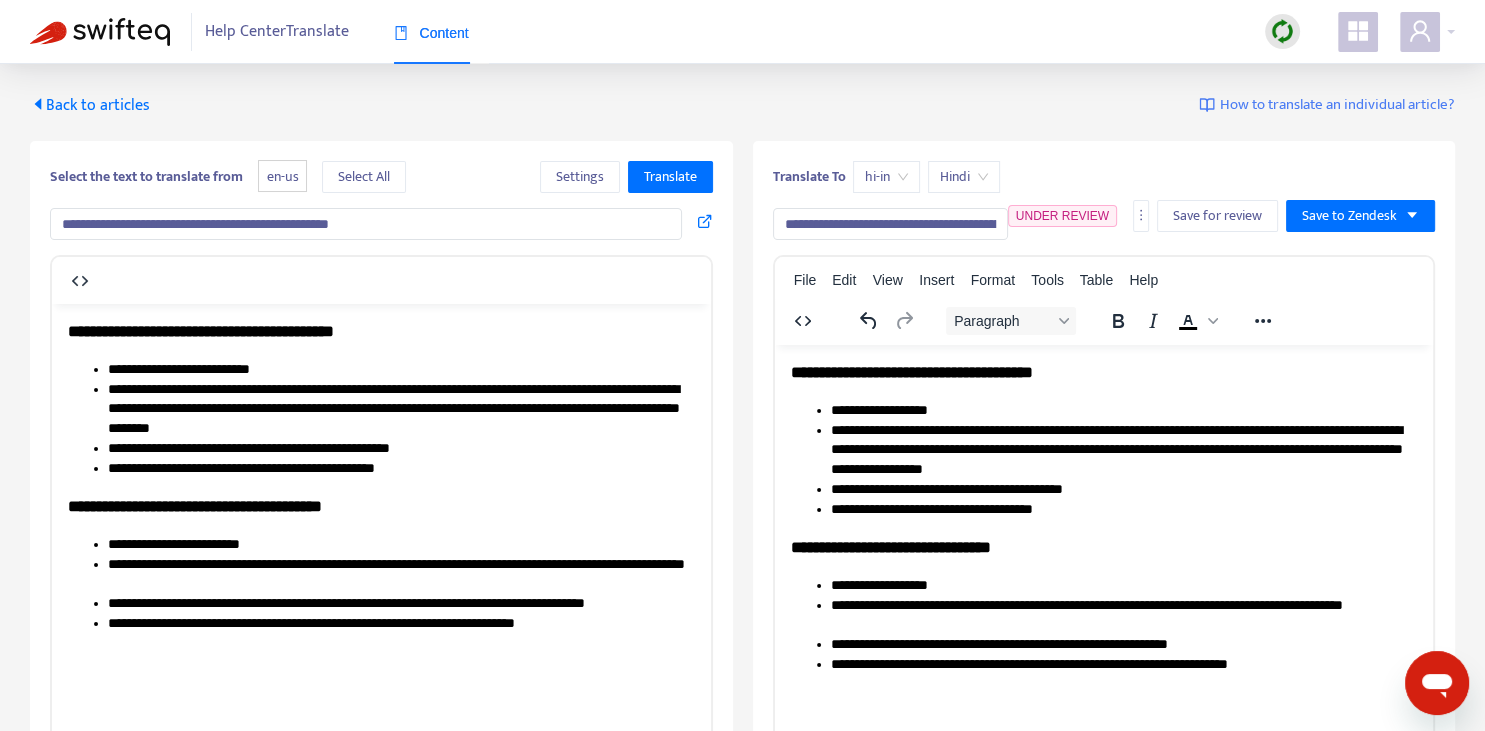 scroll, scrollTop: 343, scrollLeft: 0, axis: vertical 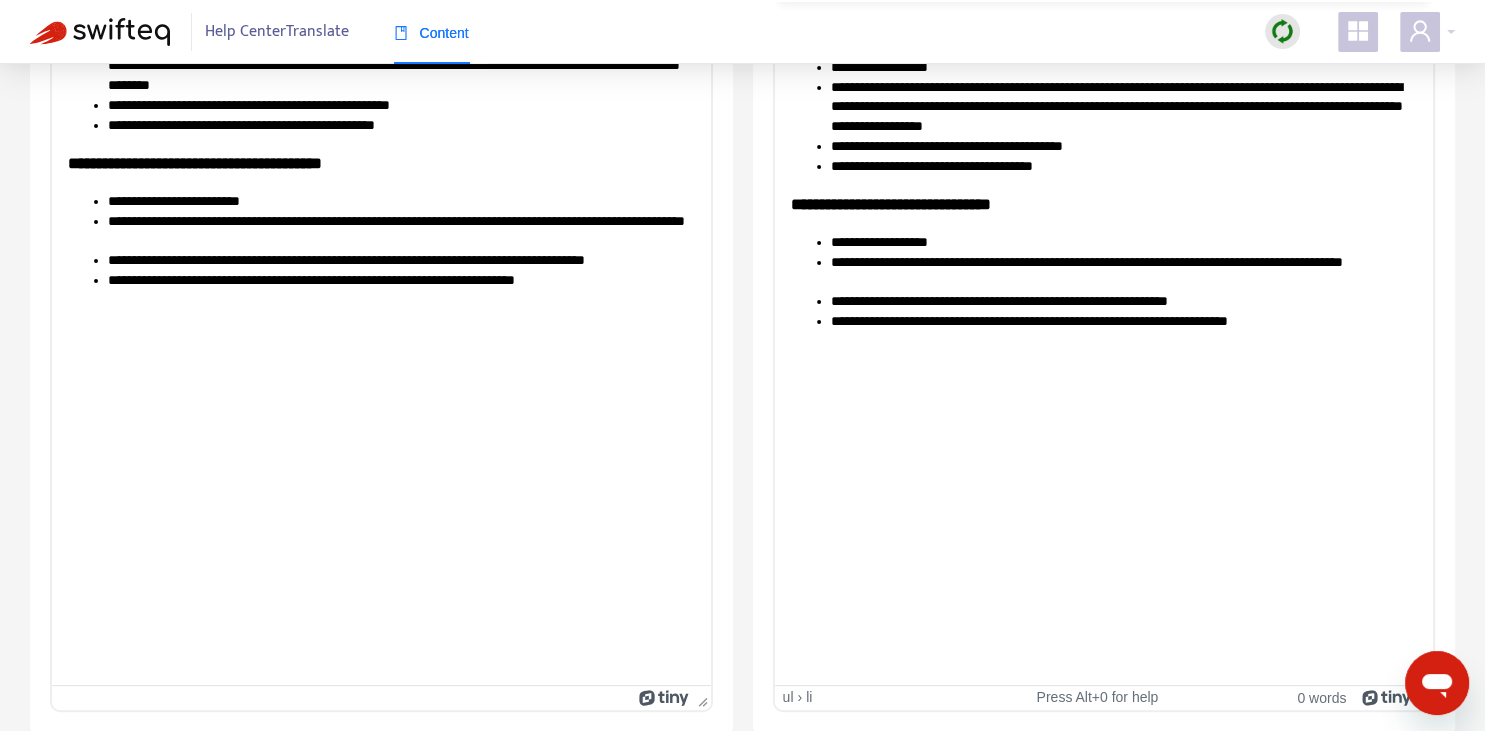 click on "**********" at bounding box center (1123, 321) 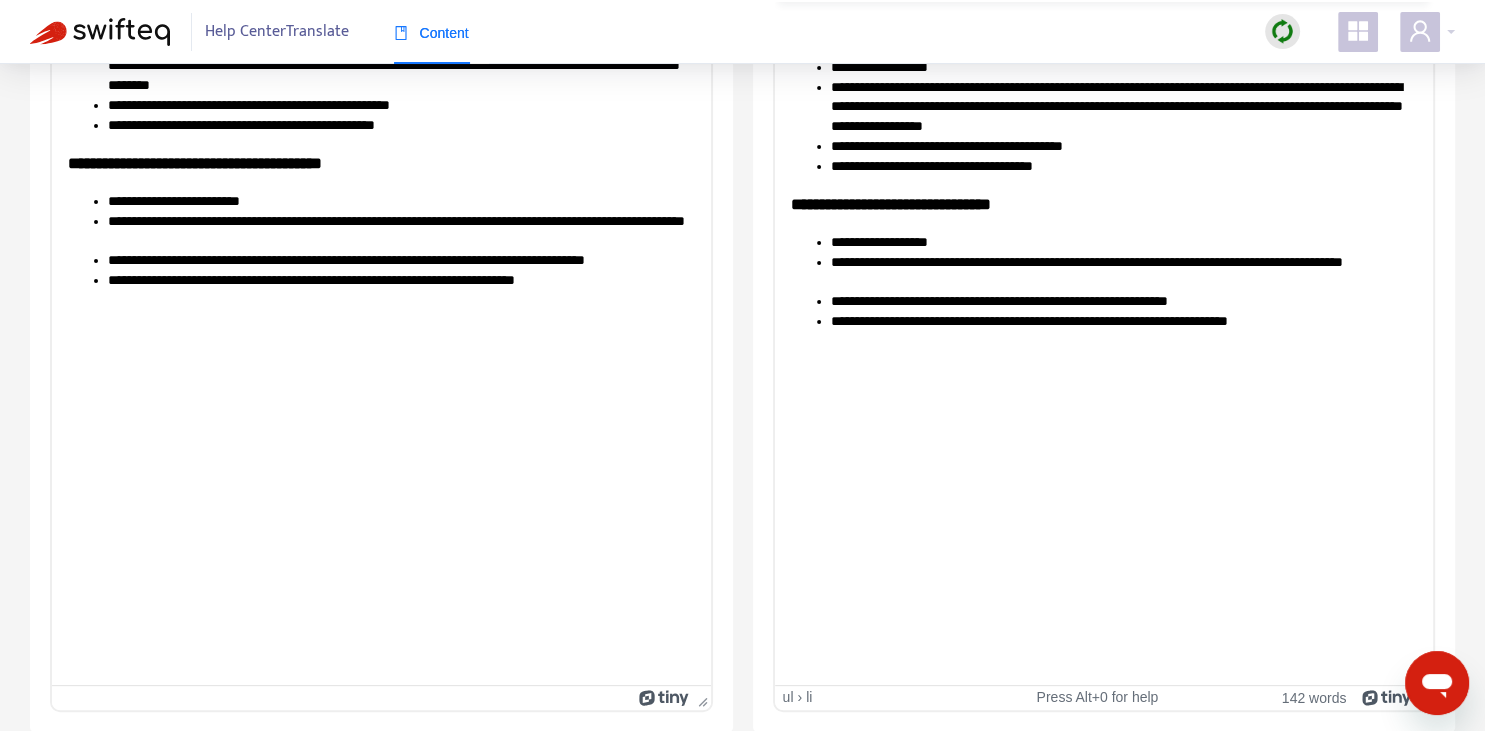 scroll, scrollTop: 0, scrollLeft: 0, axis: both 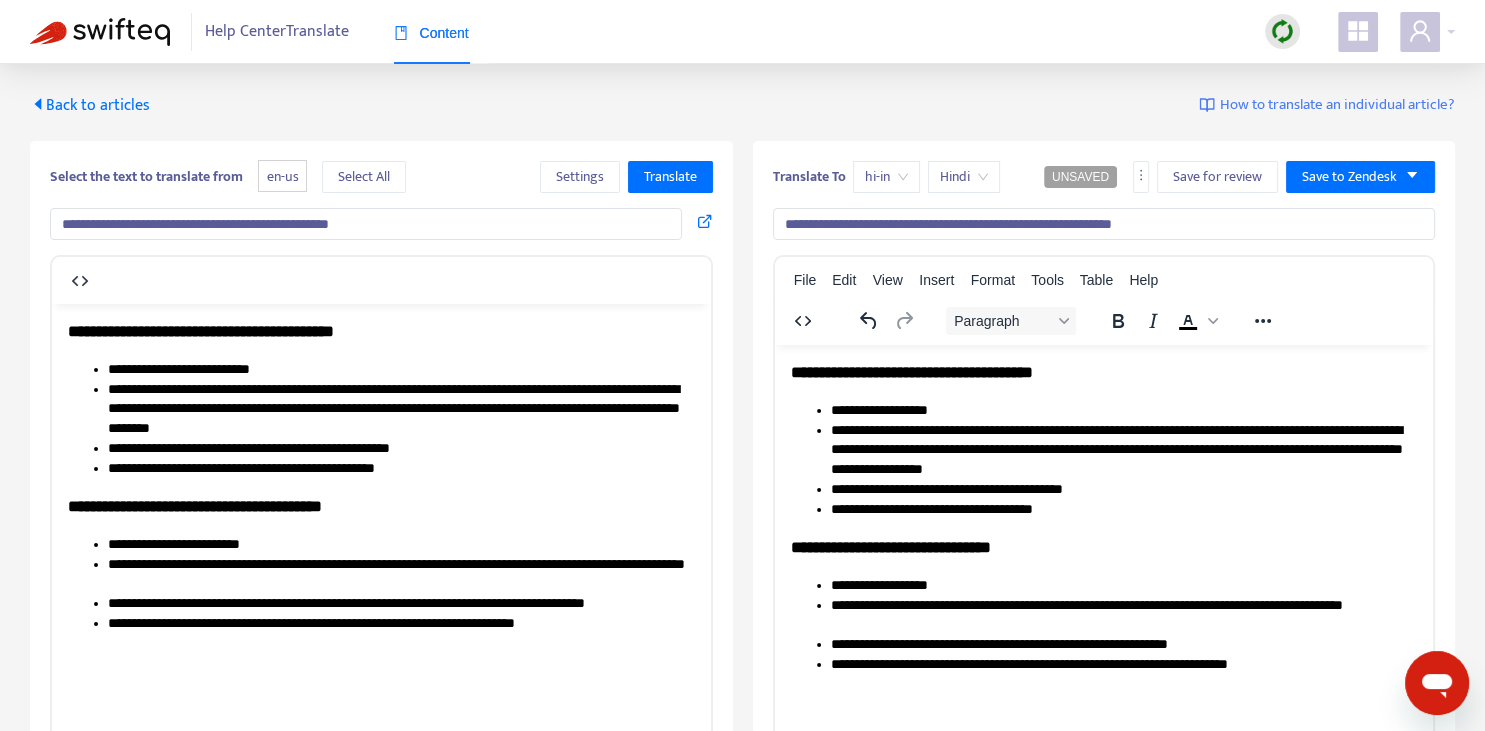 click on "**********" at bounding box center (1104, 224) 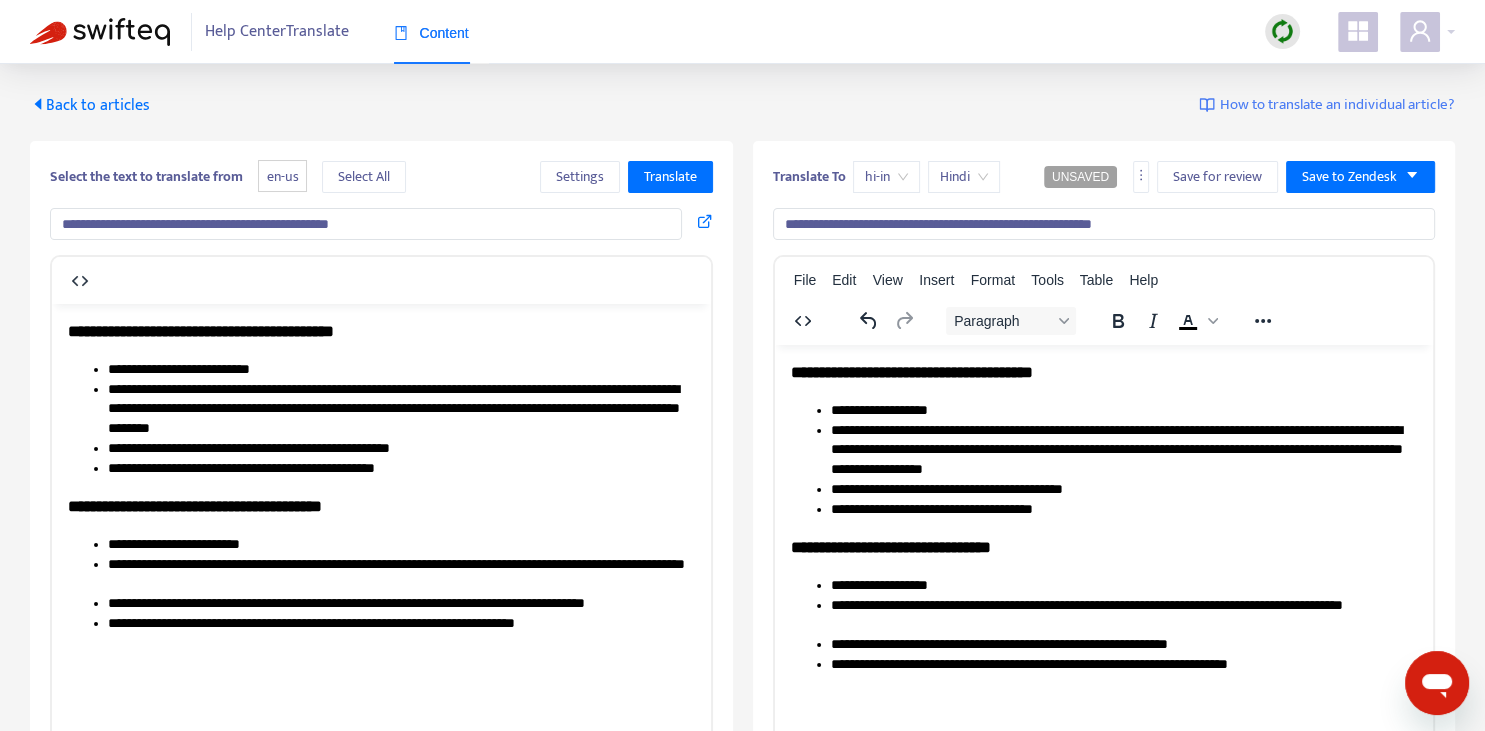 type on "**********" 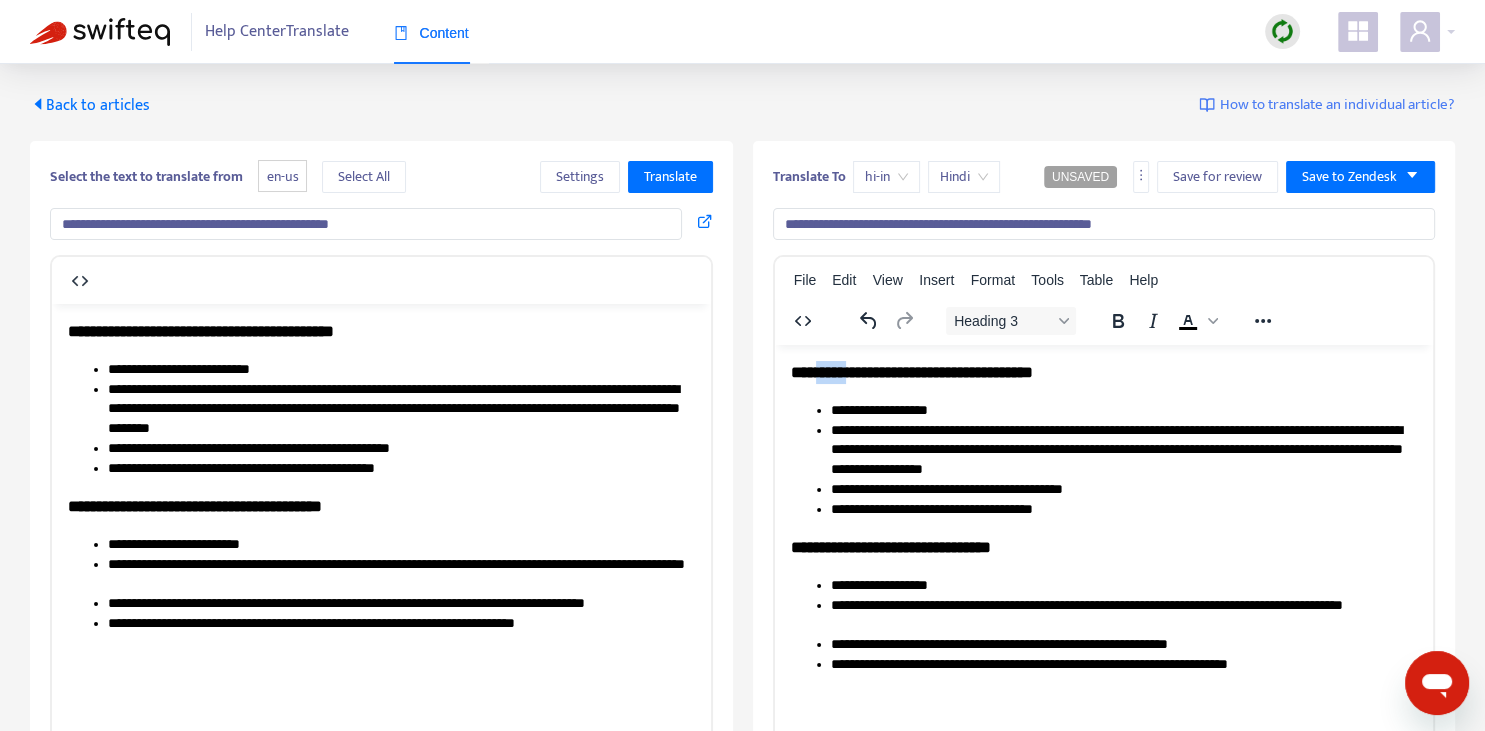 click on "**********" at bounding box center (1103, 371) 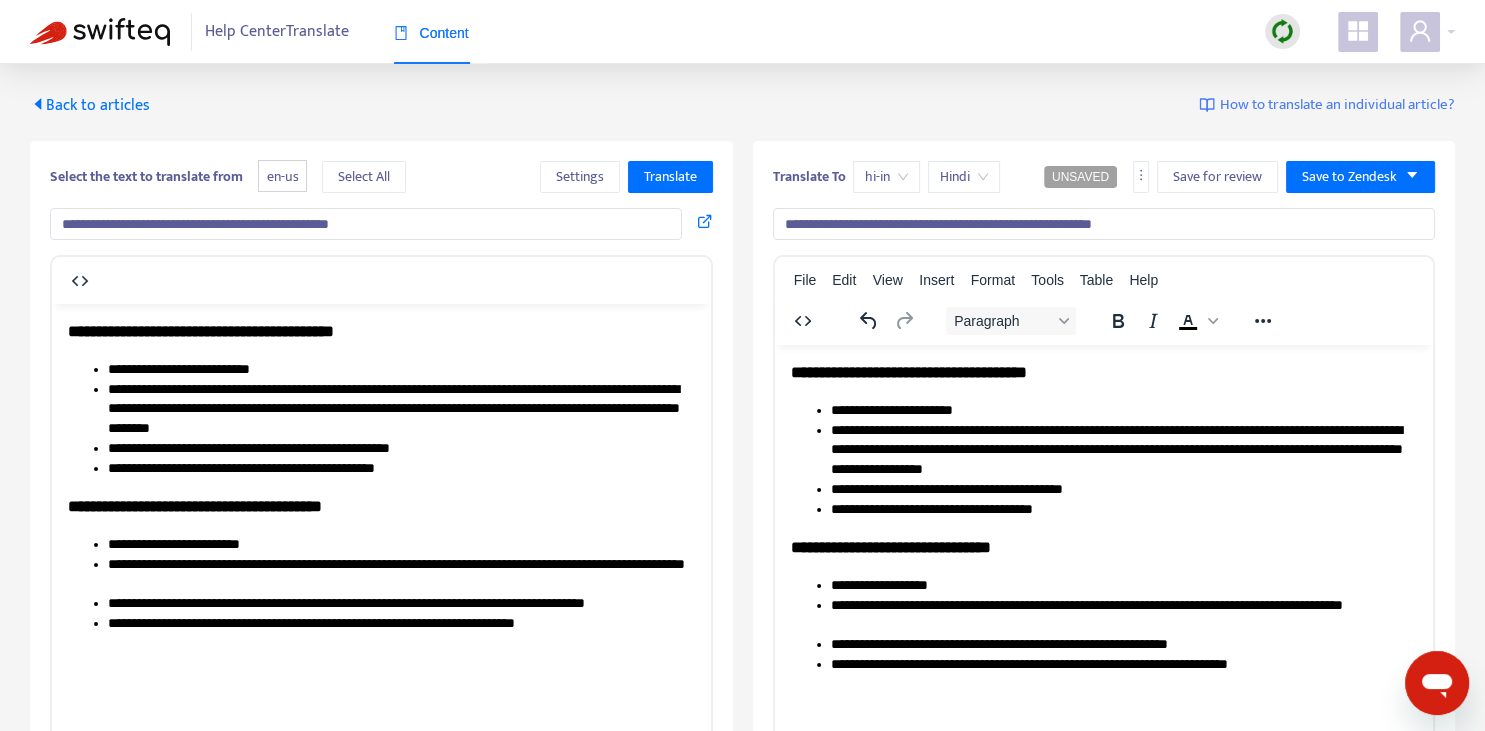 click on "**********" at bounding box center [1123, 509] 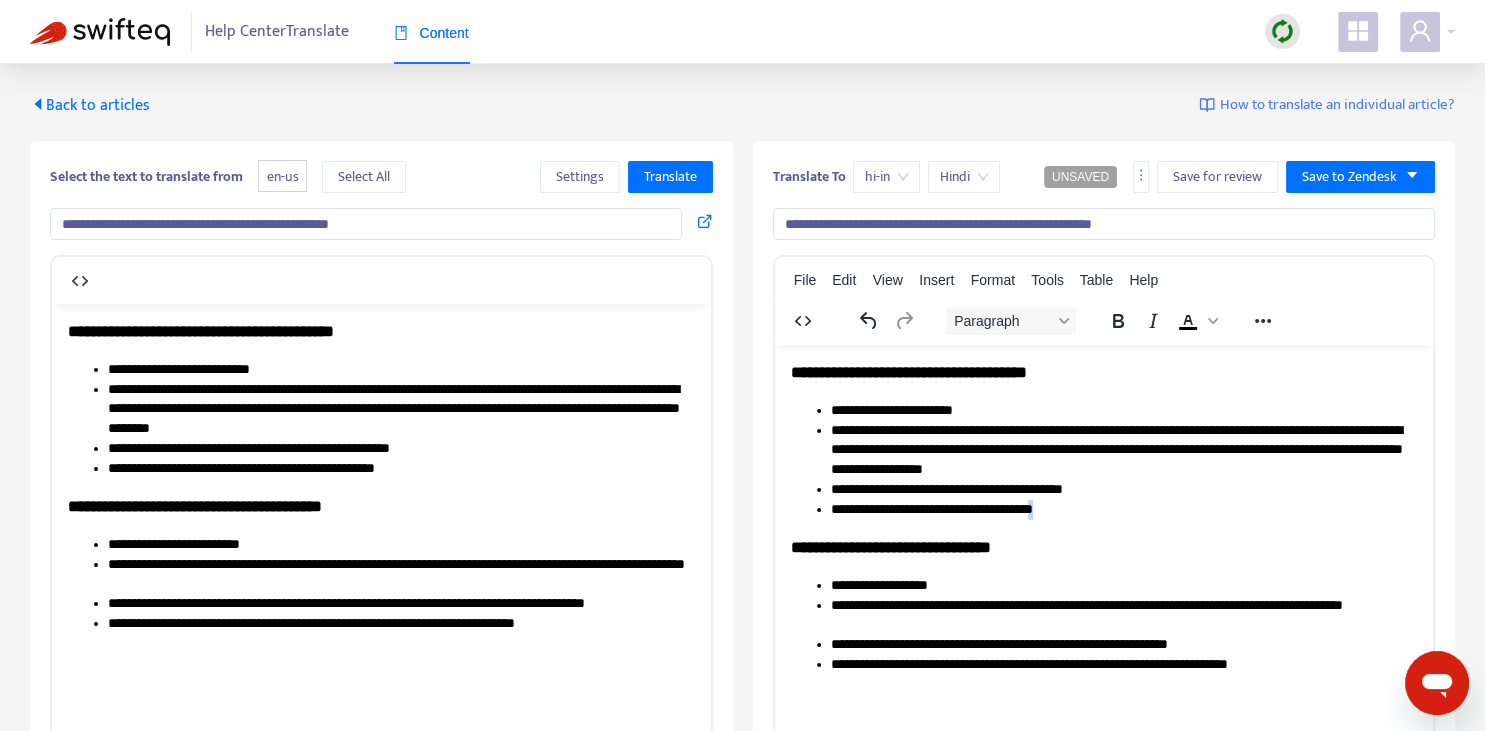 copy on "*" 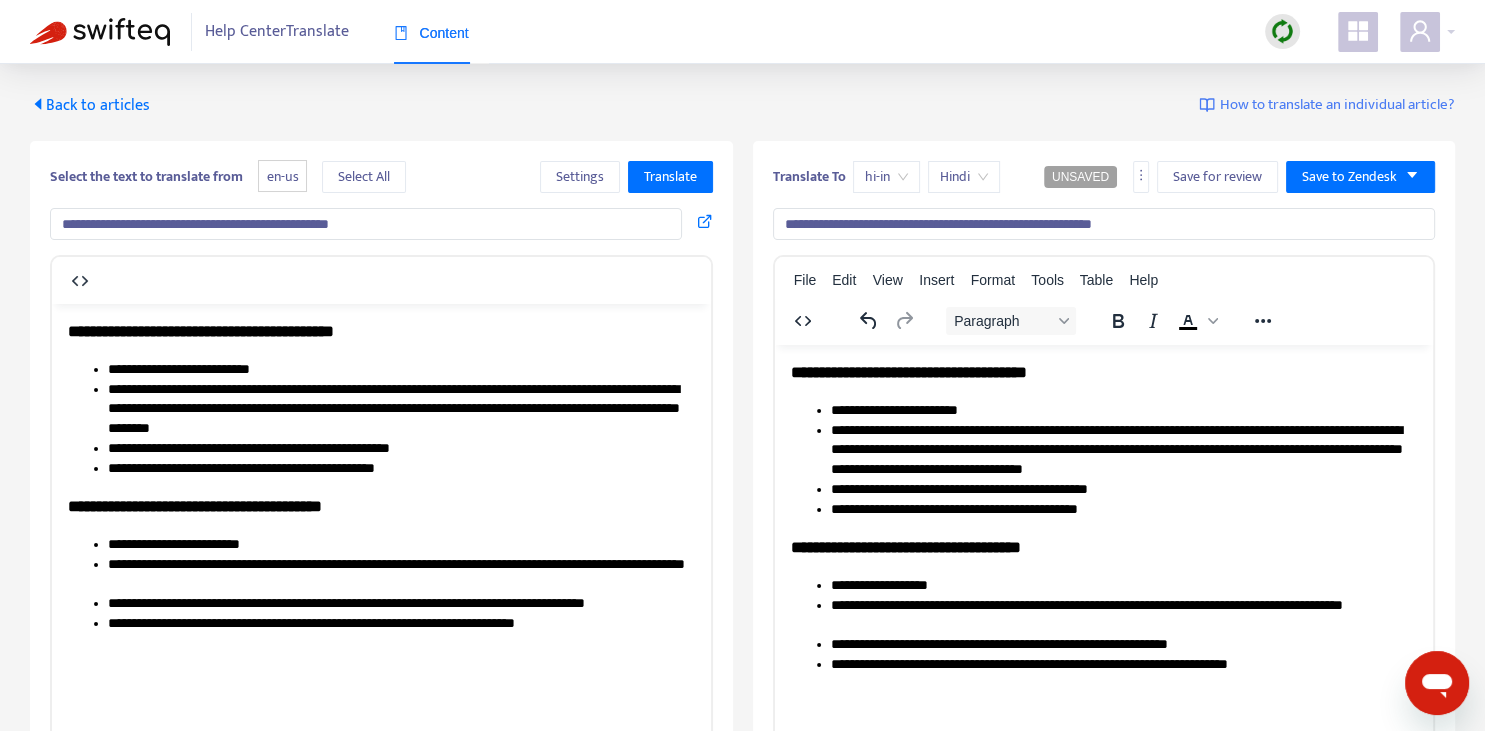 click on "**********" at bounding box center [1123, 410] 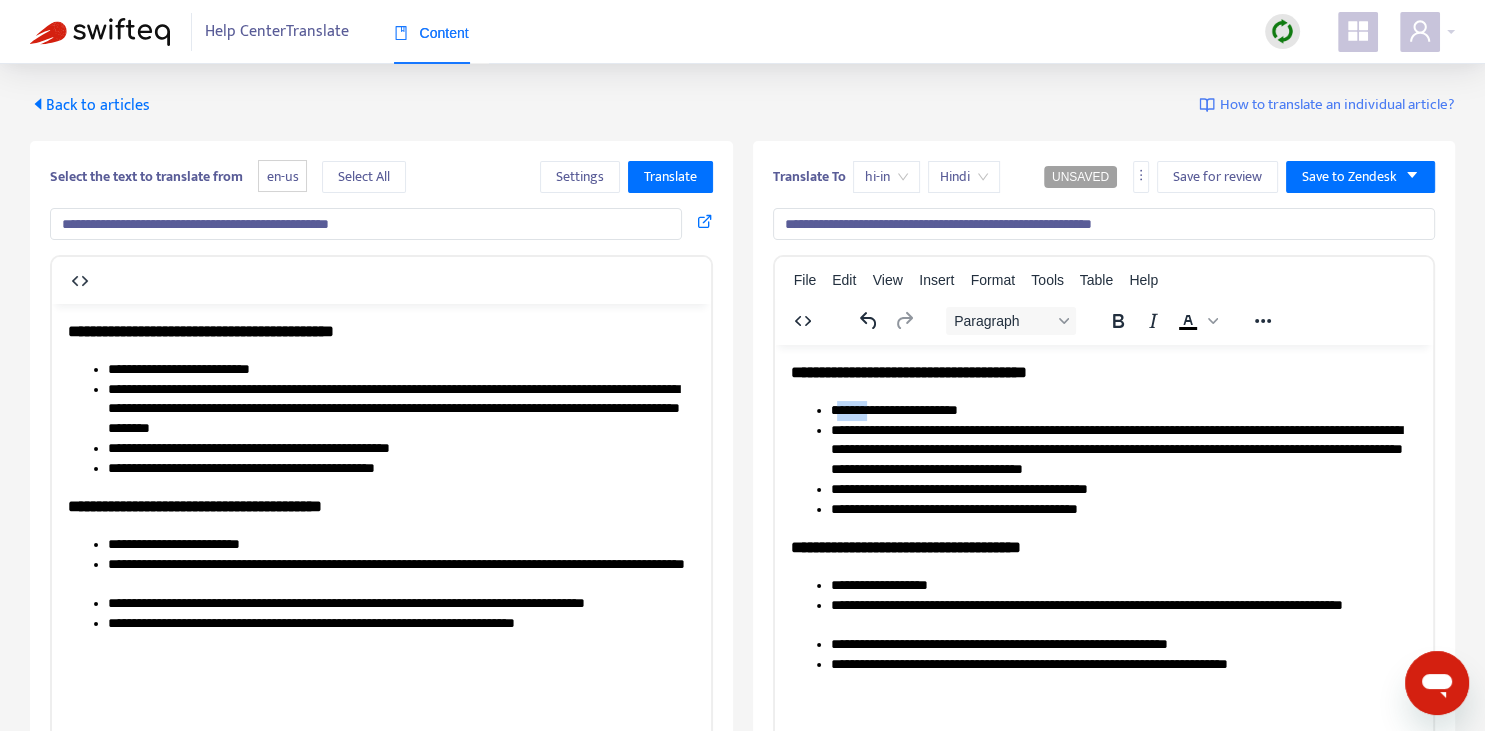 click on "**********" at bounding box center (1123, 410) 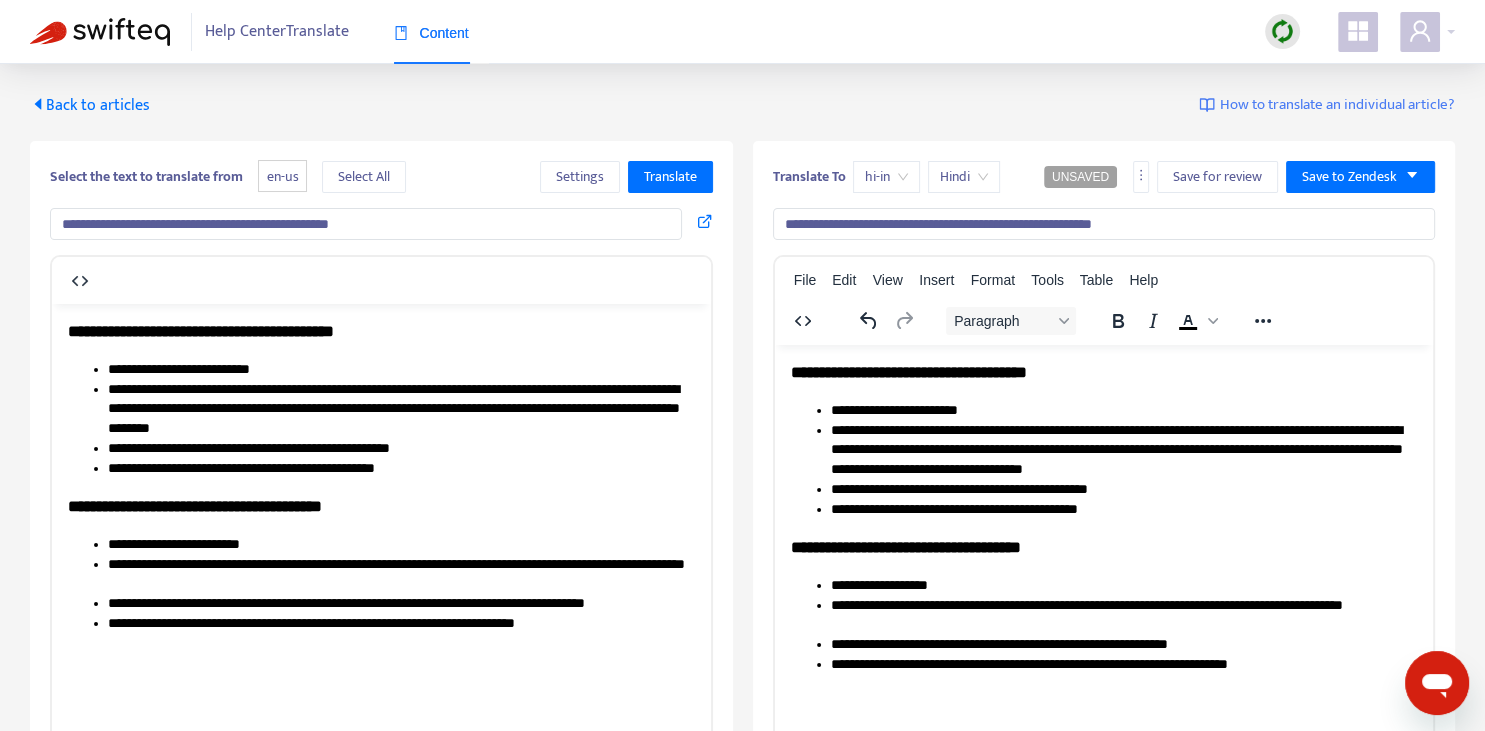 click on "**********" at bounding box center [1123, 585] 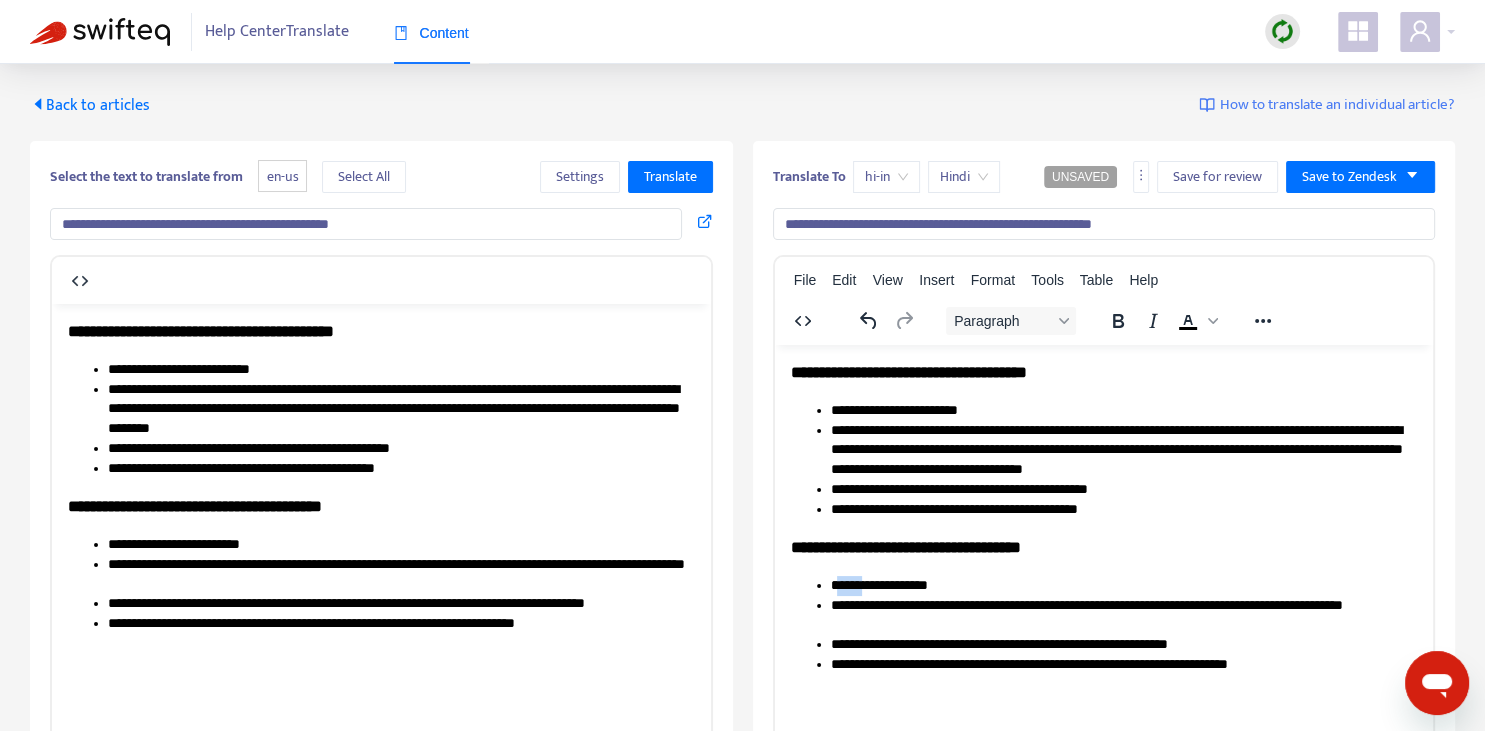 click on "**********" at bounding box center (1123, 585) 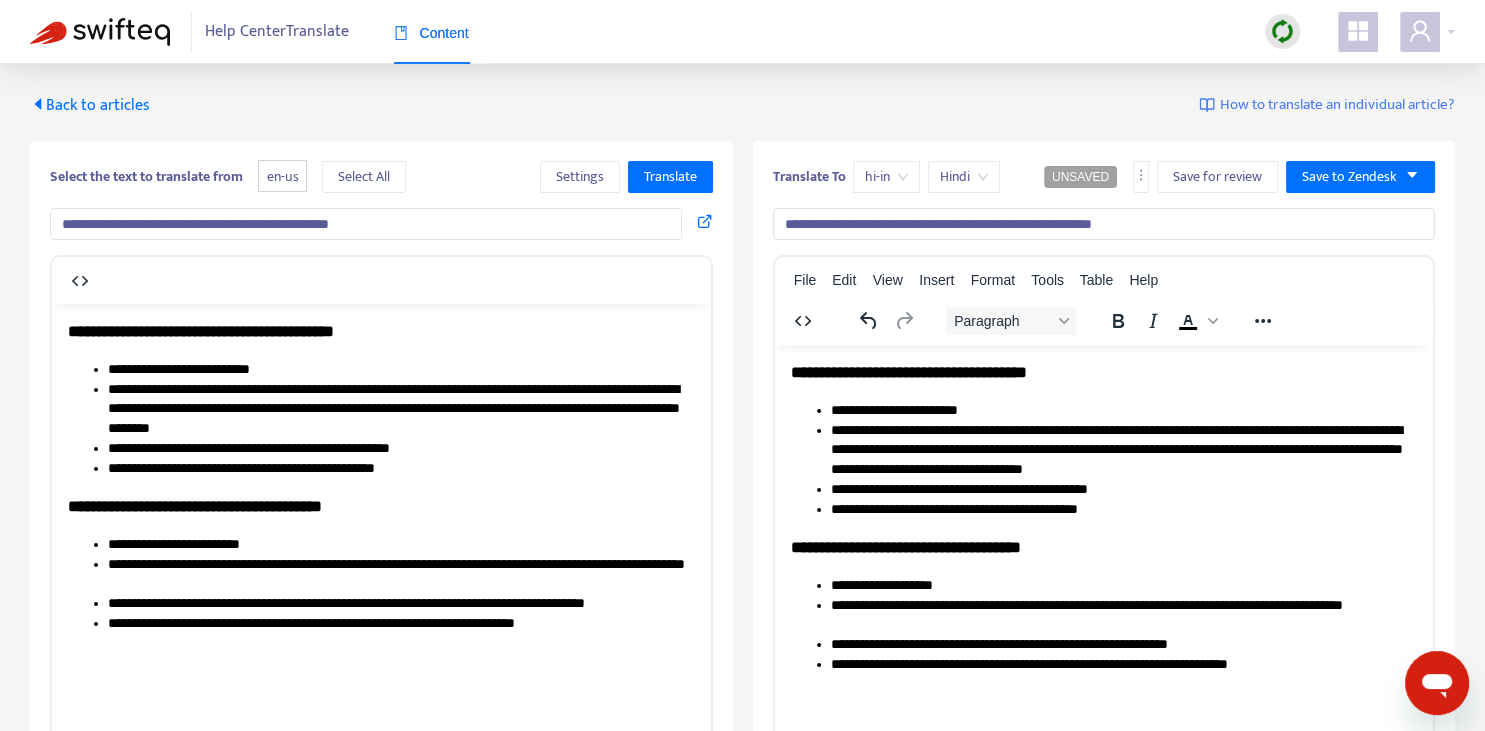 click on "**********" at bounding box center [1123, 585] 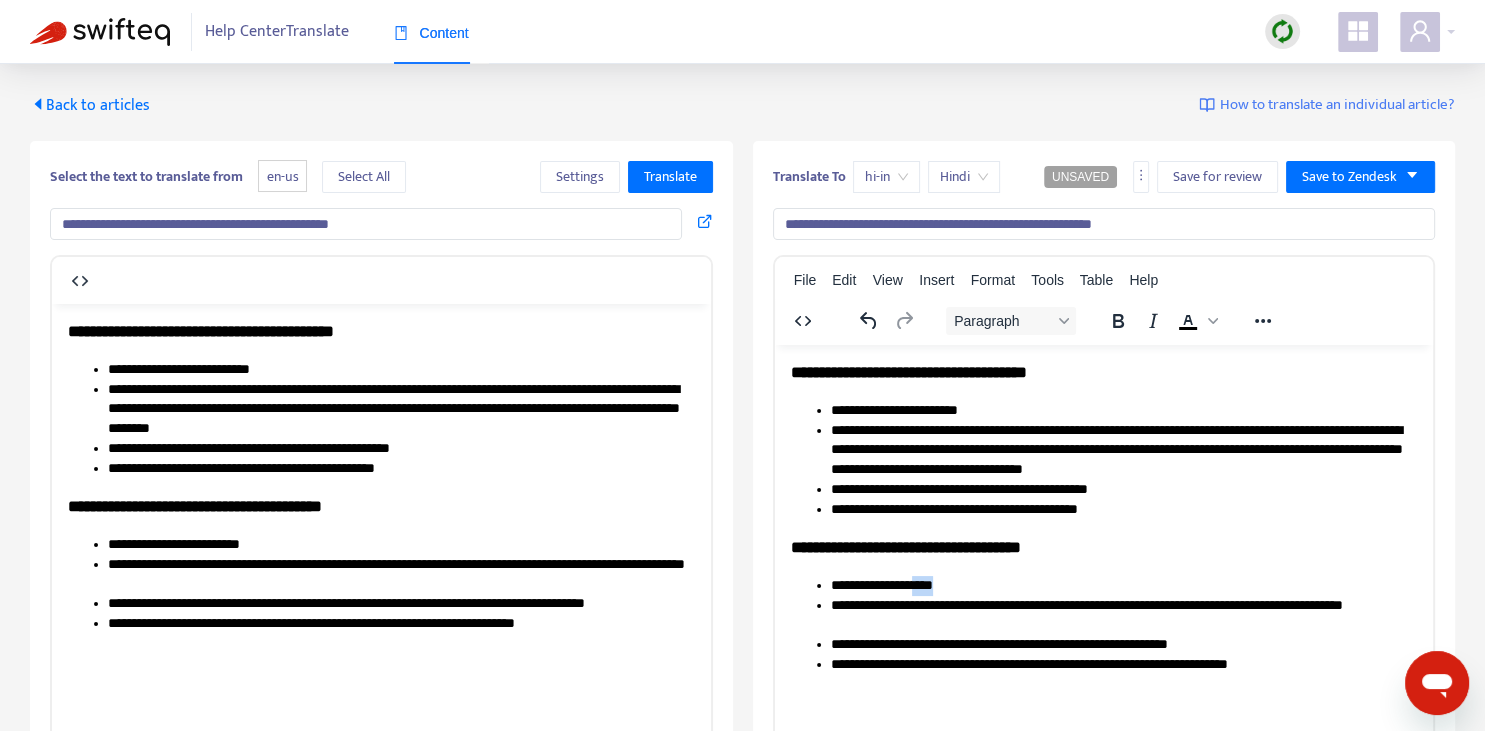 click on "**********" at bounding box center [1123, 585] 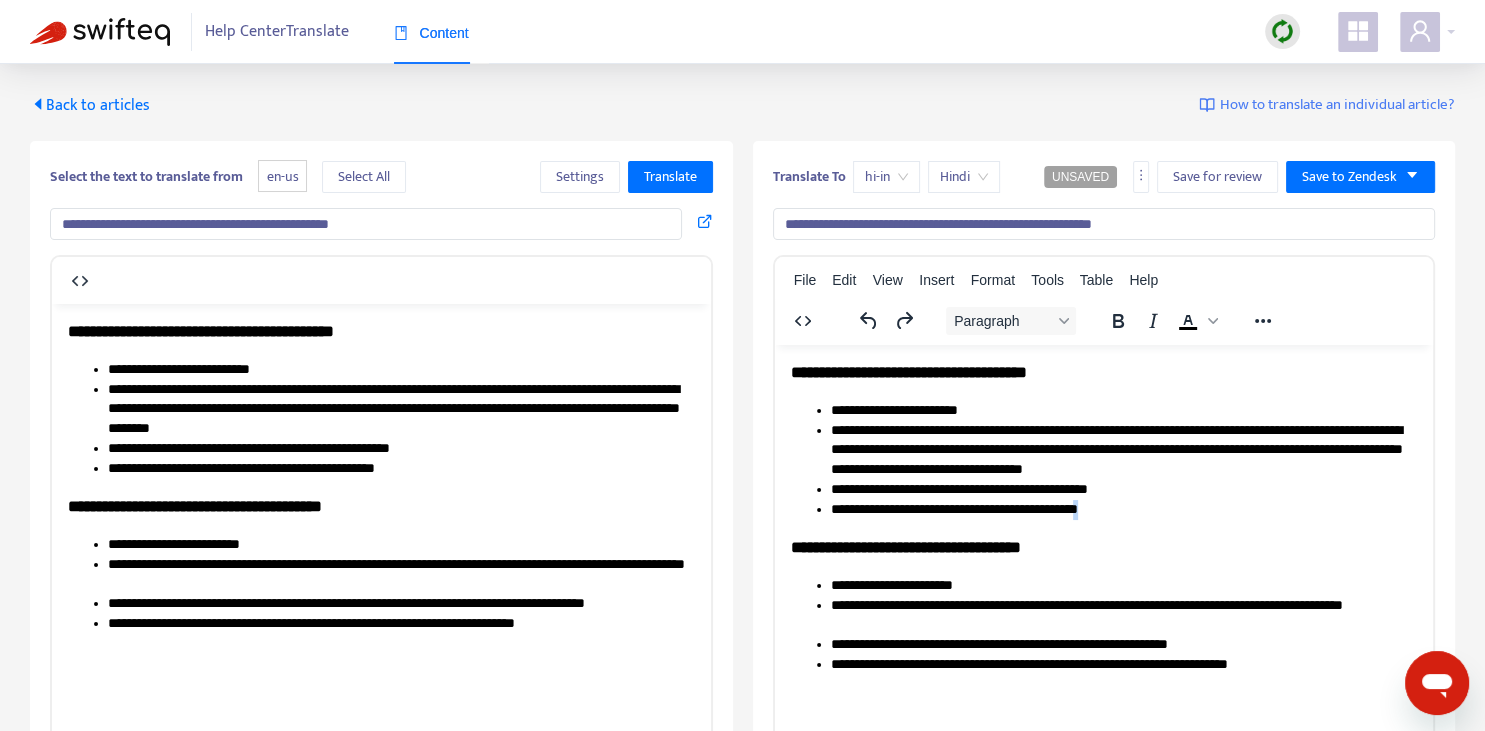 copy on "*" 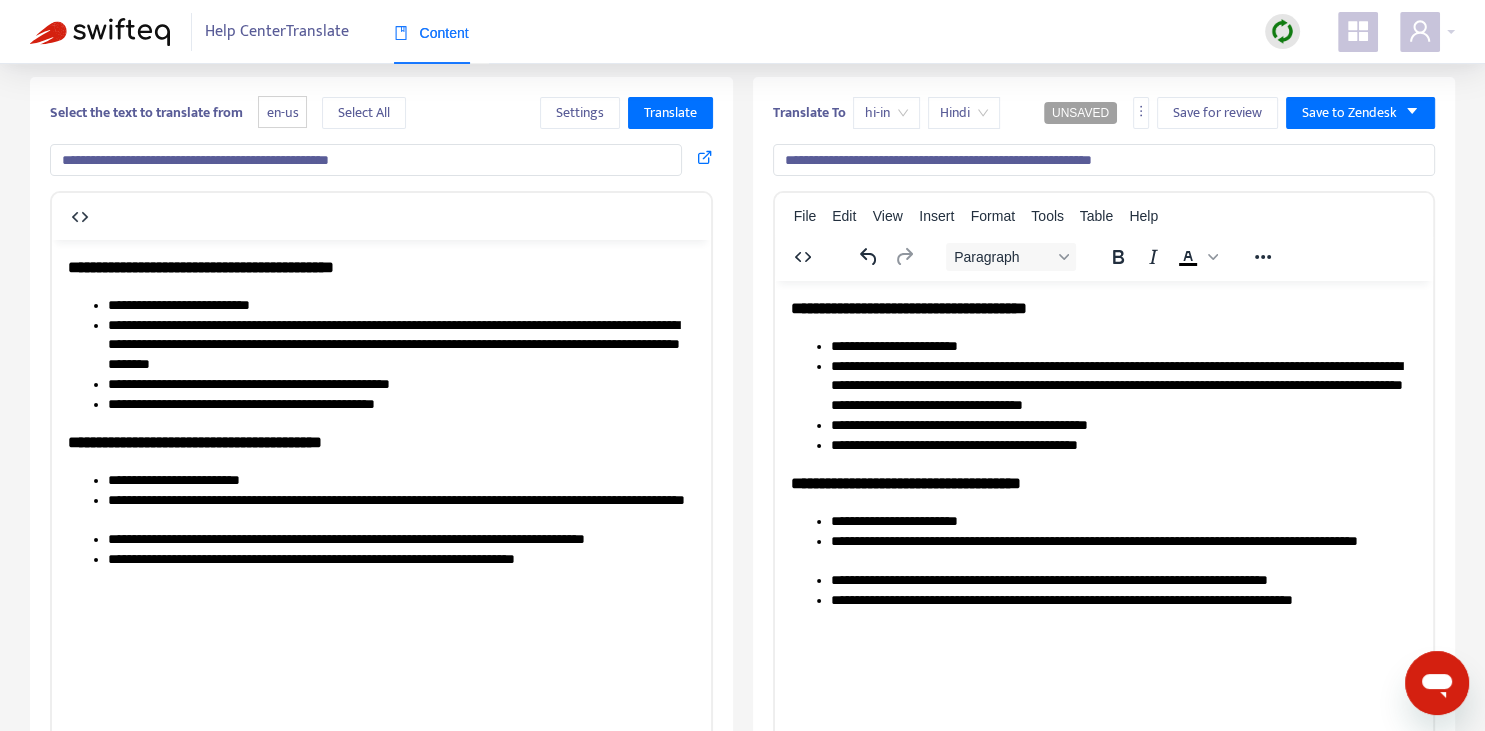 scroll, scrollTop: 70, scrollLeft: 0, axis: vertical 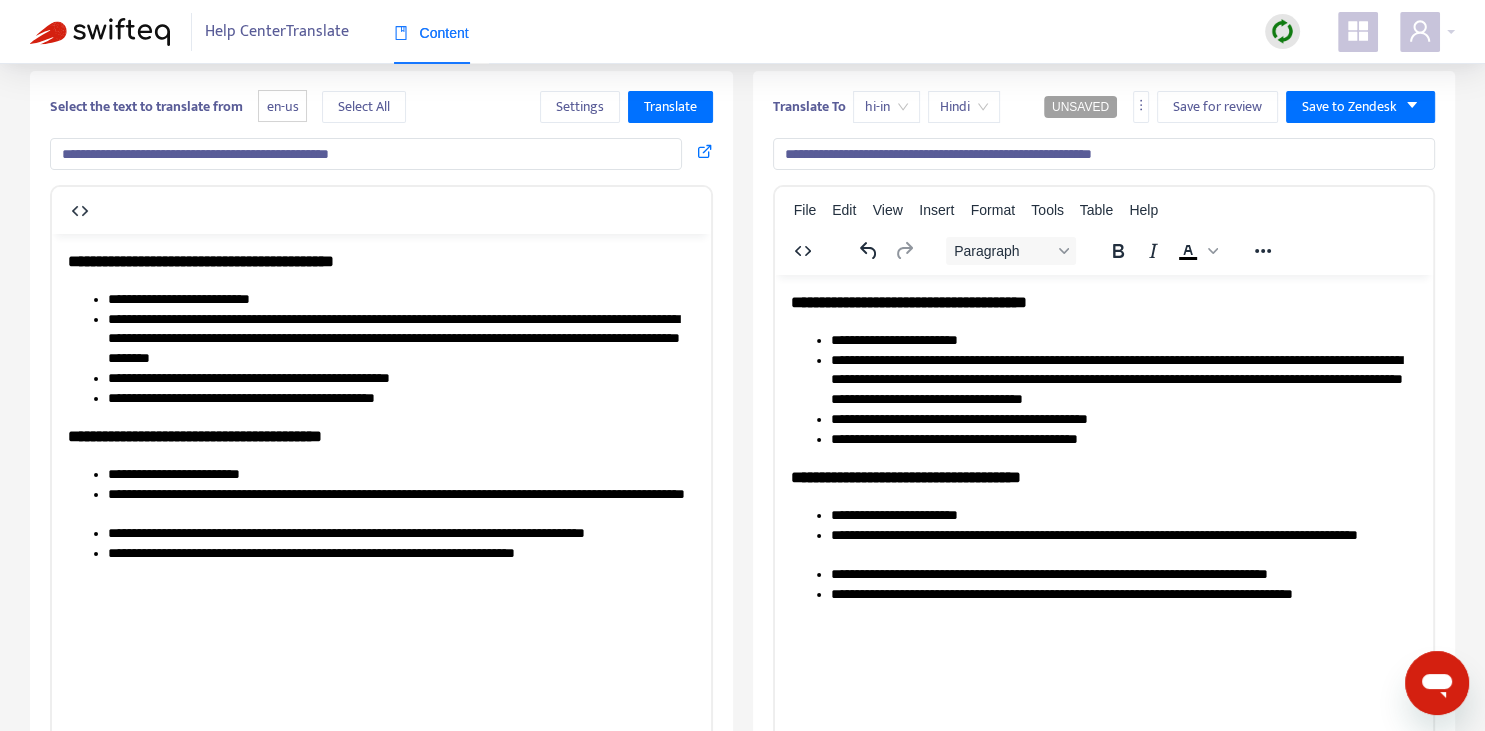 click on "**********" at bounding box center [1123, 379] 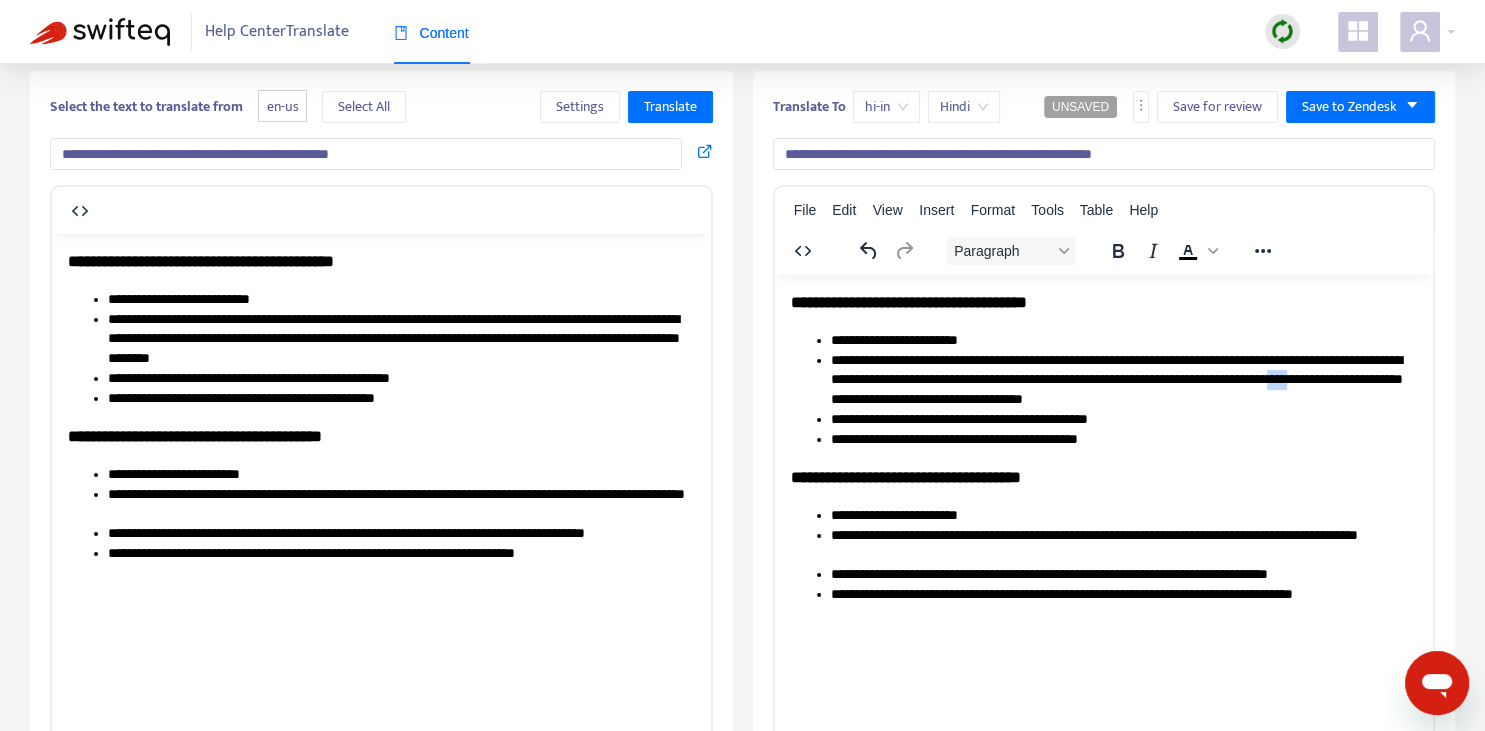 click on "**********" at bounding box center [1123, 379] 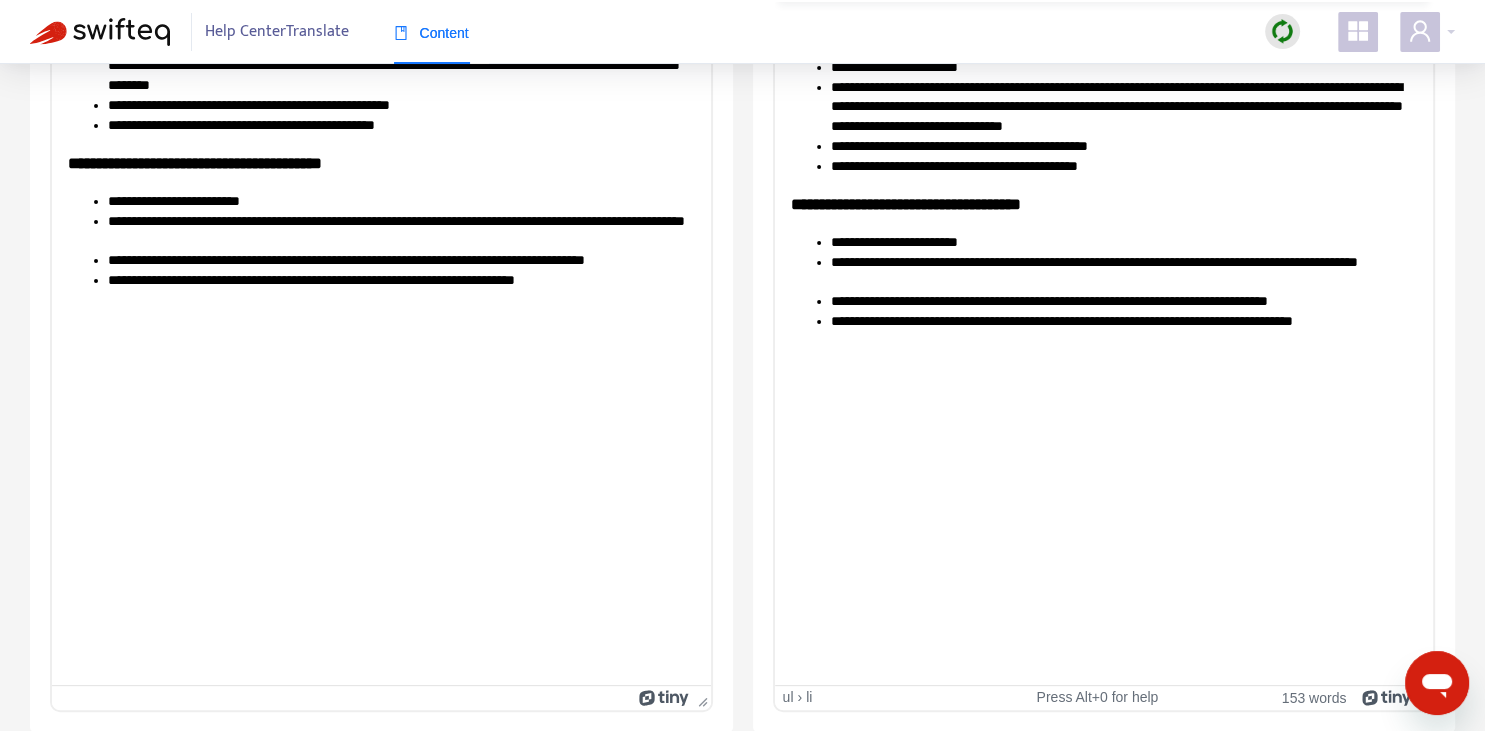 scroll, scrollTop: 0, scrollLeft: 0, axis: both 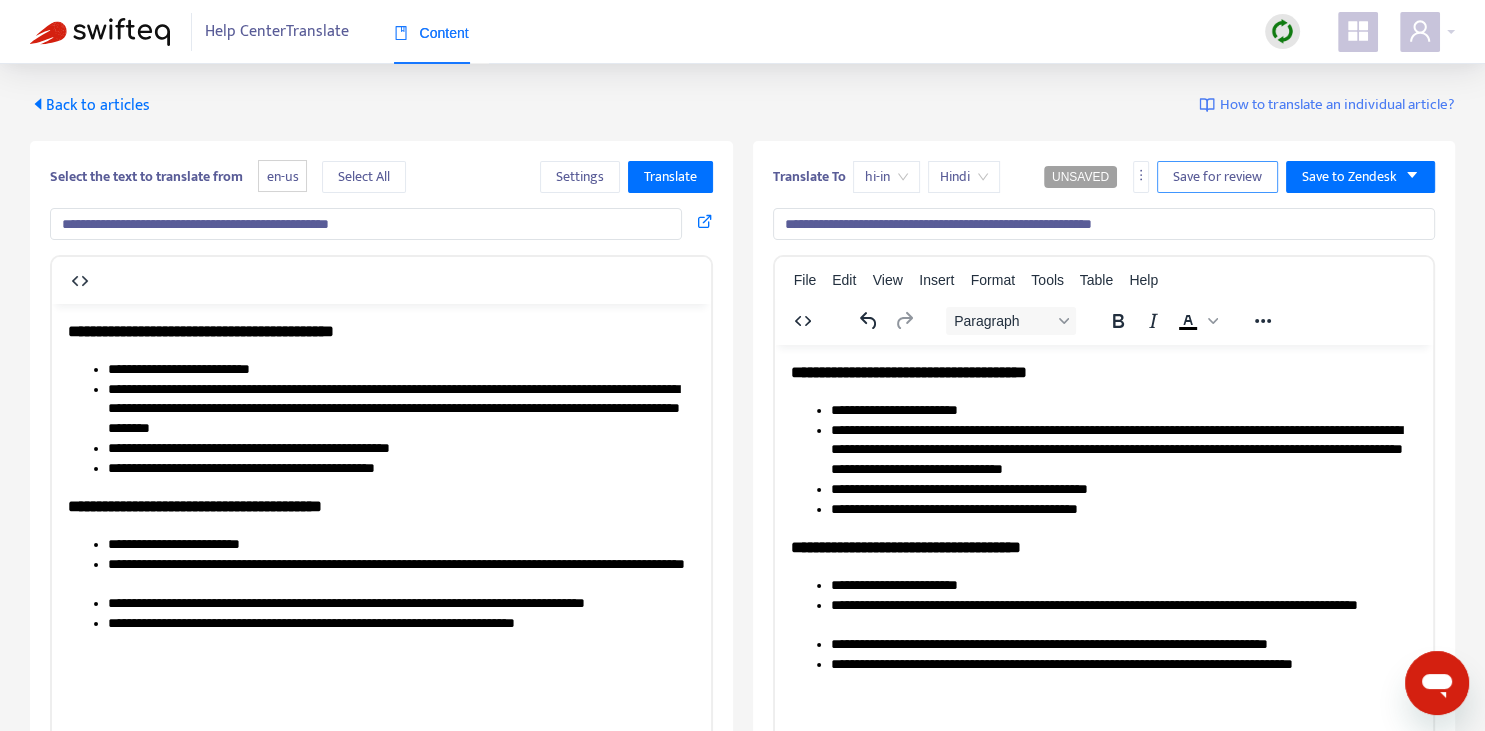click on "Save for review" at bounding box center [1217, 177] 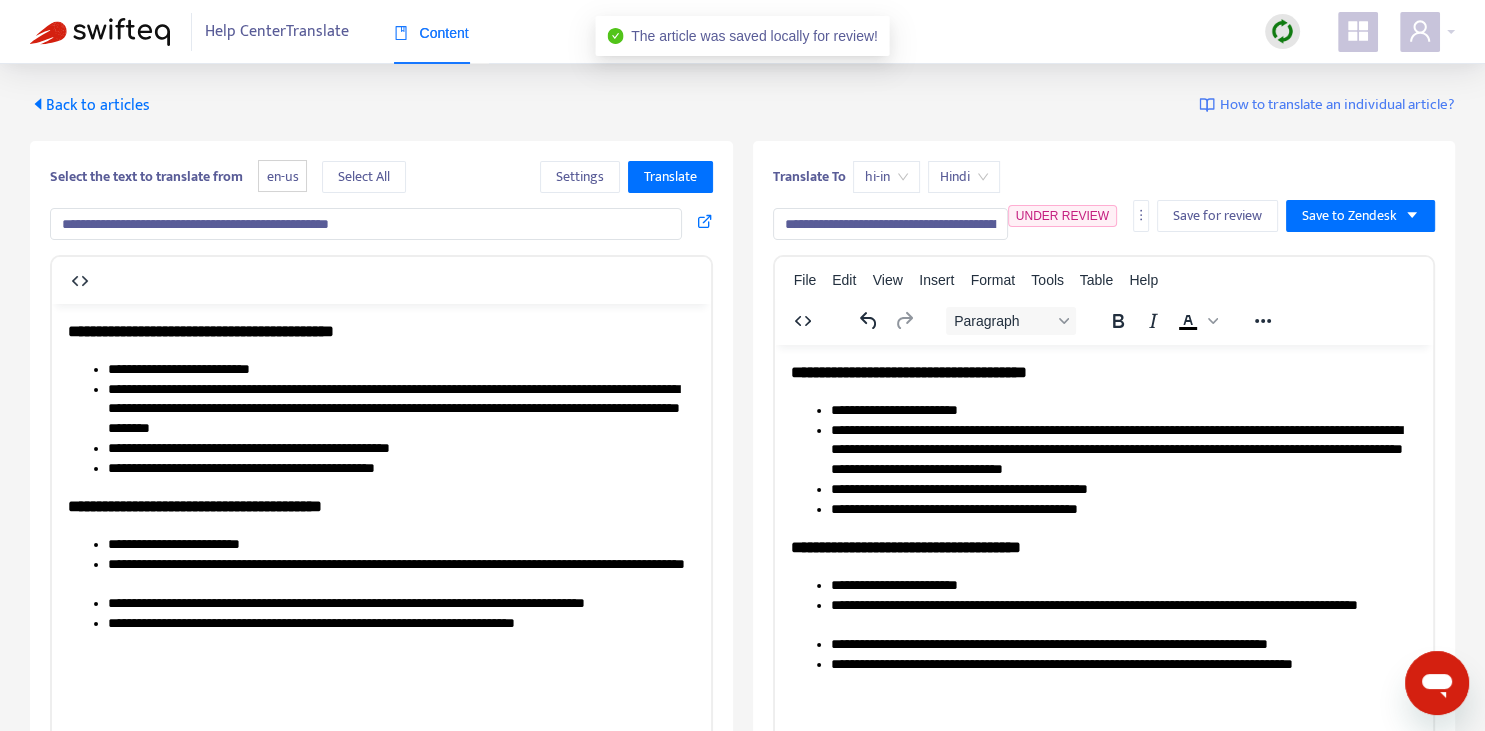 click on "Back to articles" at bounding box center [90, 105] 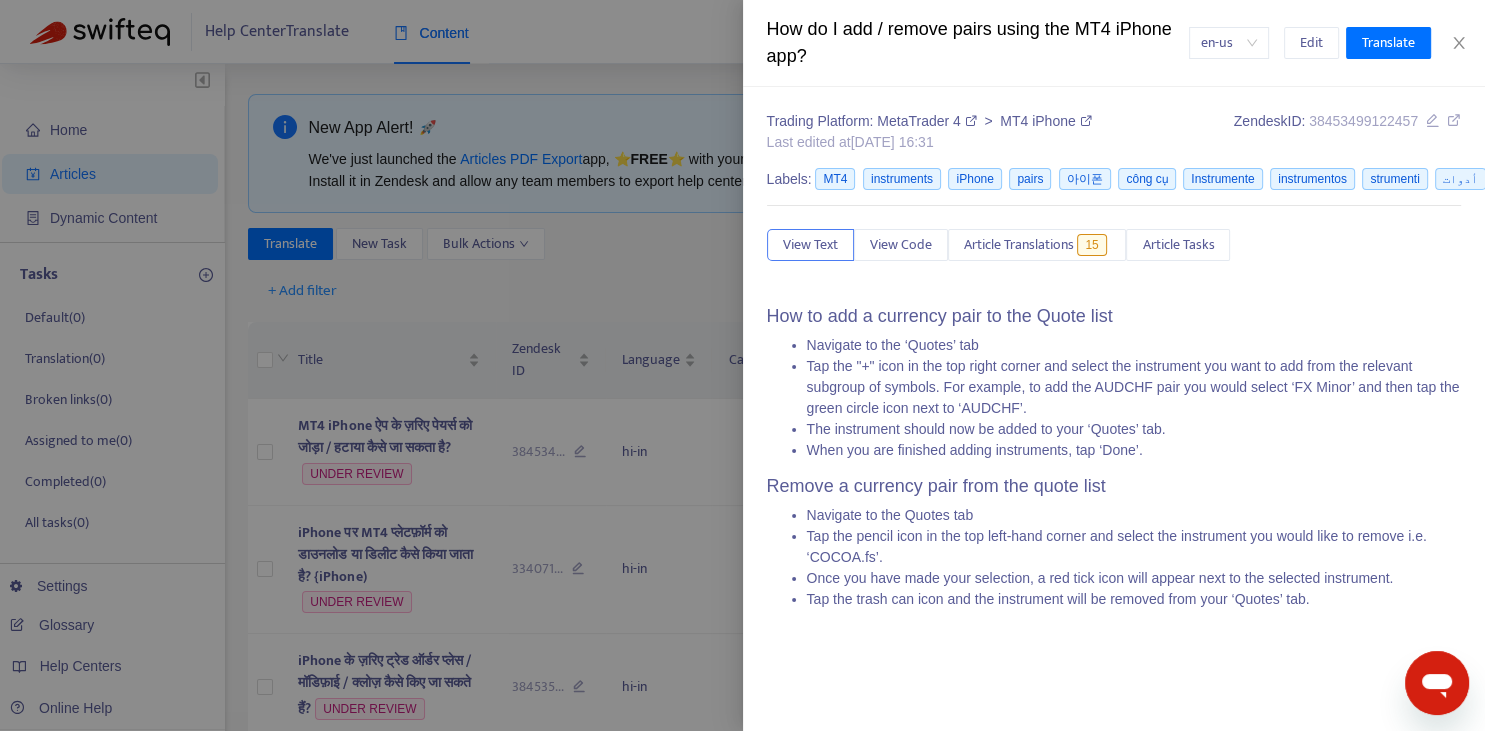 click at bounding box center (742, 365) 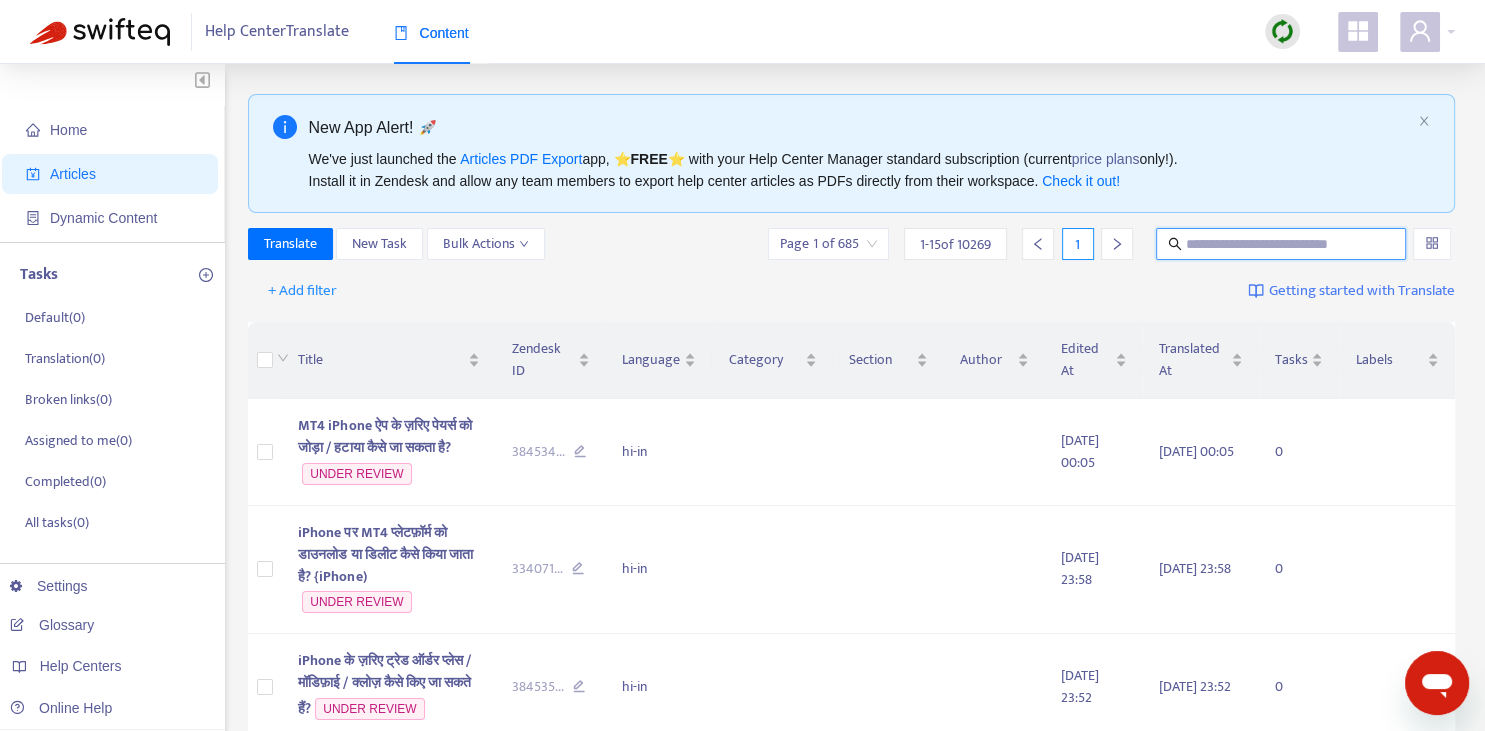 click at bounding box center [1282, 244] 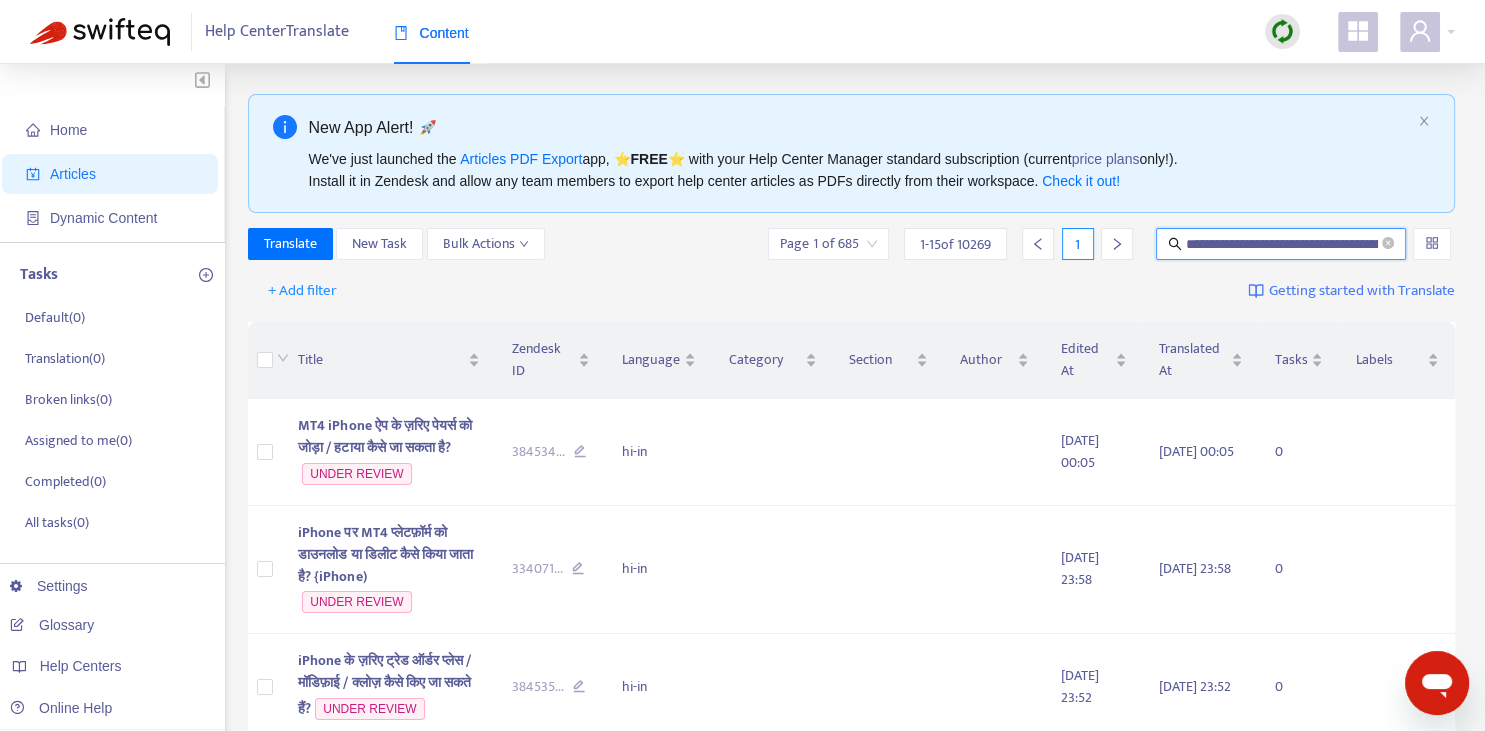 scroll, scrollTop: 0, scrollLeft: 119, axis: horizontal 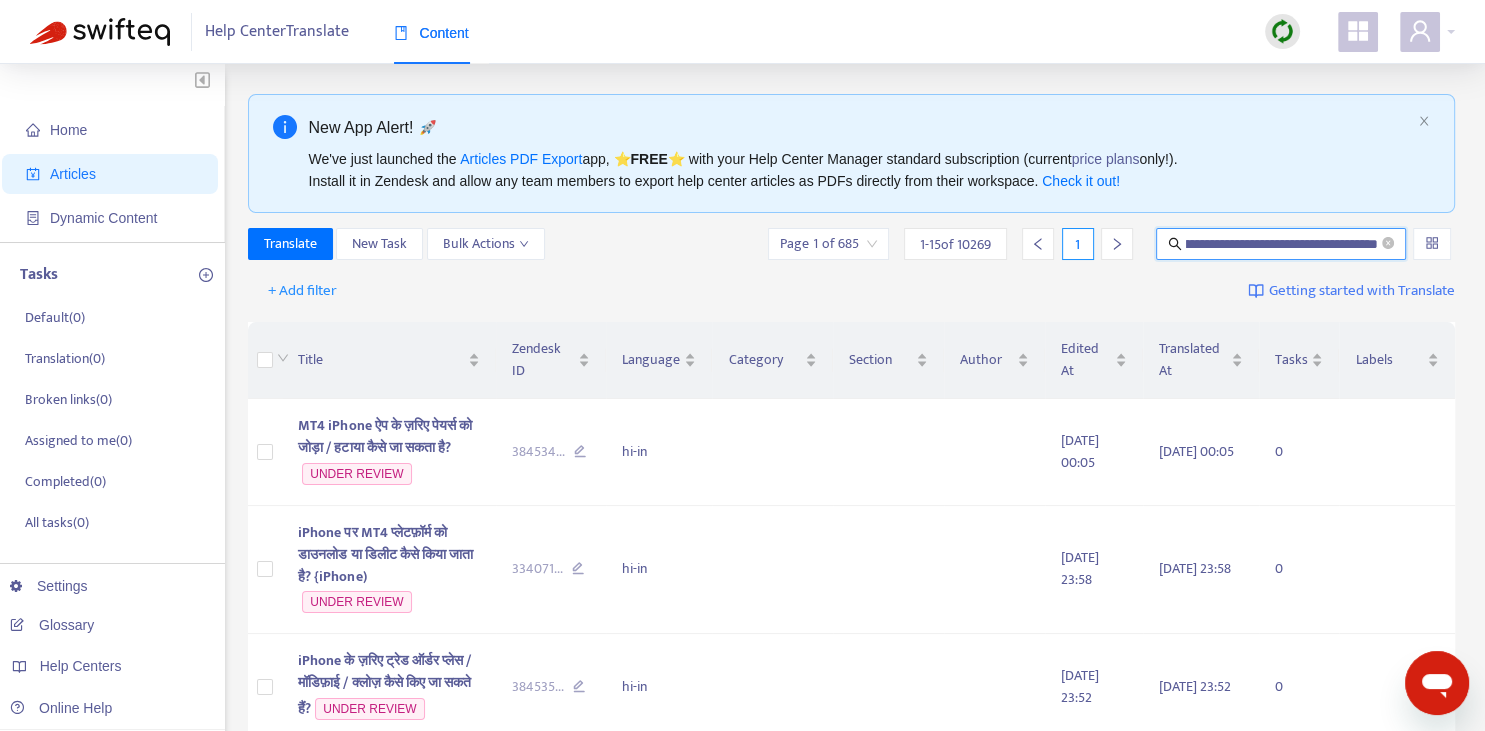 type on "**********" 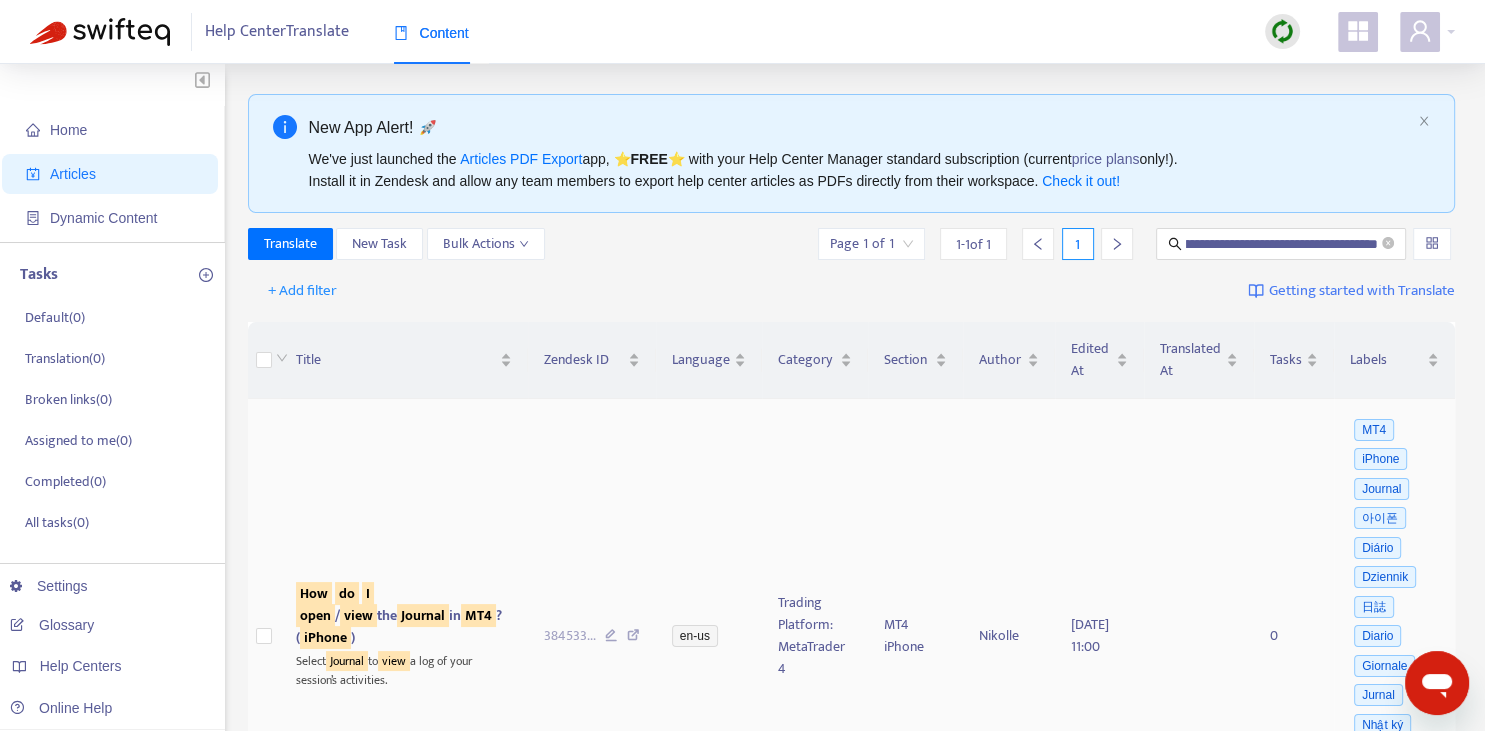 click on "How   do   I   open  /  view  the  Journal  in  MT4 ? ( iPhone )" at bounding box center (399, 615) 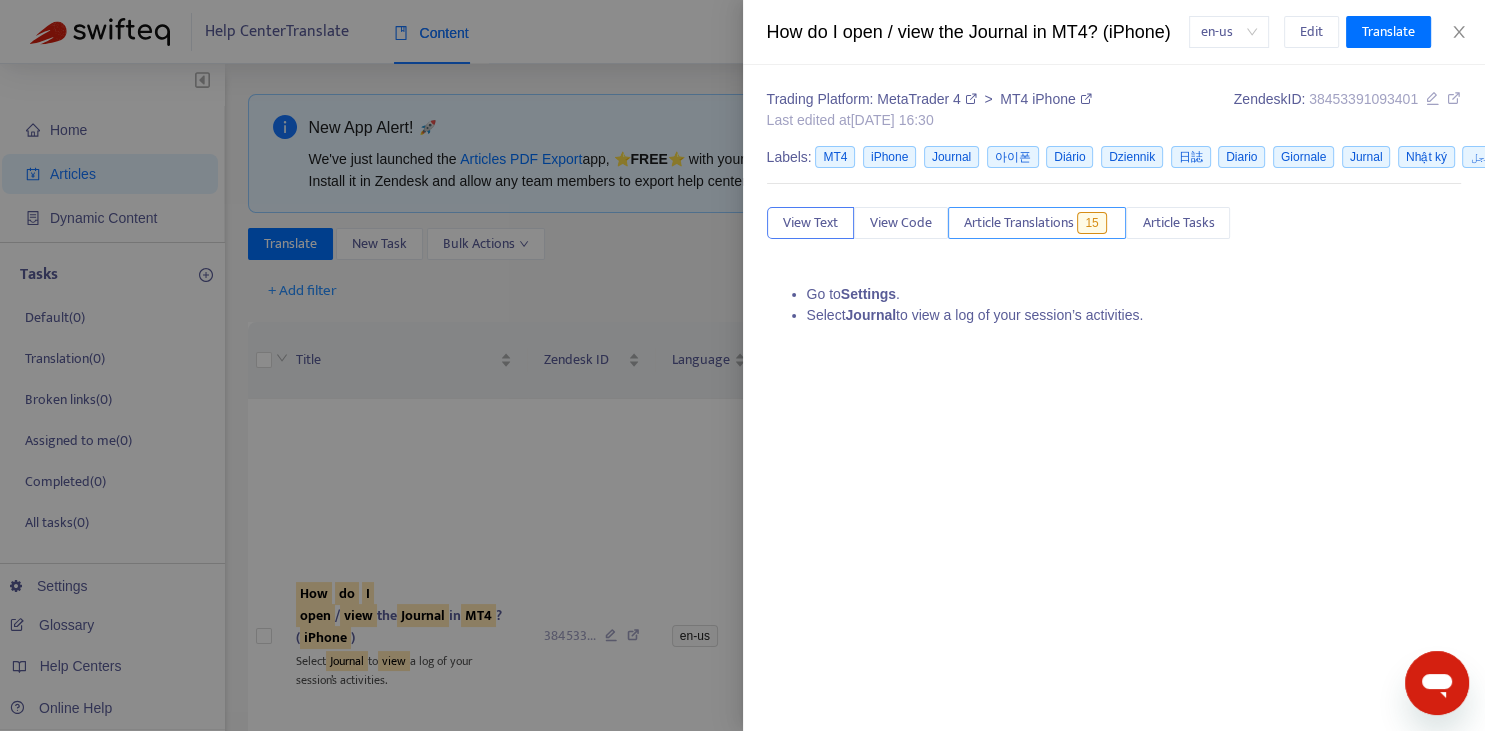 click on "Article Translations 15" at bounding box center [1037, 223] 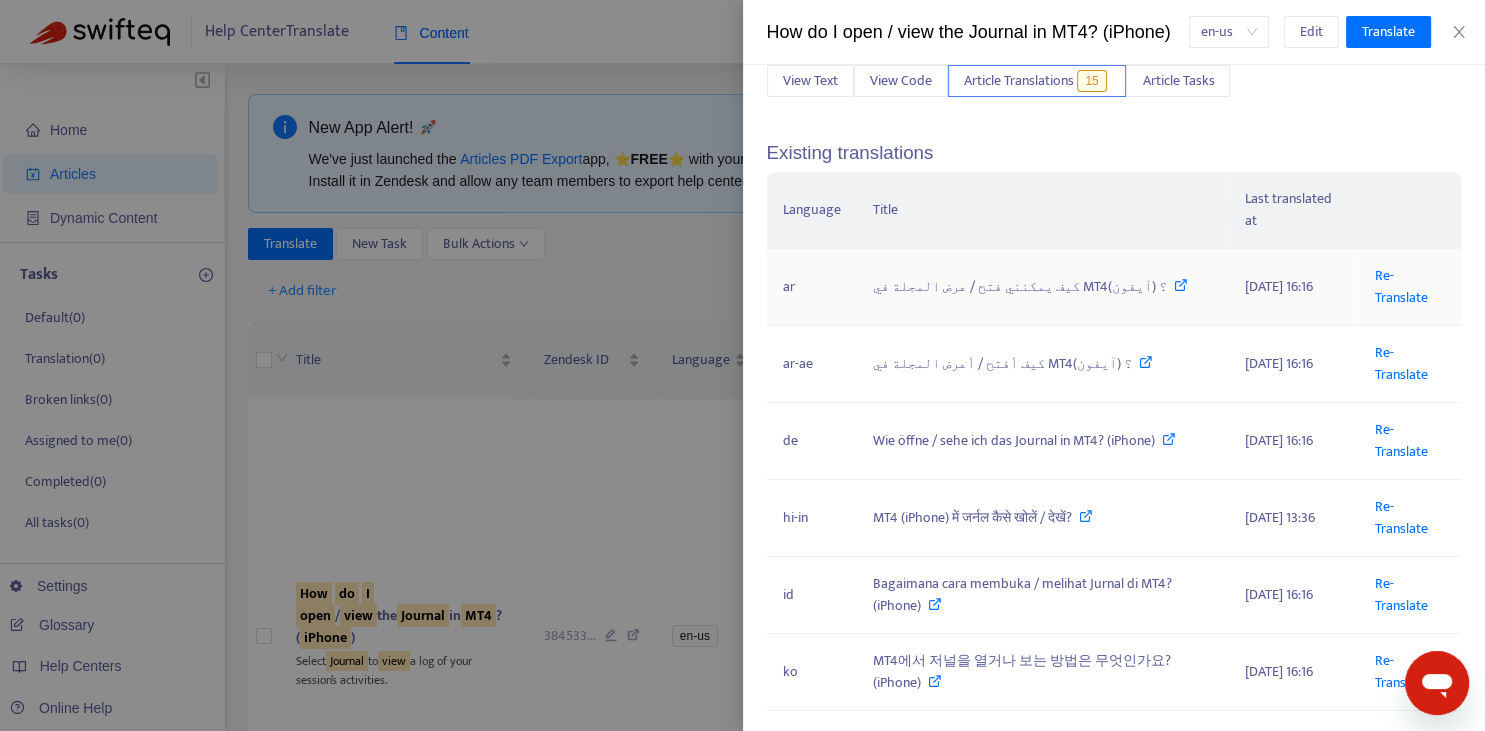 scroll, scrollTop: 147, scrollLeft: 0, axis: vertical 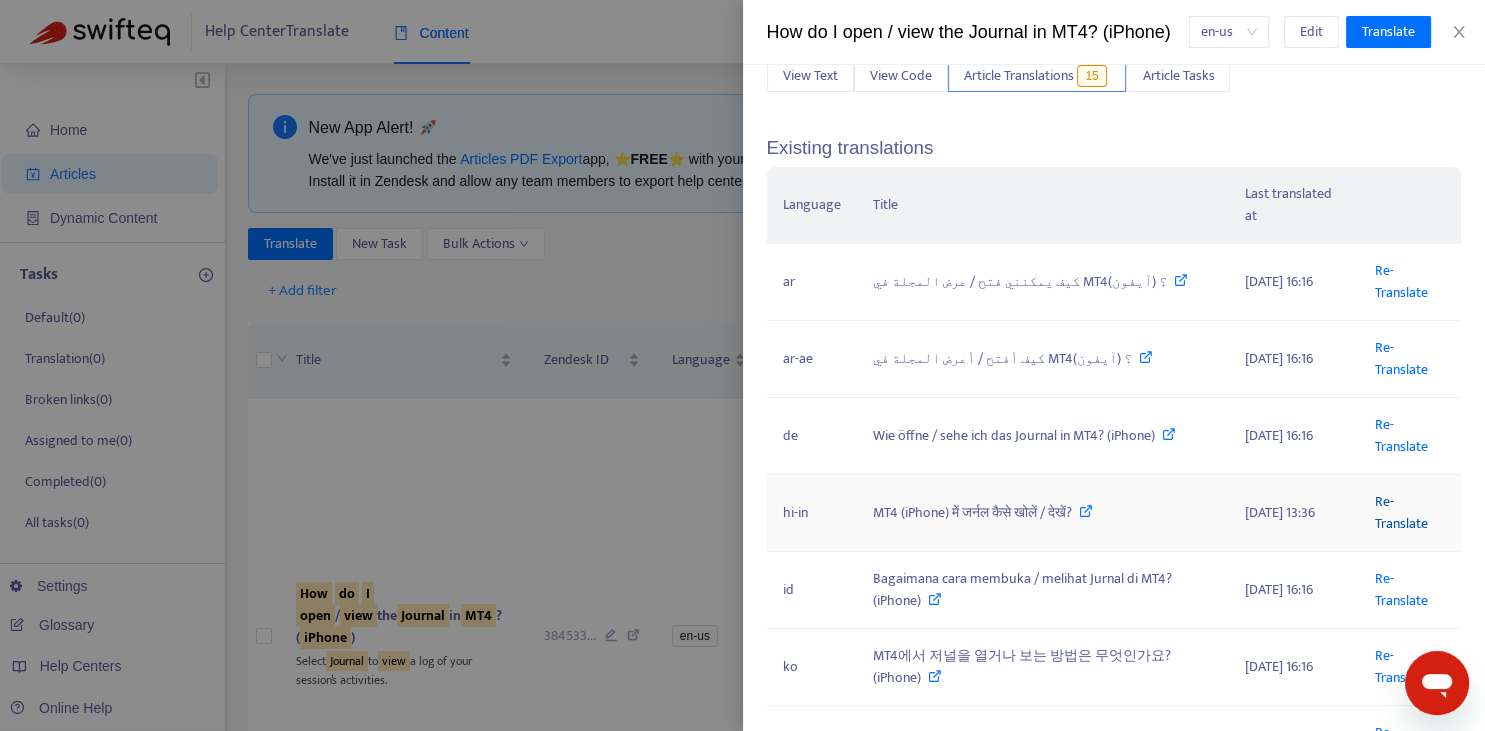 click on "Re-Translate" at bounding box center (1401, 512) 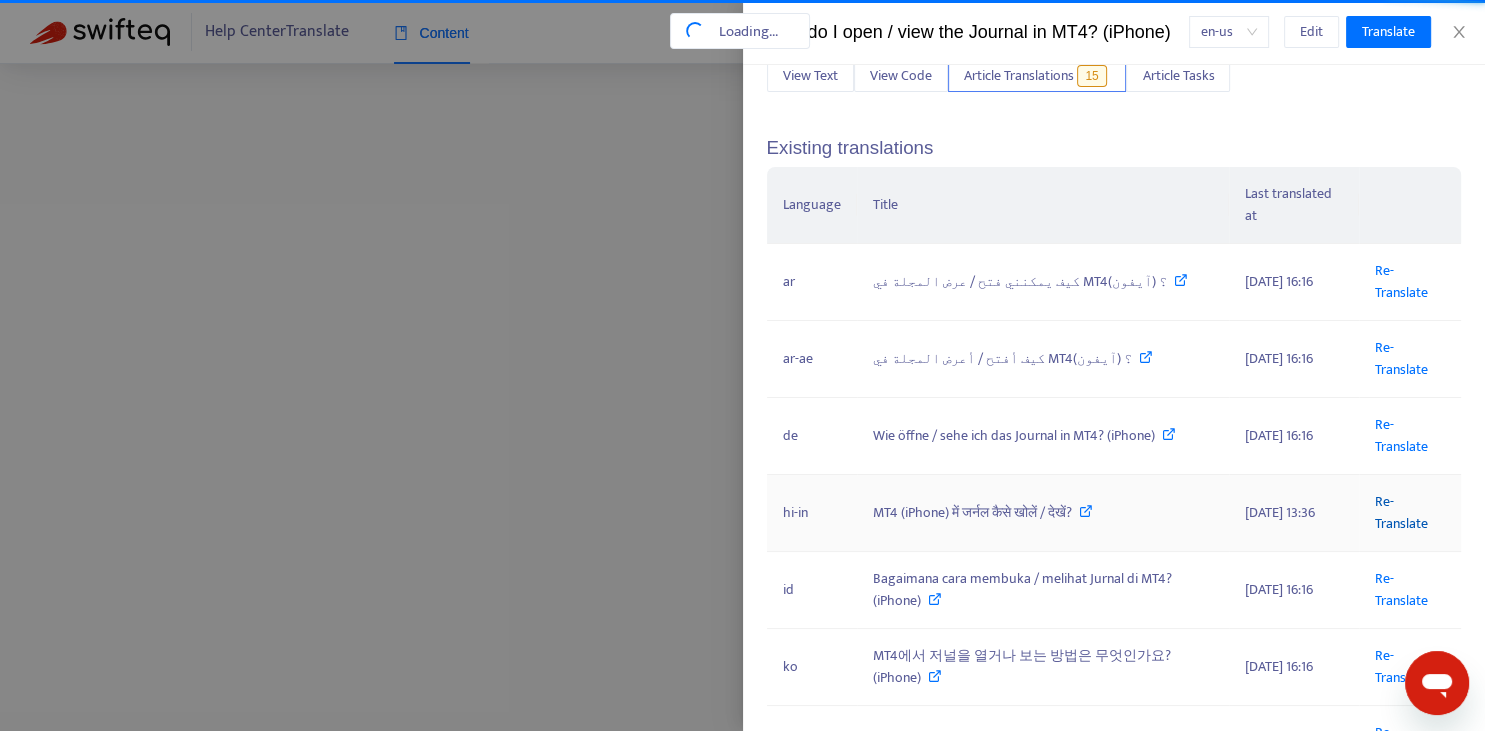 scroll, scrollTop: 0, scrollLeft: 119, axis: horizontal 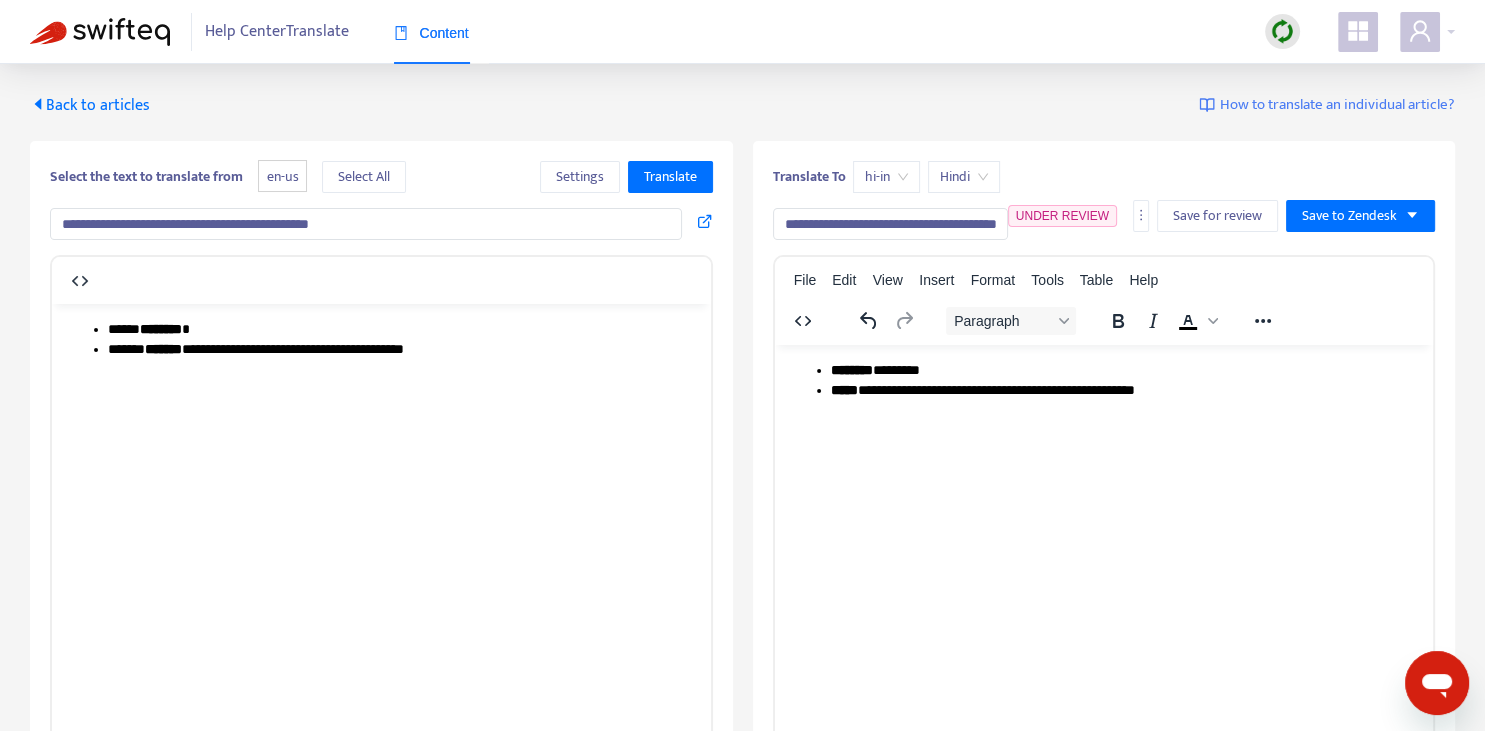 click on "**********" at bounding box center [366, 224] 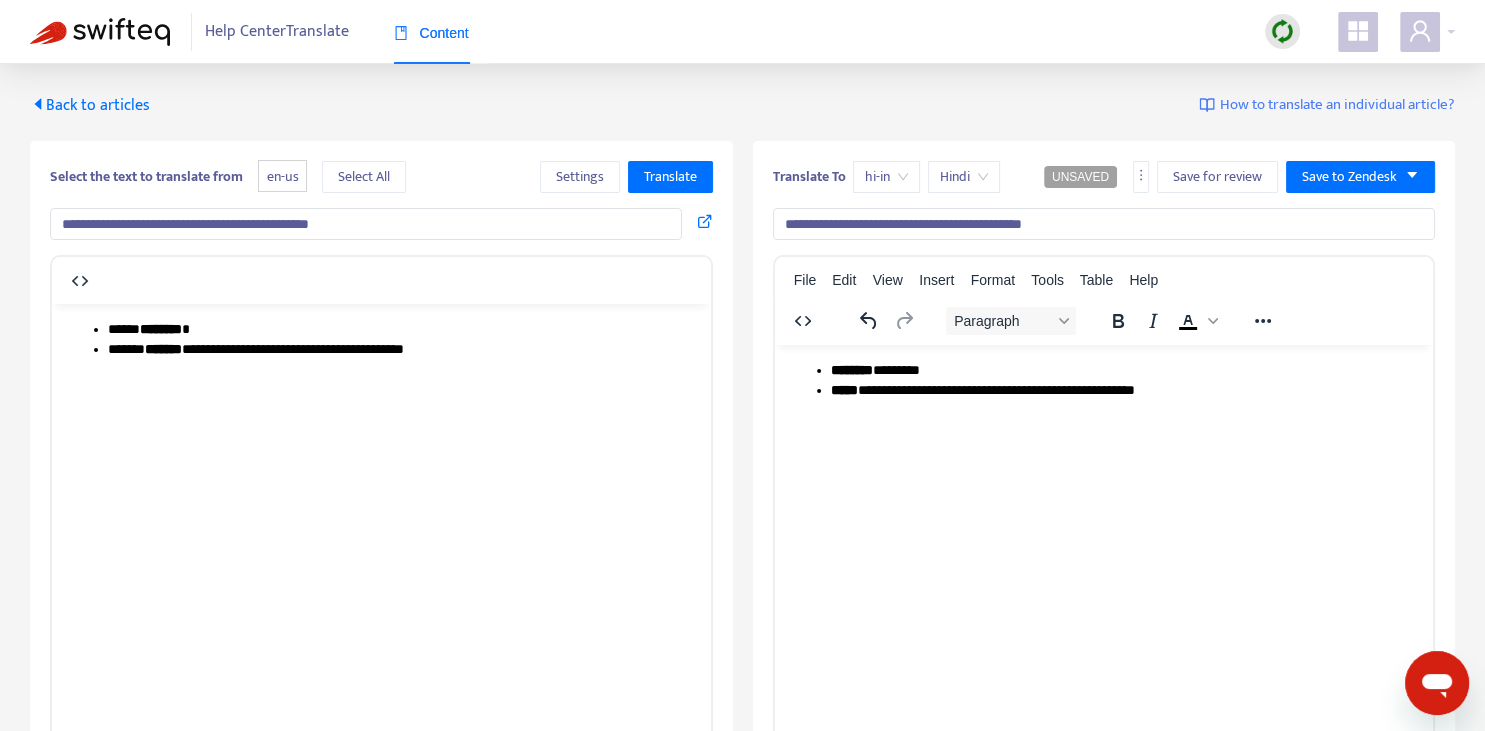 type on "**********" 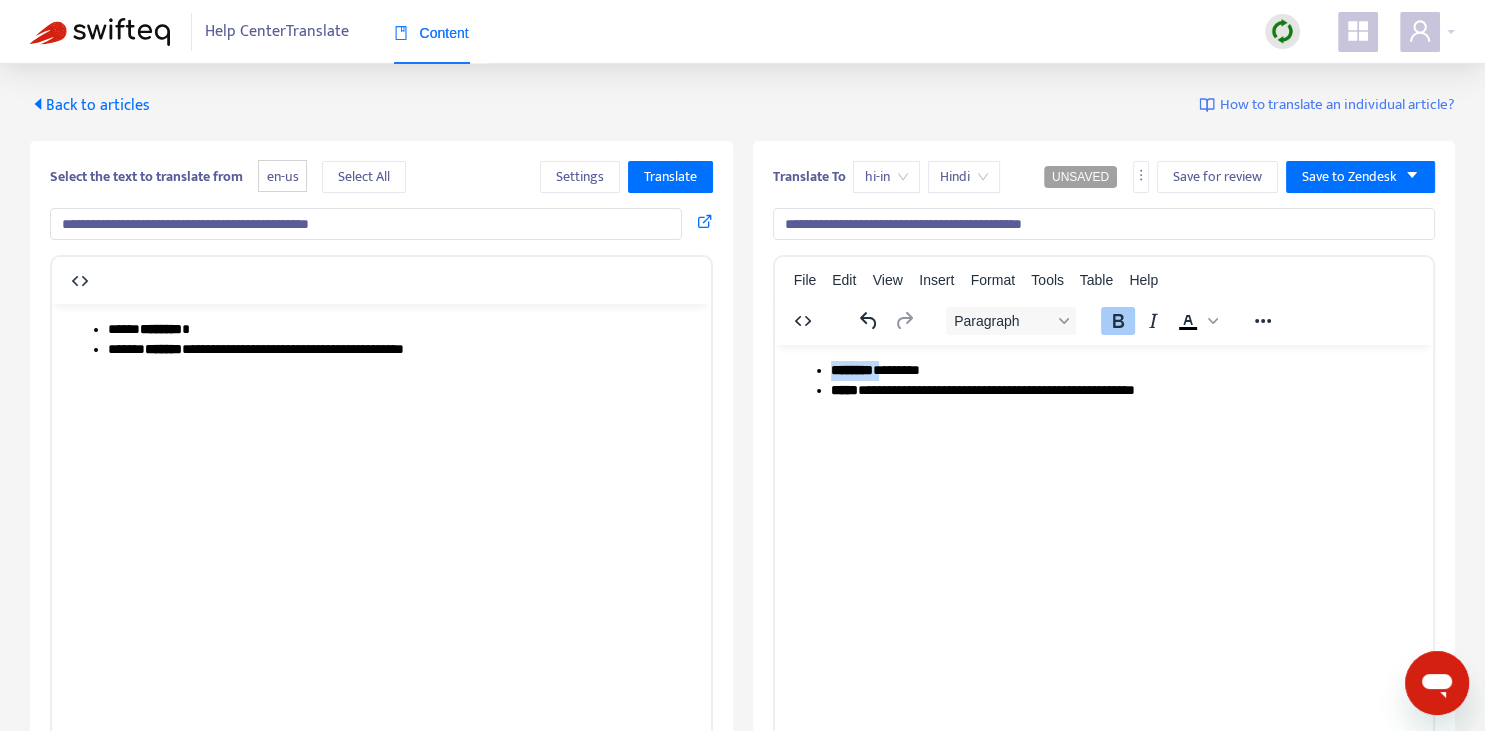 click on "********" at bounding box center (851, 369) 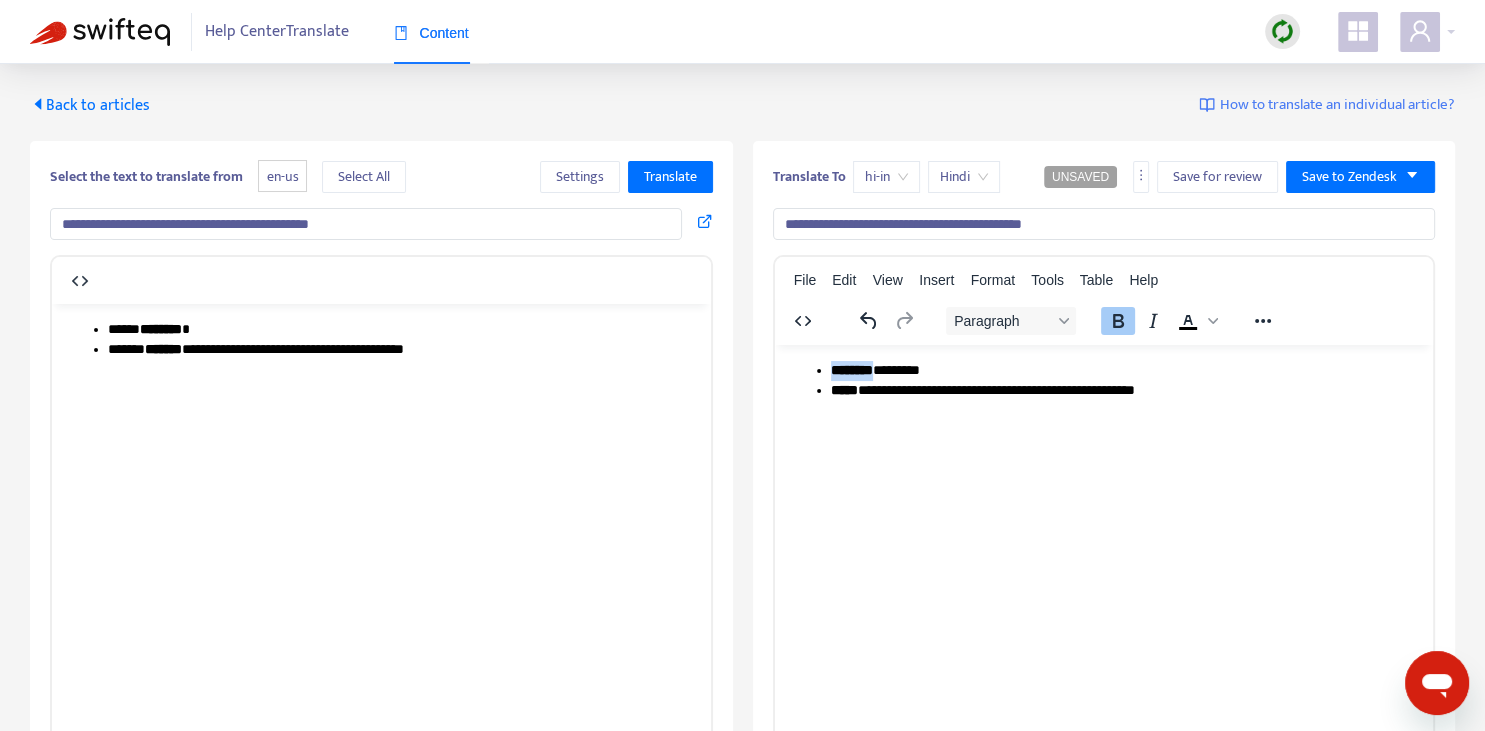 type 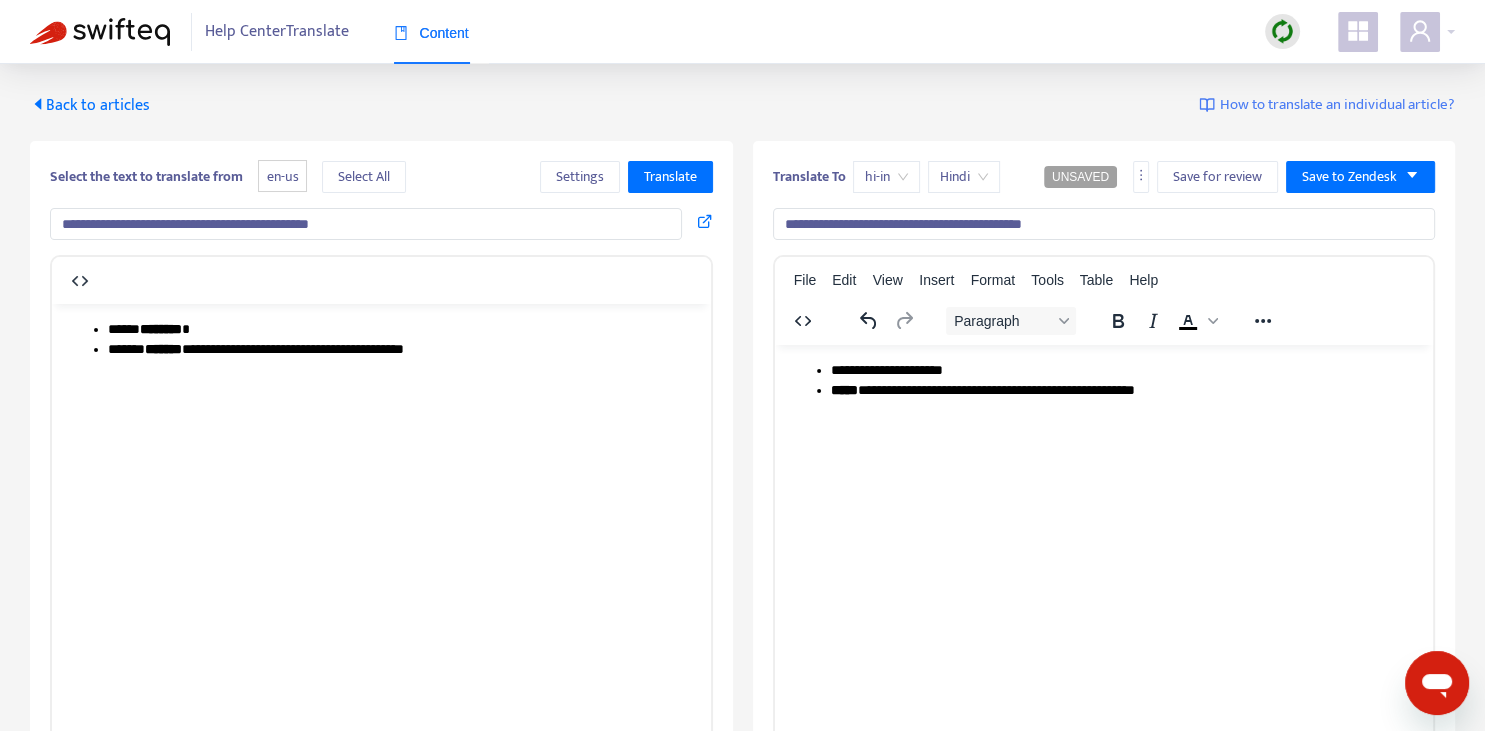 click on "**********" at bounding box center (1123, 370) 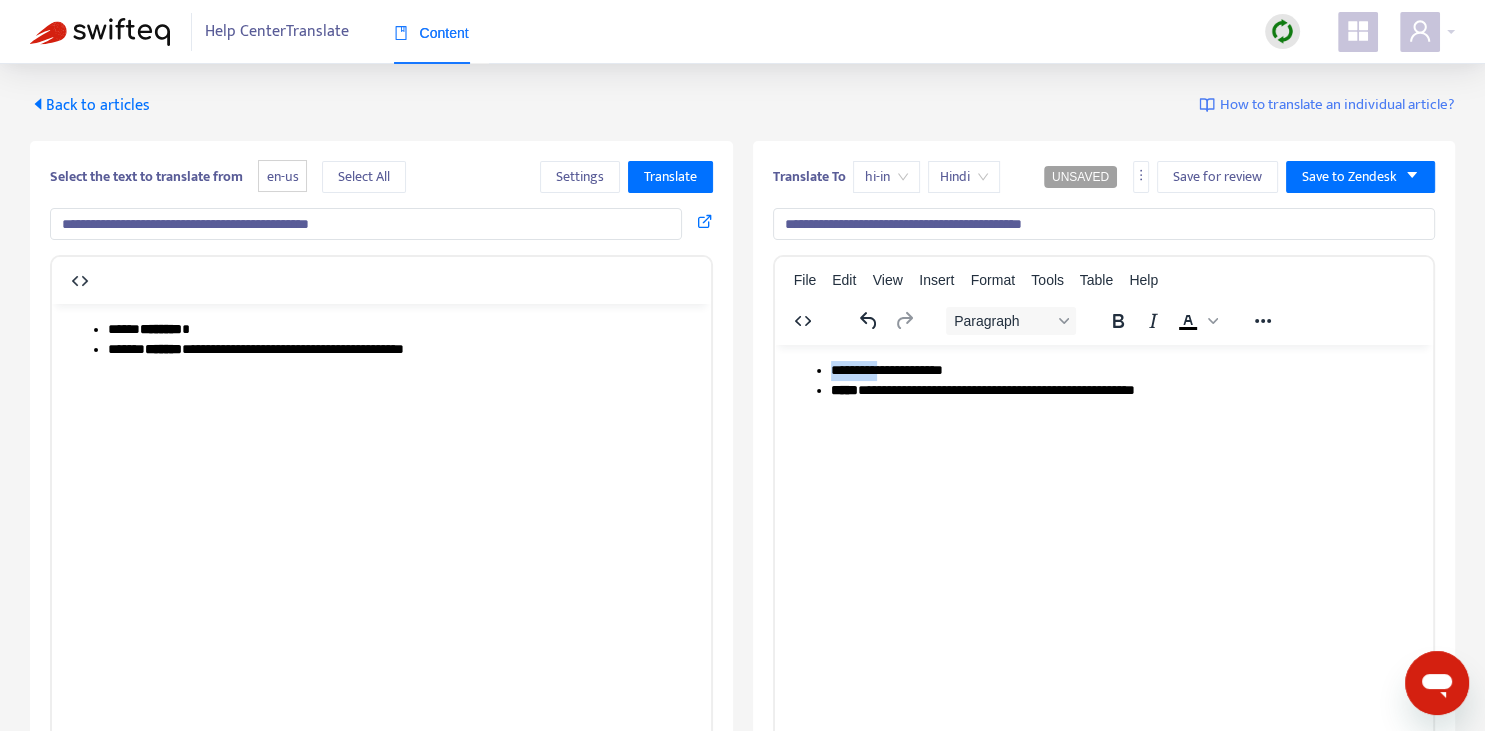 click on "**********" at bounding box center (1123, 370) 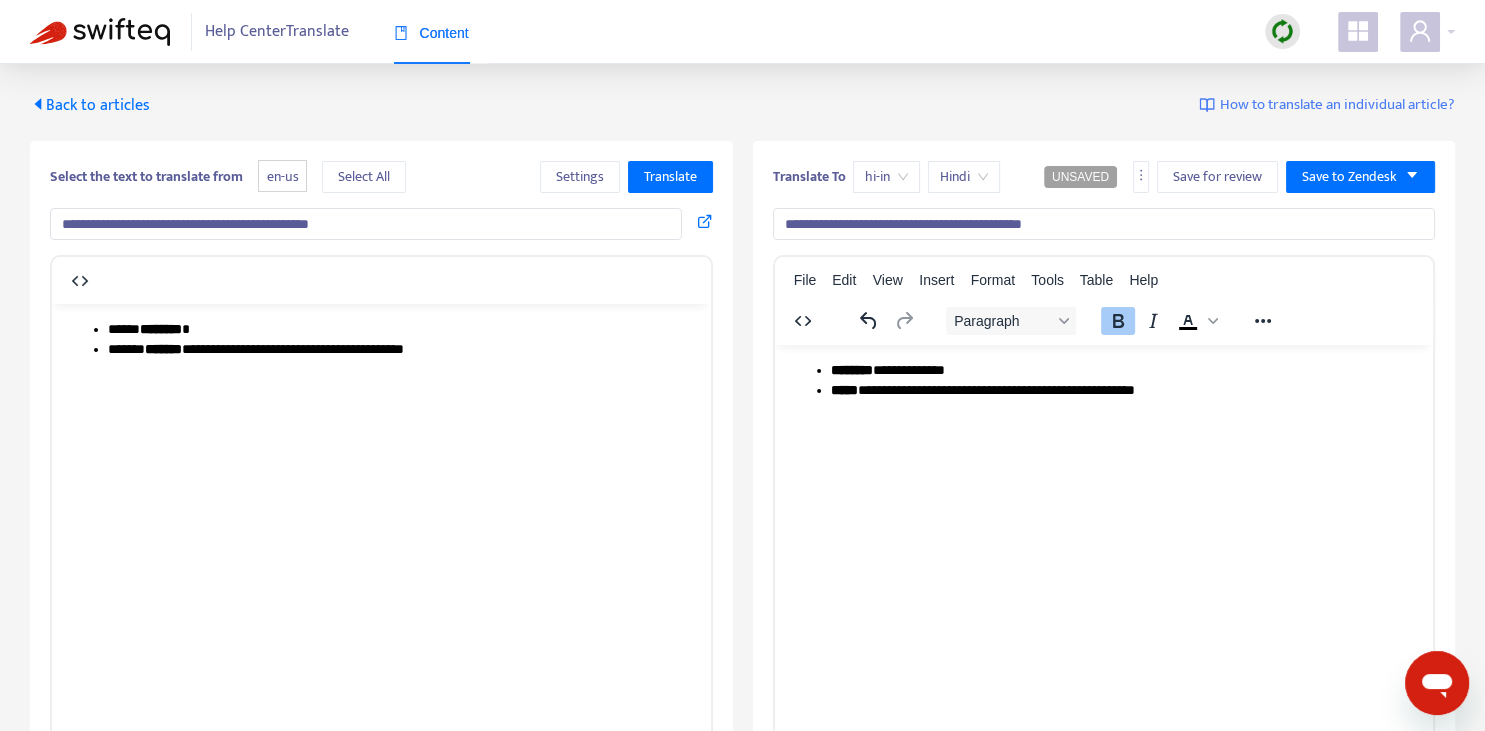 click on "*****" at bounding box center [843, 389] 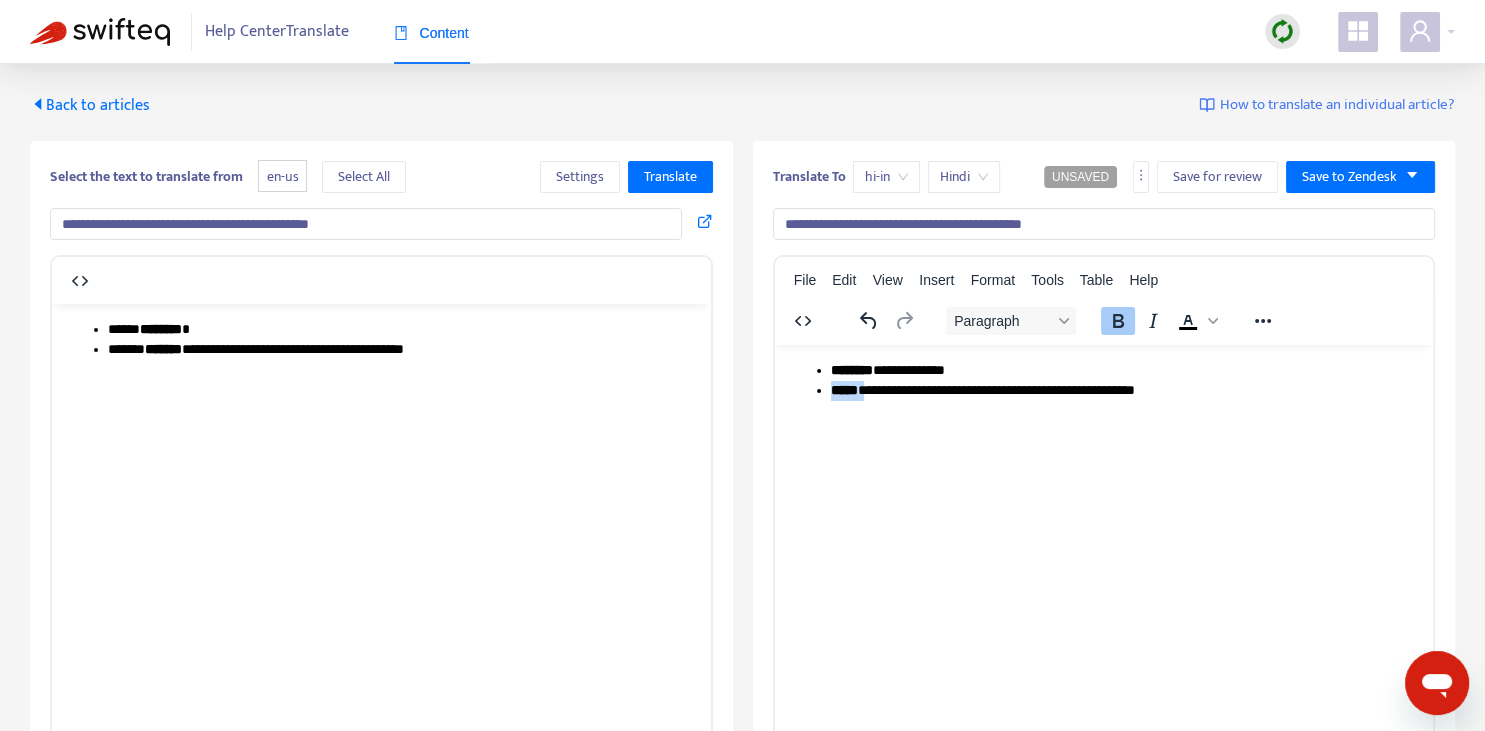click on "*****" at bounding box center [843, 389] 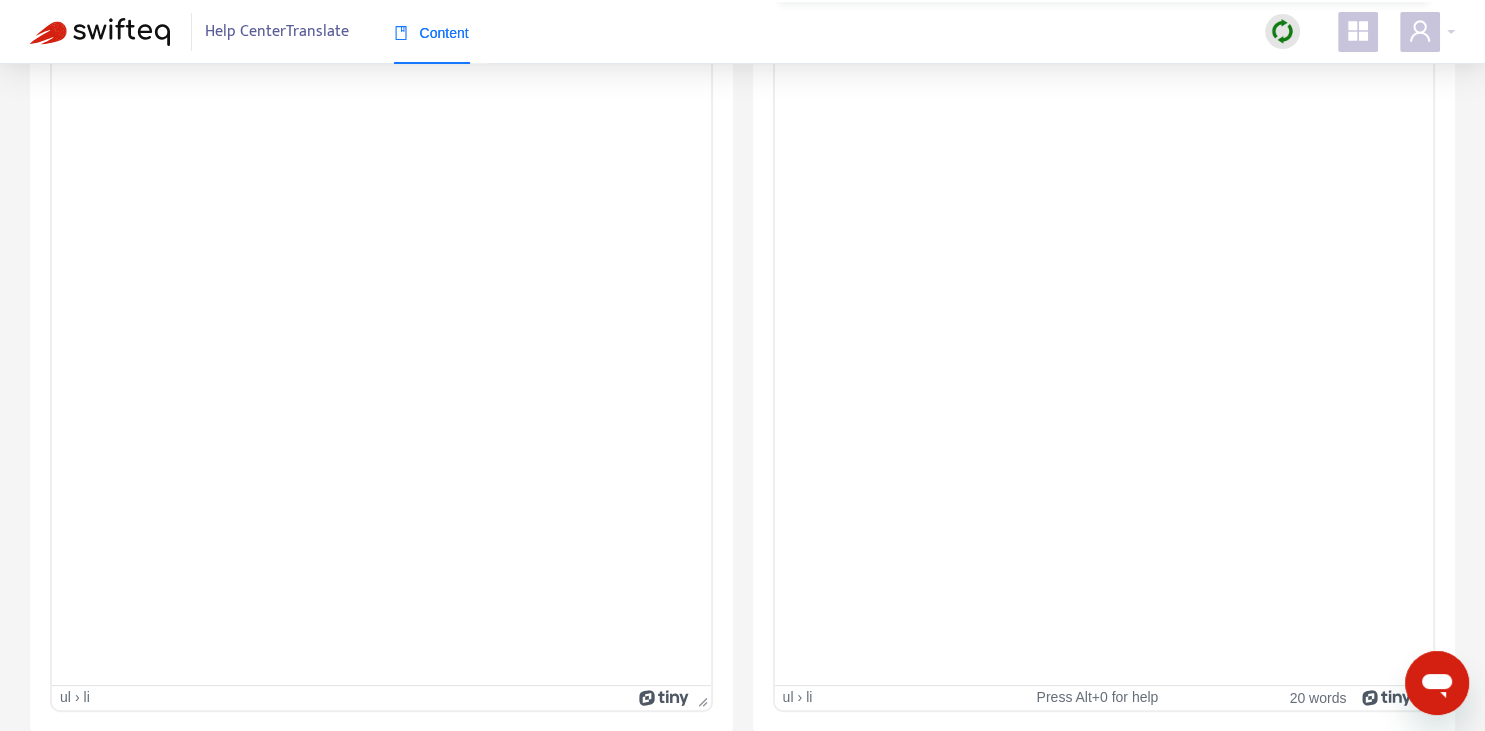 scroll, scrollTop: 0, scrollLeft: 0, axis: both 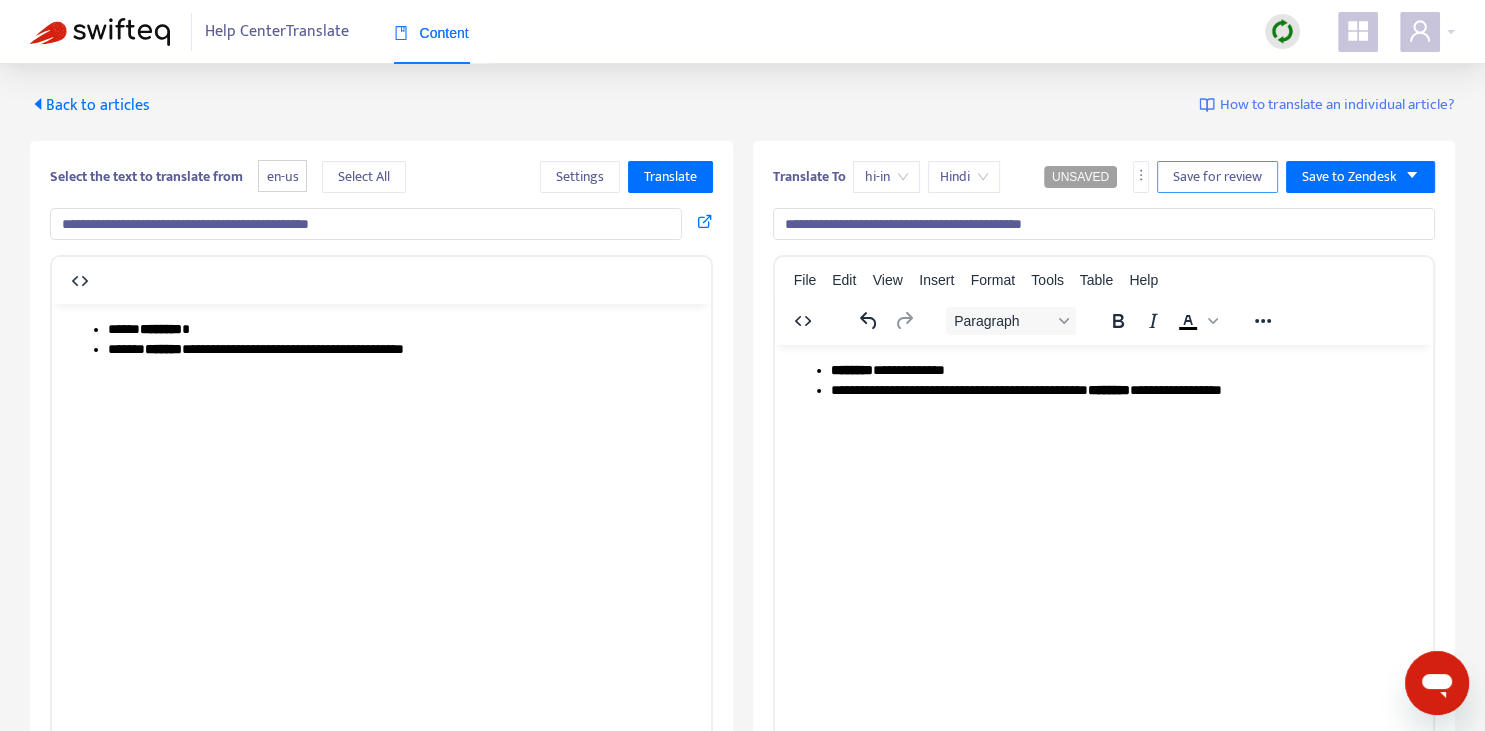 click on "Save for review" at bounding box center (1217, 177) 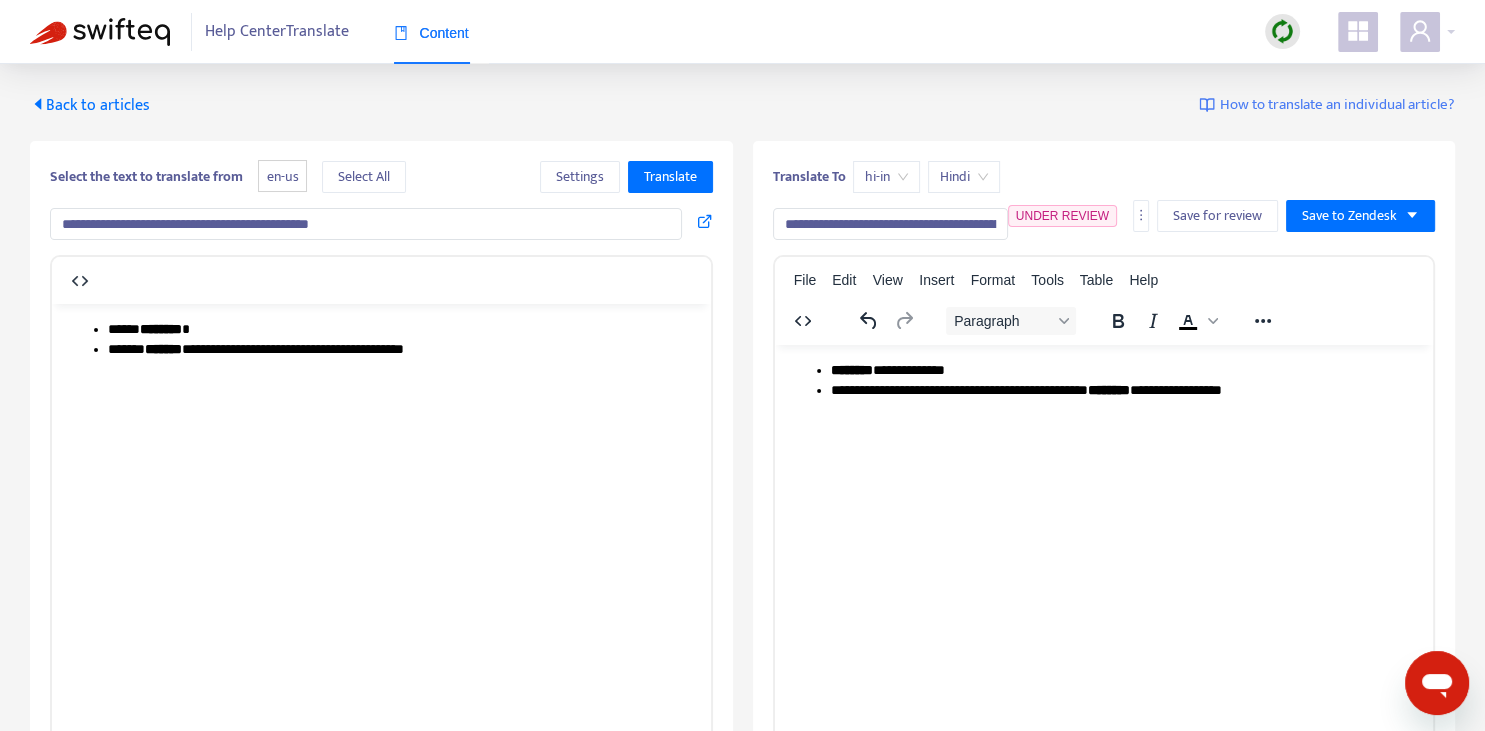 click on "Back to articles" at bounding box center (90, 105) 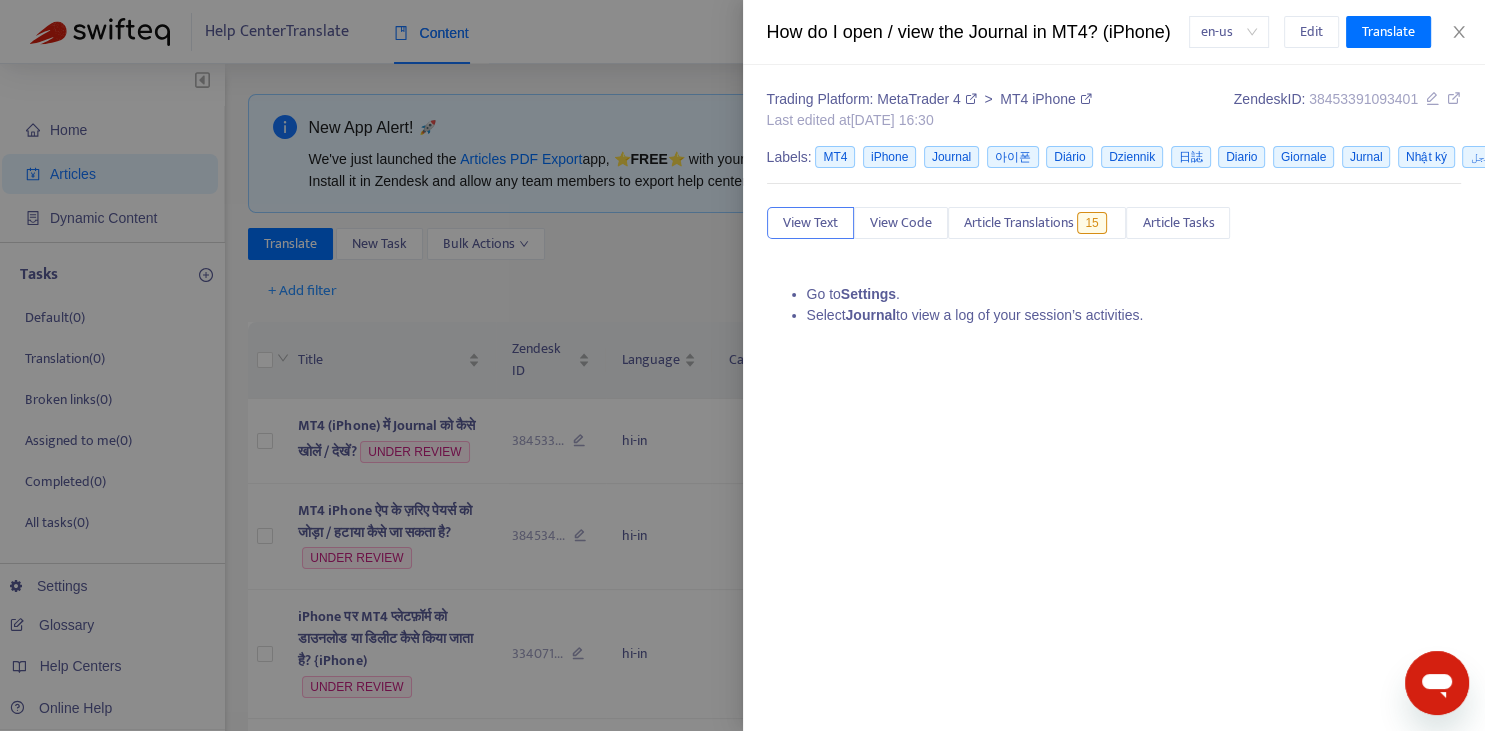 click at bounding box center [742, 365] 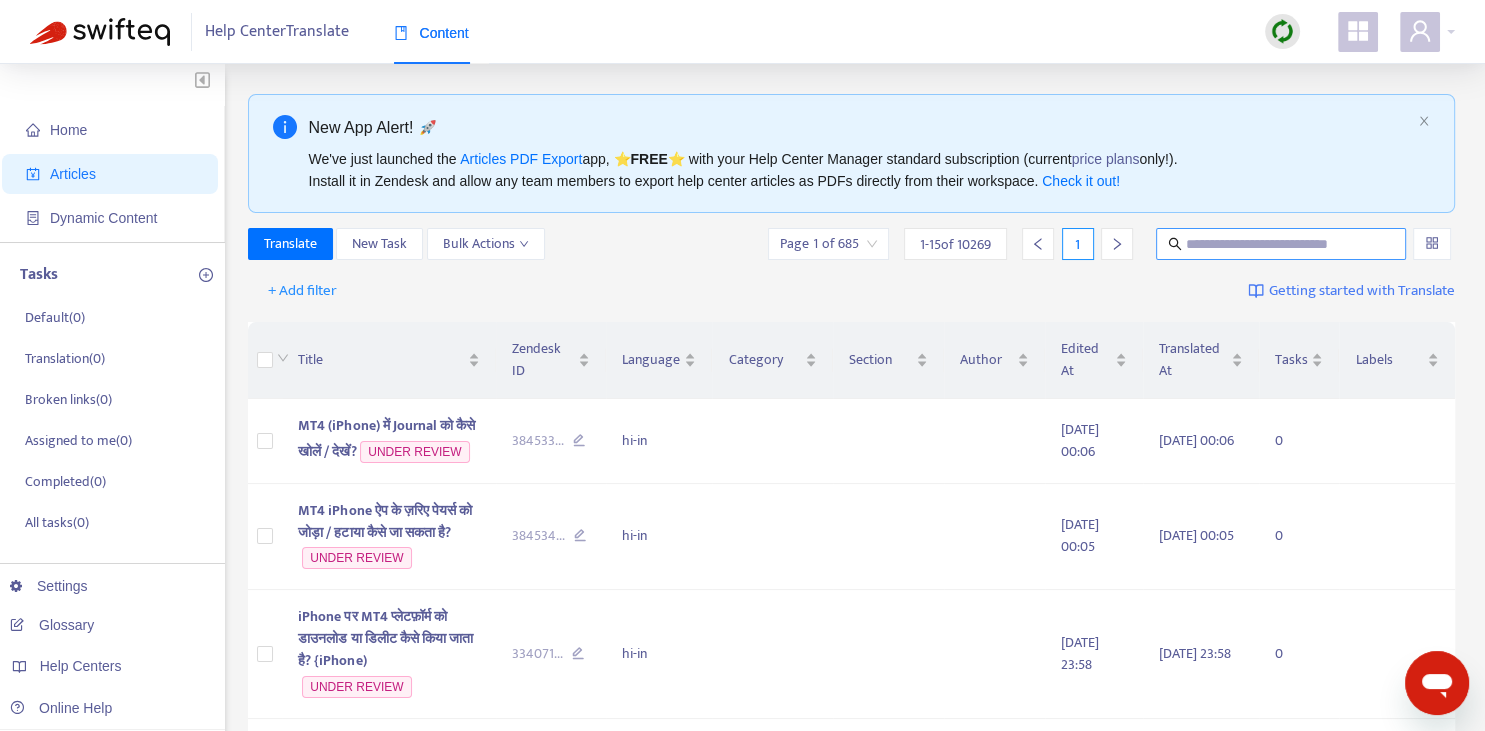 click at bounding box center [1282, 244] 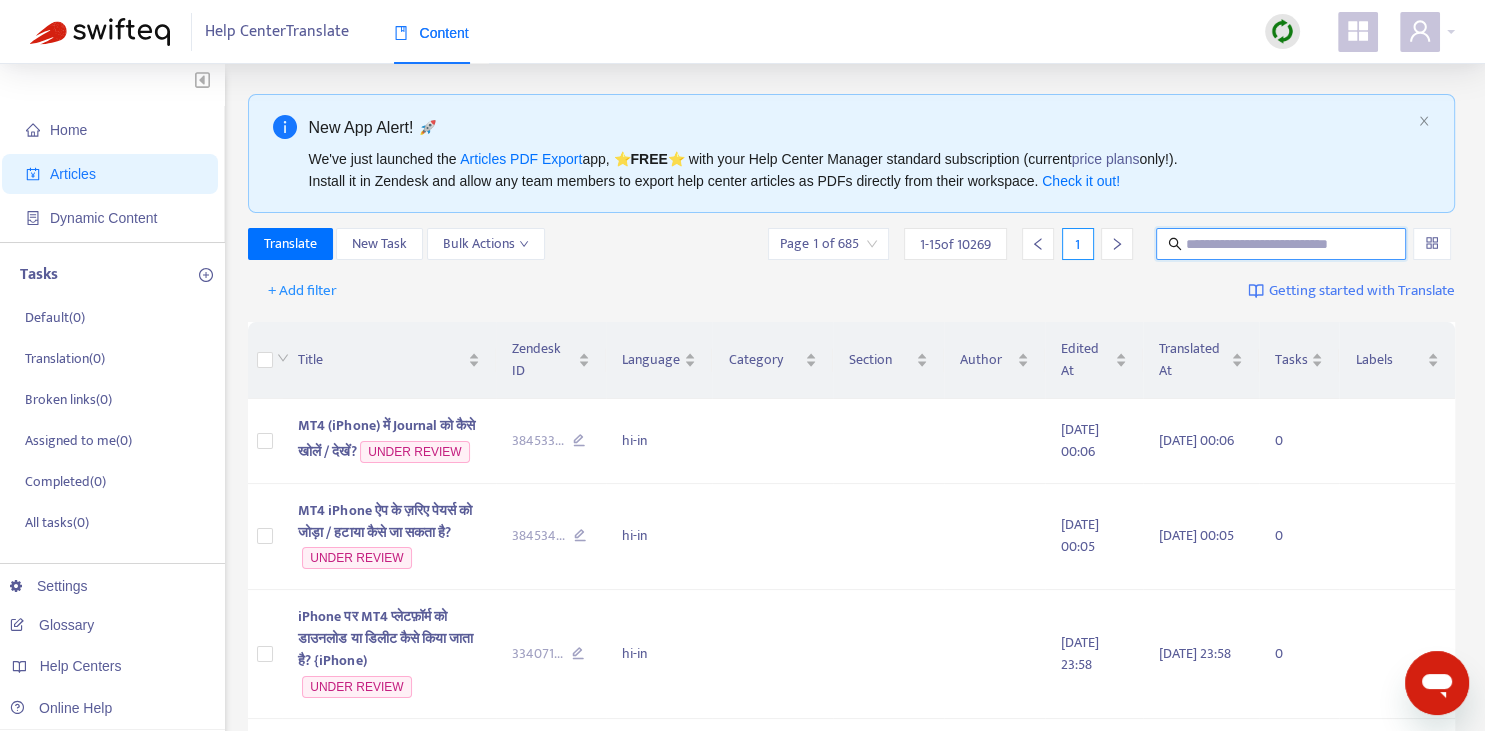 paste on "**********" 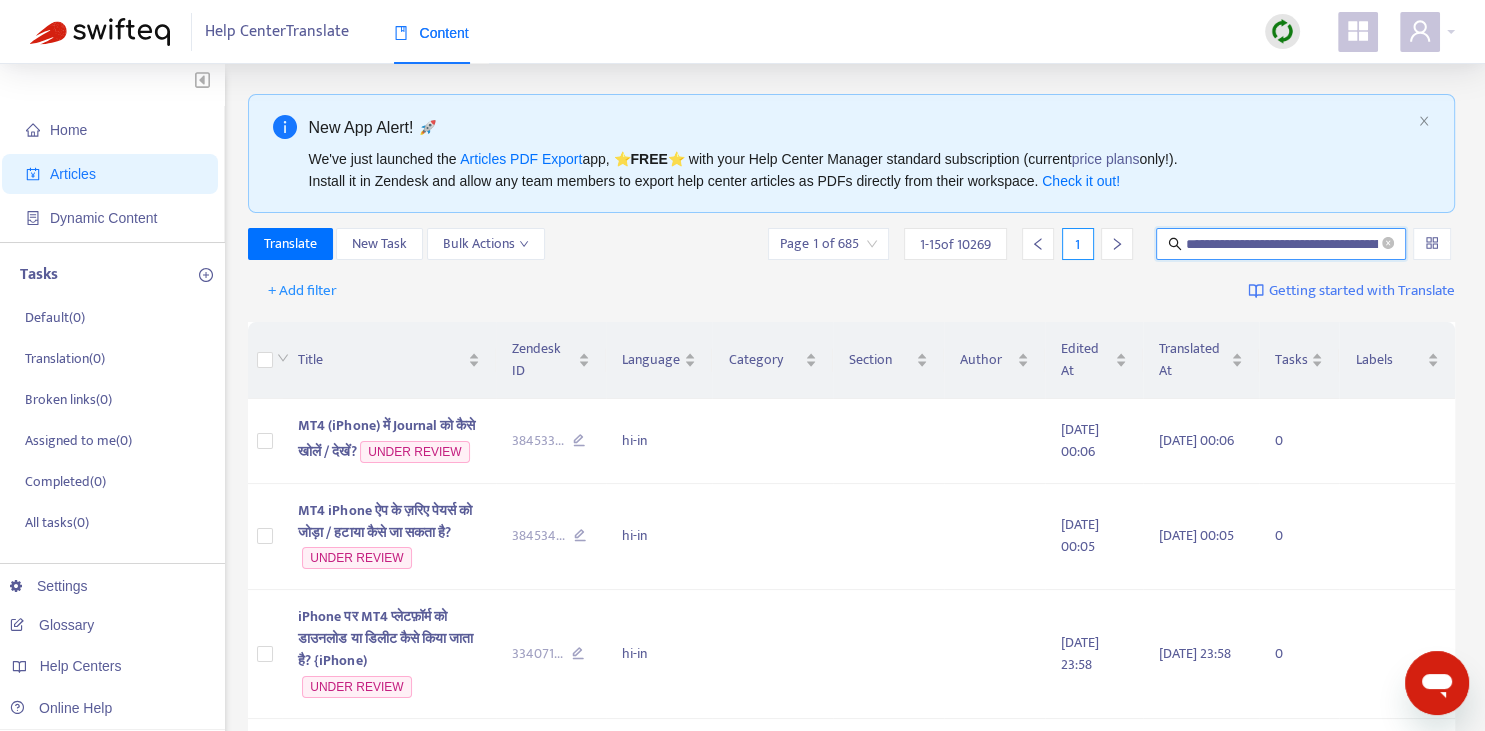 scroll, scrollTop: 0, scrollLeft: 230, axis: horizontal 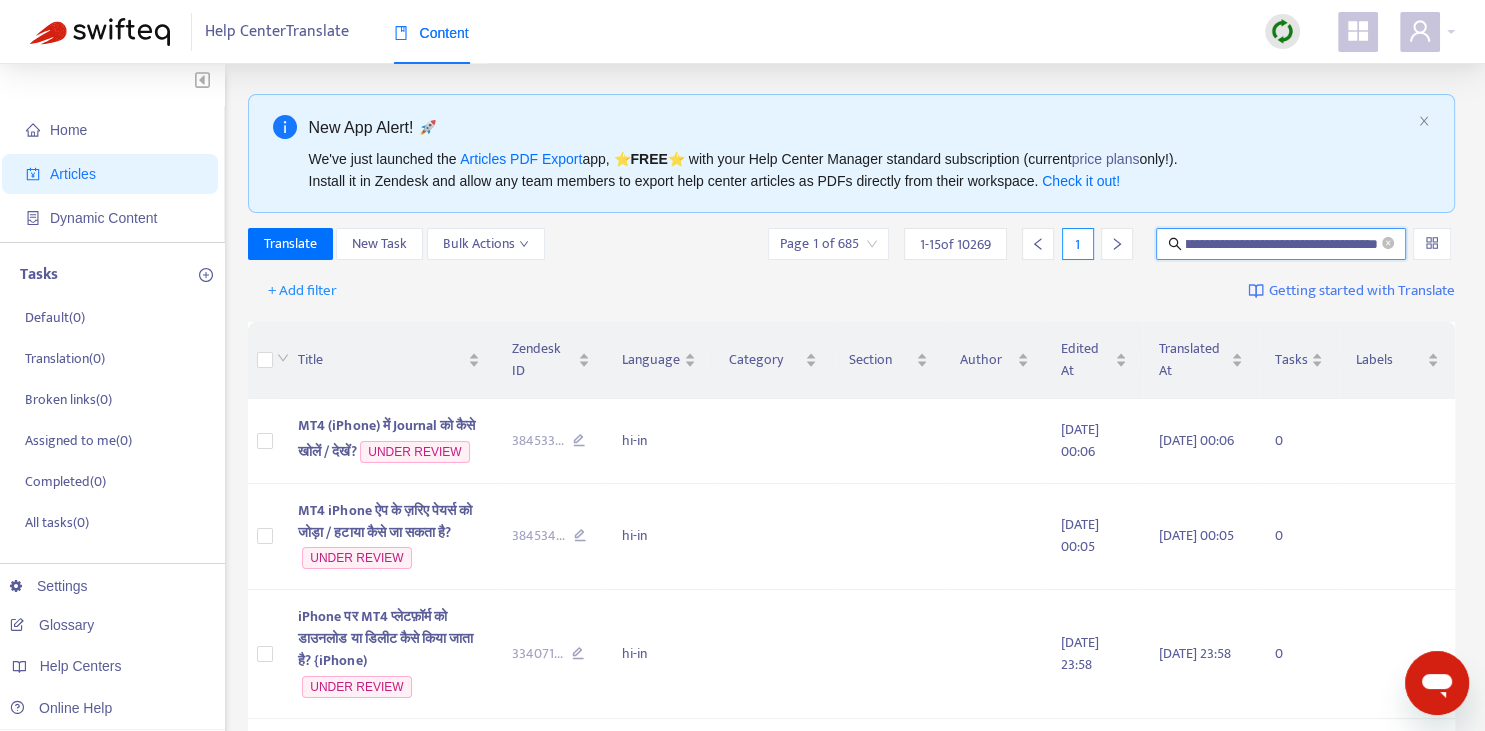 type on "**********" 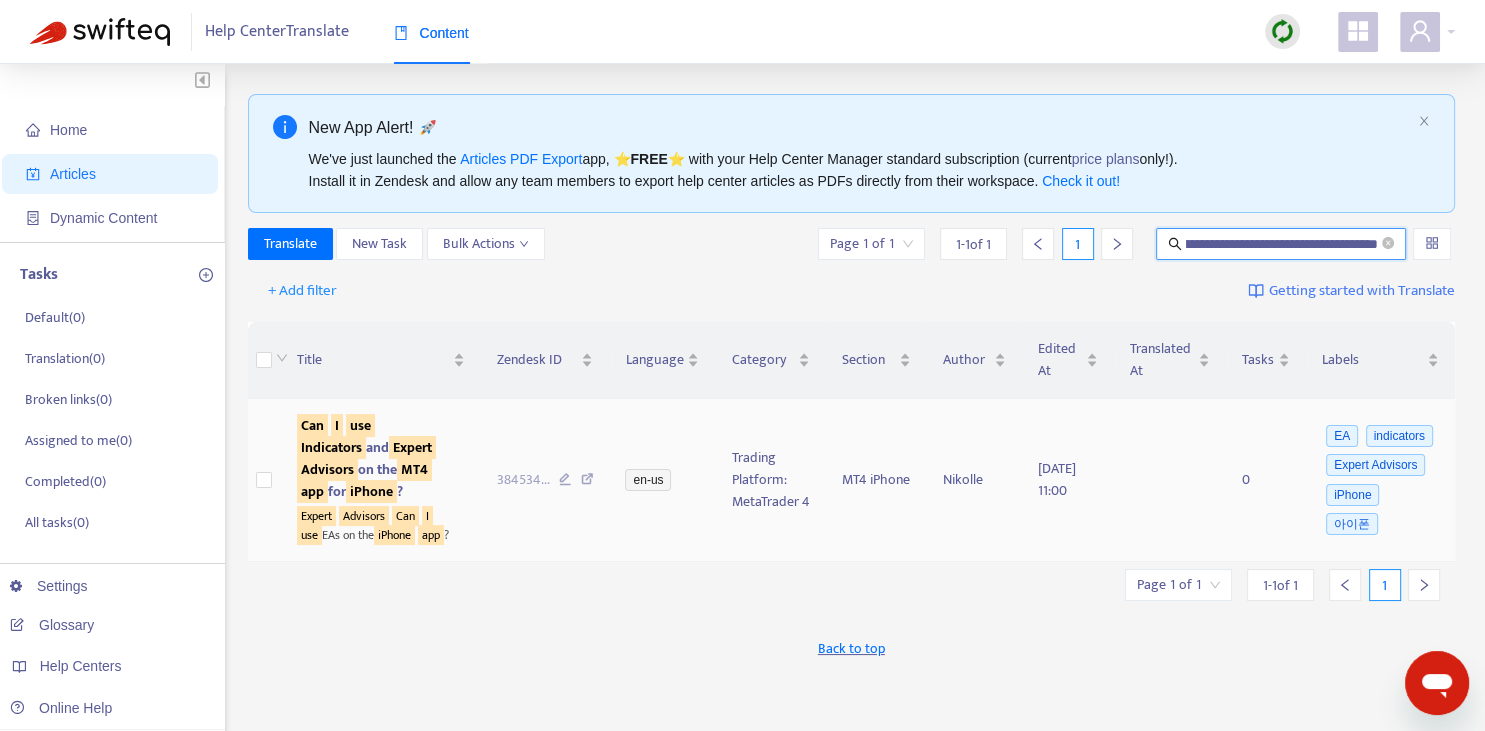click on "use" at bounding box center (360, 425) 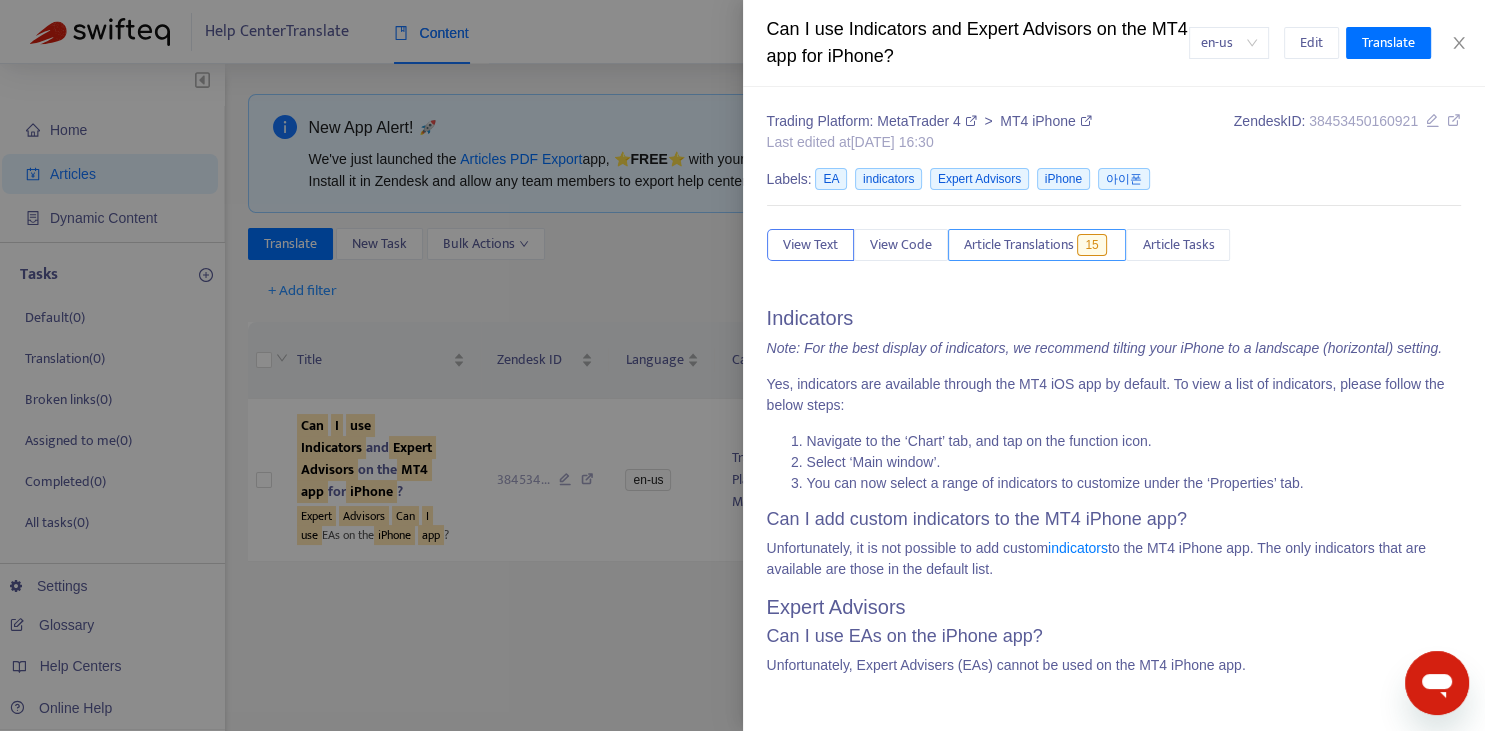 click on "Article Translations" at bounding box center [1019, 245] 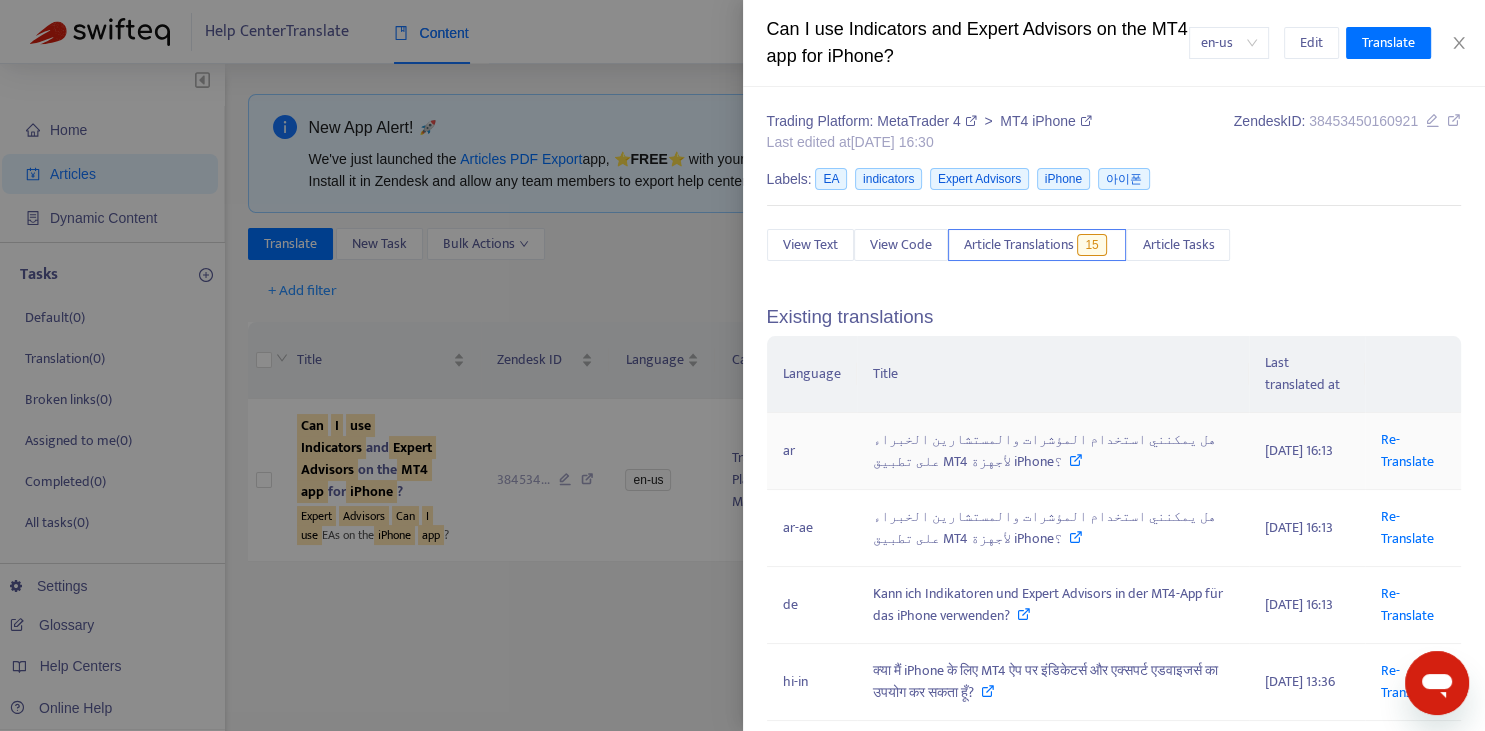 scroll, scrollTop: 221, scrollLeft: 0, axis: vertical 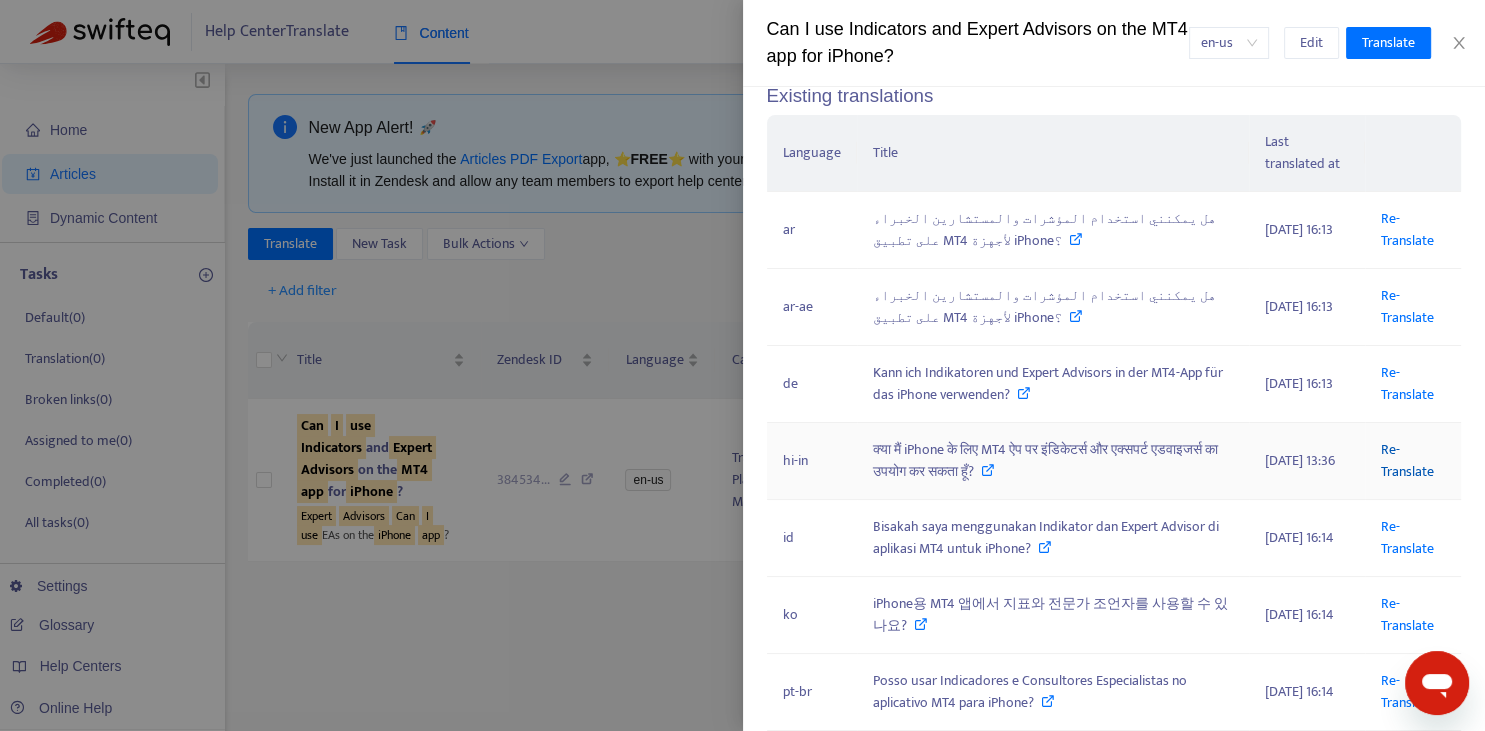 click on "Re-Translate" at bounding box center (1407, 460) 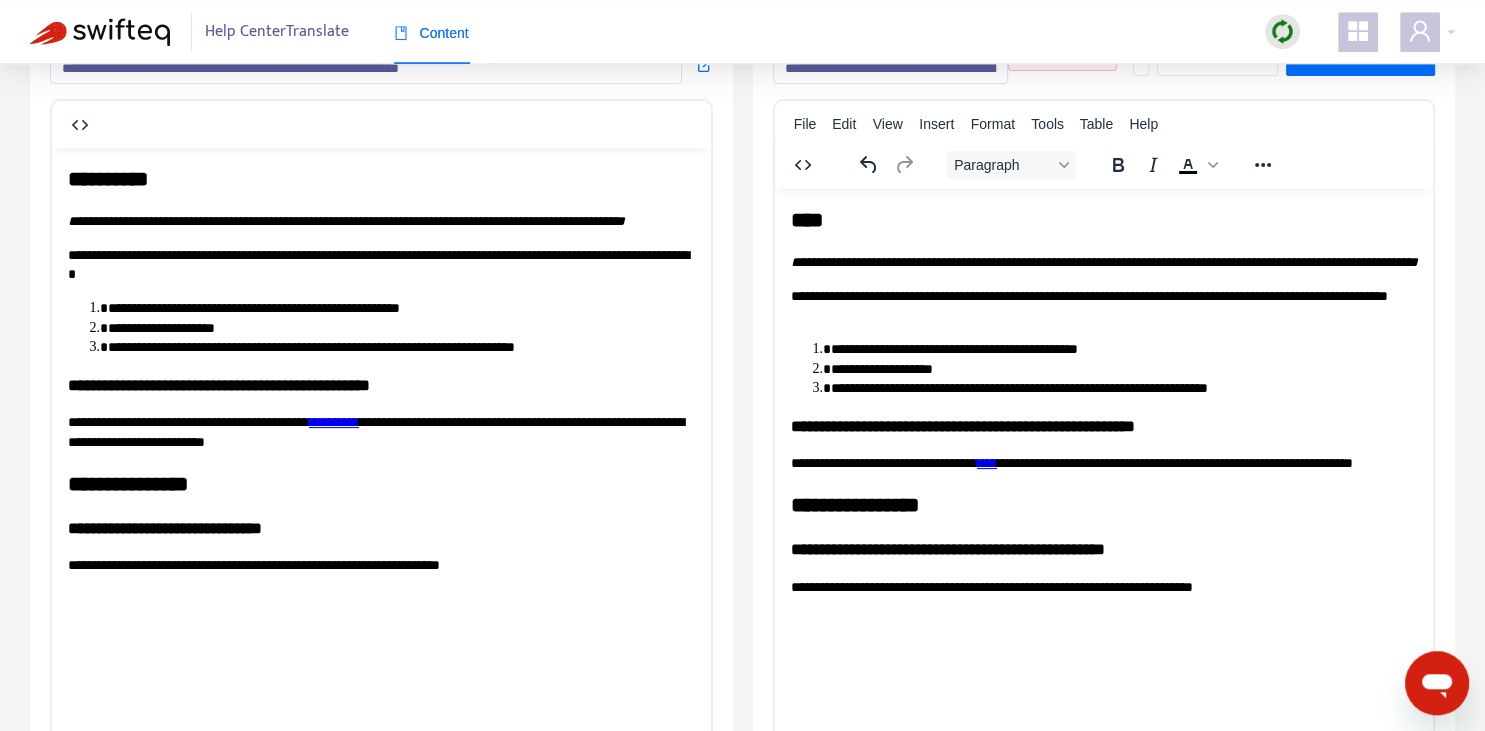 scroll, scrollTop: 343, scrollLeft: 0, axis: vertical 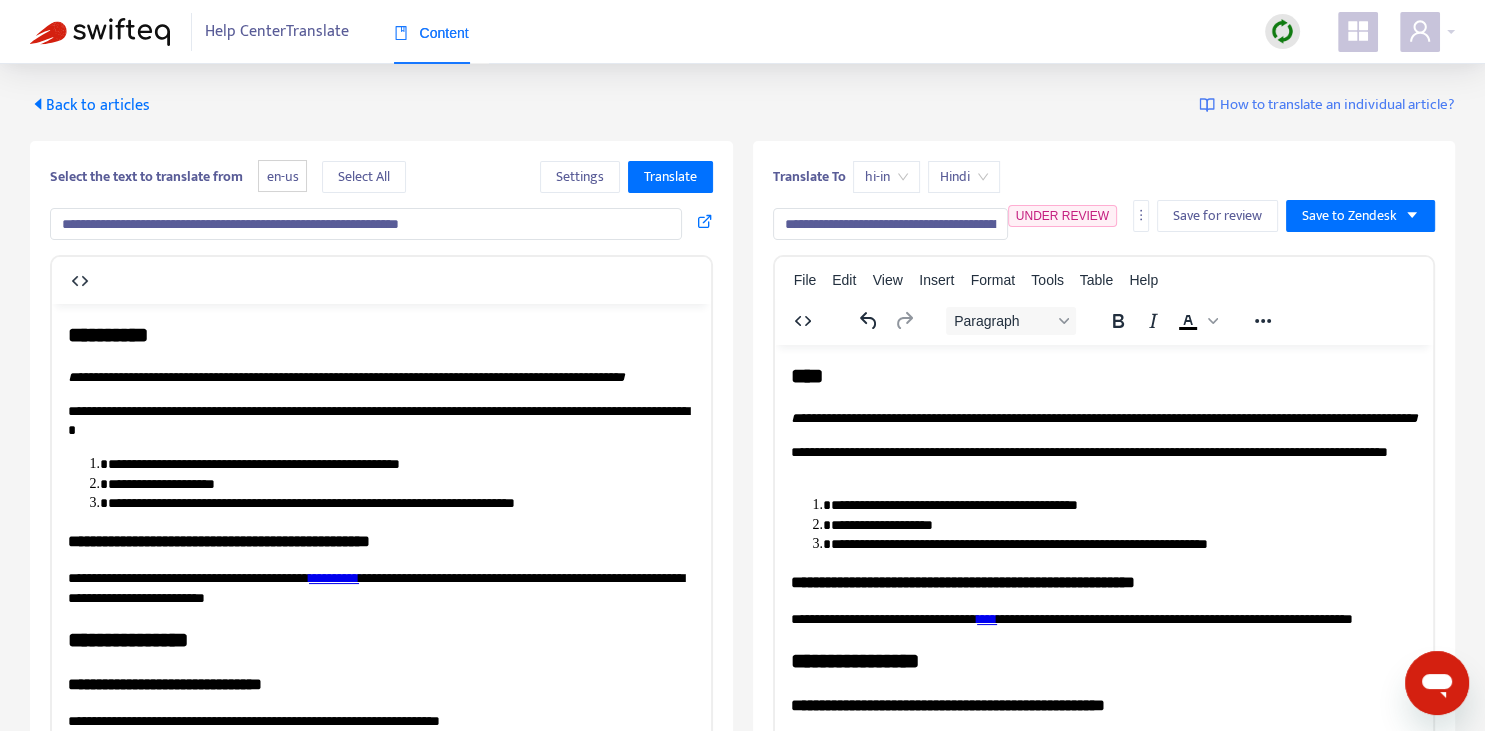click on "**********" at bounding box center (890, 224) 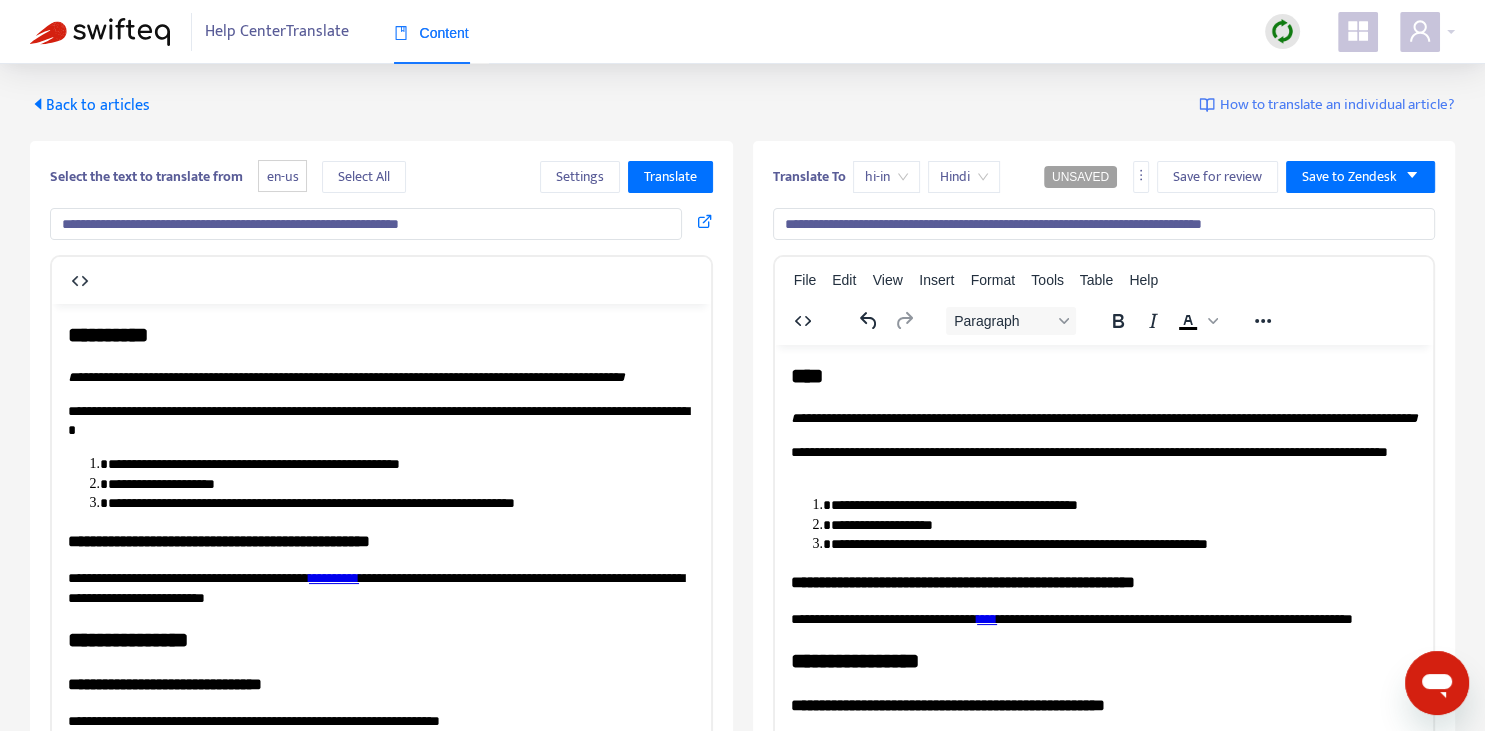 type on "**********" 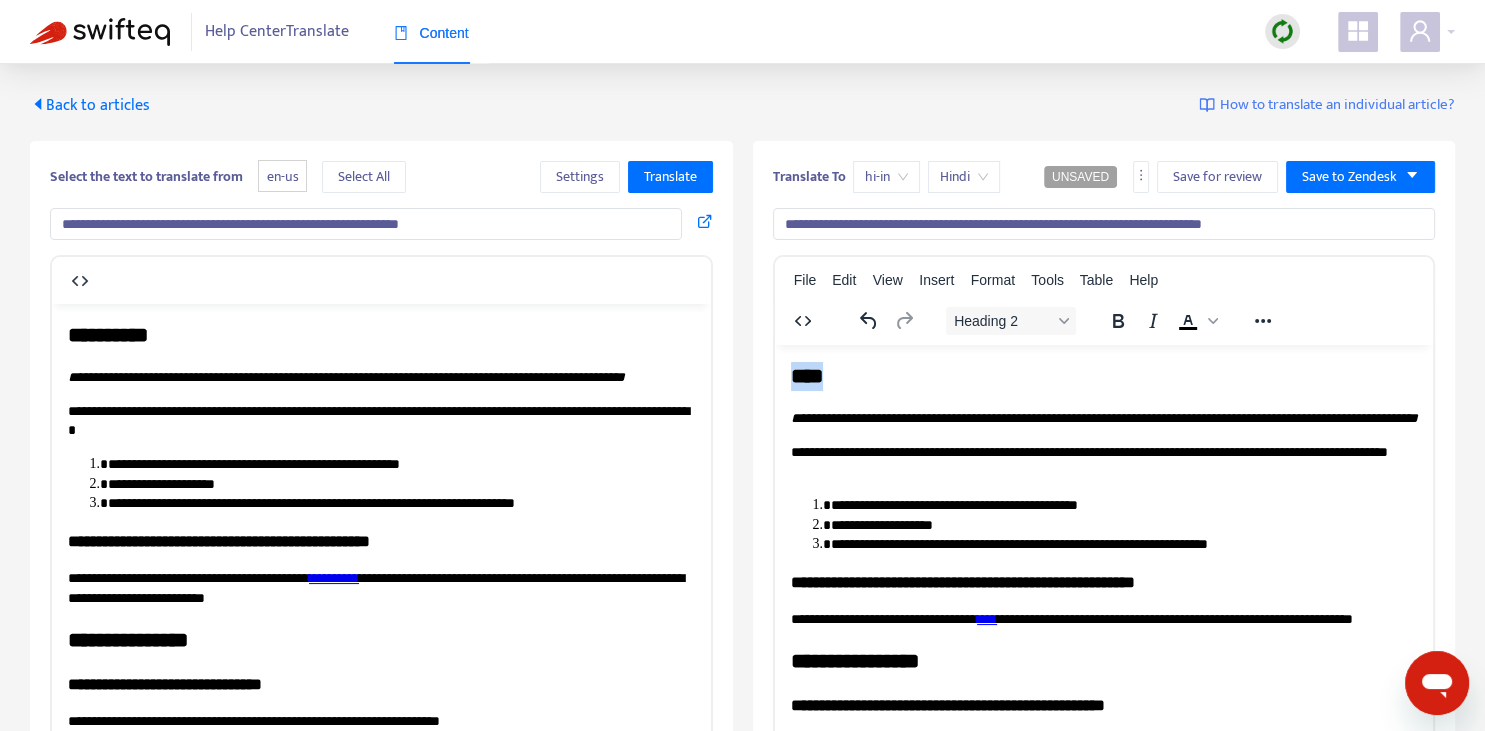 click on "****" at bounding box center (1103, 375) 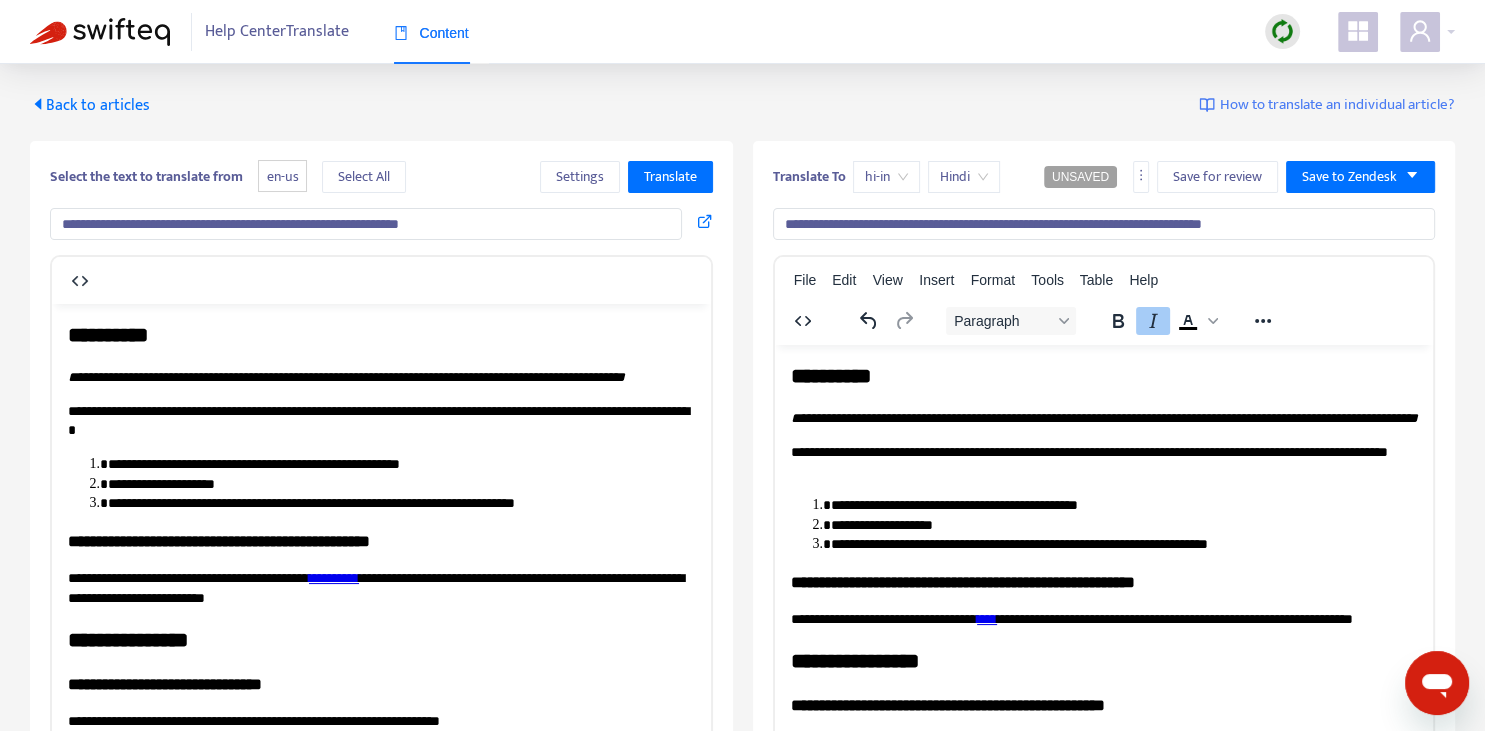 click on "**********" at bounding box center [1103, 417] 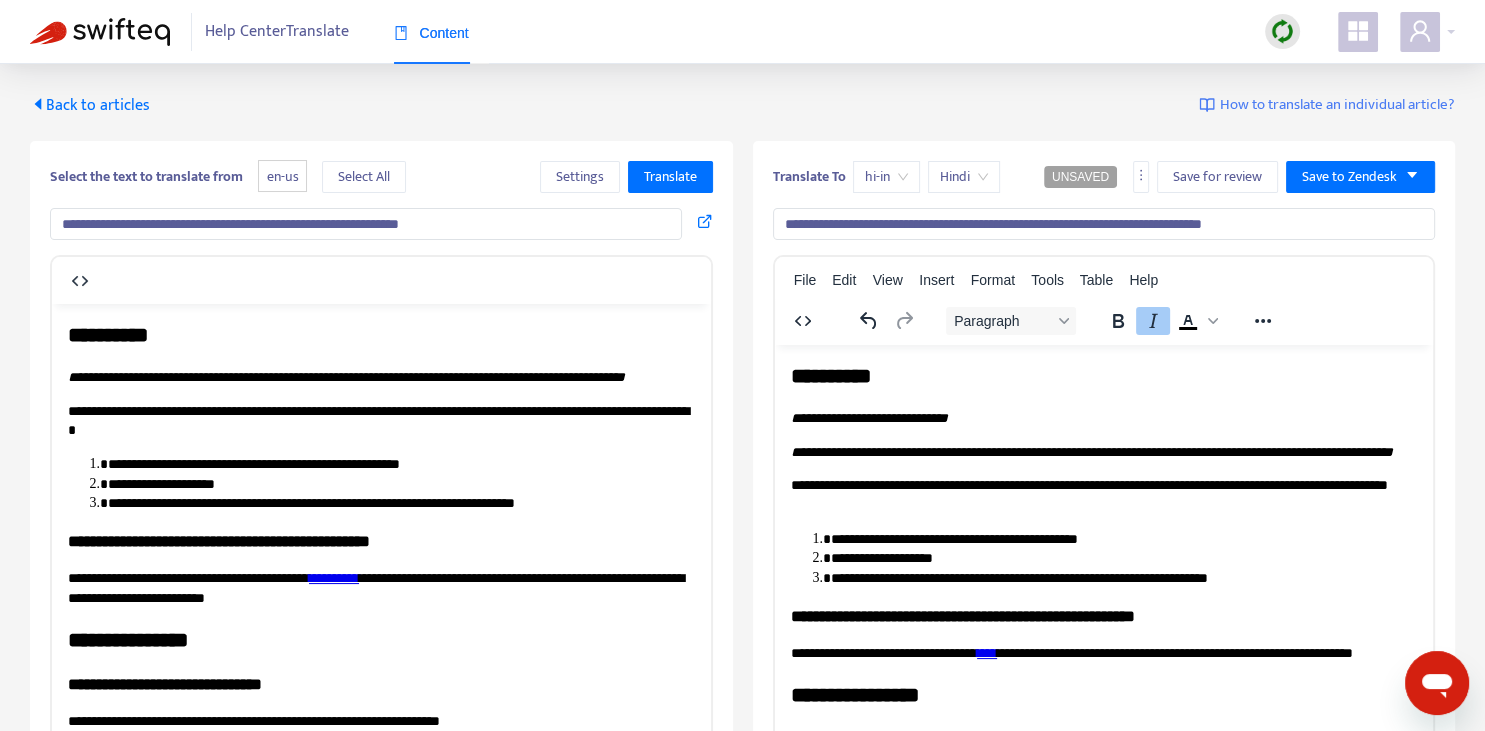 click on "**********" at bounding box center (868, 417) 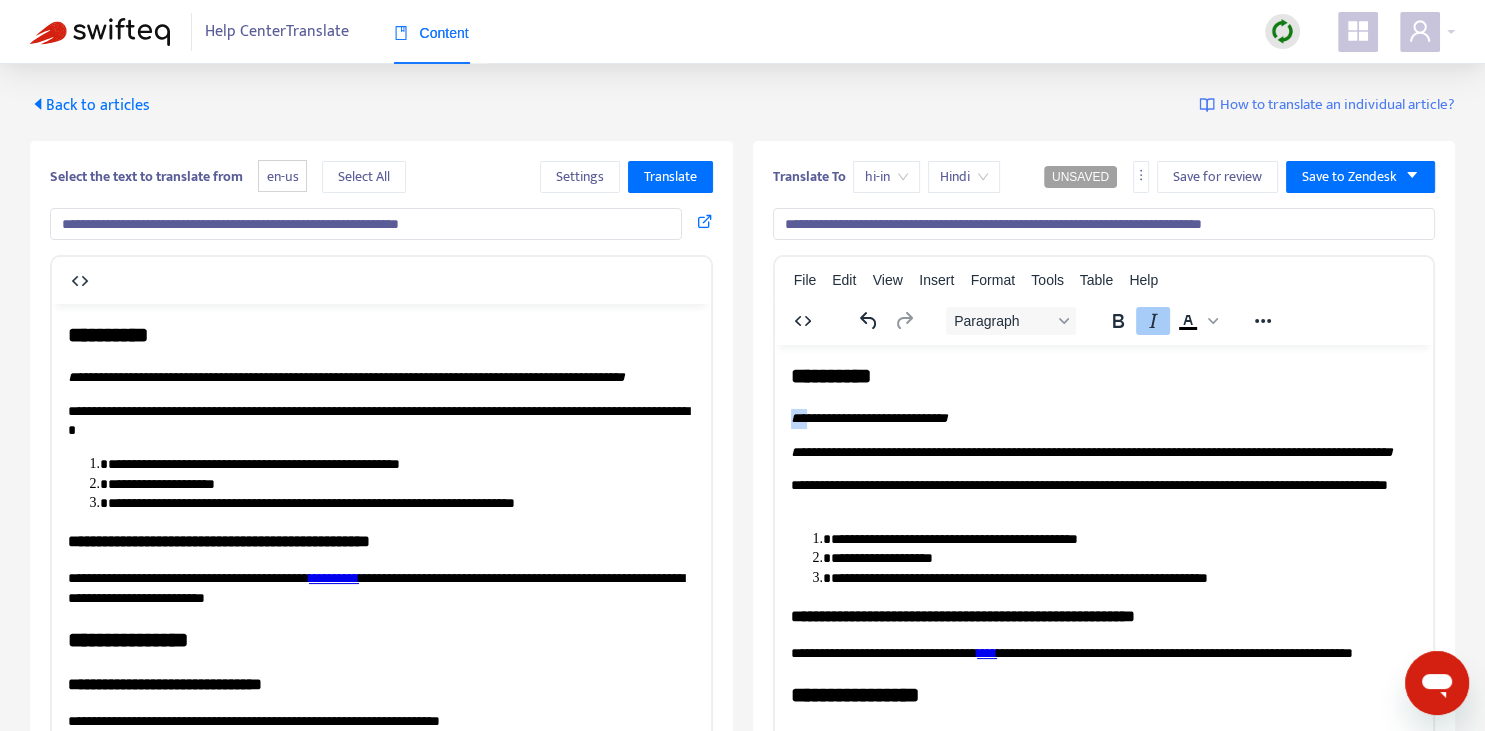 click on "**********" at bounding box center (868, 417) 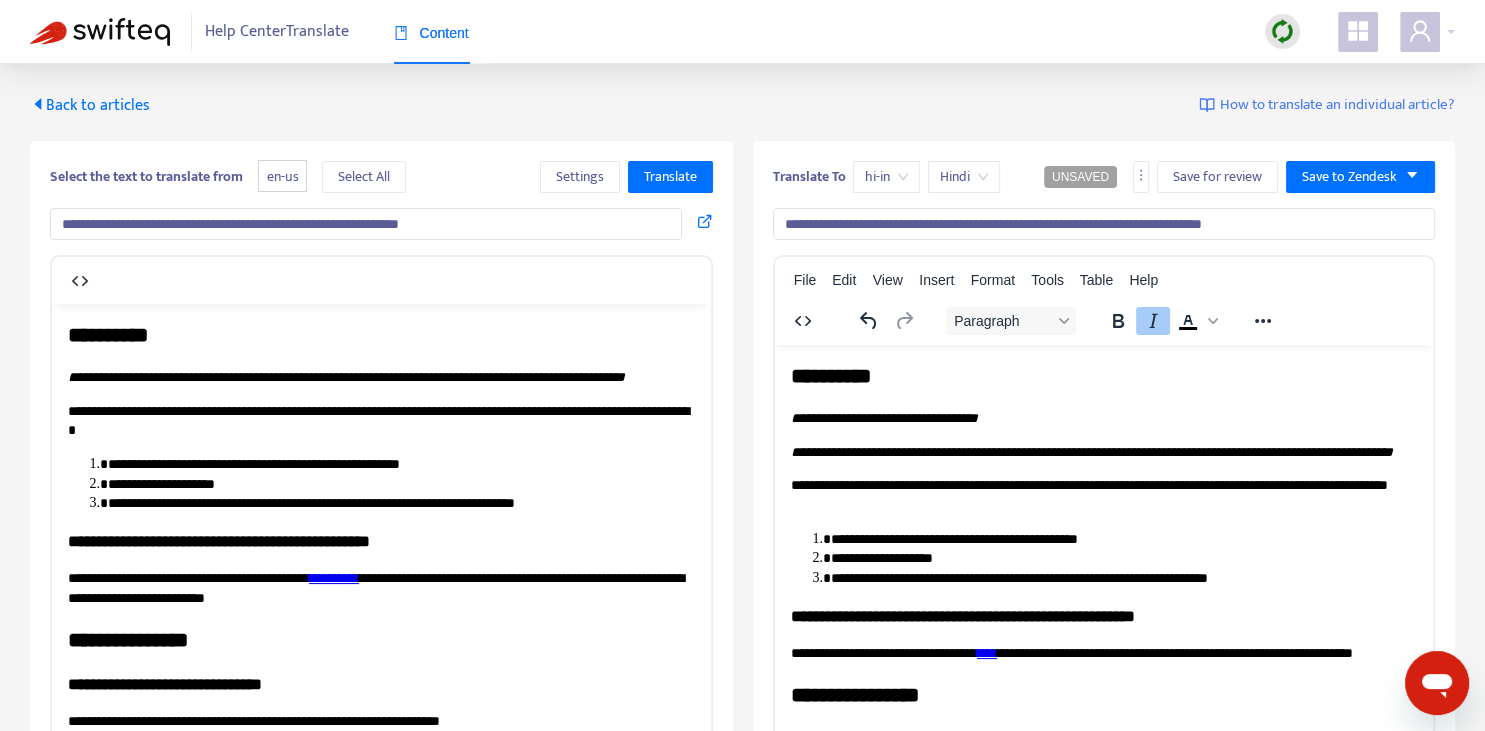 click on "**********" at bounding box center [1103, 418] 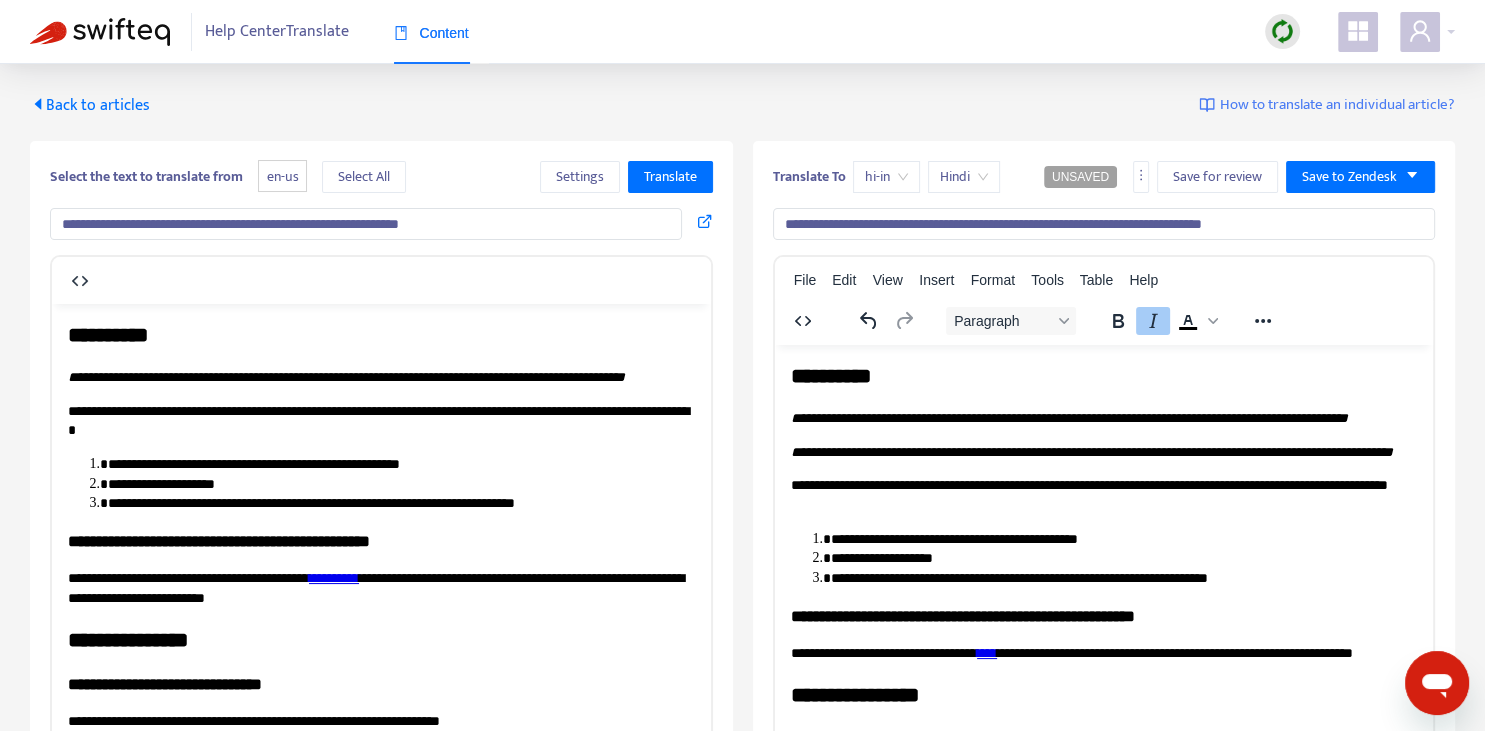 click on "**********" at bounding box center (1068, 417) 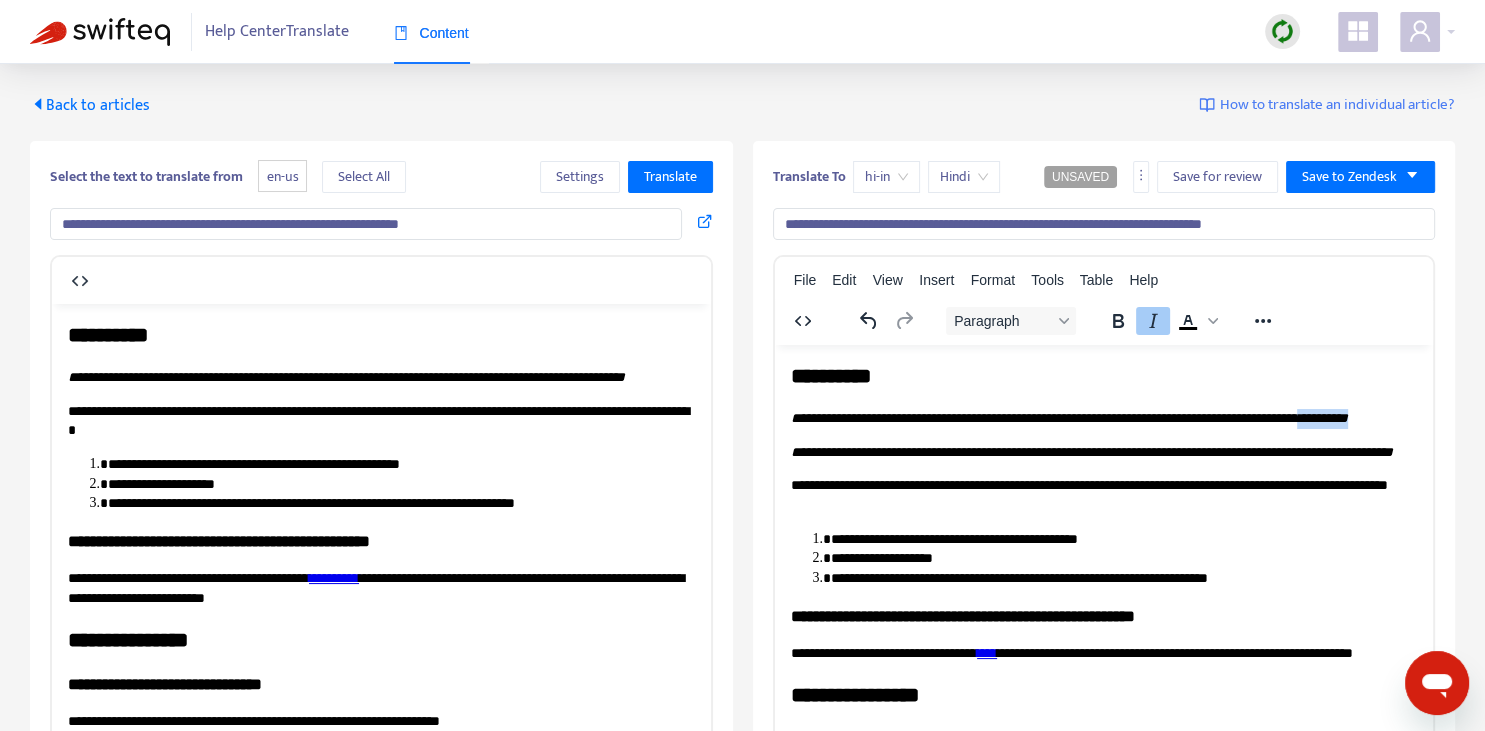 click on "**********" at bounding box center [1068, 417] 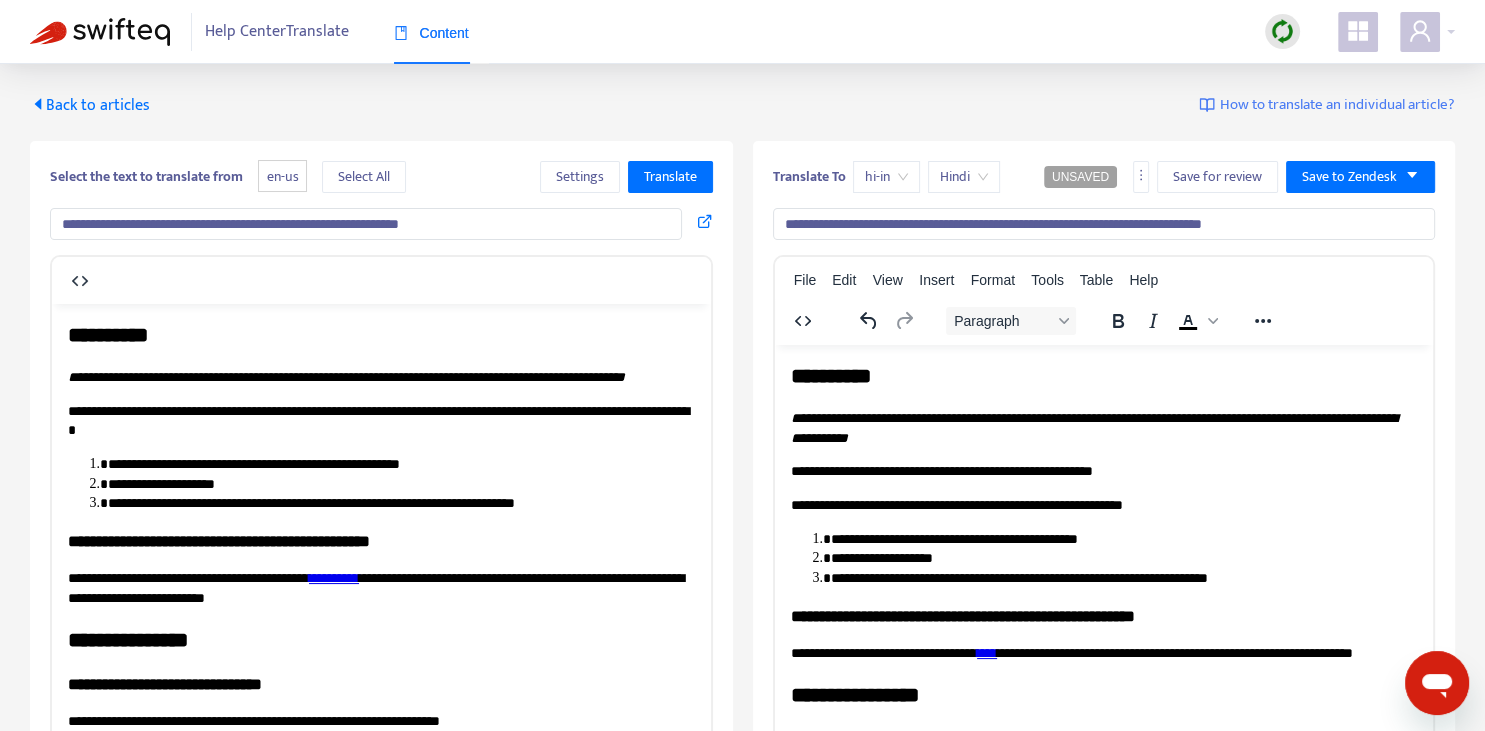 click on "**********" at bounding box center (1103, 471) 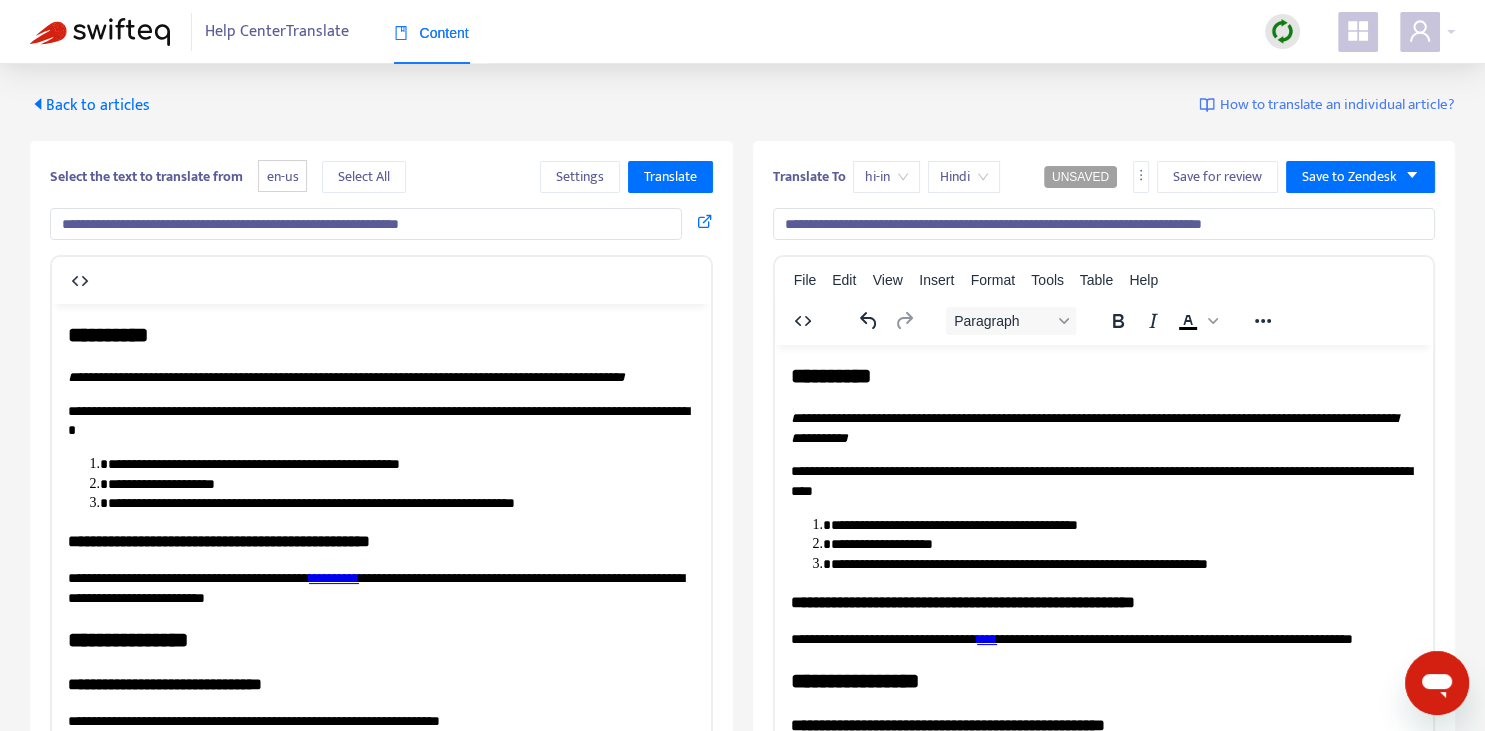 click on "**********" at bounding box center [1103, 480] 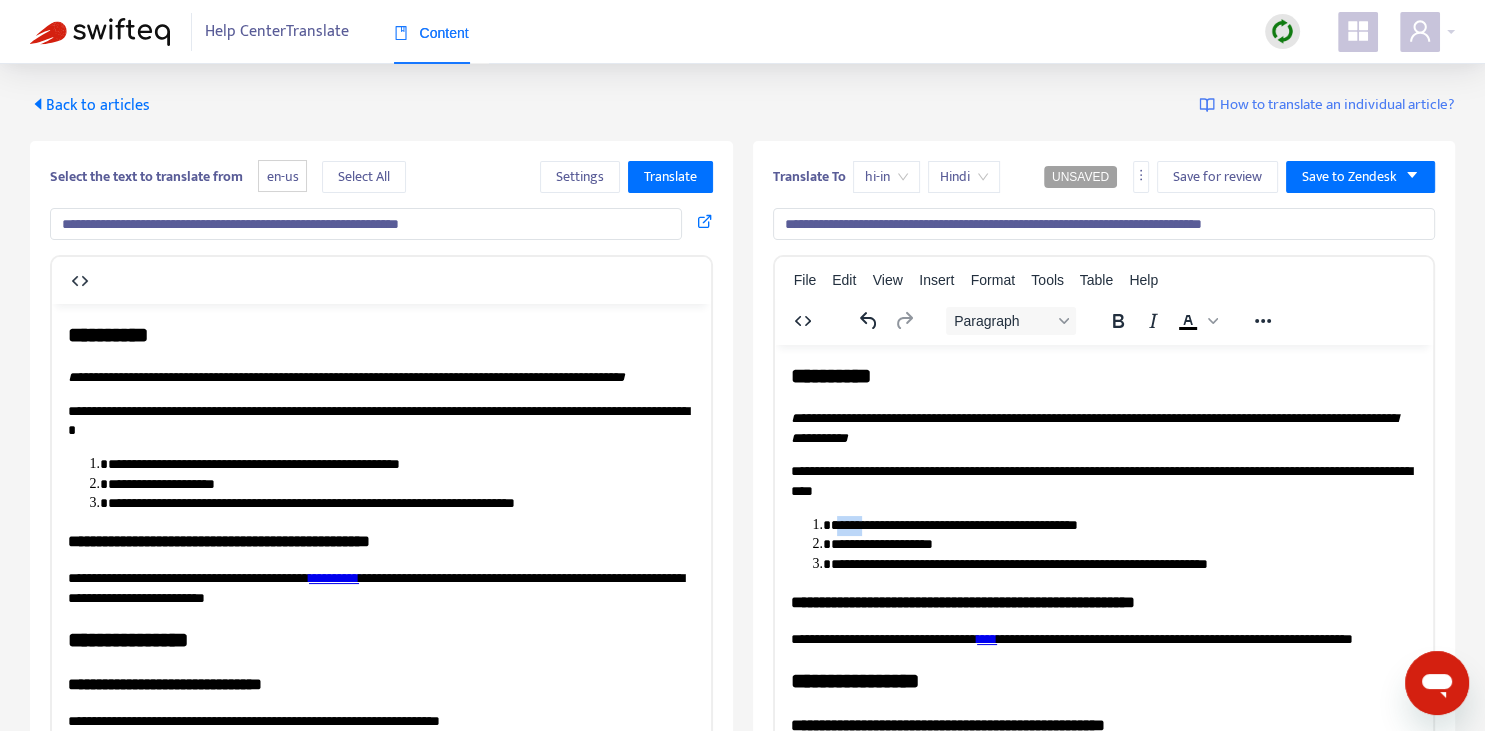 click on "**********" at bounding box center (1123, 525) 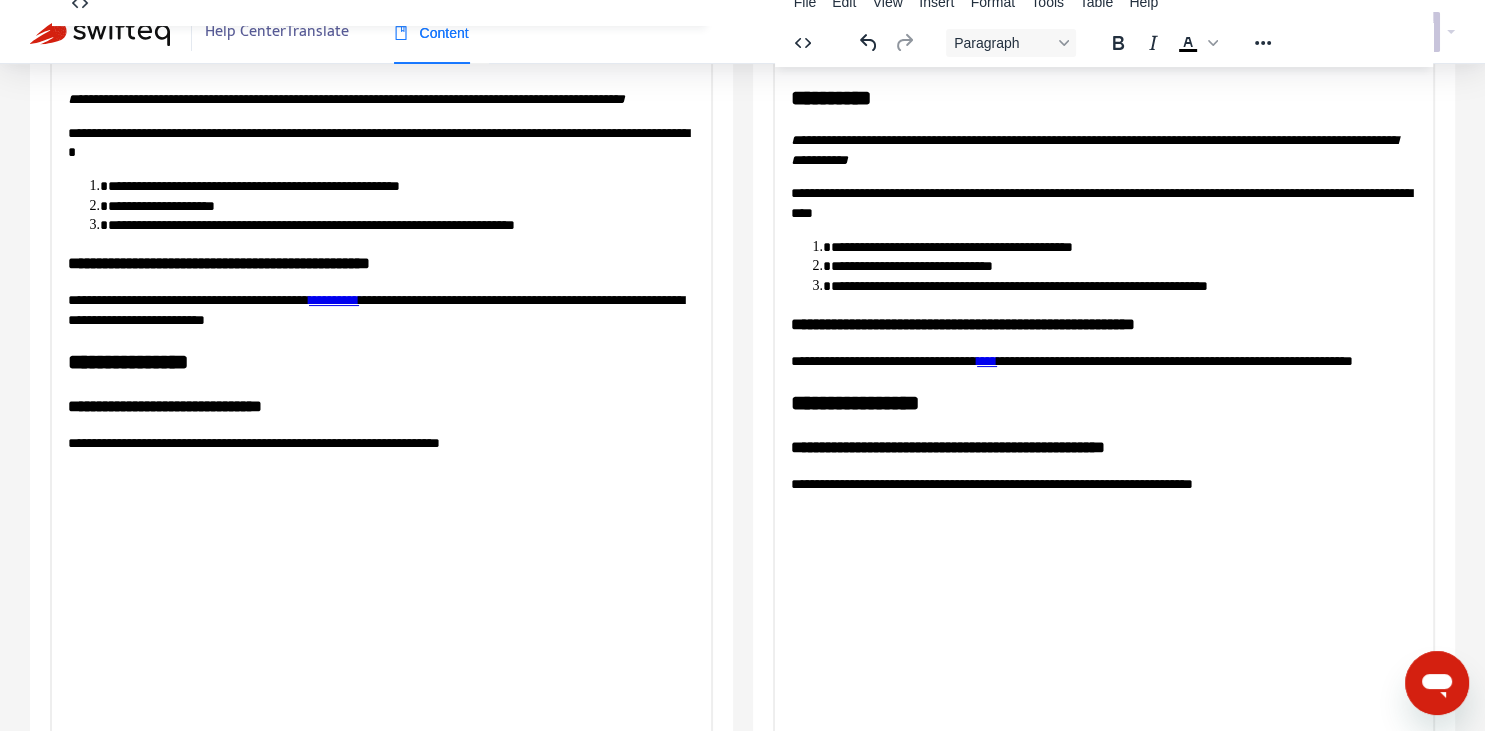 scroll, scrollTop: 281, scrollLeft: 0, axis: vertical 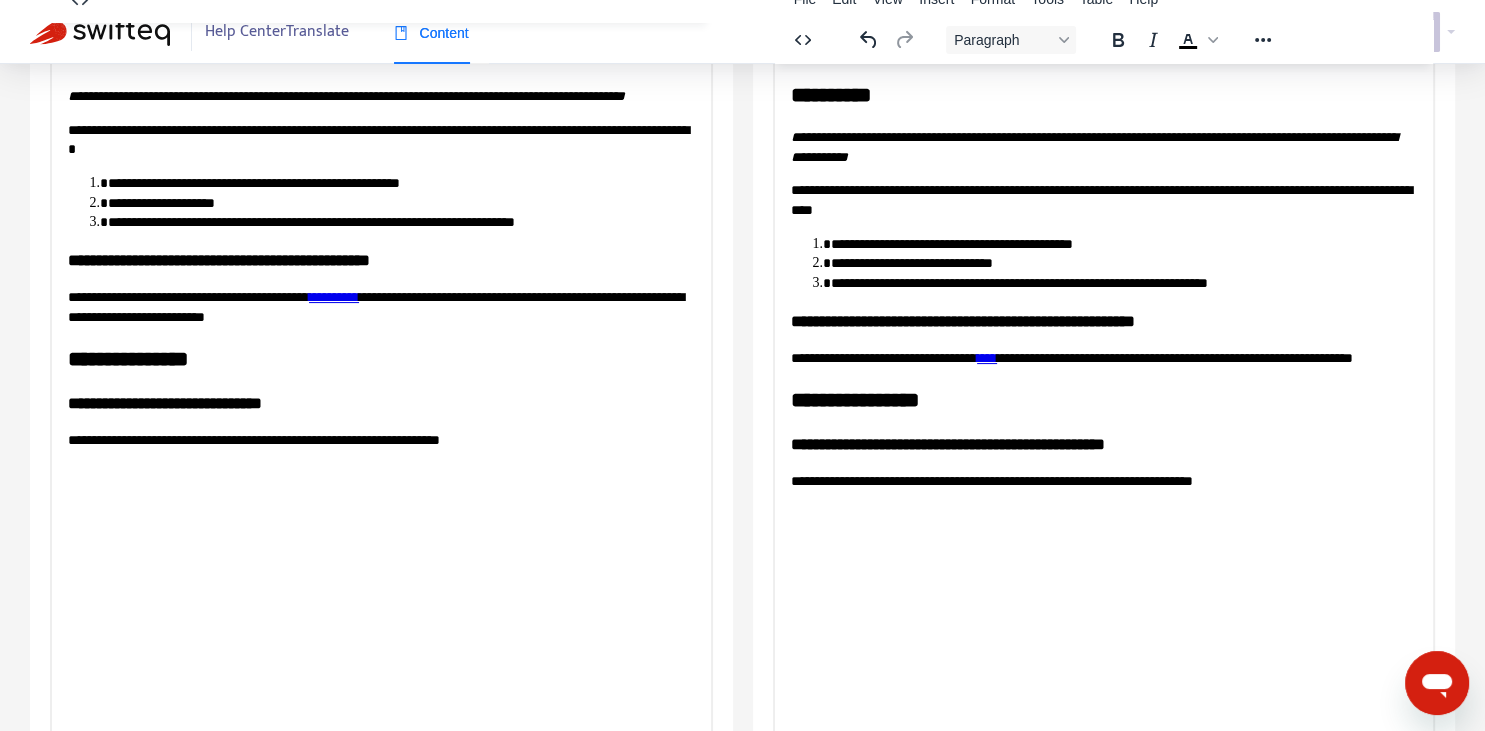 click on "**********" at bounding box center (1123, 283) 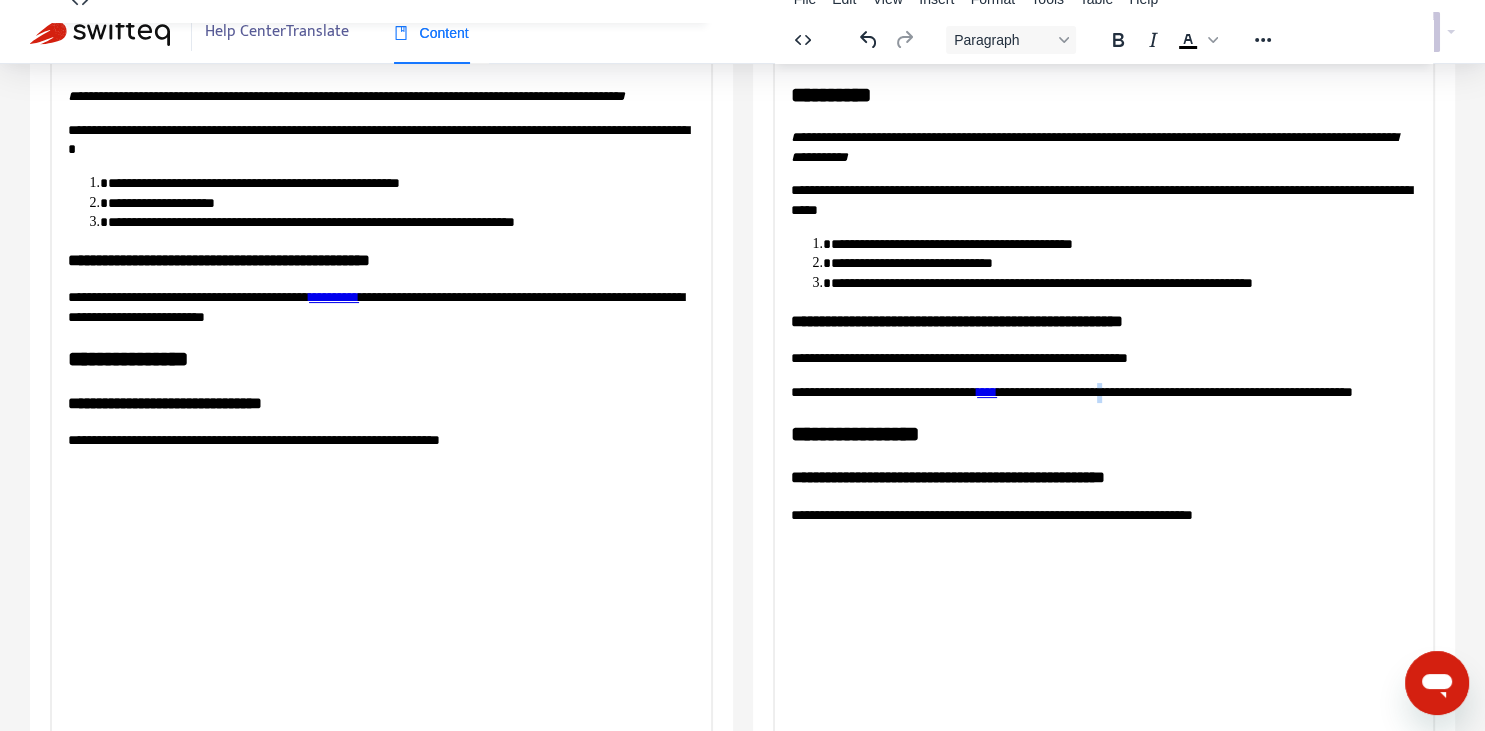 copy on "*" 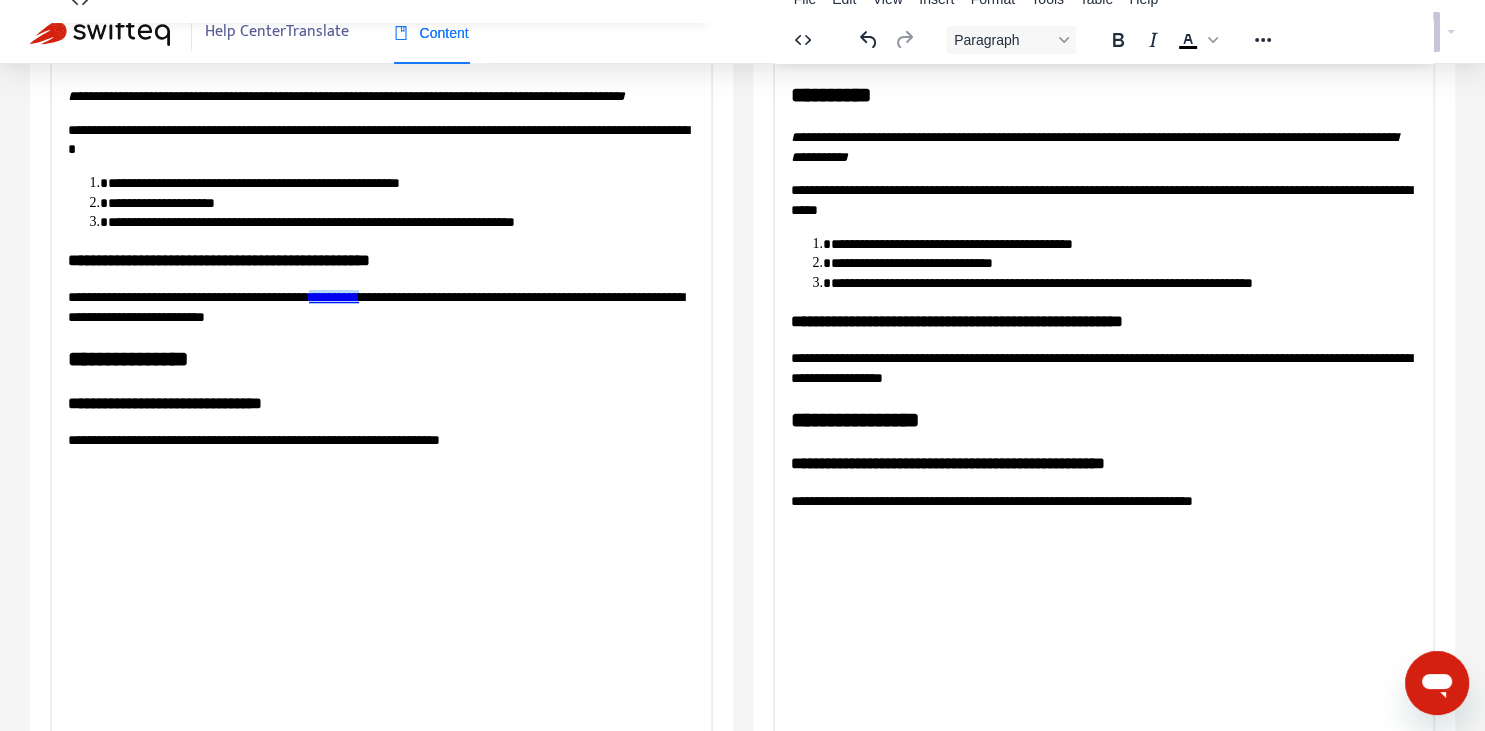 click on "**********" at bounding box center (1103, 367) 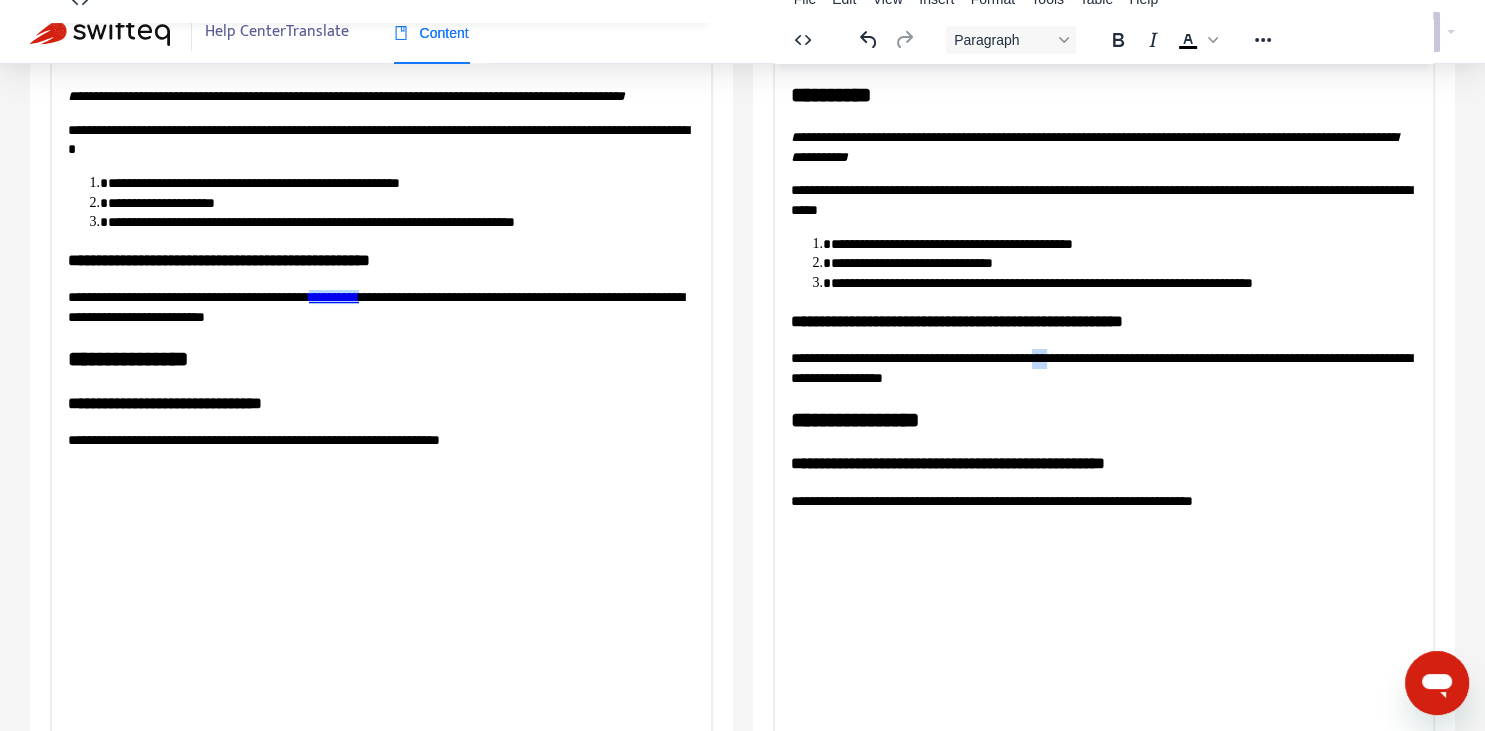 click on "**********" at bounding box center (1103, 367) 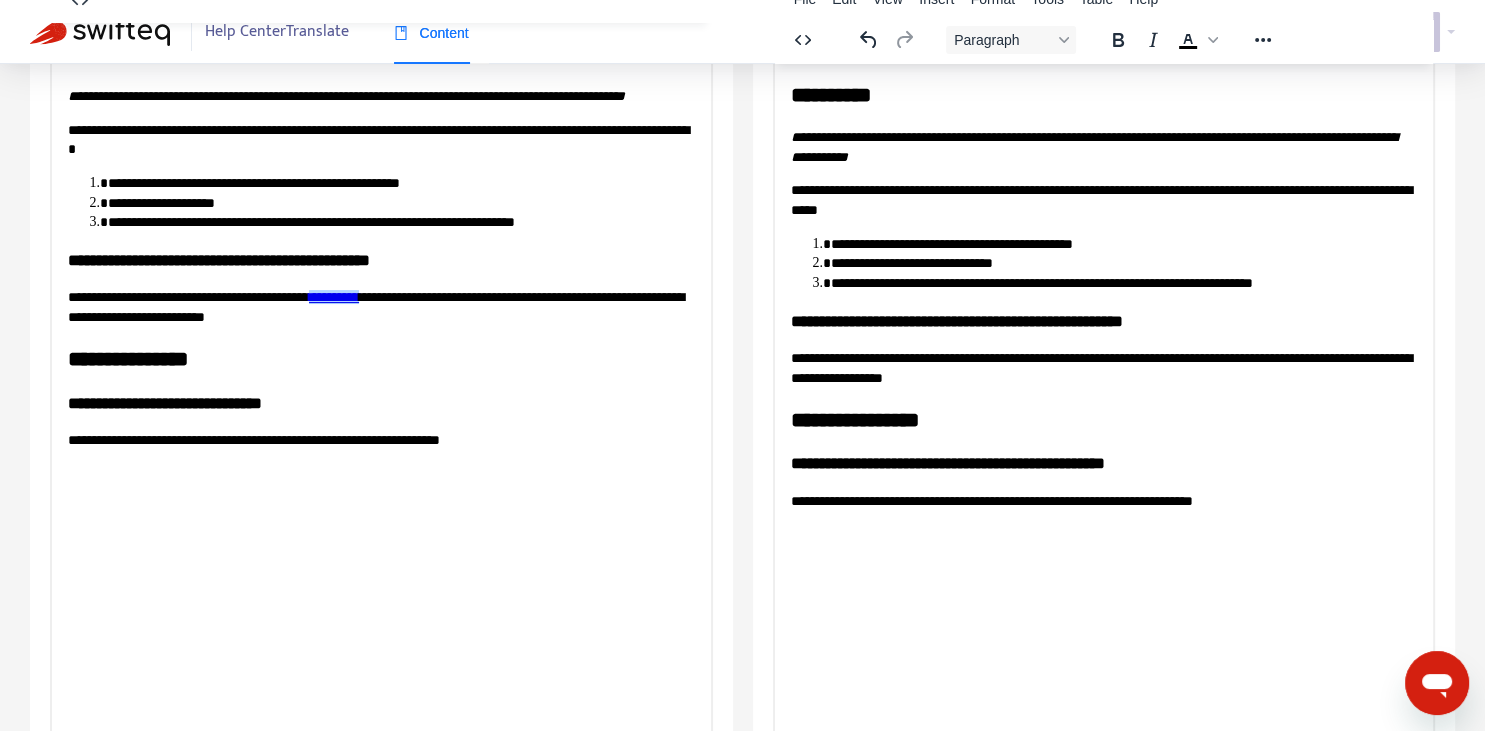 click on "**********" at bounding box center [1103, 367] 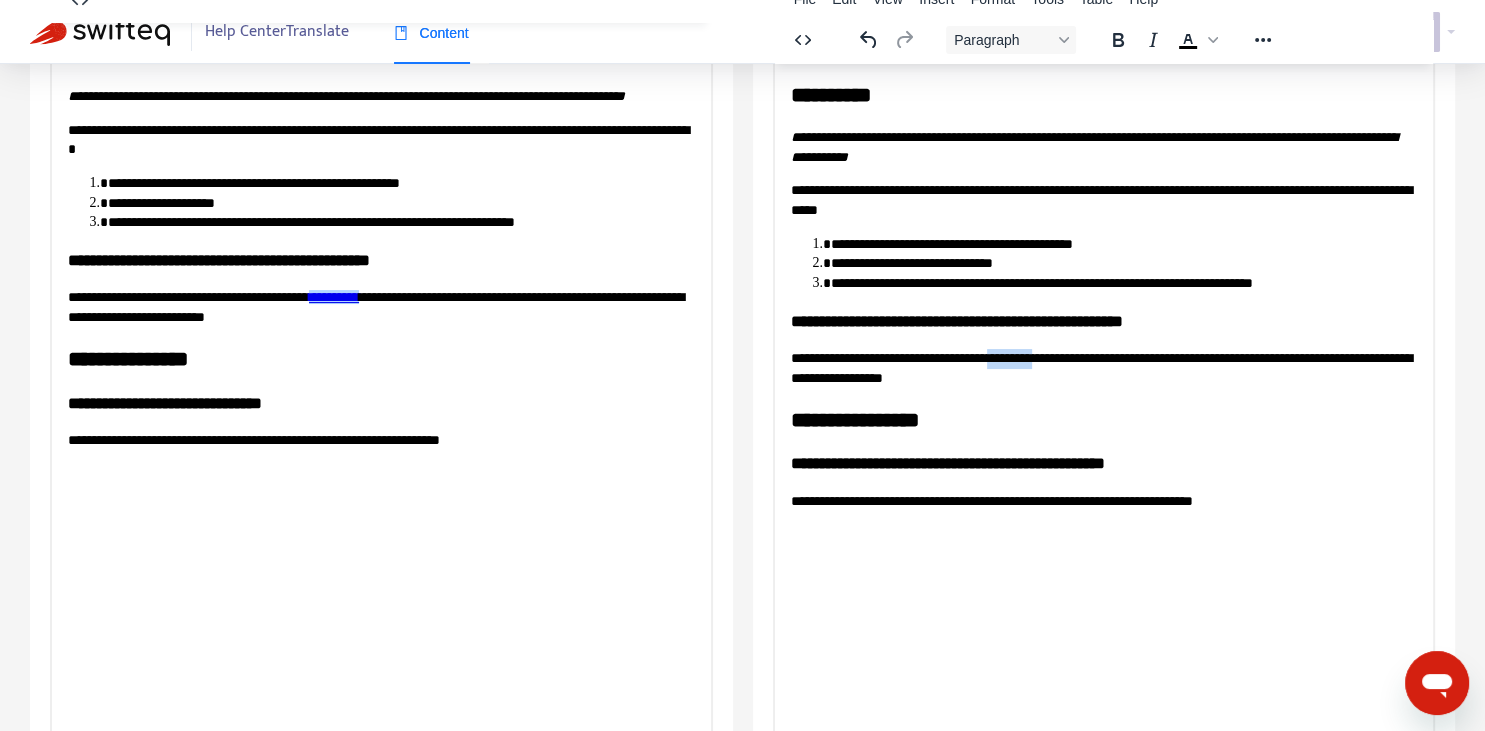 click on "**********" at bounding box center [1103, 367] 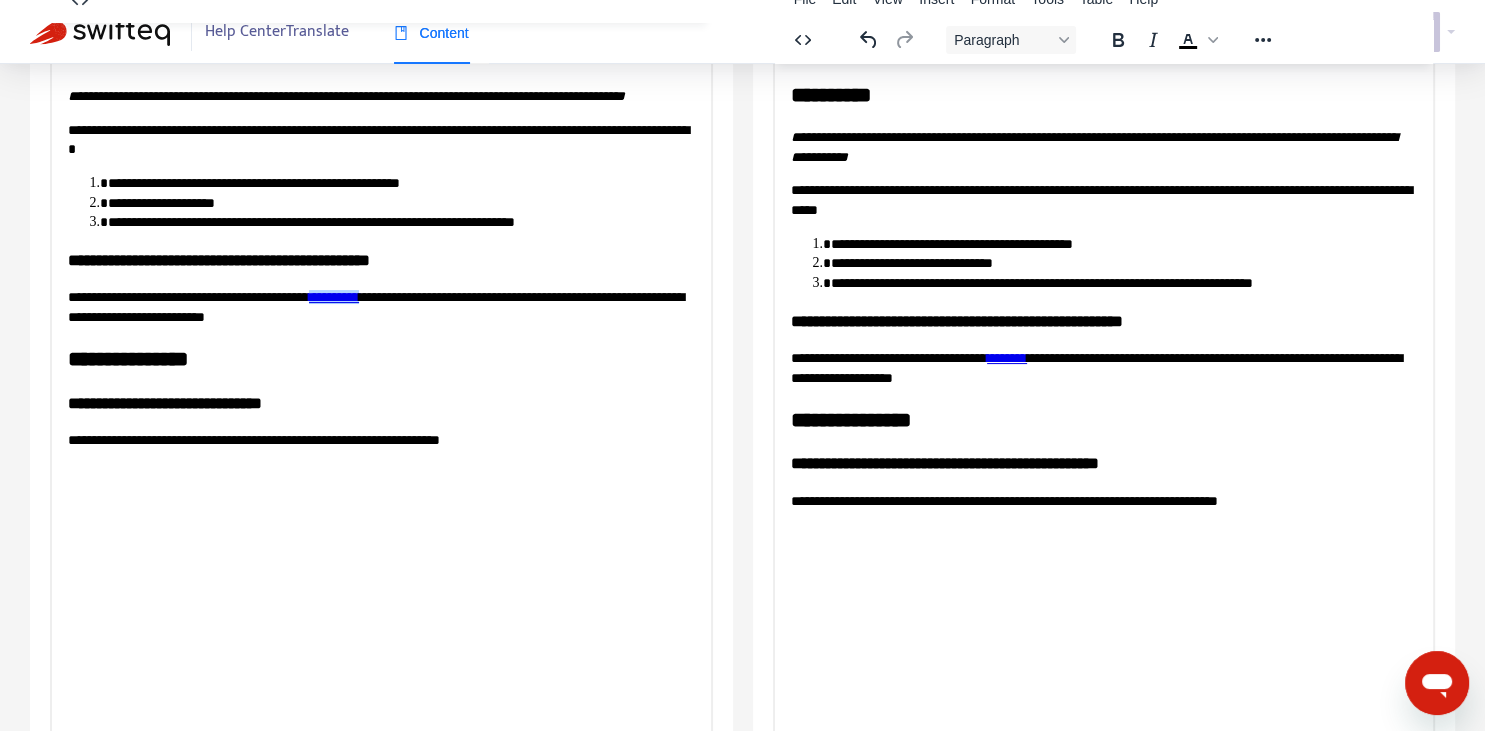 scroll, scrollTop: 0, scrollLeft: 0, axis: both 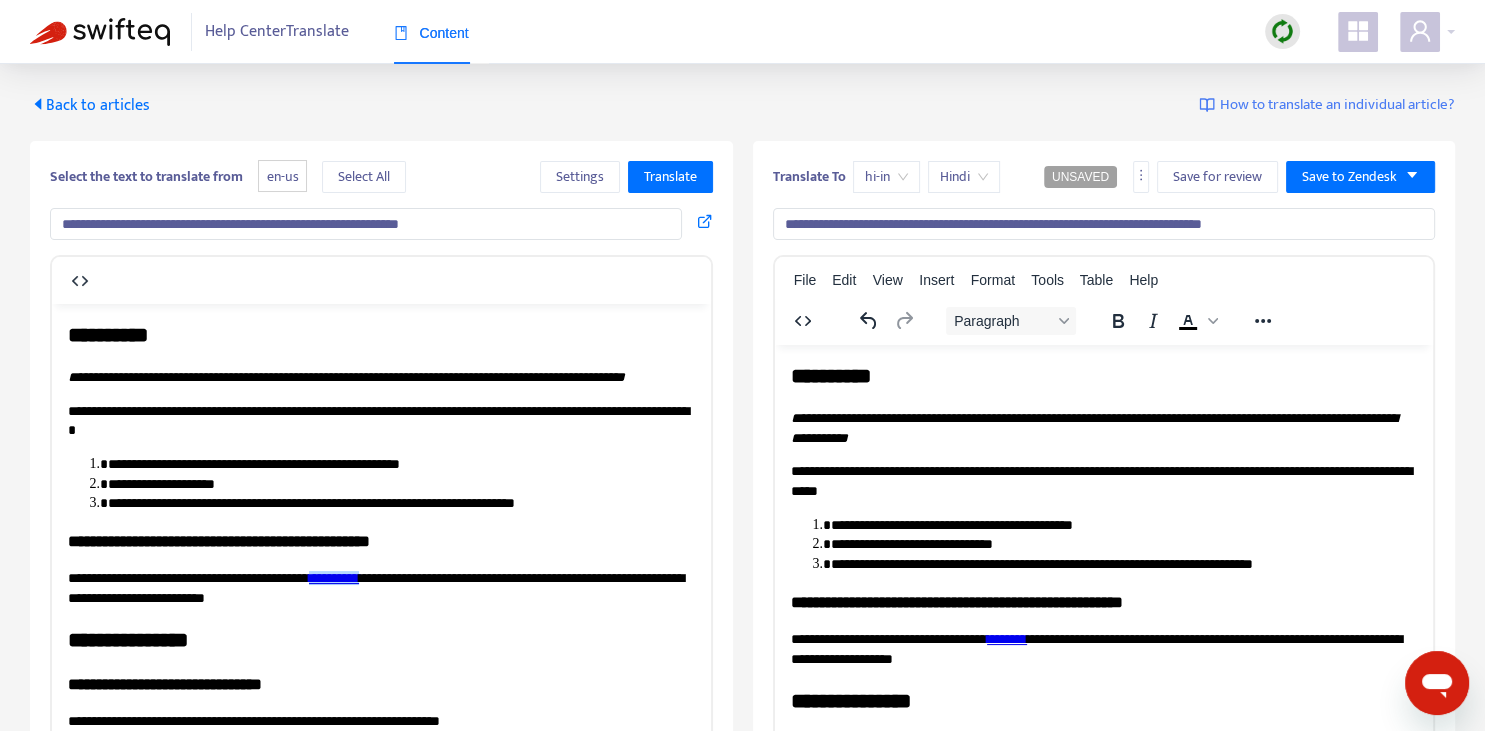 drag, startPoint x: 914, startPoint y: 220, endPoint x: 902, endPoint y: 214, distance: 13.416408 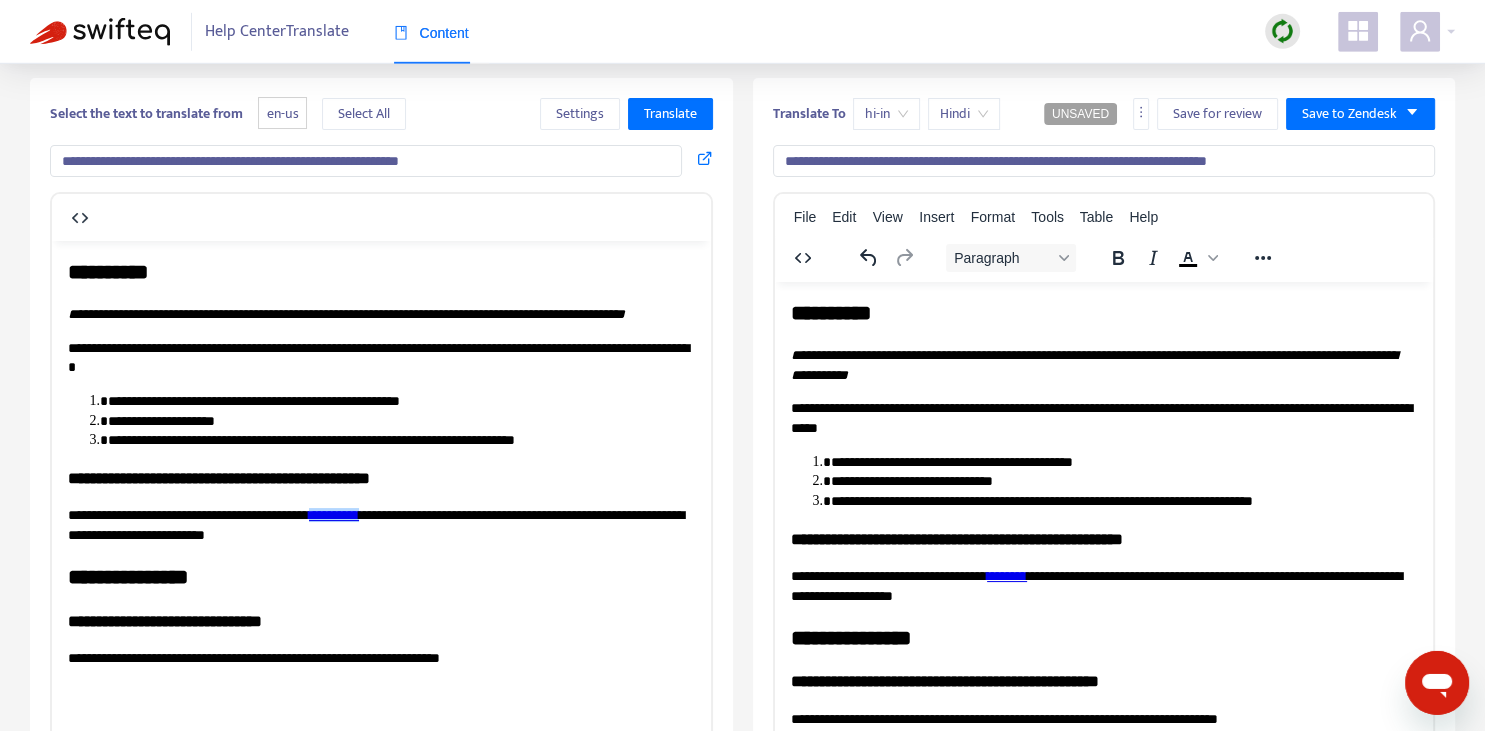 scroll, scrollTop: 70, scrollLeft: 0, axis: vertical 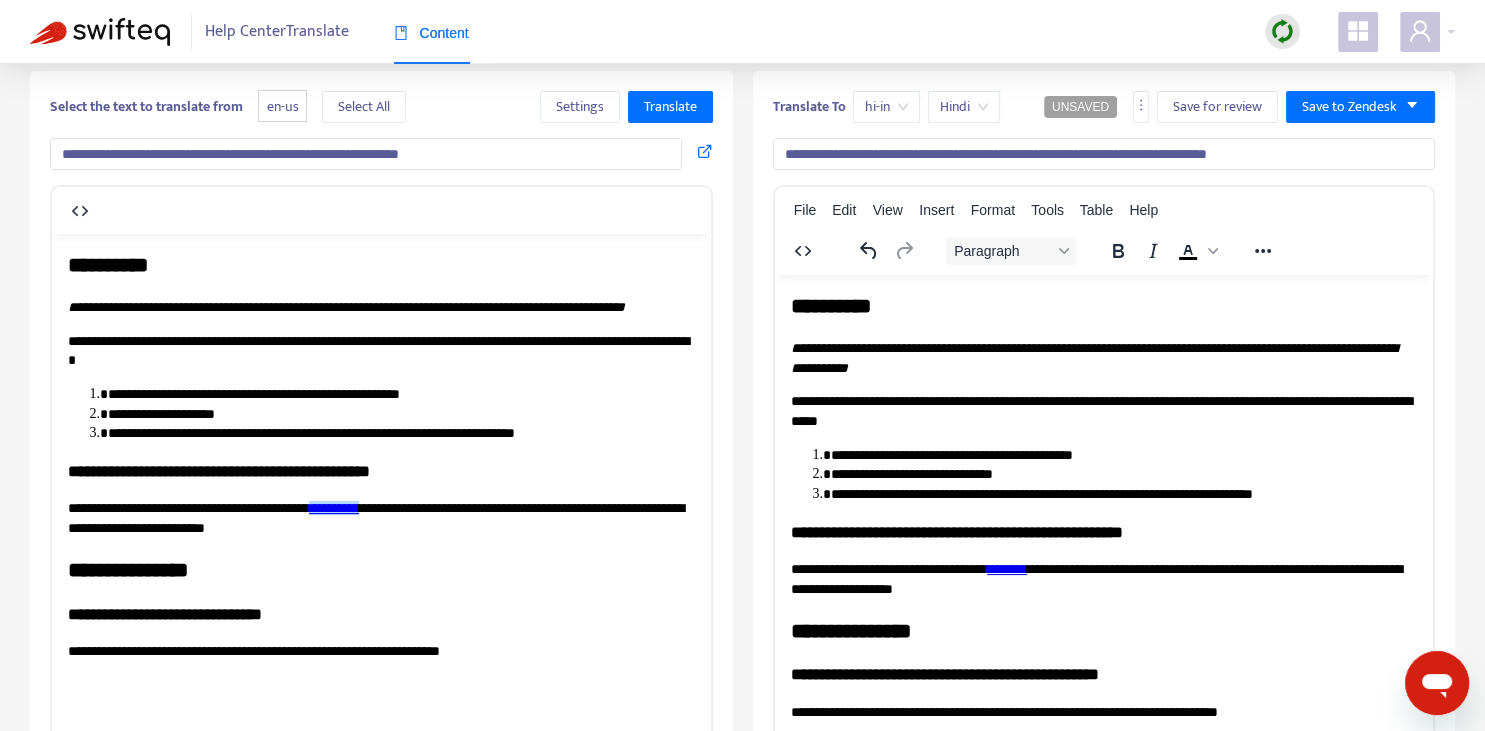 type on "**********" 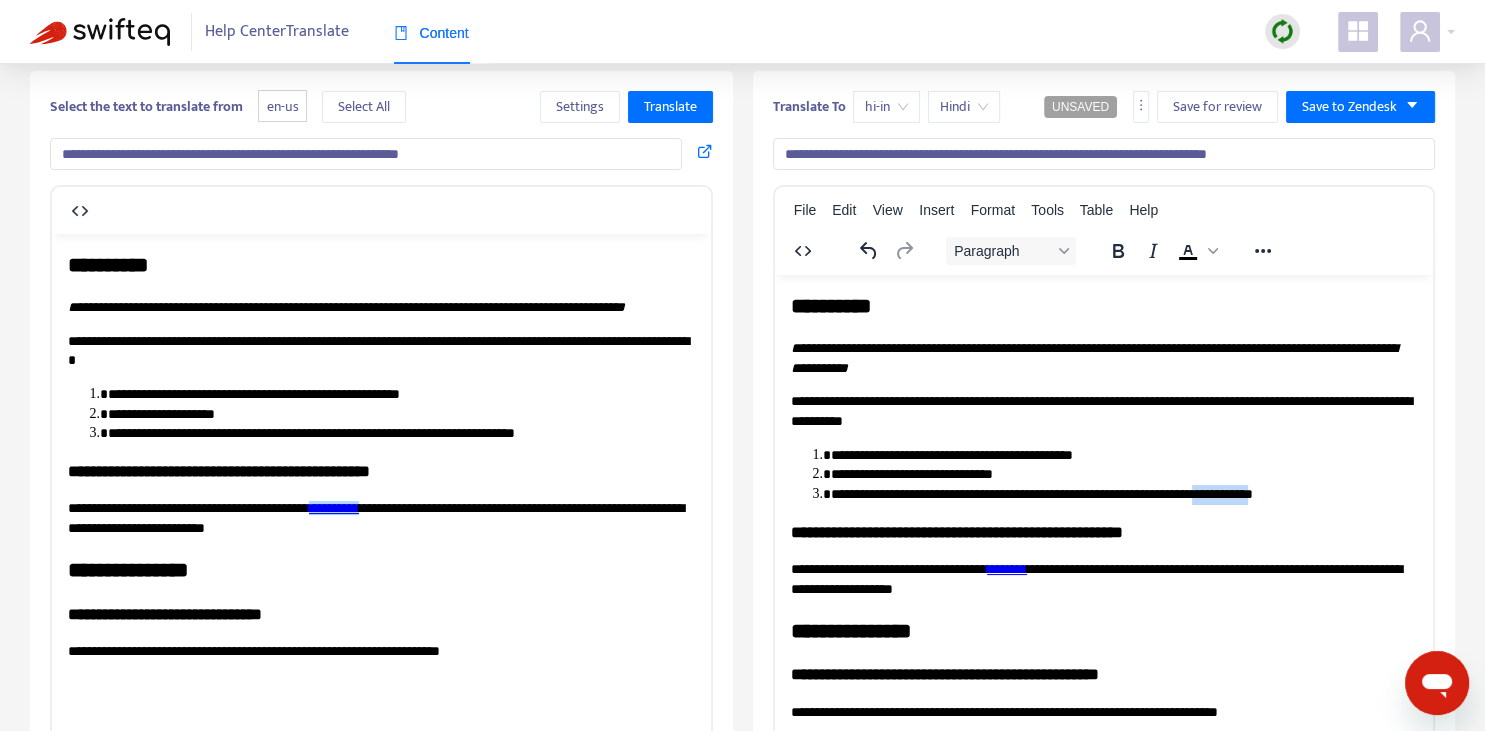 drag, startPoint x: 1246, startPoint y: 494, endPoint x: 1313, endPoint y: 483, distance: 67.89698 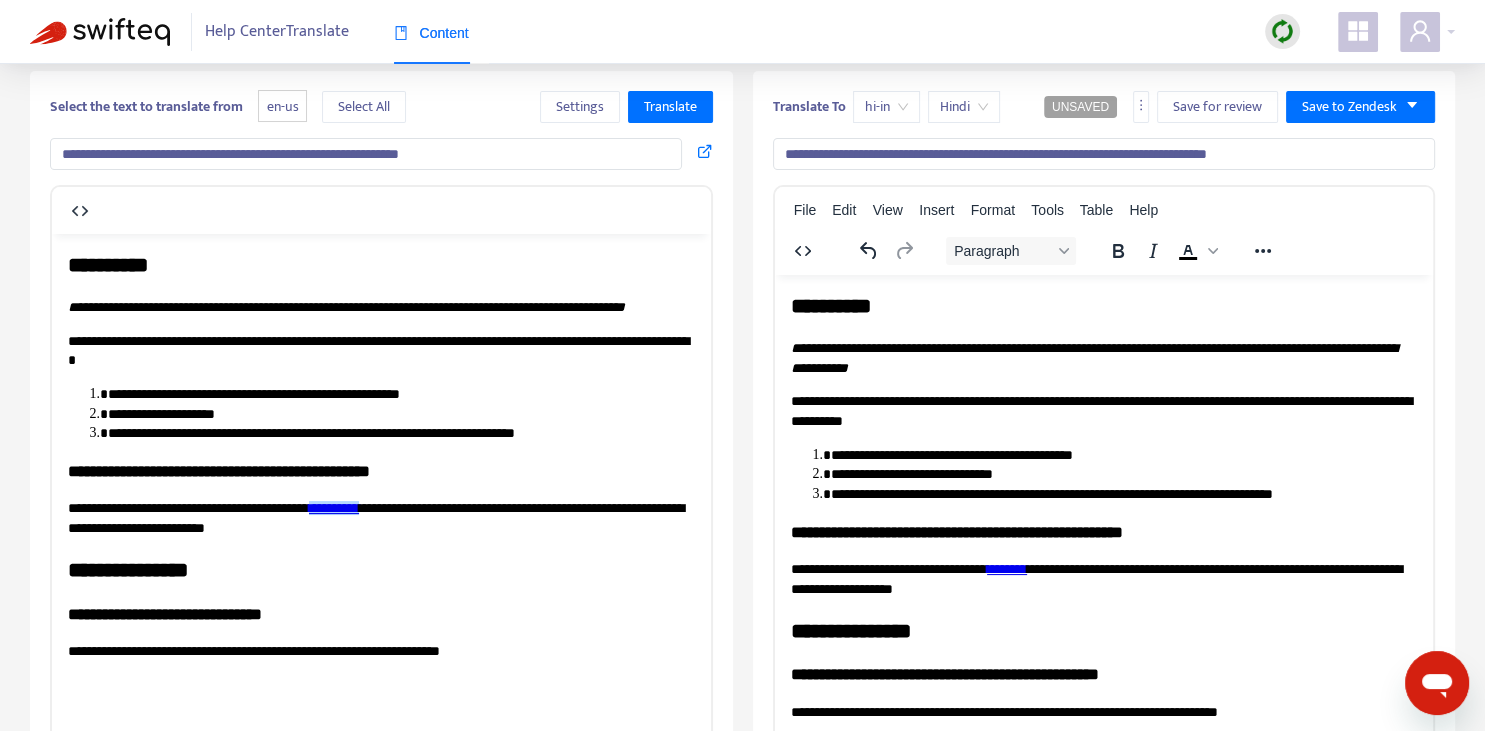 click on "**********" at bounding box center [1123, 494] 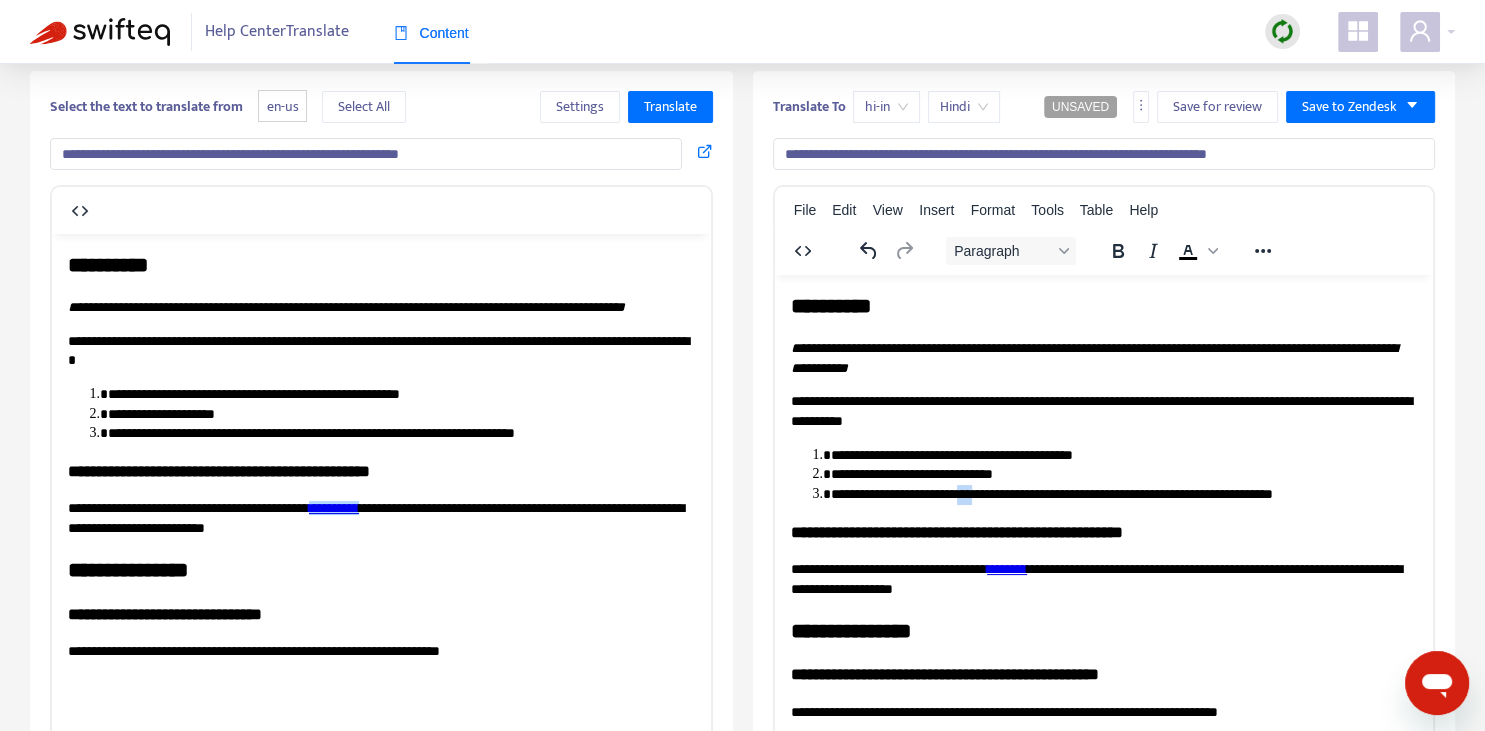 click on "**********" at bounding box center (1123, 494) 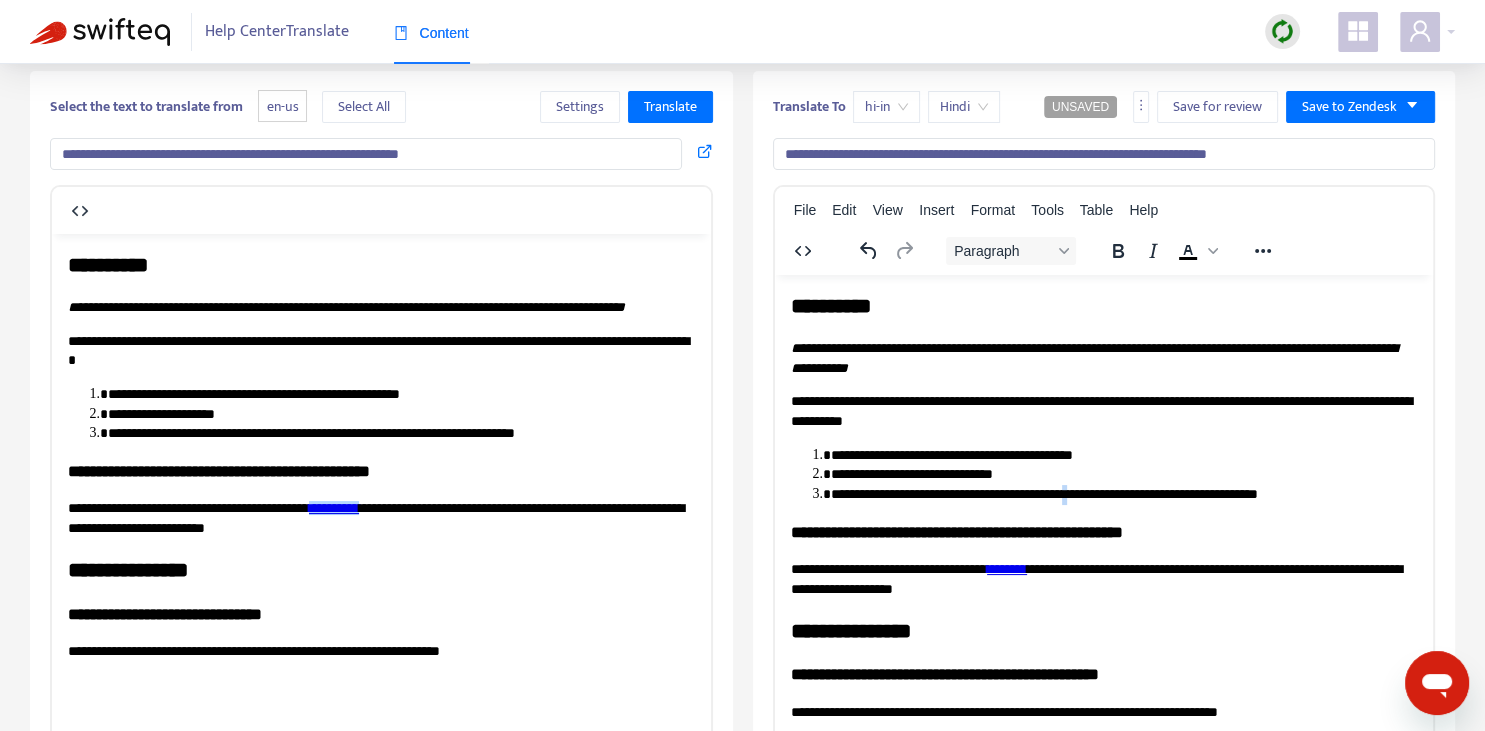 click on "**********" at bounding box center [1123, 494] 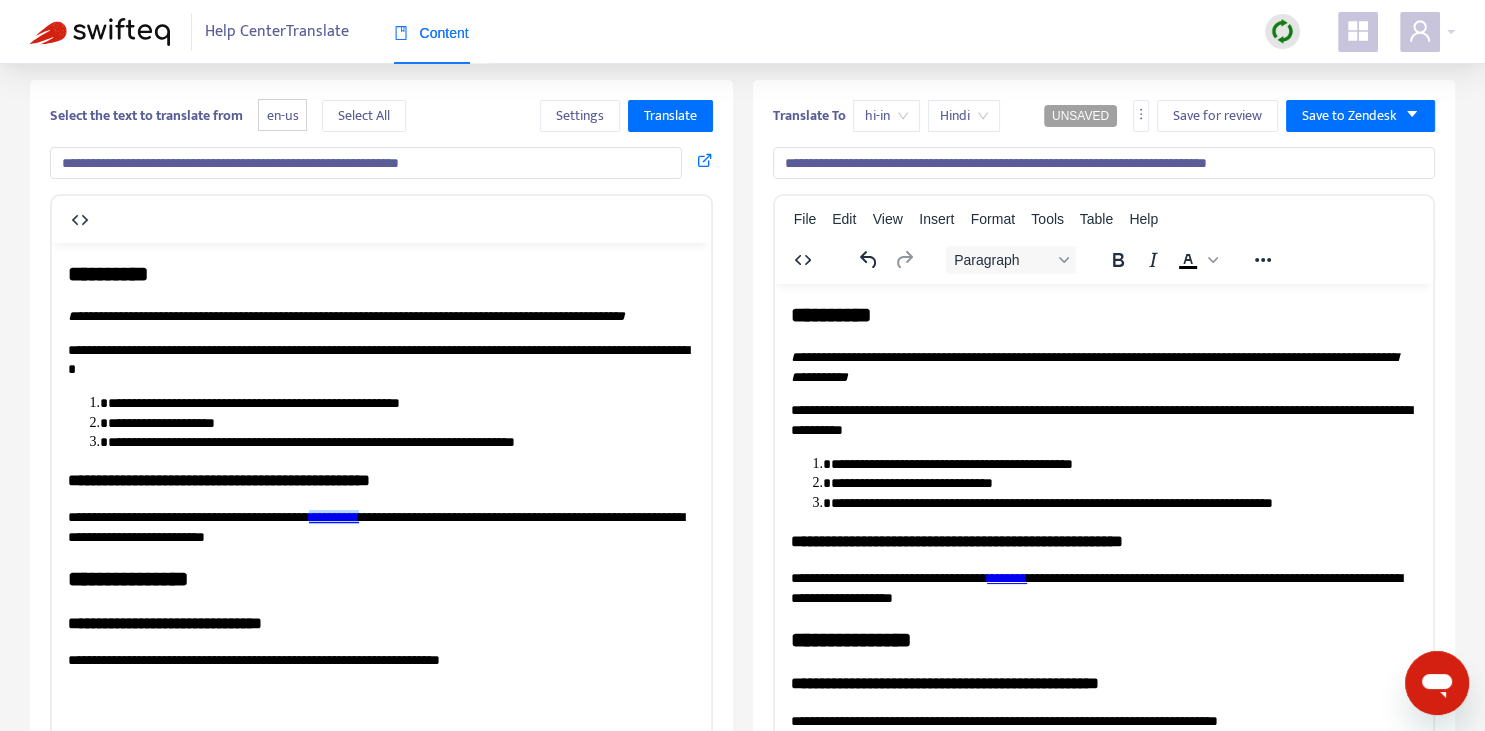 scroll, scrollTop: 0, scrollLeft: 0, axis: both 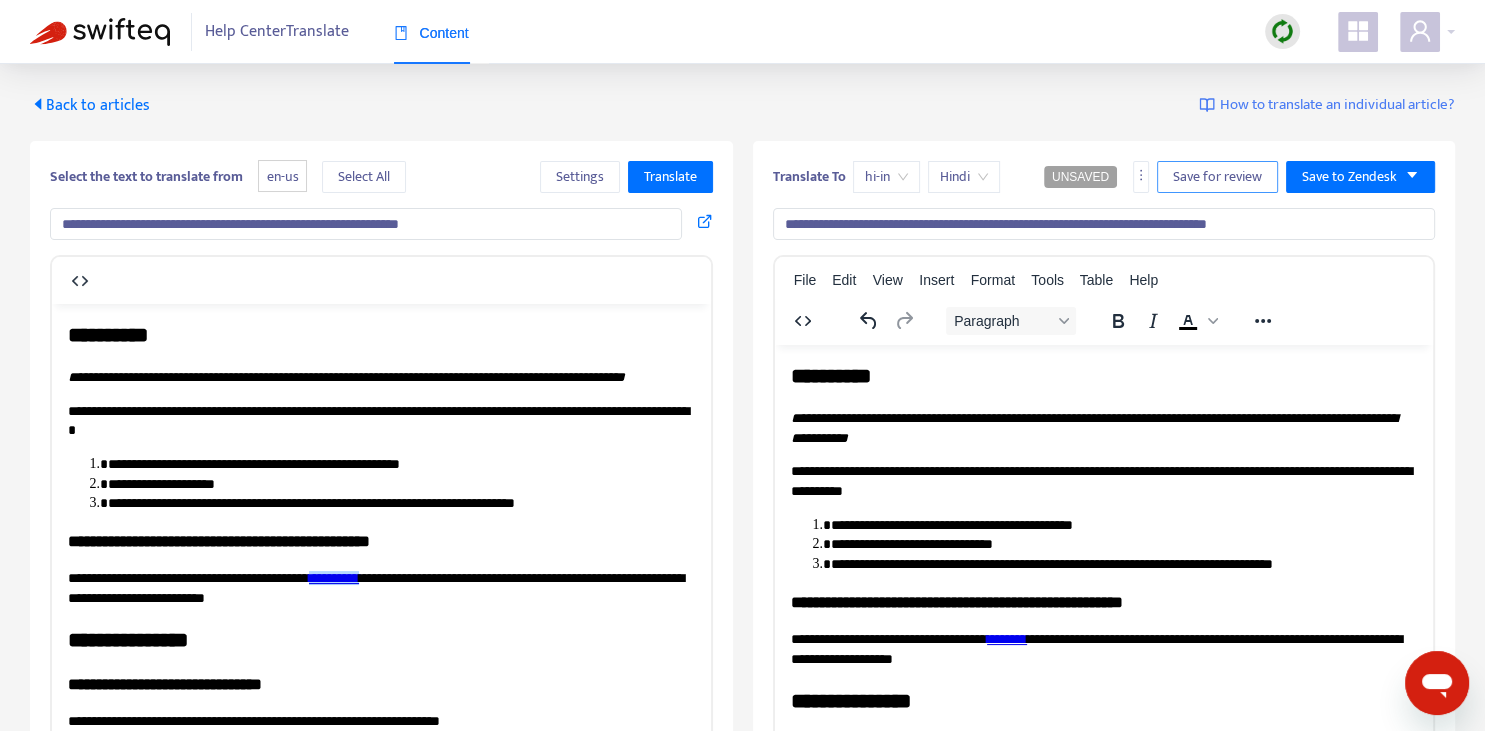 click on "Save for review" at bounding box center [1217, 177] 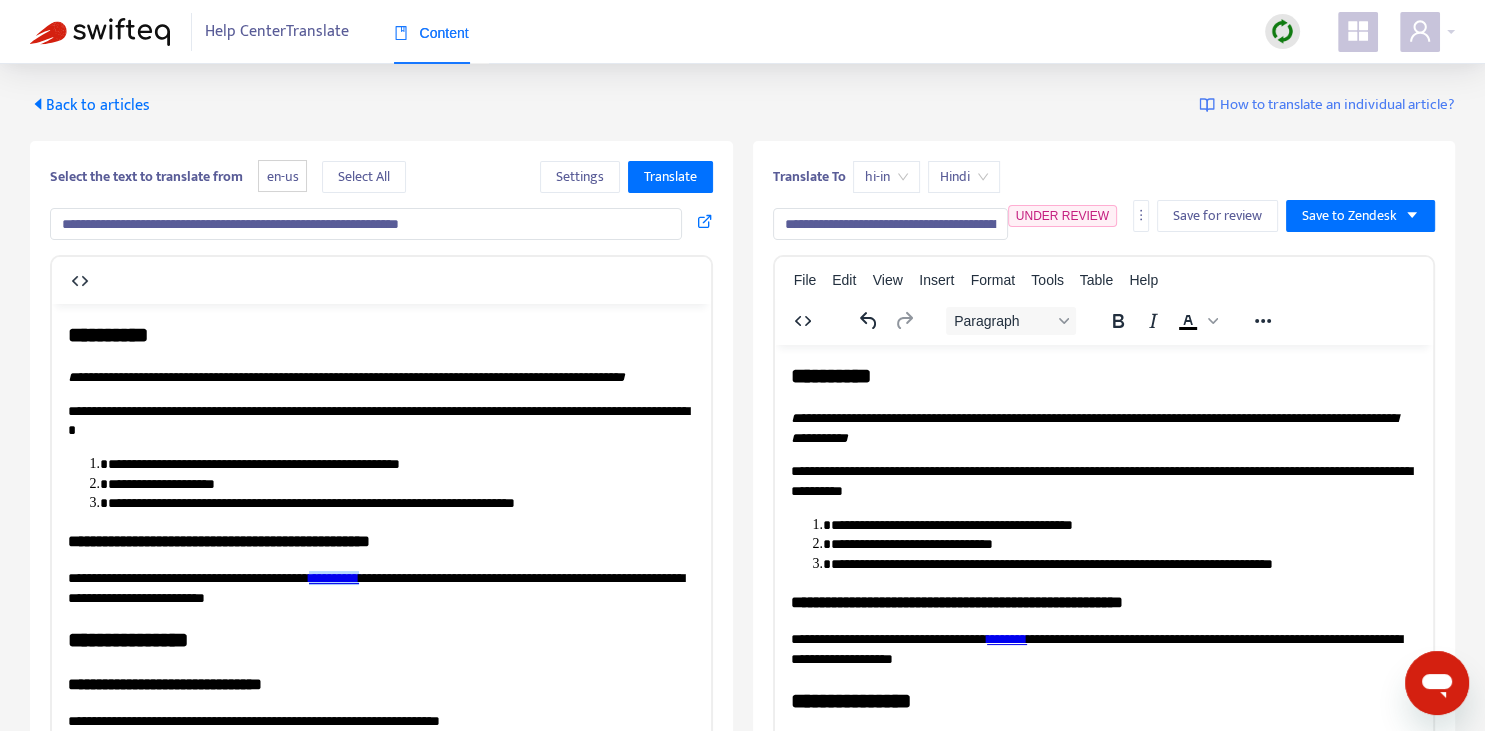 click on "Back to articles" at bounding box center [90, 105] 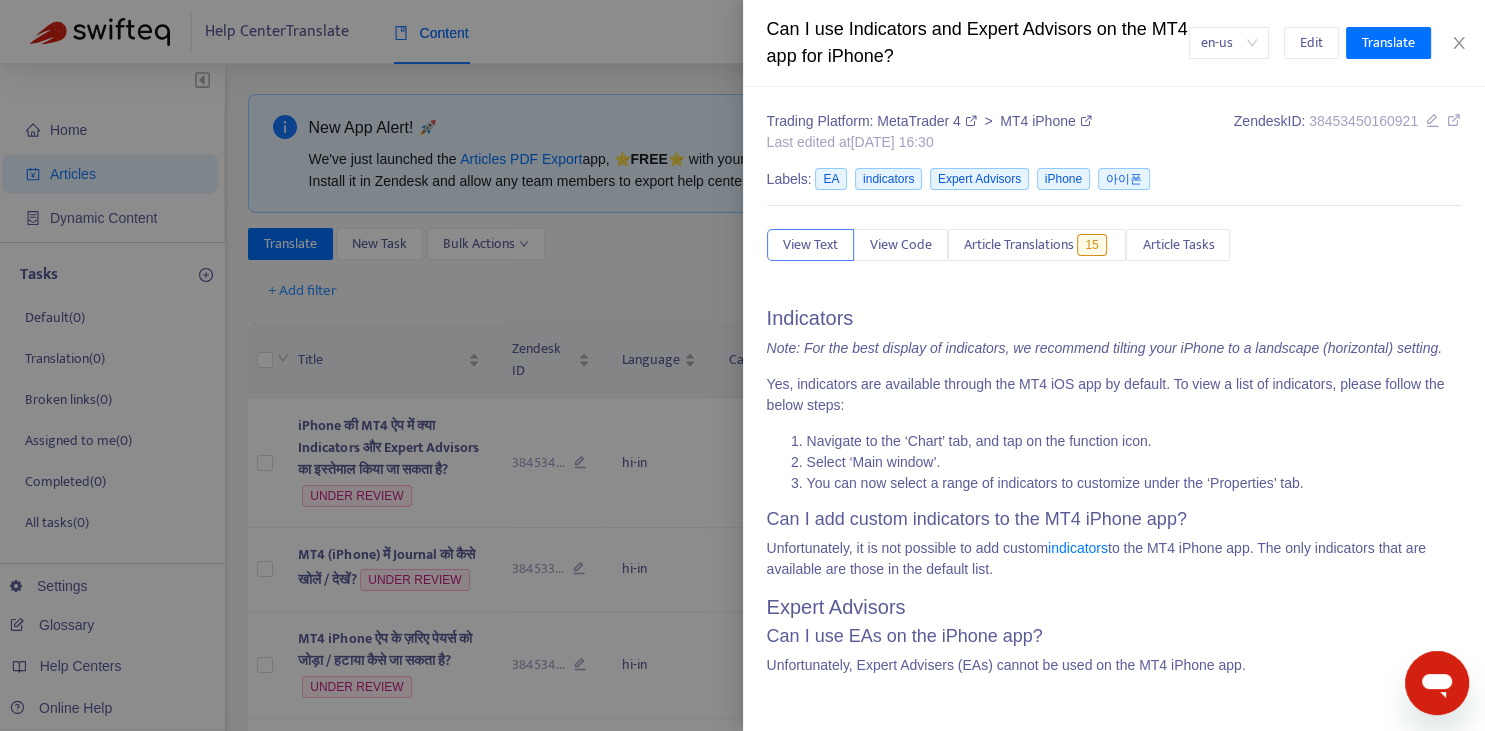 click at bounding box center [742, 365] 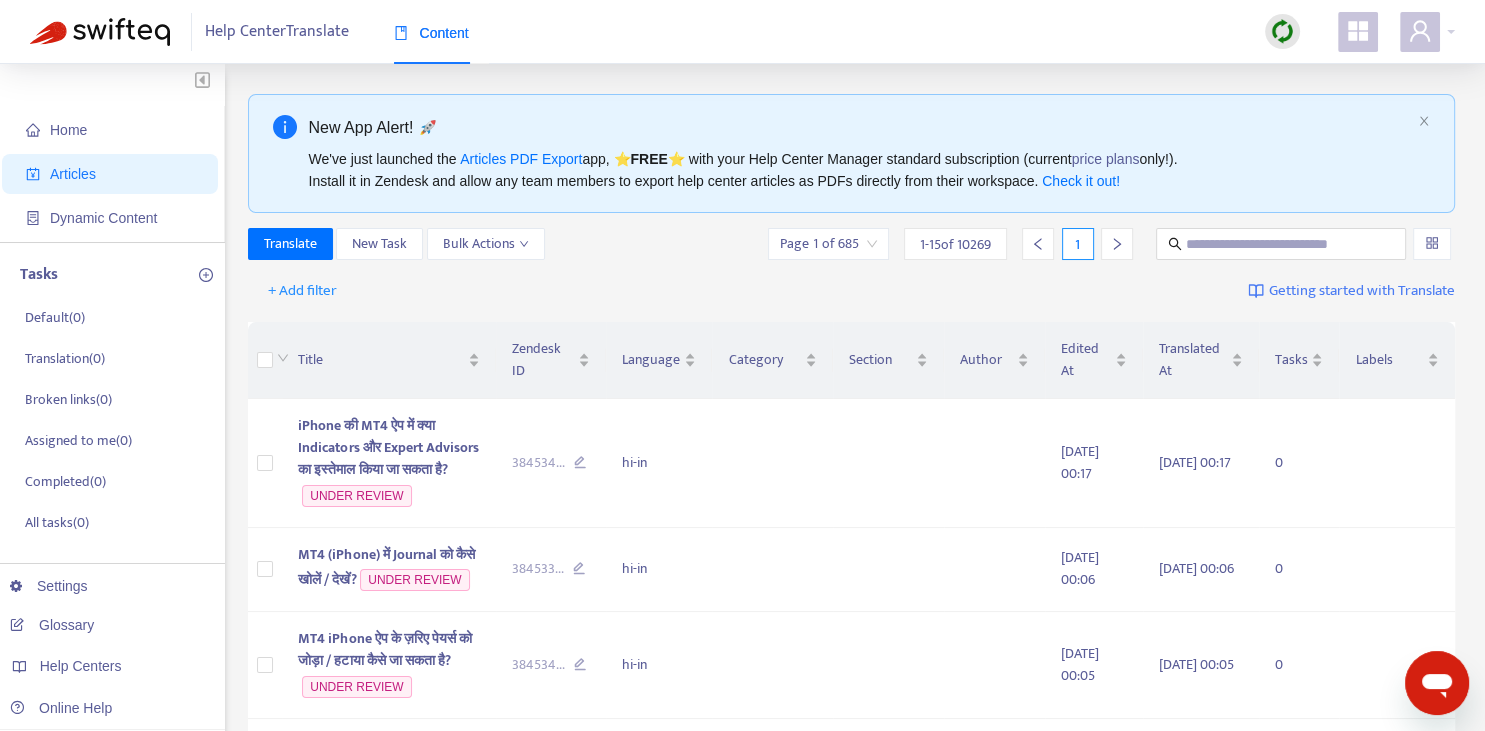 click on "Translate New Task Bulk Actions Page 1 of 685 1 - 15  of   10269 1" at bounding box center (852, 248) 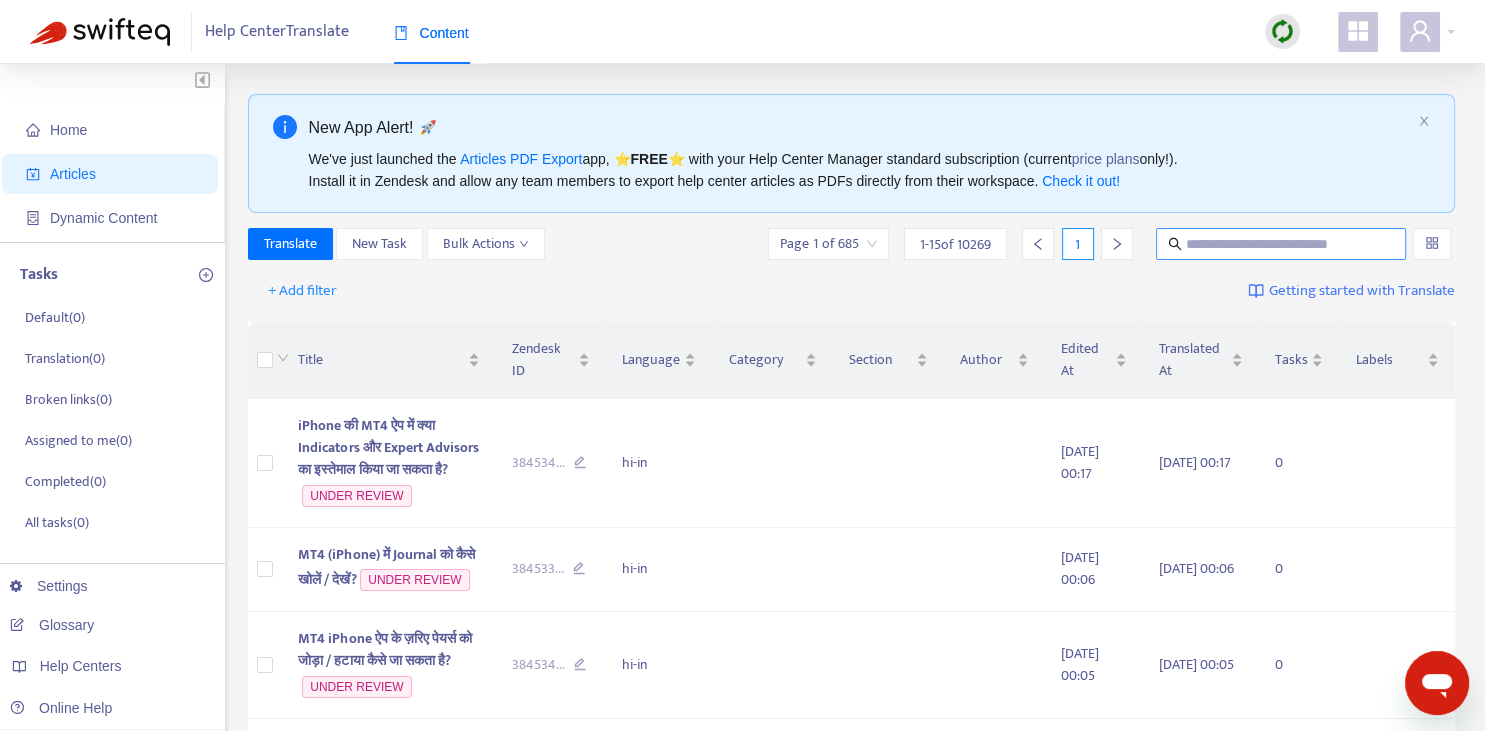 click at bounding box center (1282, 244) 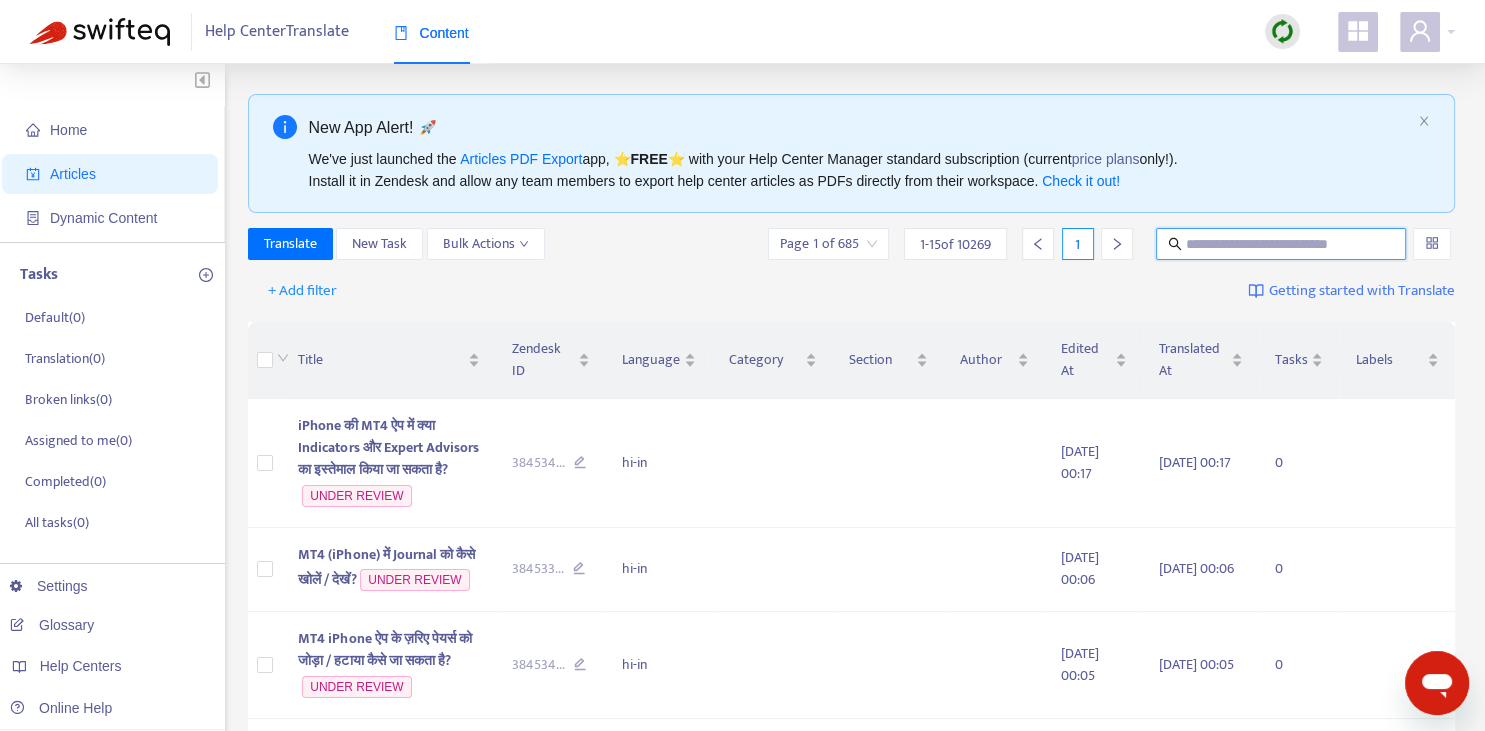 paste on "**********" 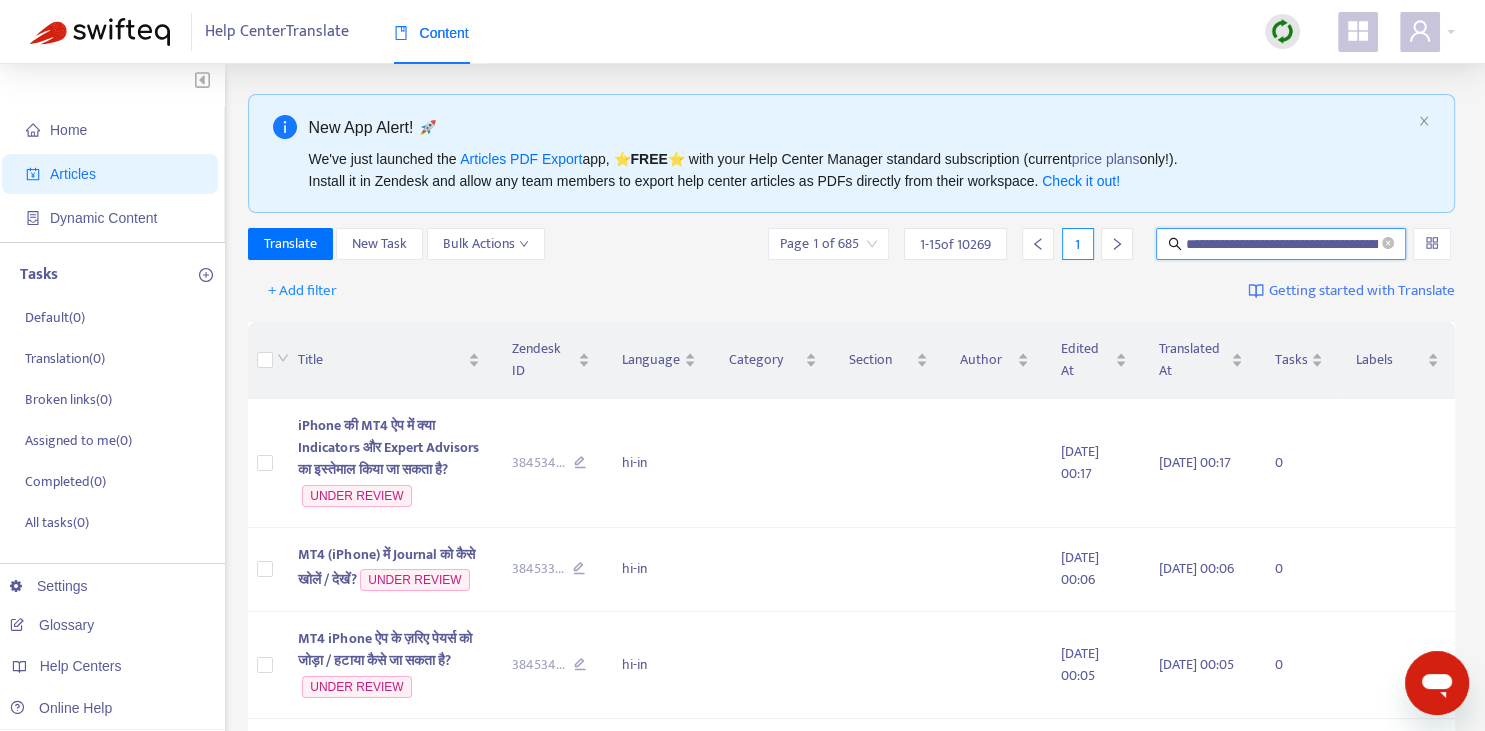 scroll, scrollTop: 0, scrollLeft: 181, axis: horizontal 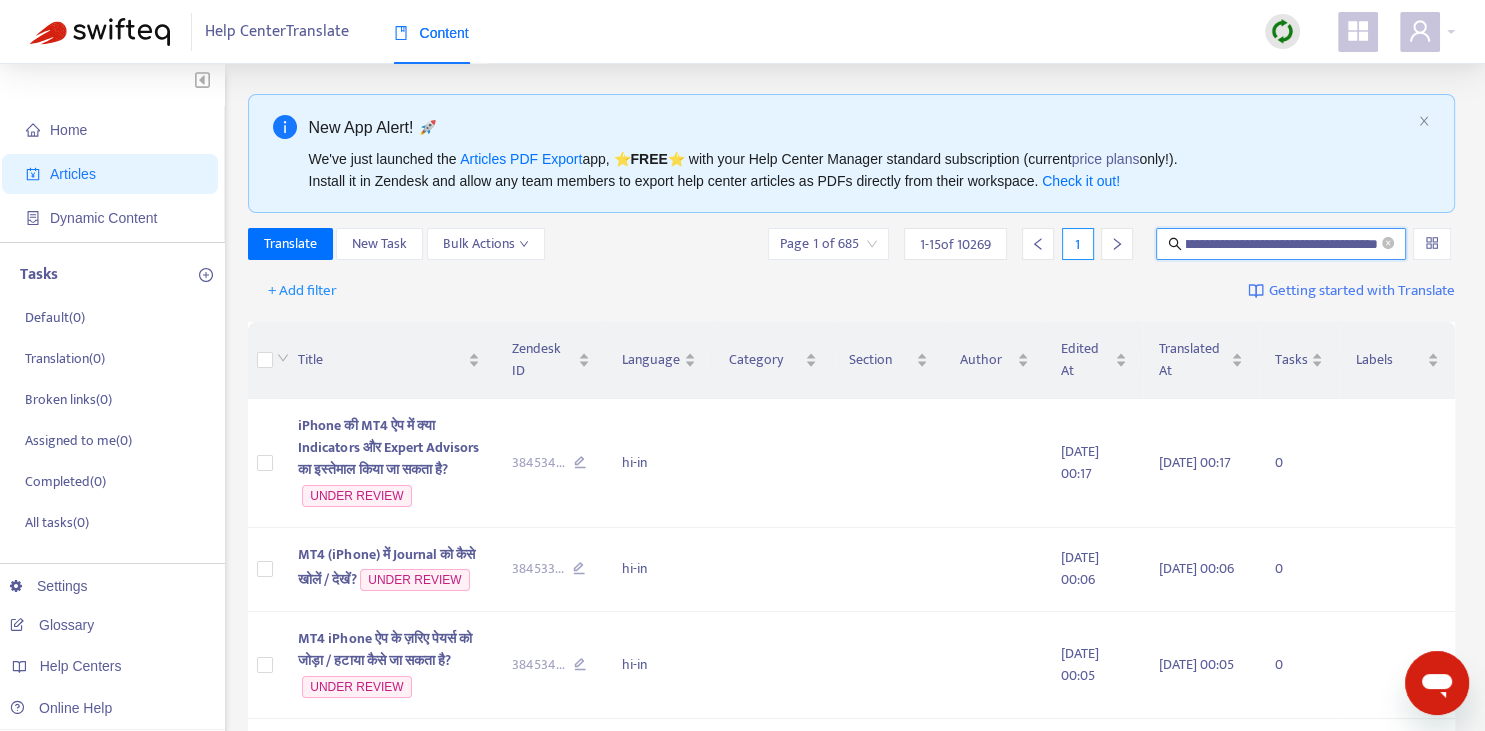 type on "**********" 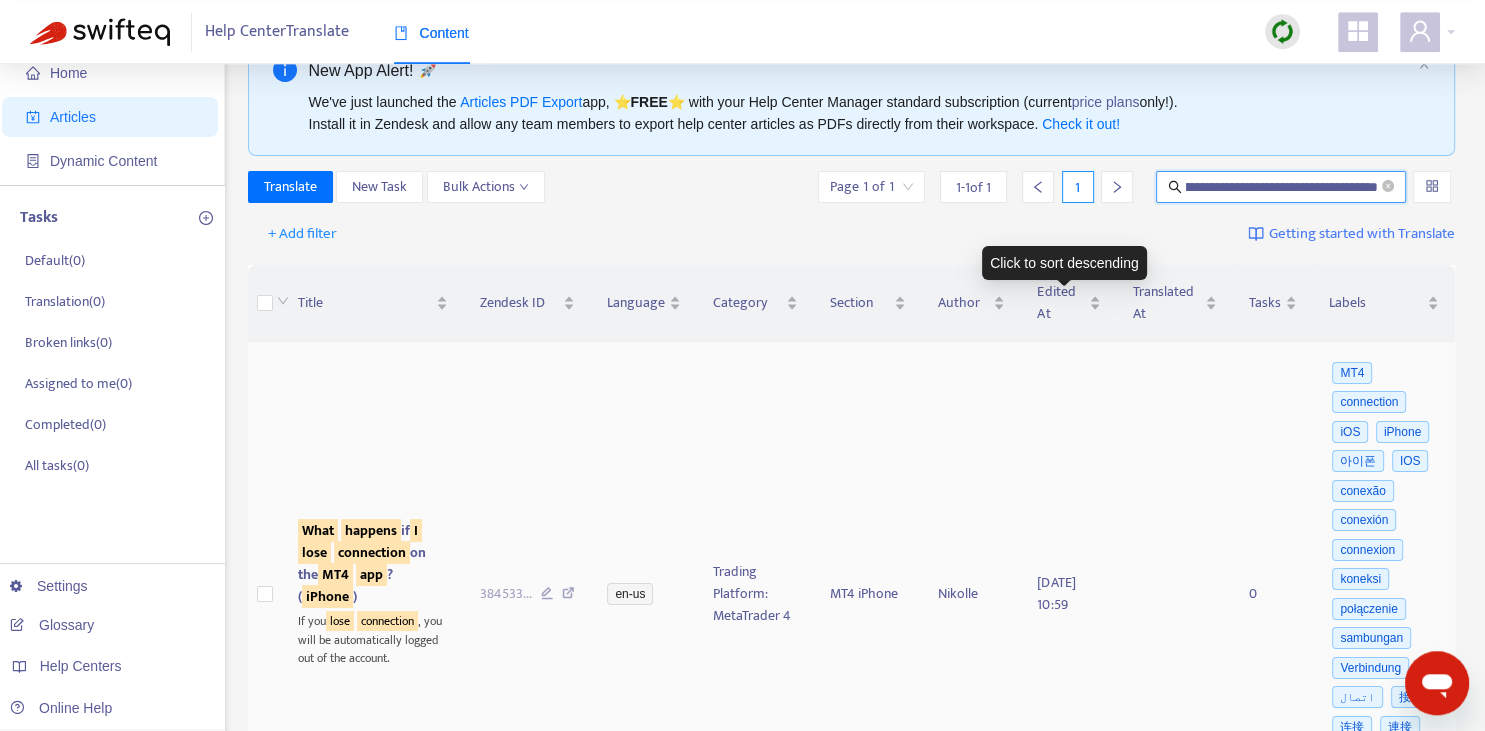 scroll, scrollTop: 140, scrollLeft: 0, axis: vertical 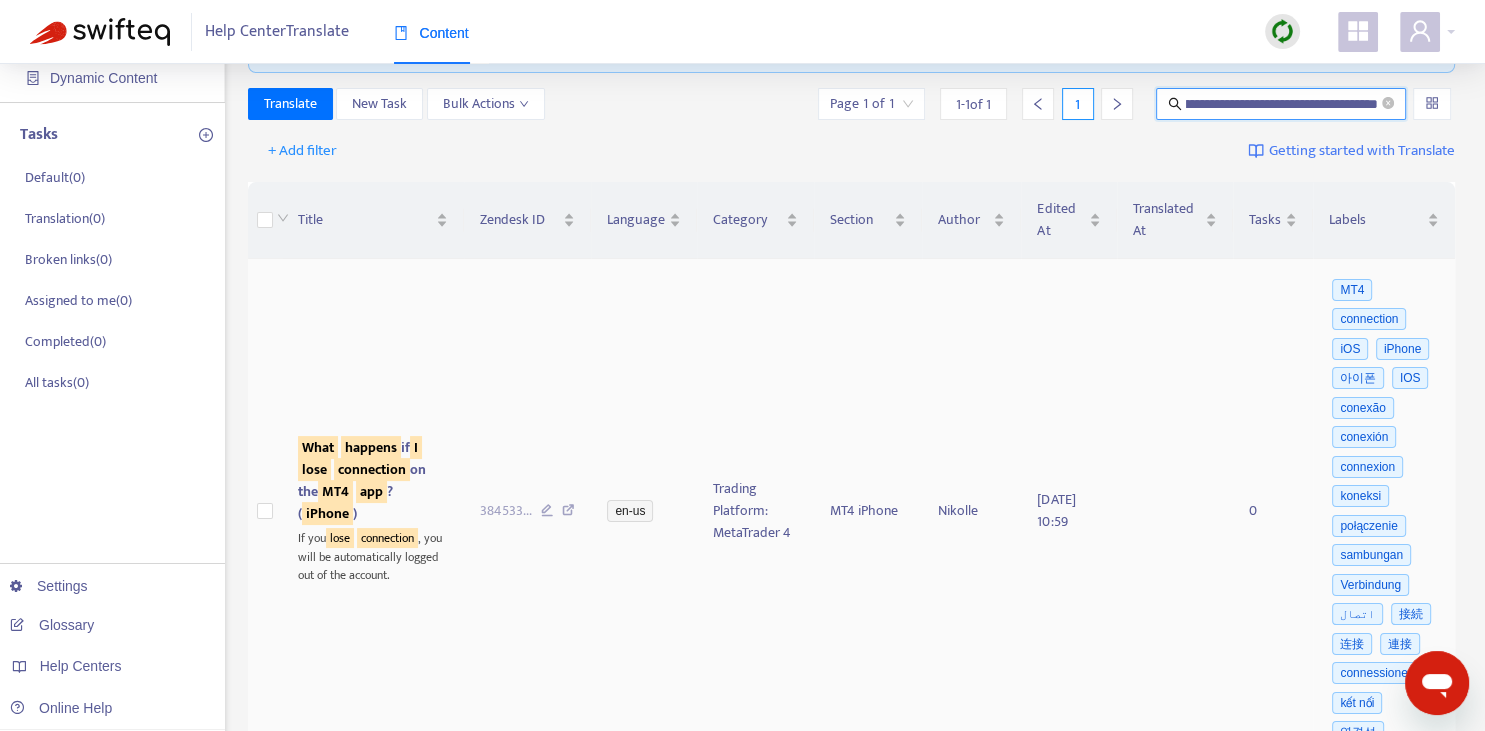 click on "connection" at bounding box center [372, 469] 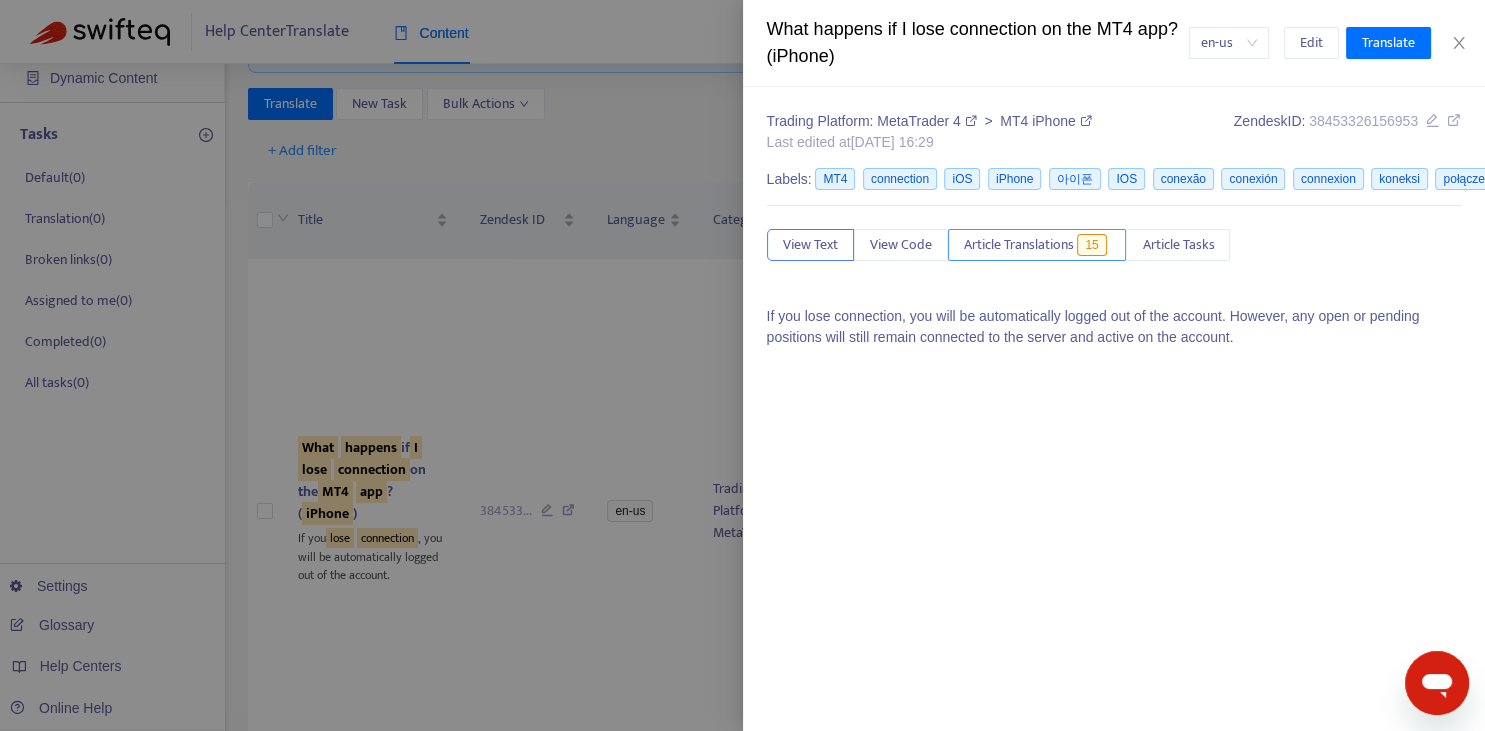 click on "Article Translations" at bounding box center [1019, 245] 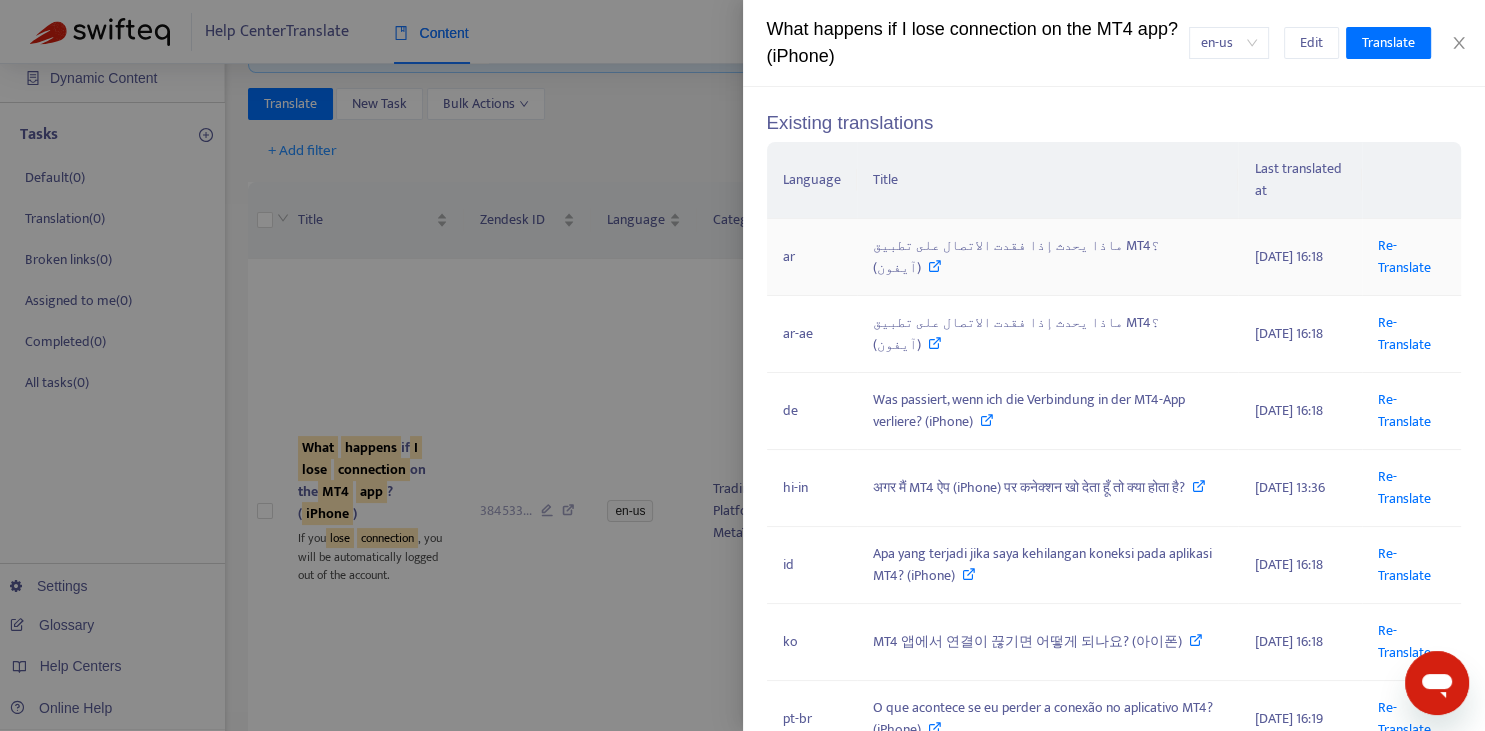 scroll, scrollTop: 221, scrollLeft: 0, axis: vertical 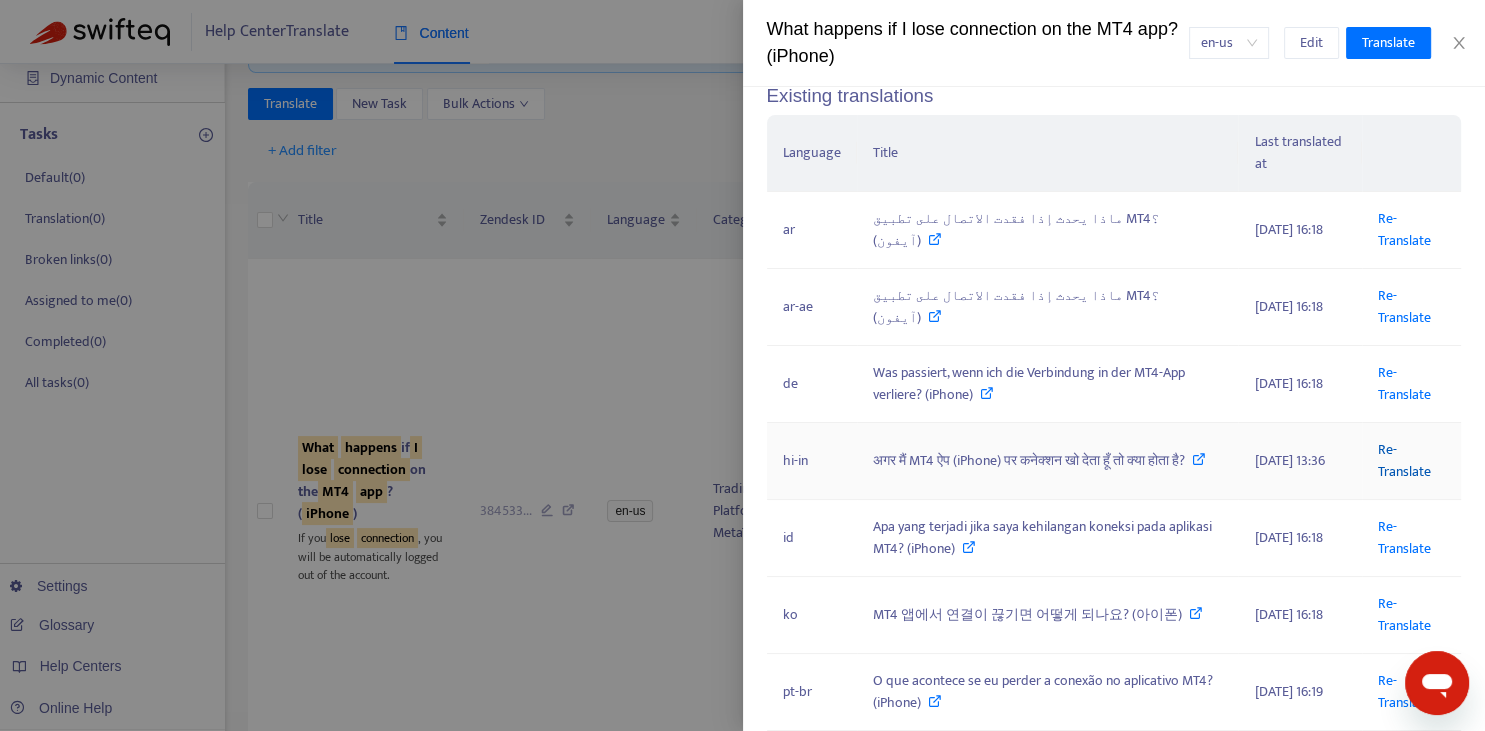 click on "Re-Translate" at bounding box center (1404, 460) 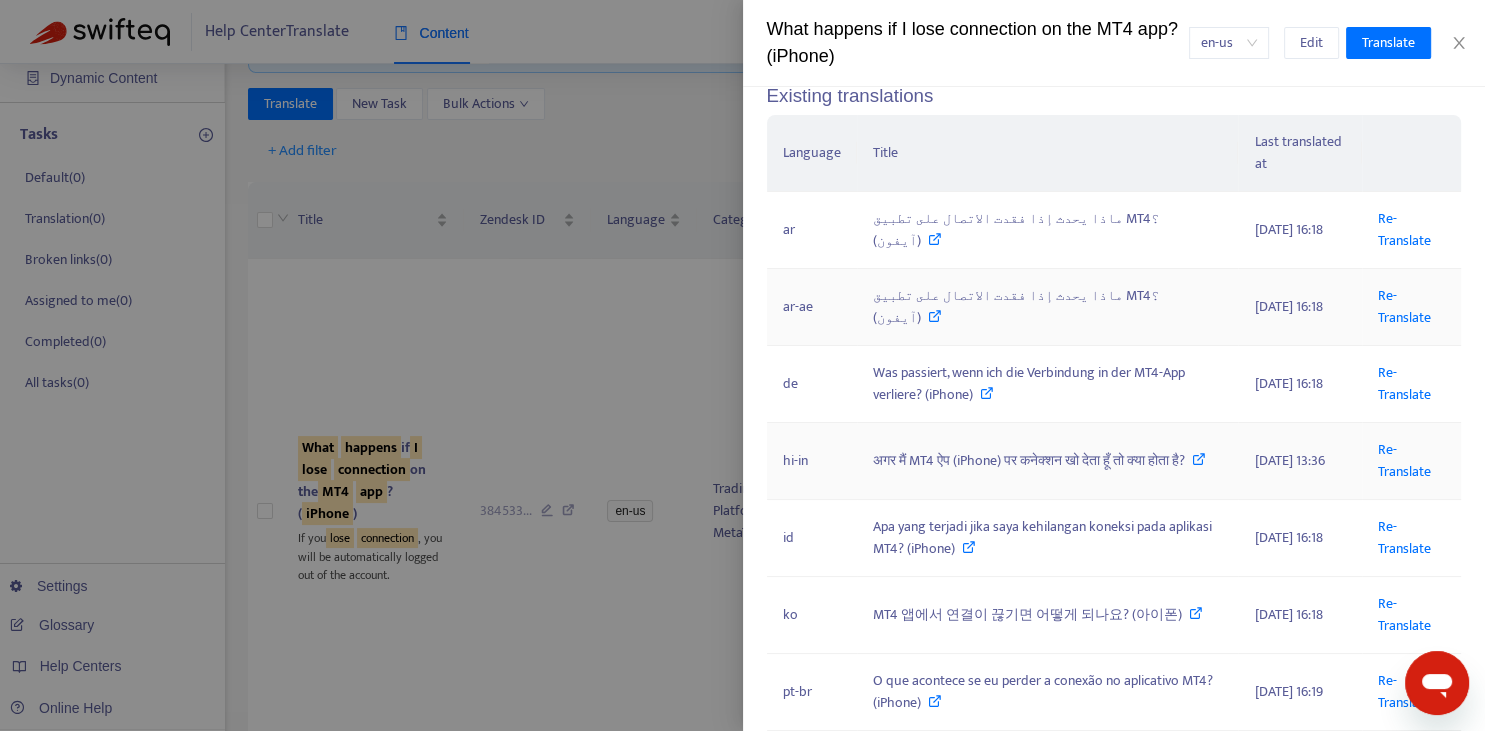 scroll, scrollTop: 0, scrollLeft: 181, axis: horizontal 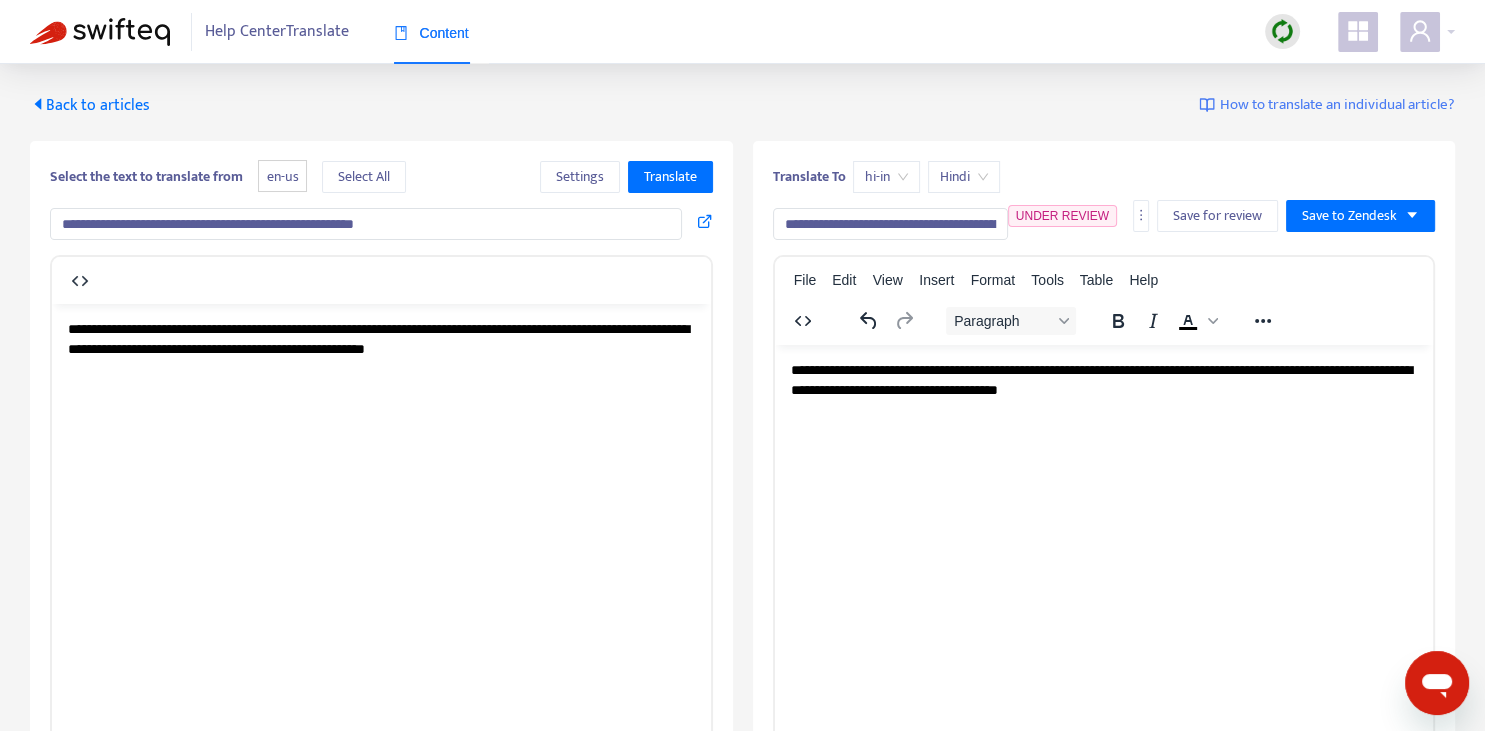 click on "**********" at bounding box center [890, 224] 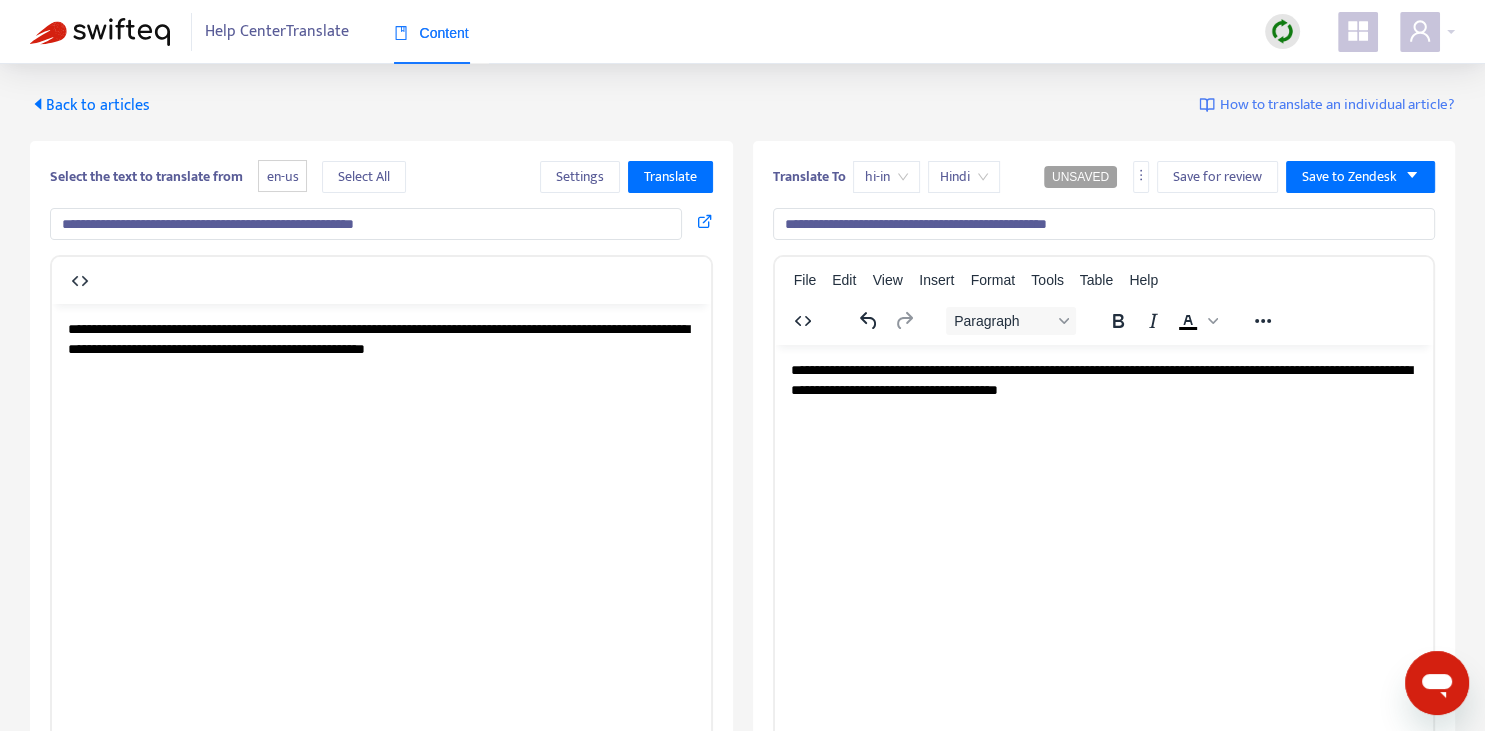 type on "**********" 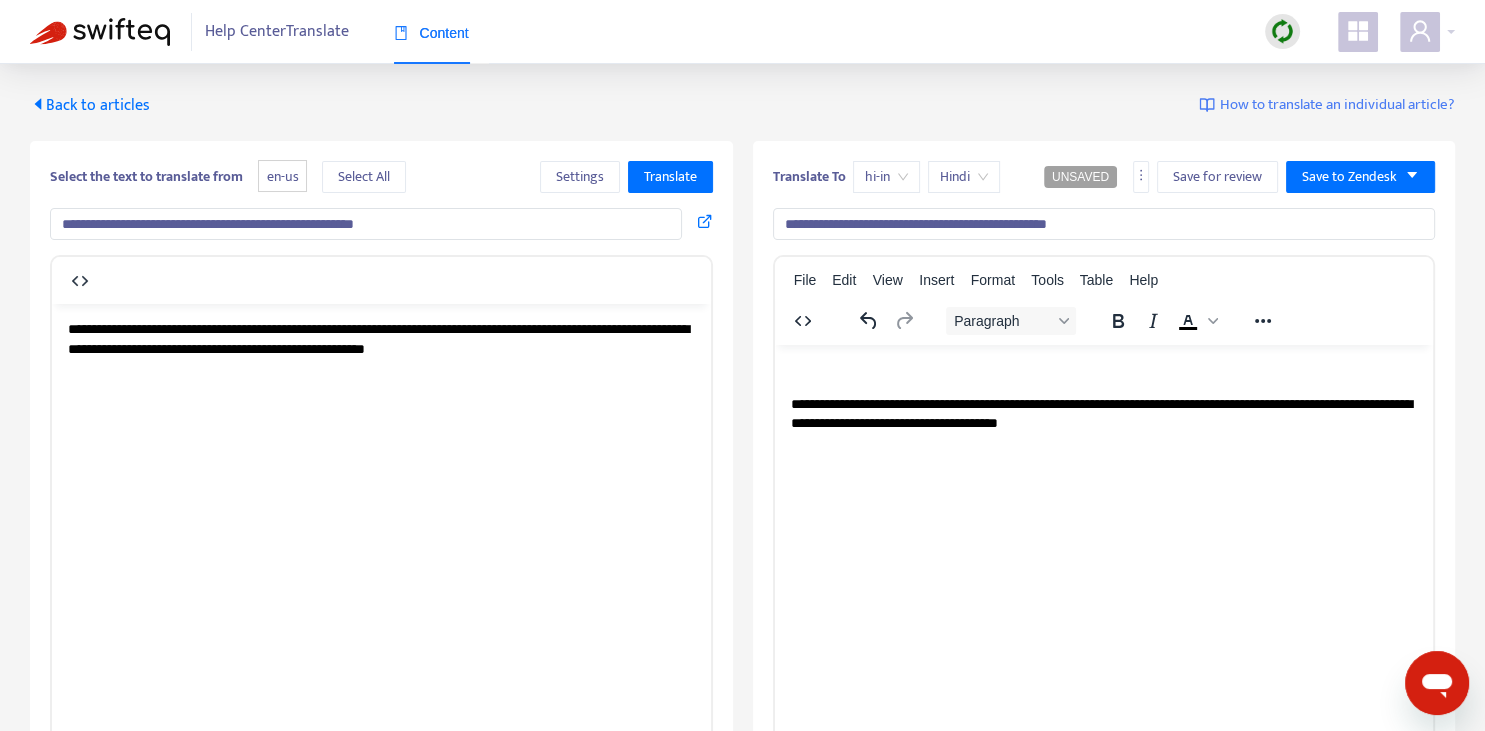 type 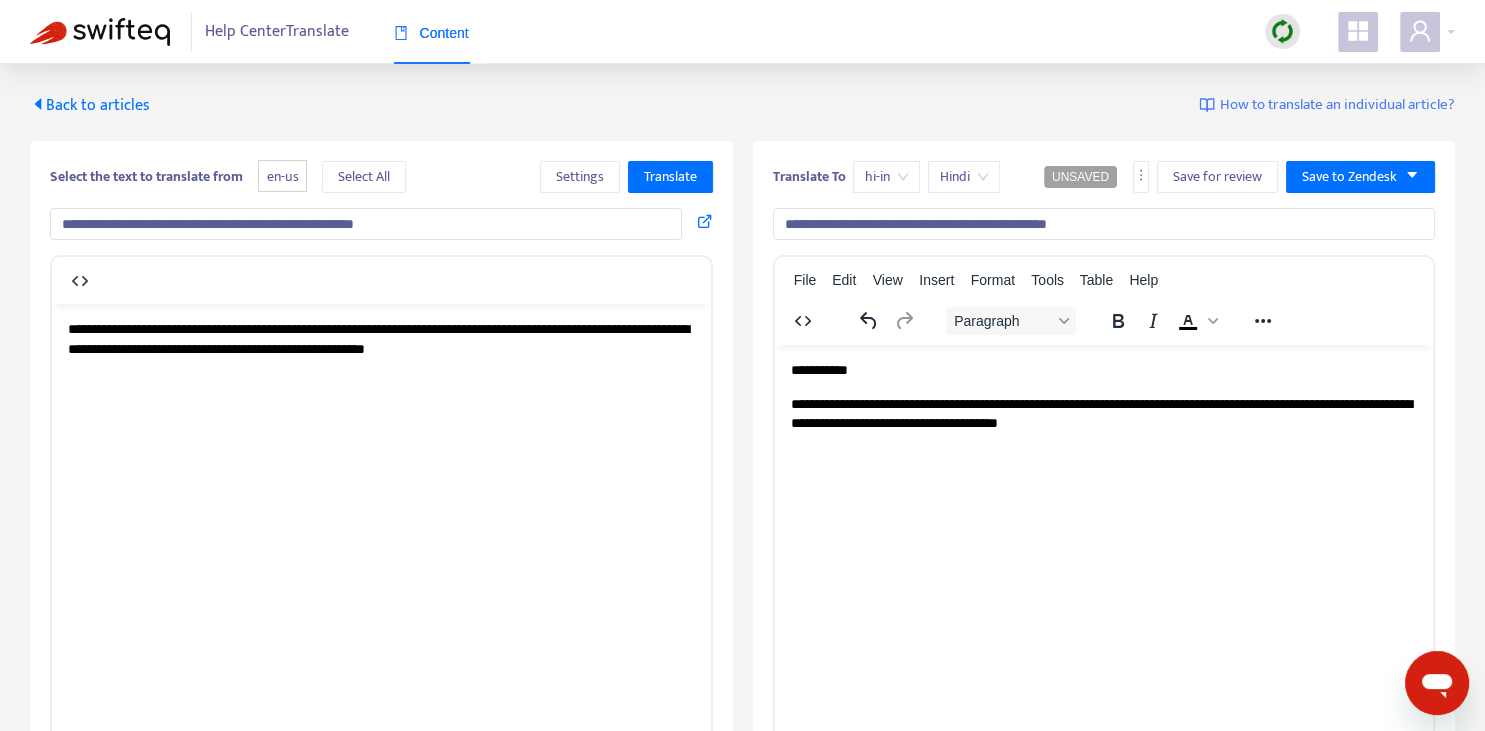 click on "**********" at bounding box center (1104, 224) 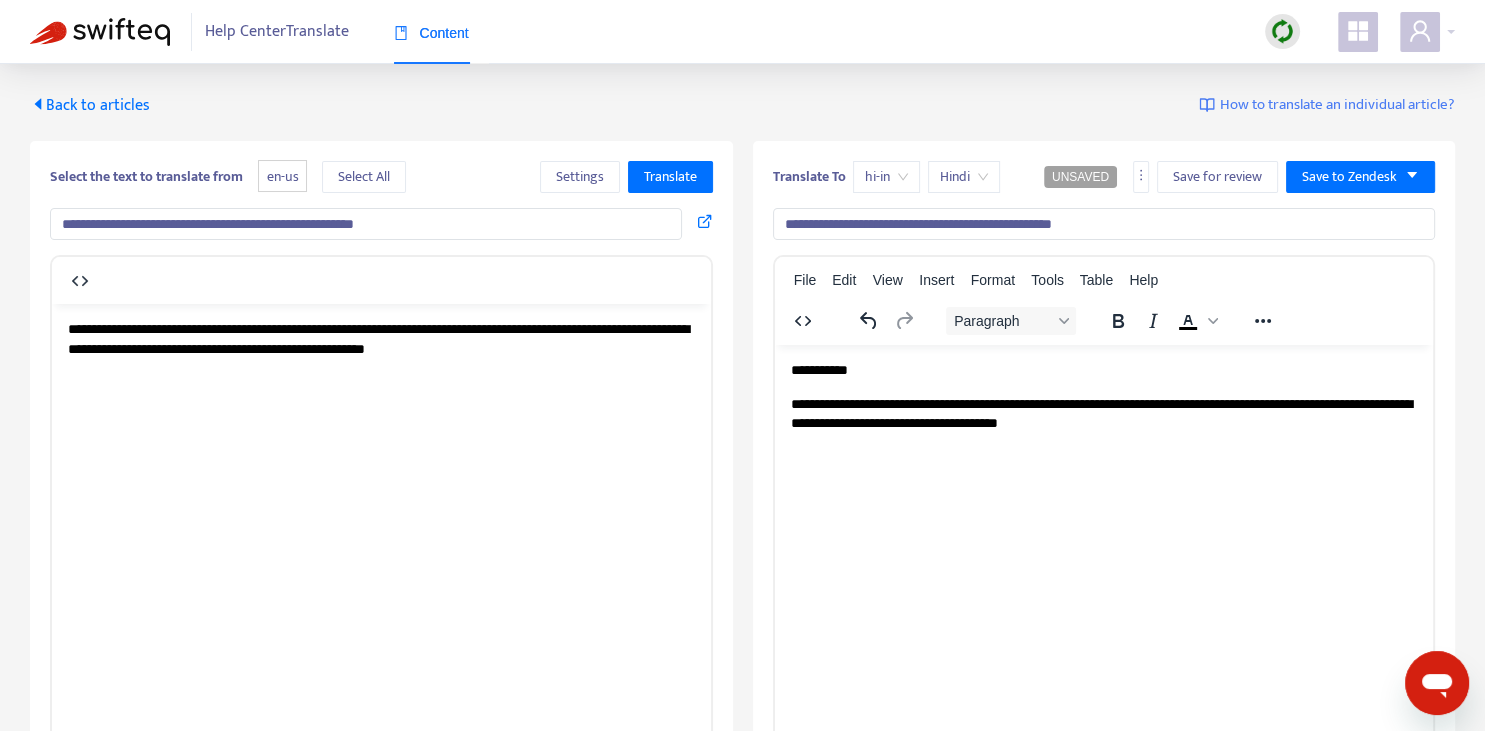 type on "**********" 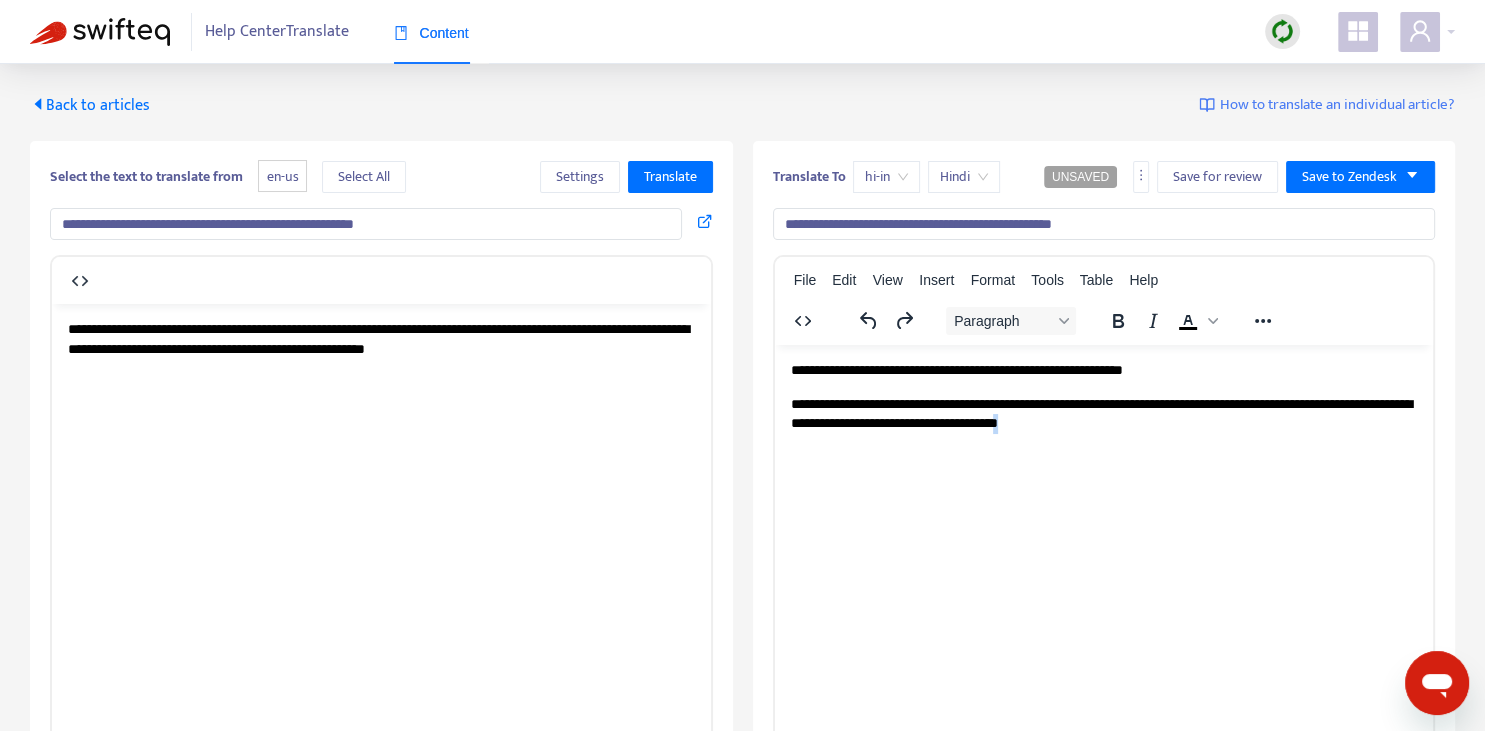 copy on "*" 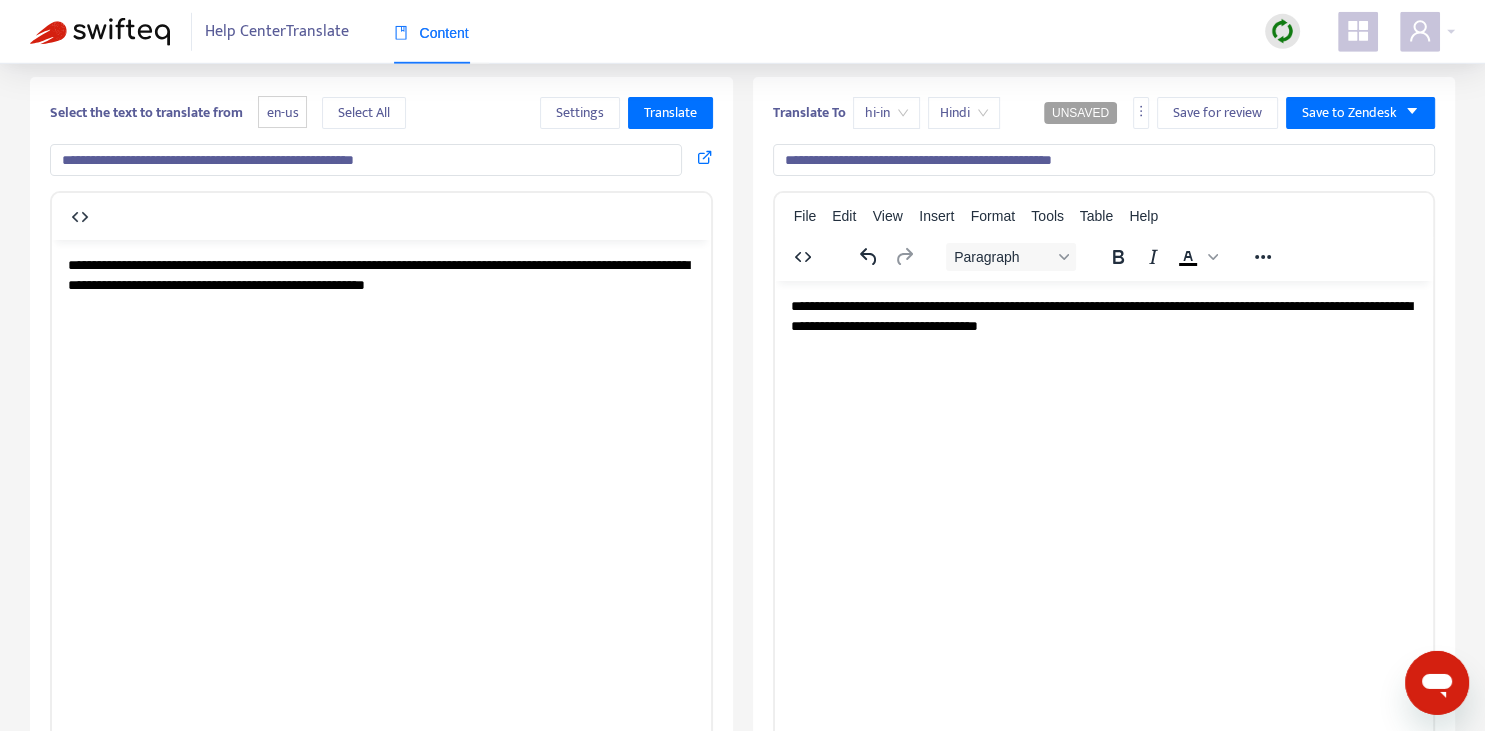 scroll, scrollTop: 70, scrollLeft: 0, axis: vertical 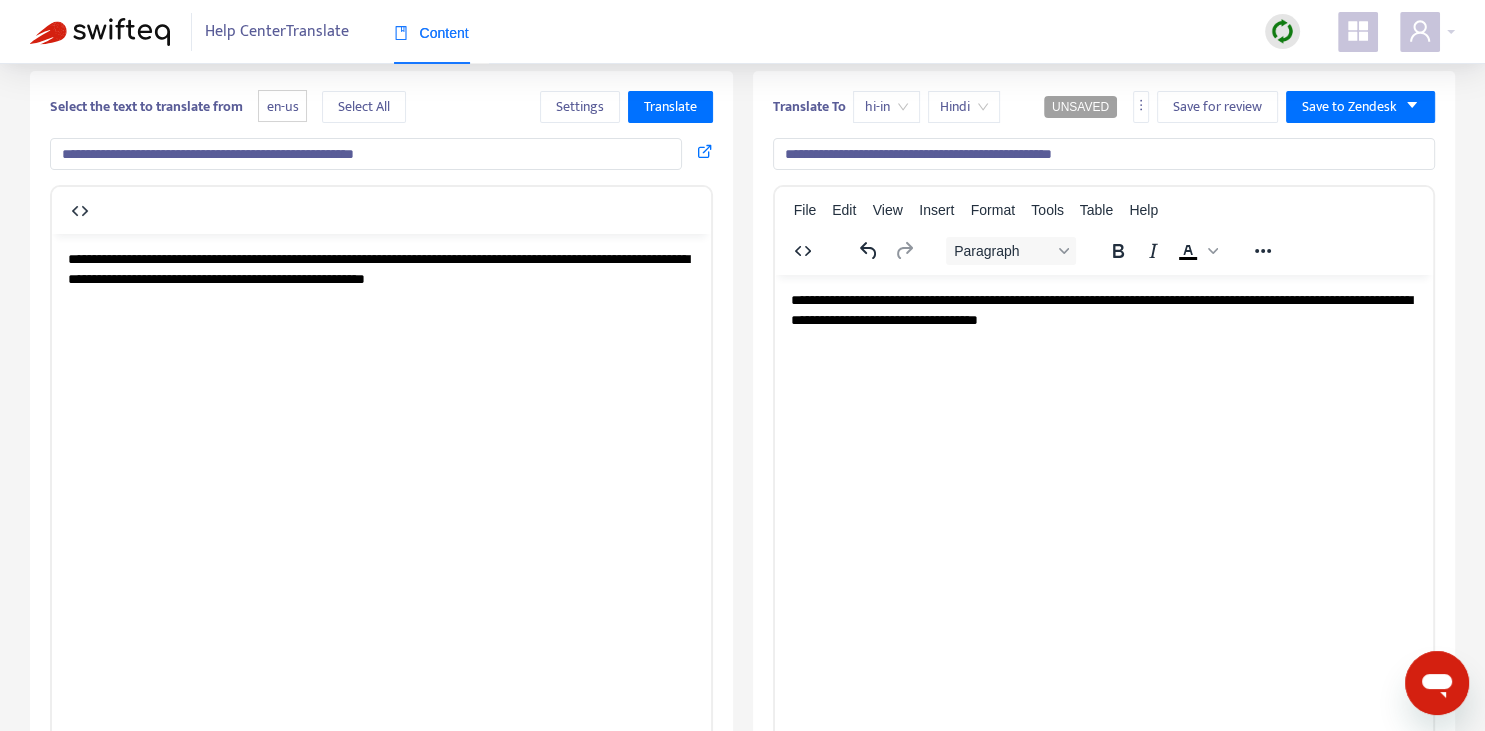 click on "**********" at bounding box center [1103, 309] 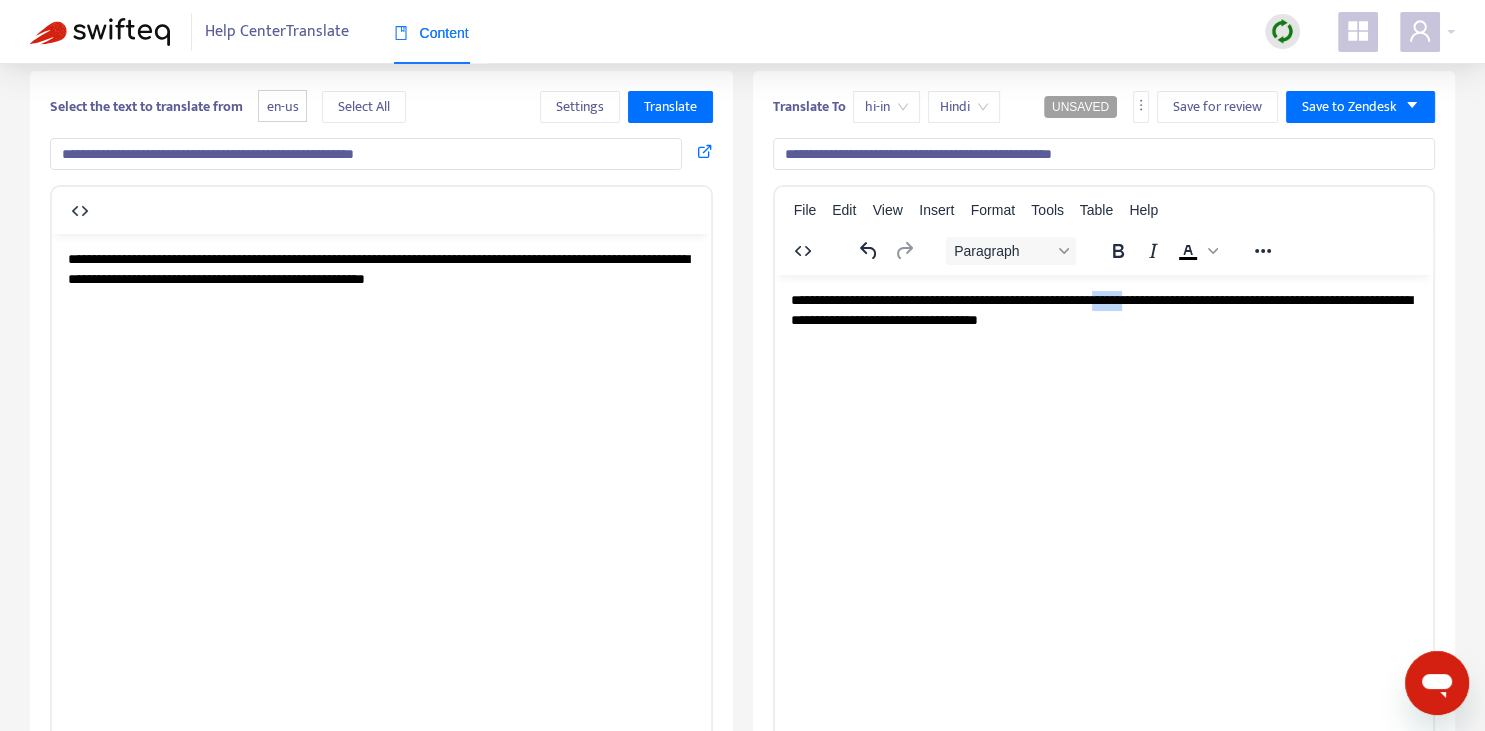 click on "**********" at bounding box center [1103, 309] 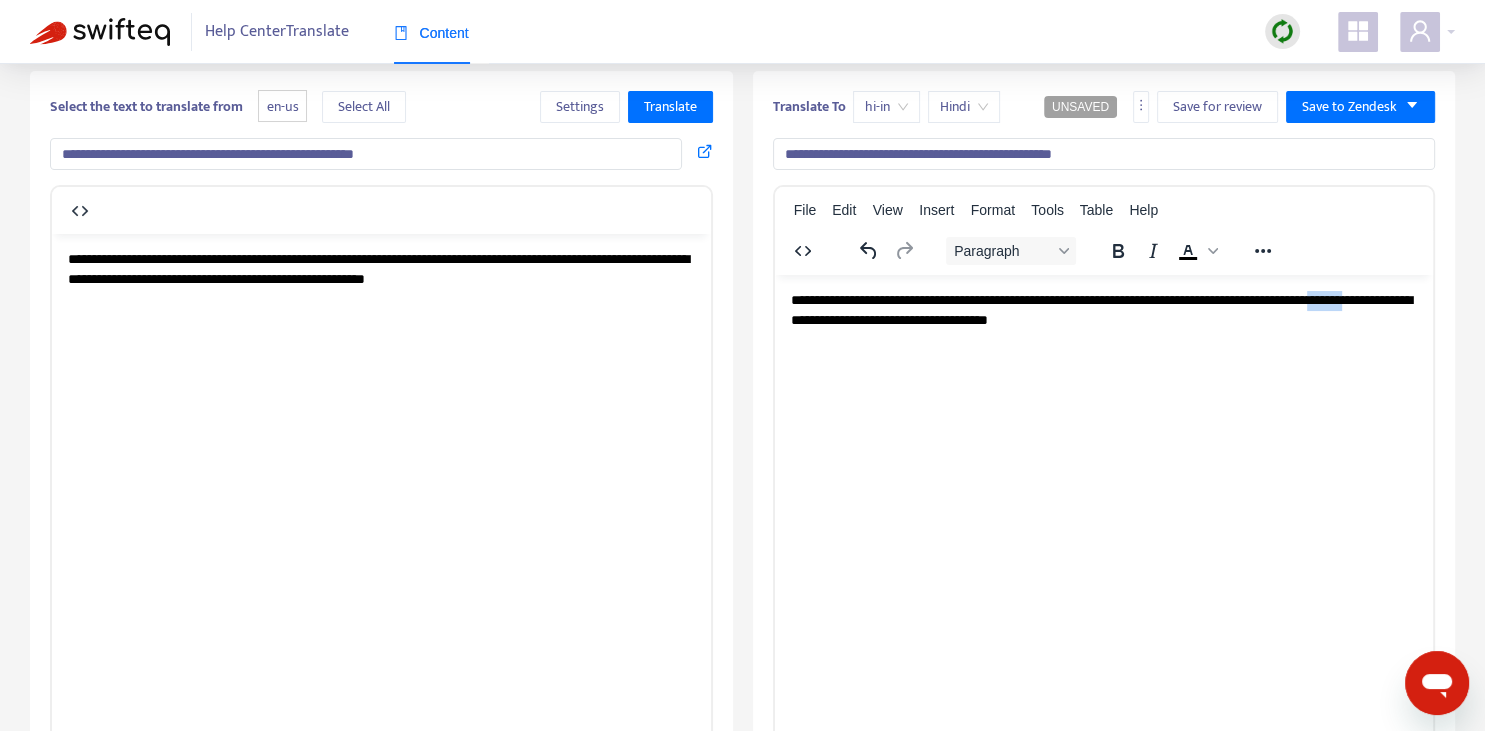 drag, startPoint x: 837, startPoint y: 317, endPoint x: 877, endPoint y: 320, distance: 40.112343 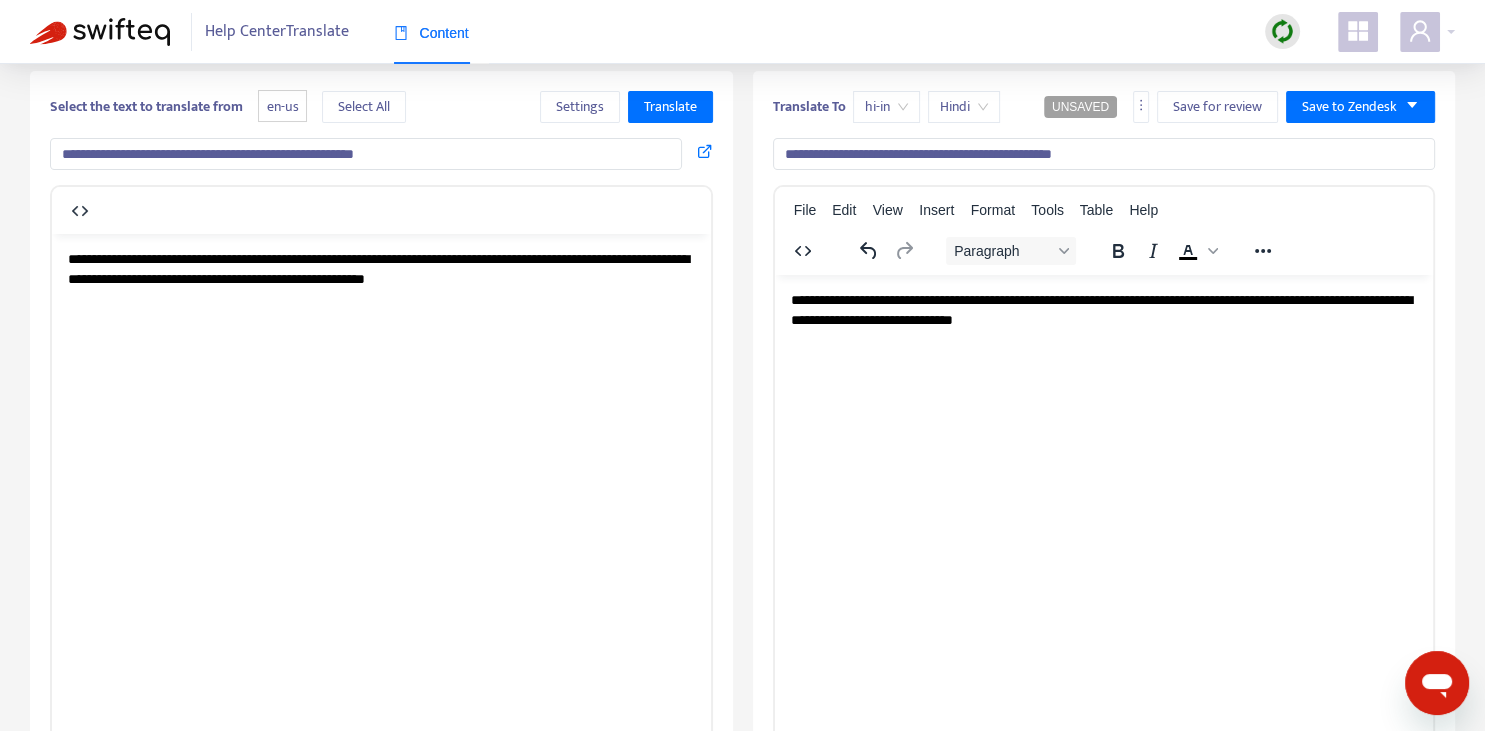 click on "**********" at bounding box center (1103, 309) 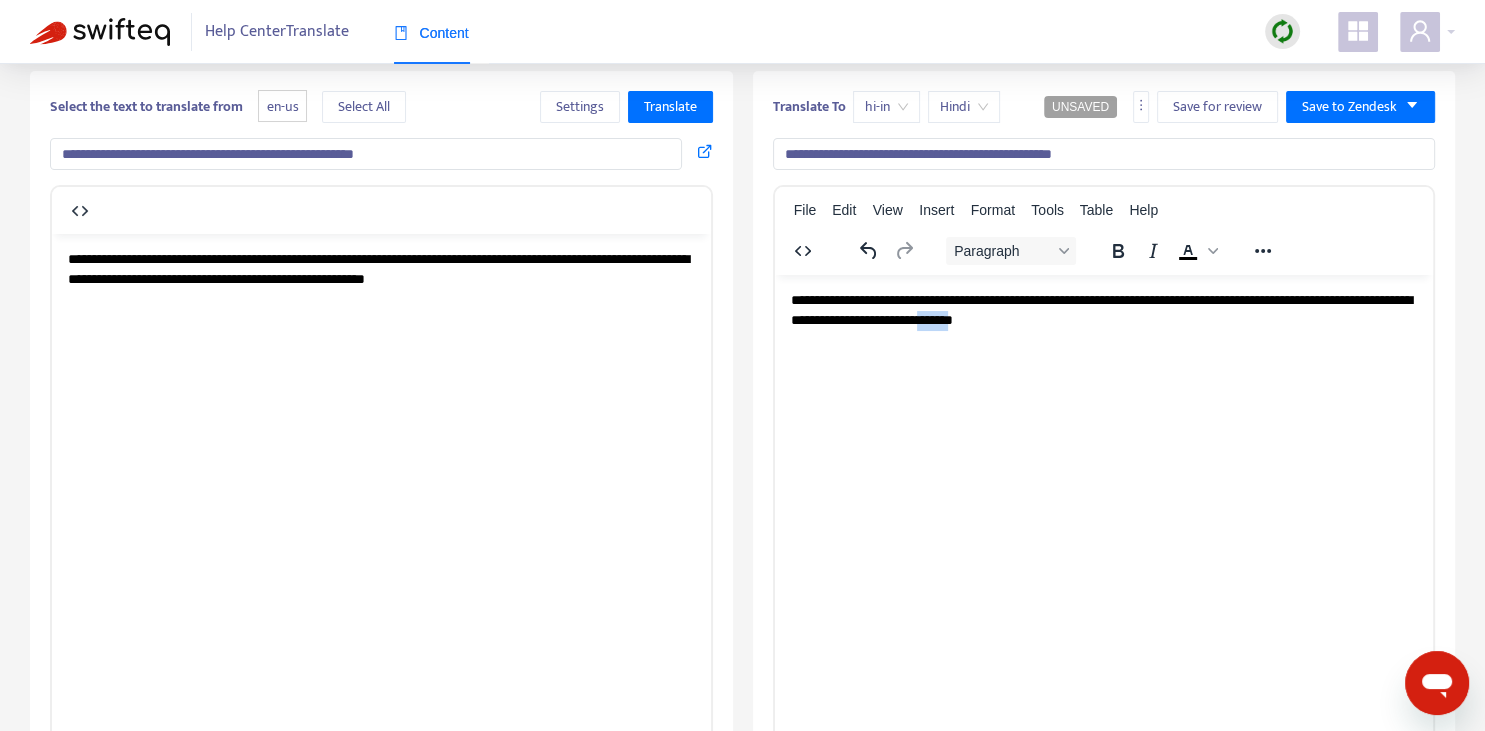 click on "**********" at bounding box center (1103, 309) 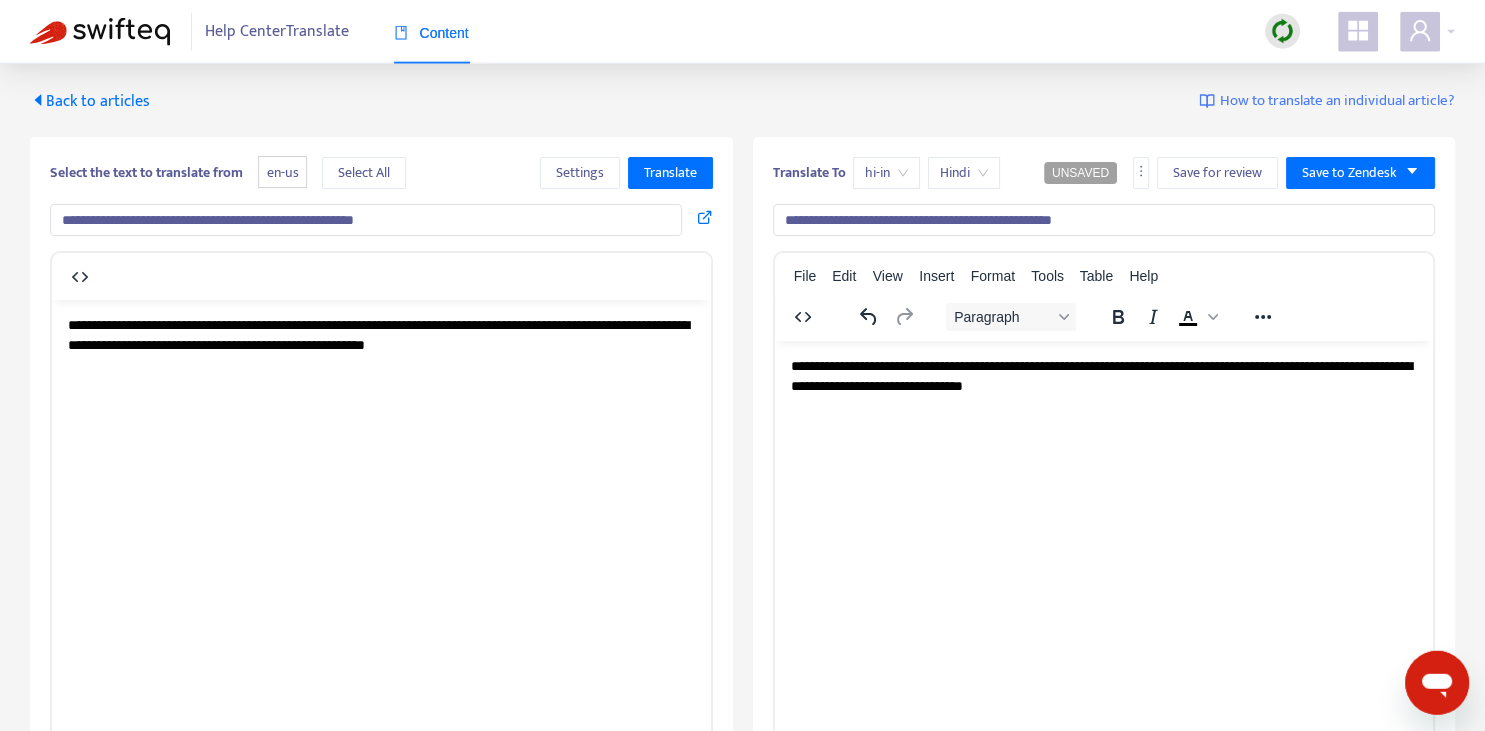 scroll, scrollTop: 0, scrollLeft: 0, axis: both 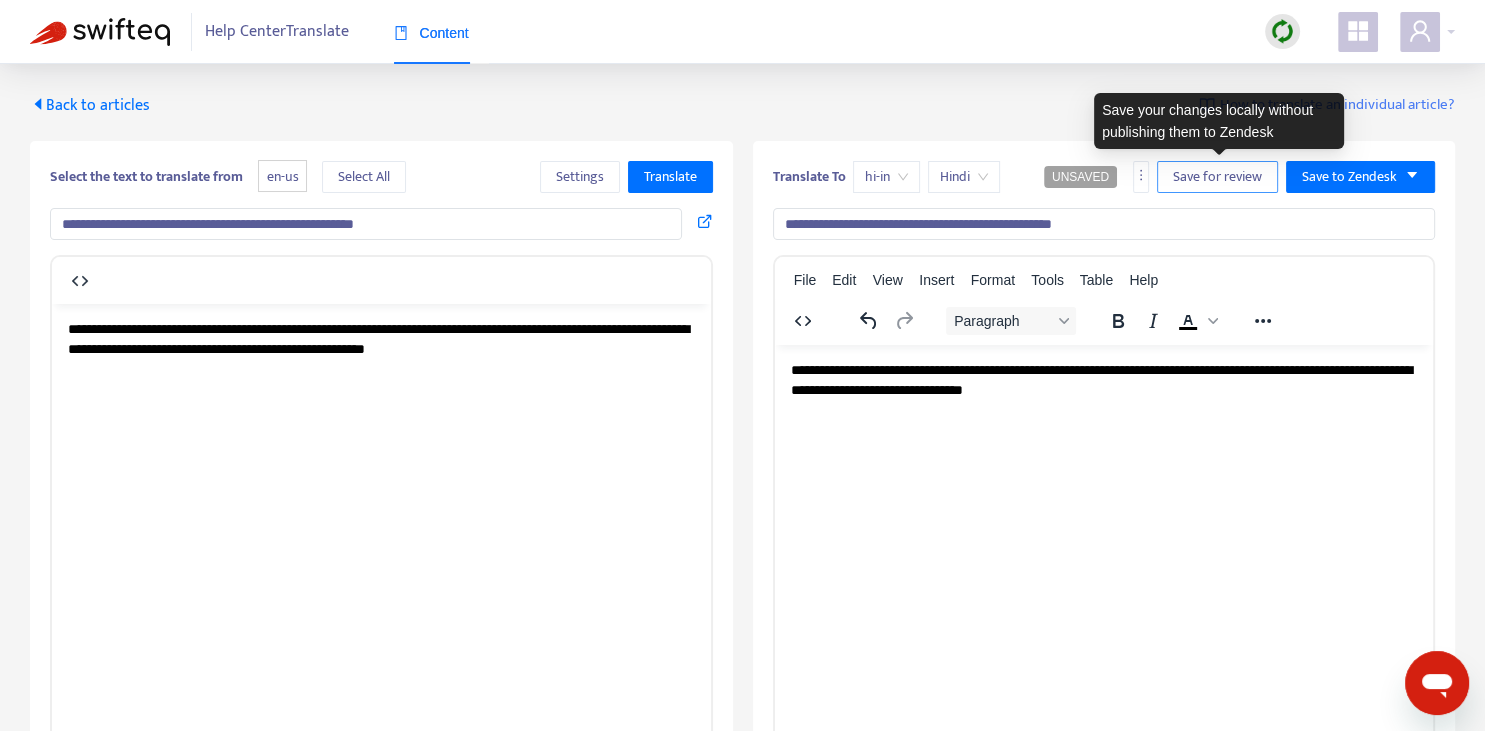 click on "Save for review" at bounding box center (1217, 177) 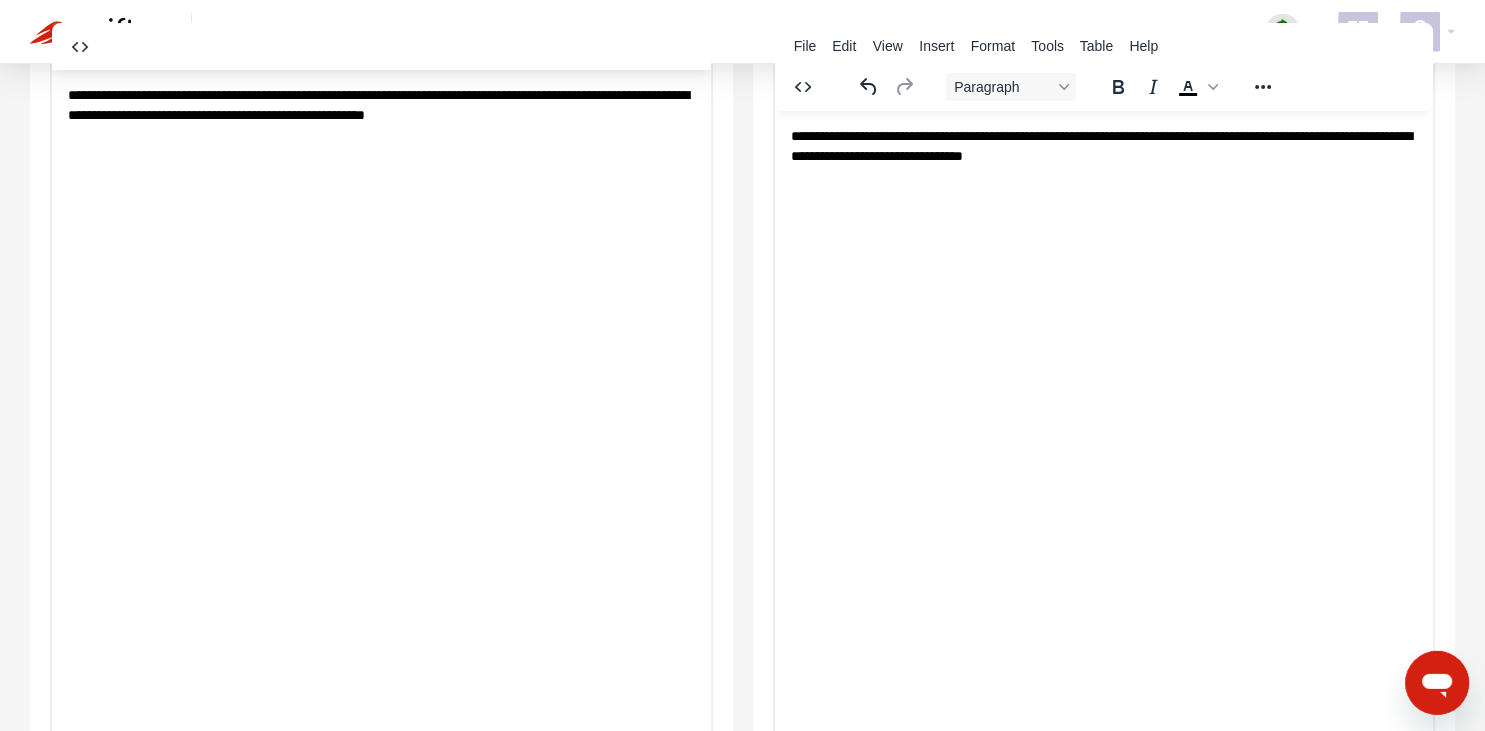 scroll, scrollTop: 343, scrollLeft: 0, axis: vertical 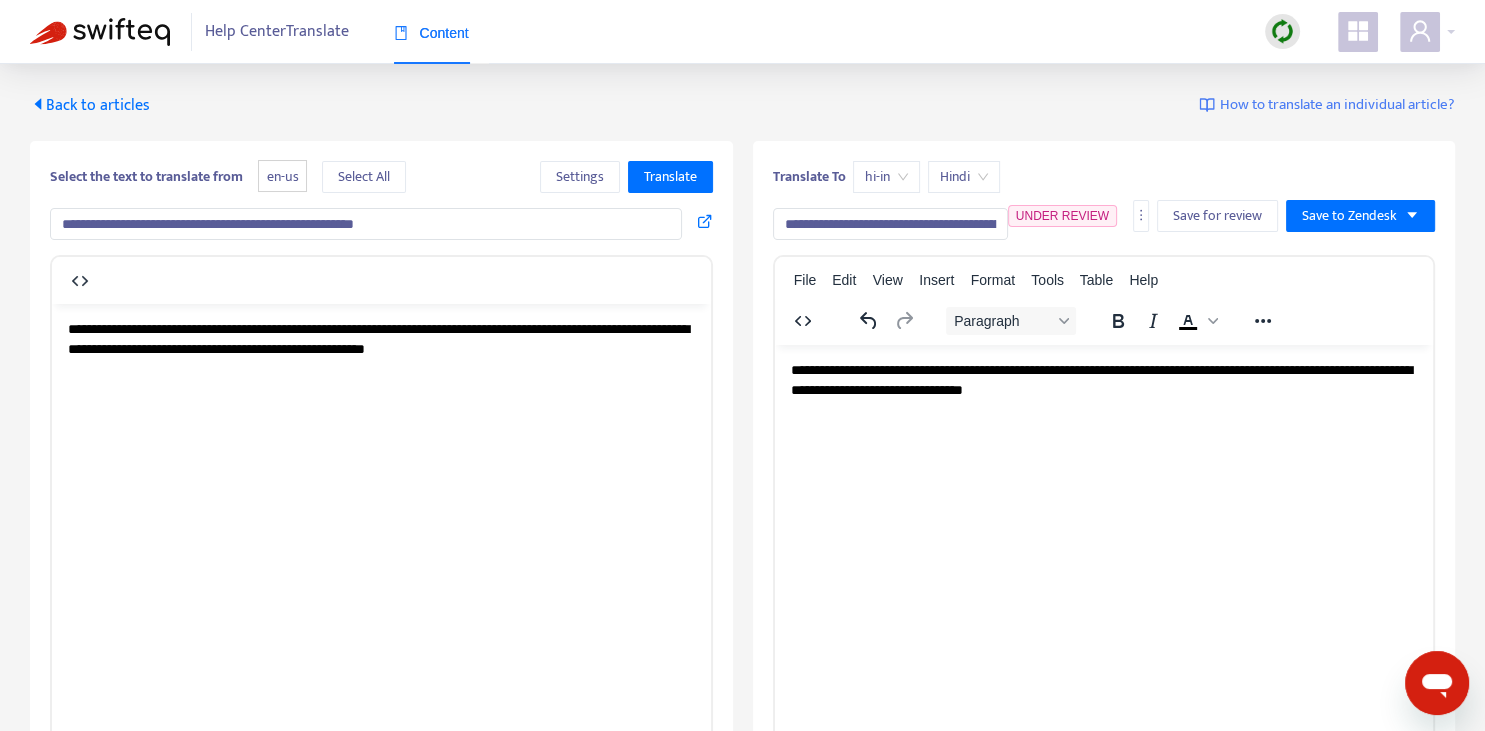 click on "Back to articles" at bounding box center (90, 105) 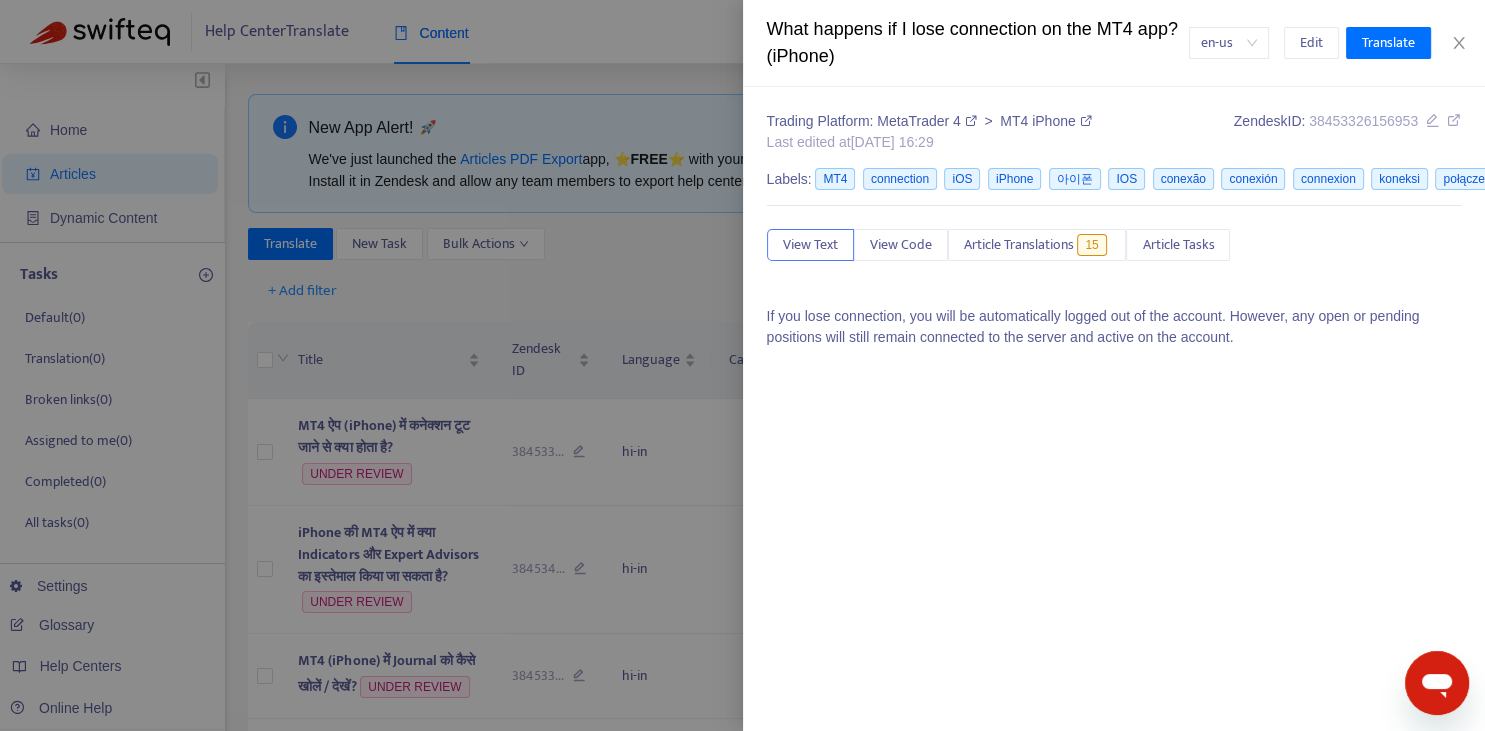 click at bounding box center [742, 365] 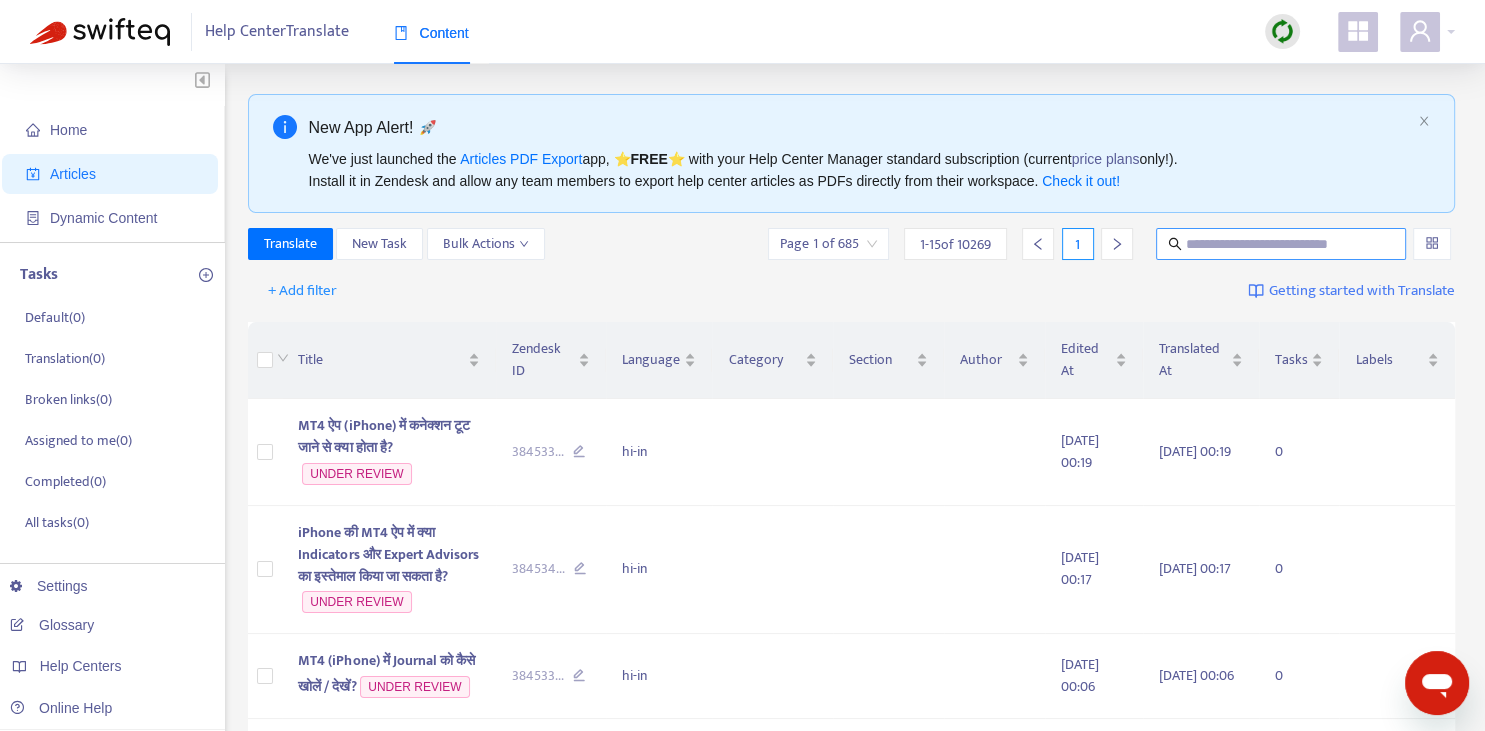 click at bounding box center [1282, 244] 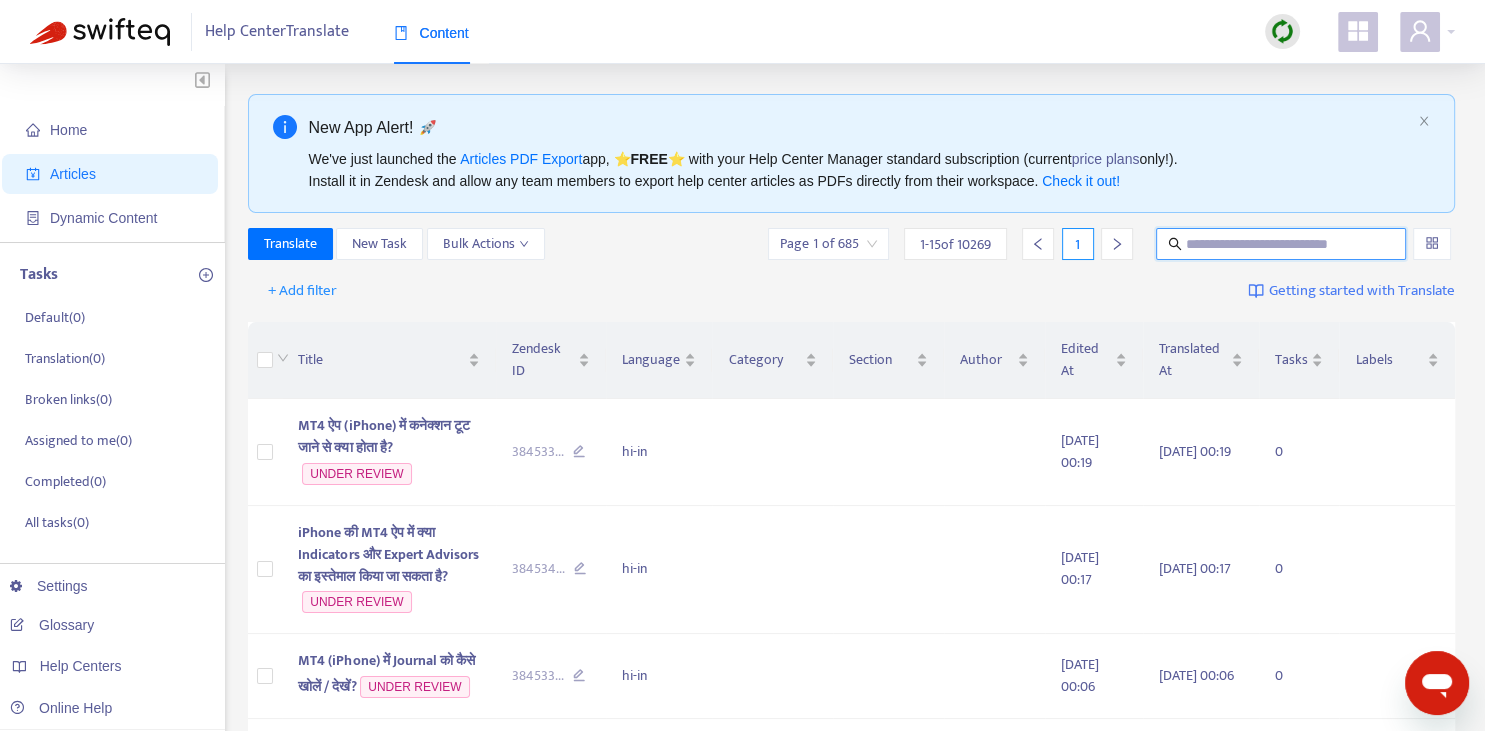 paste on "**********" 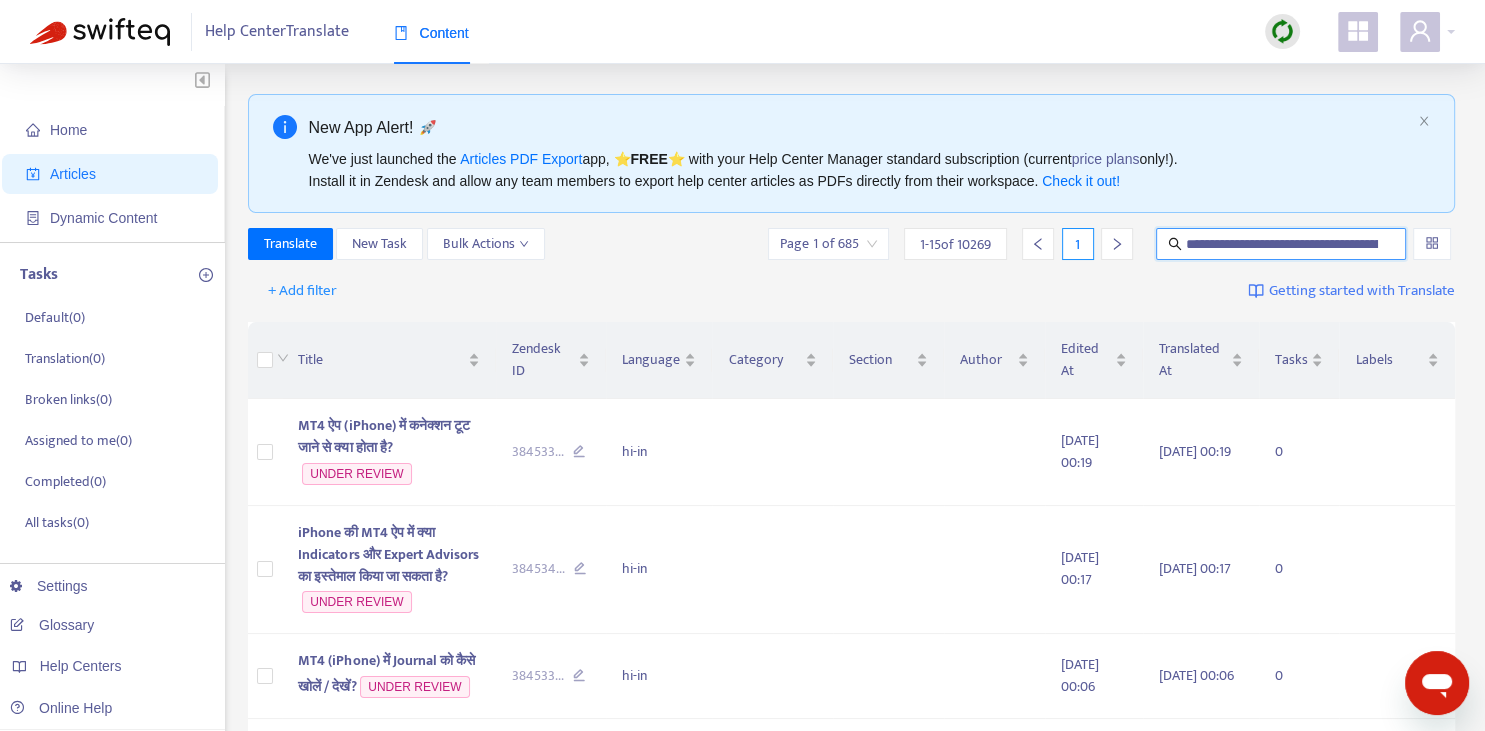scroll, scrollTop: 0, scrollLeft: 132, axis: horizontal 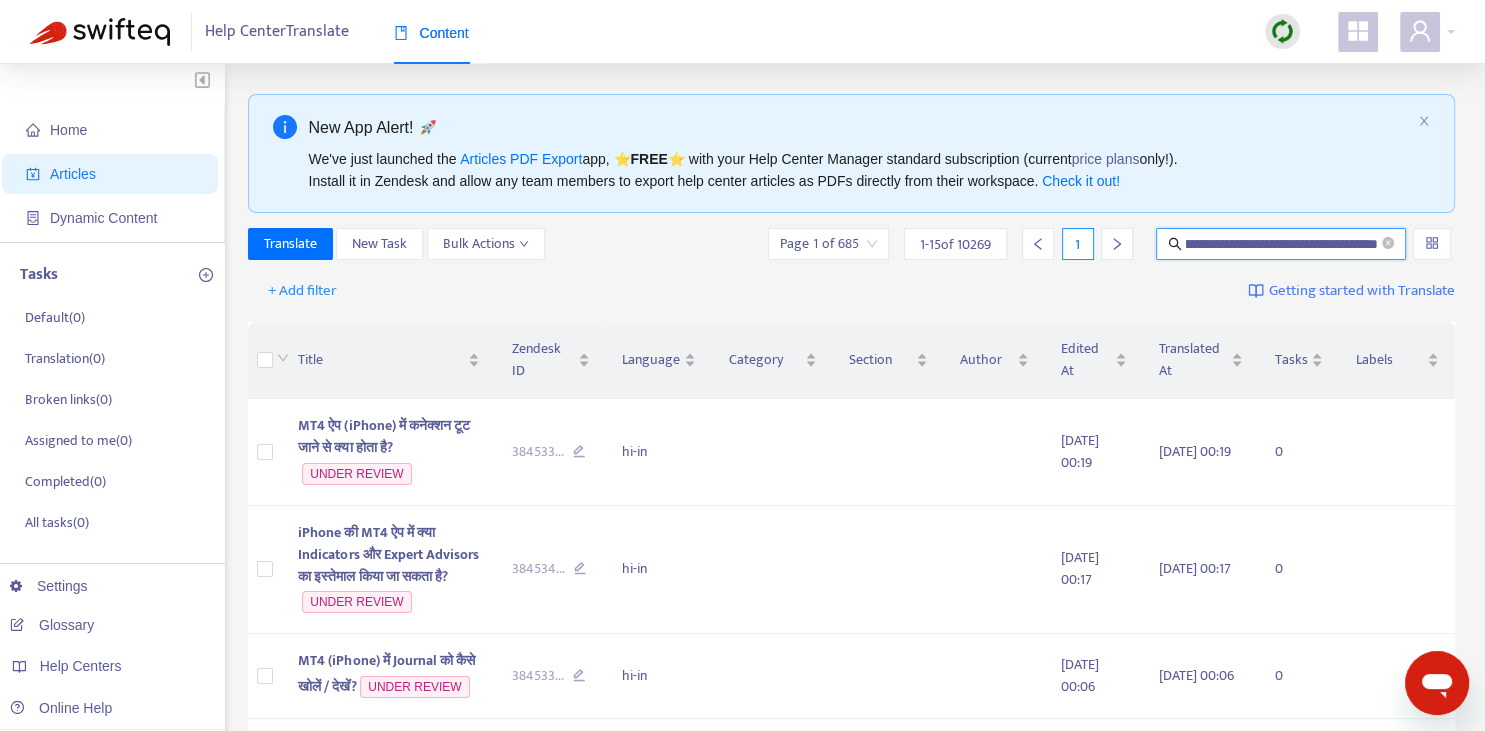 type on "**********" 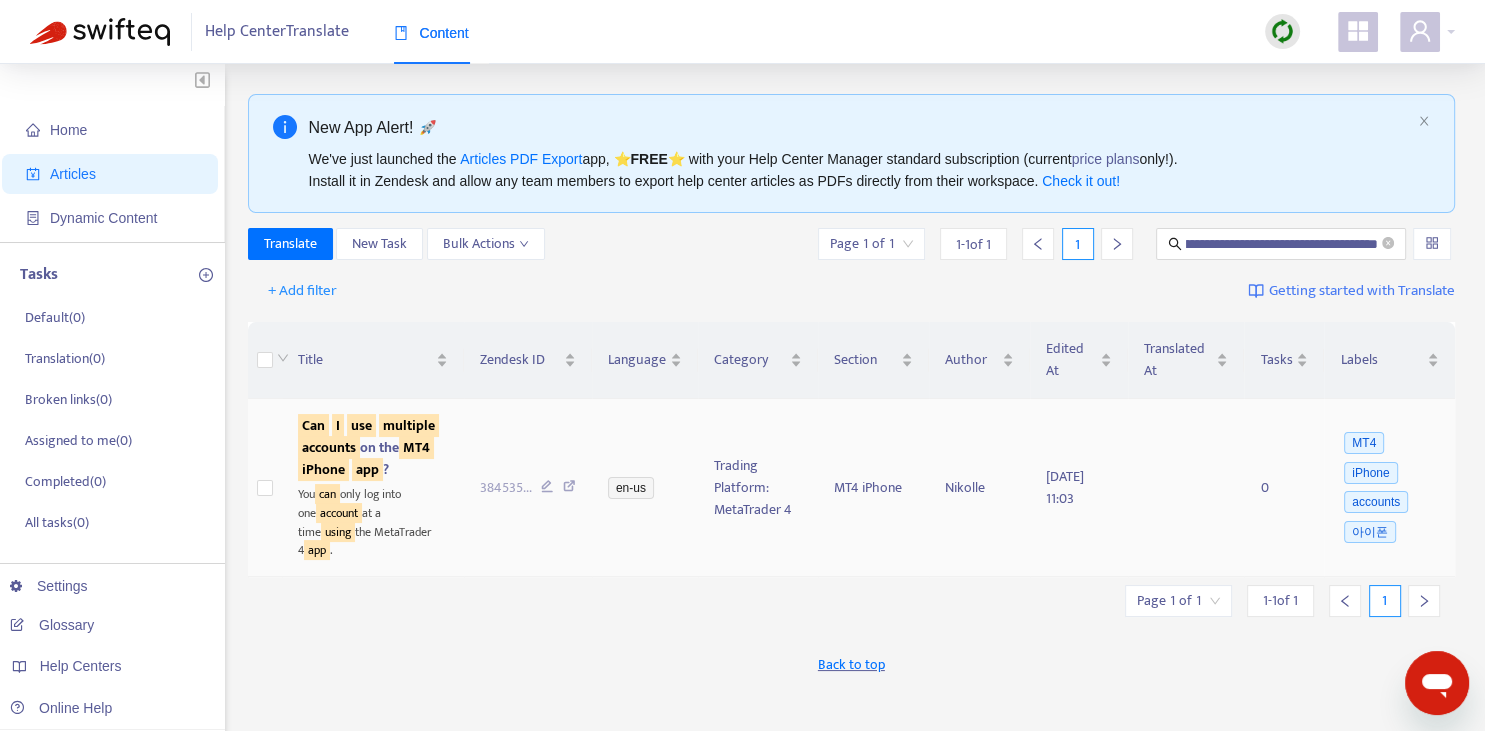 click on "accounts" at bounding box center (329, 447) 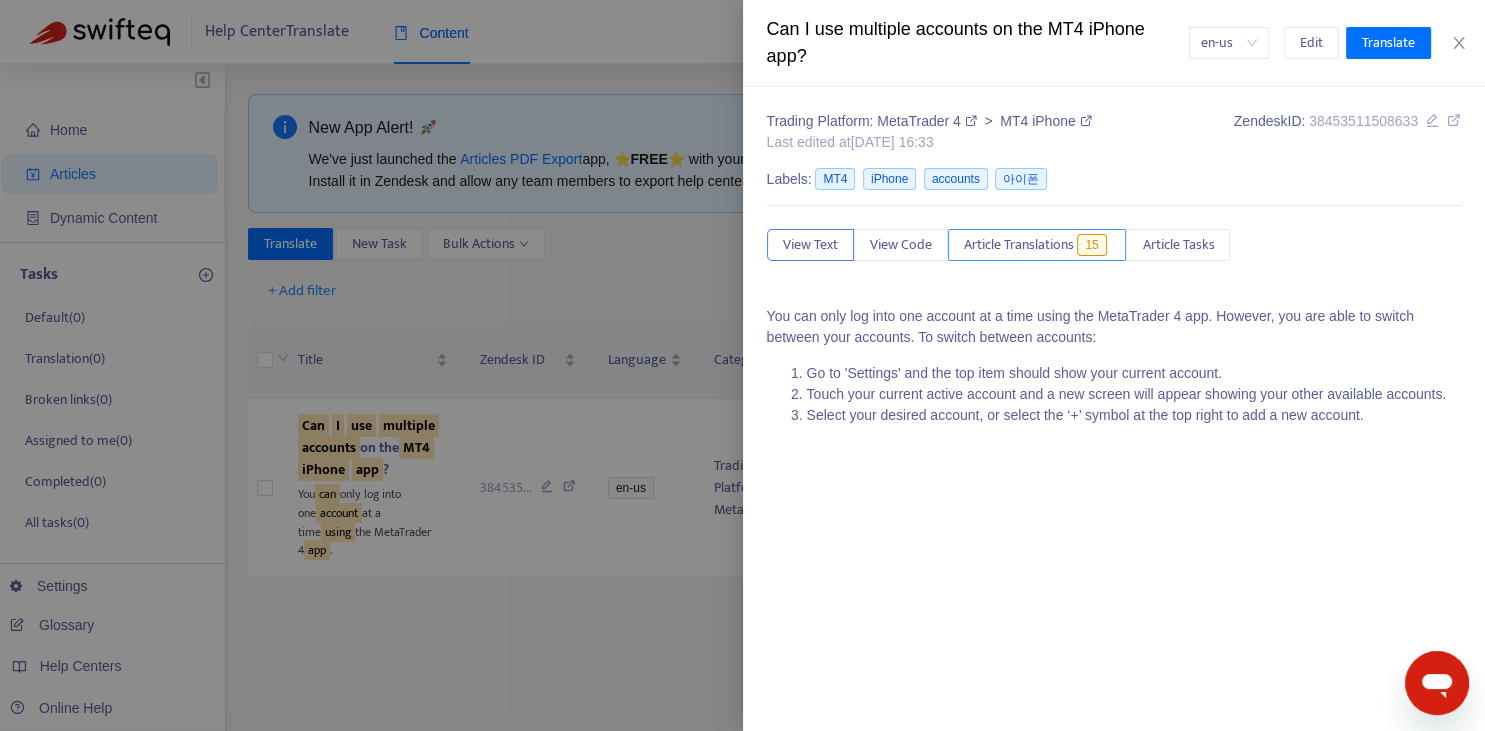 click on "Article Translations" at bounding box center [1019, 245] 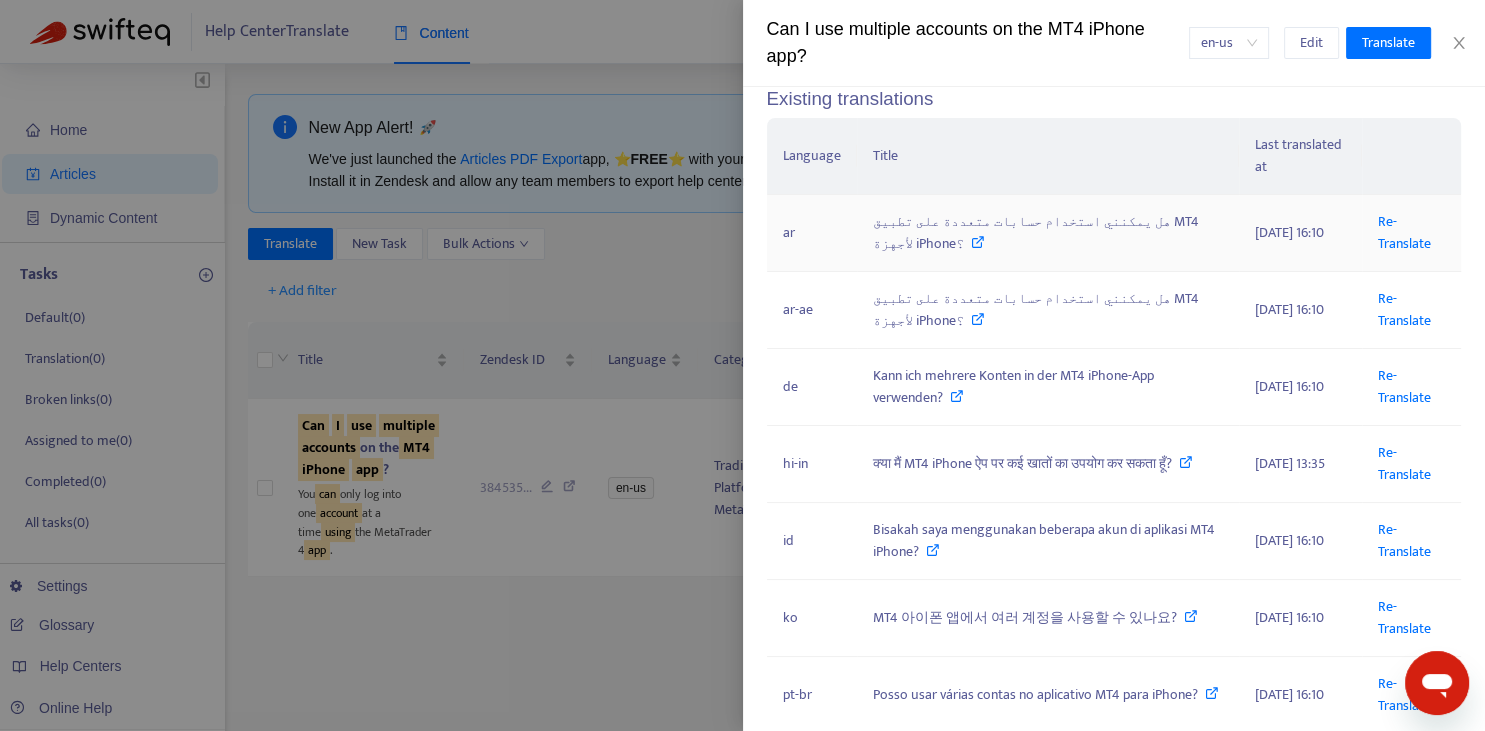 scroll, scrollTop: 221, scrollLeft: 0, axis: vertical 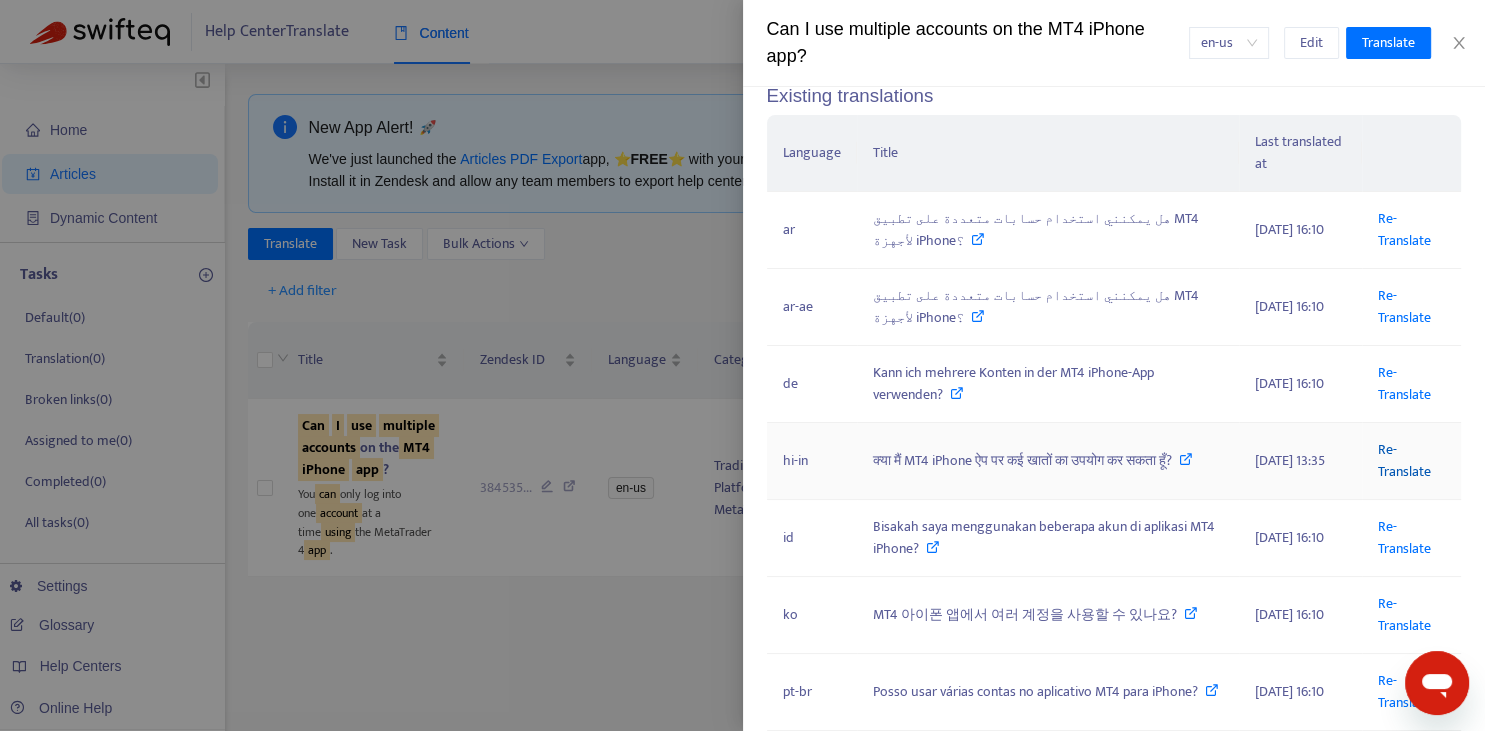 click on "Re-Translate" at bounding box center [1404, 460] 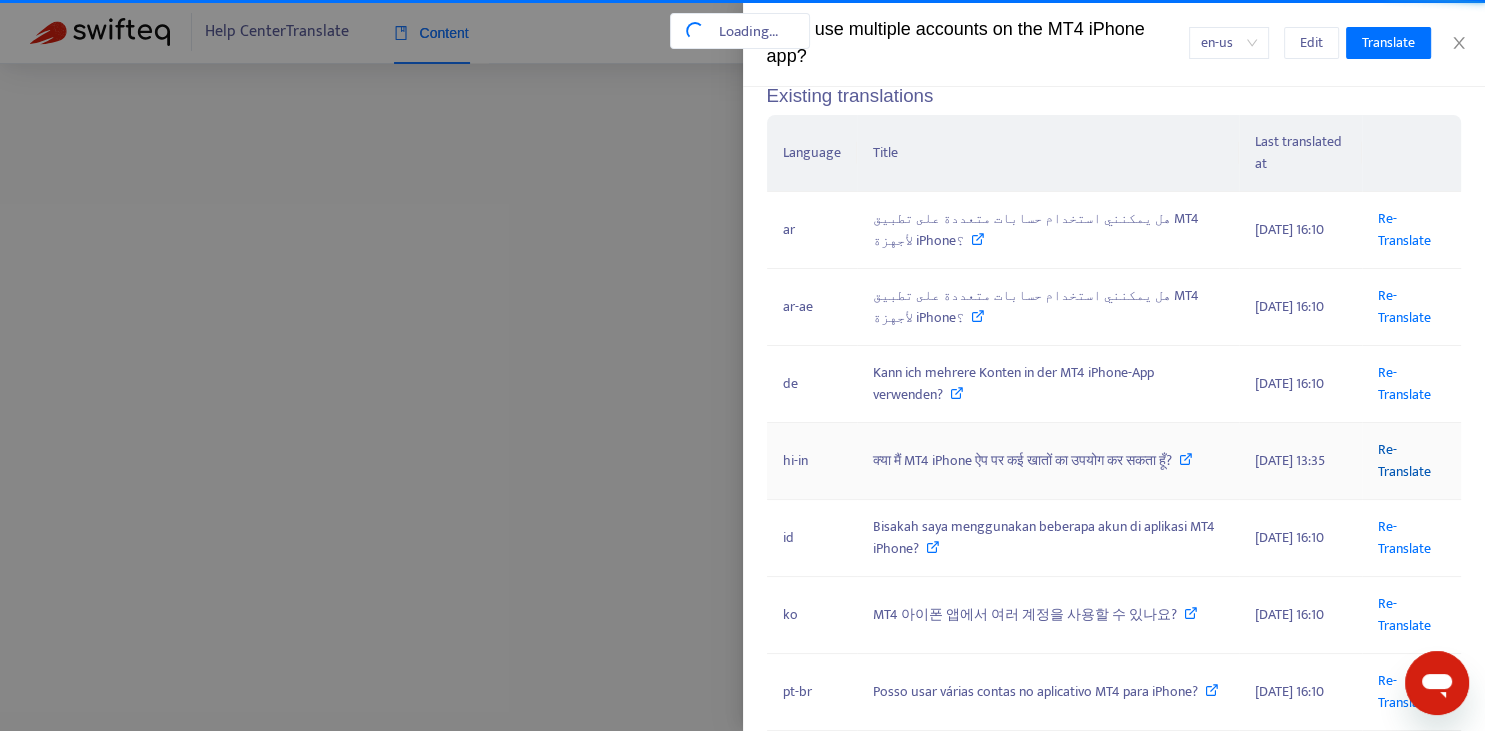 scroll, scrollTop: 0, scrollLeft: 132, axis: horizontal 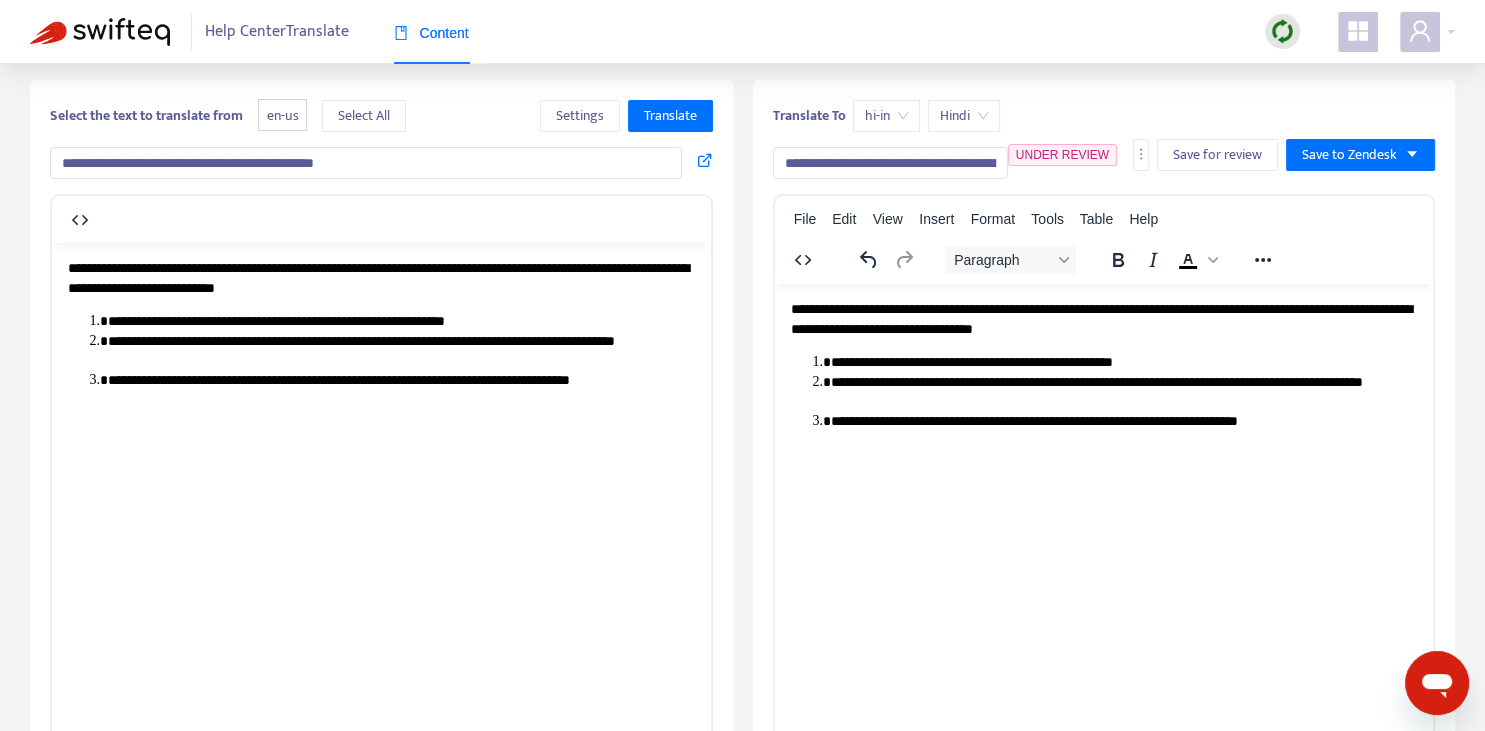 drag, startPoint x: 821, startPoint y: 164, endPoint x: 730, endPoint y: 142, distance: 93.62158 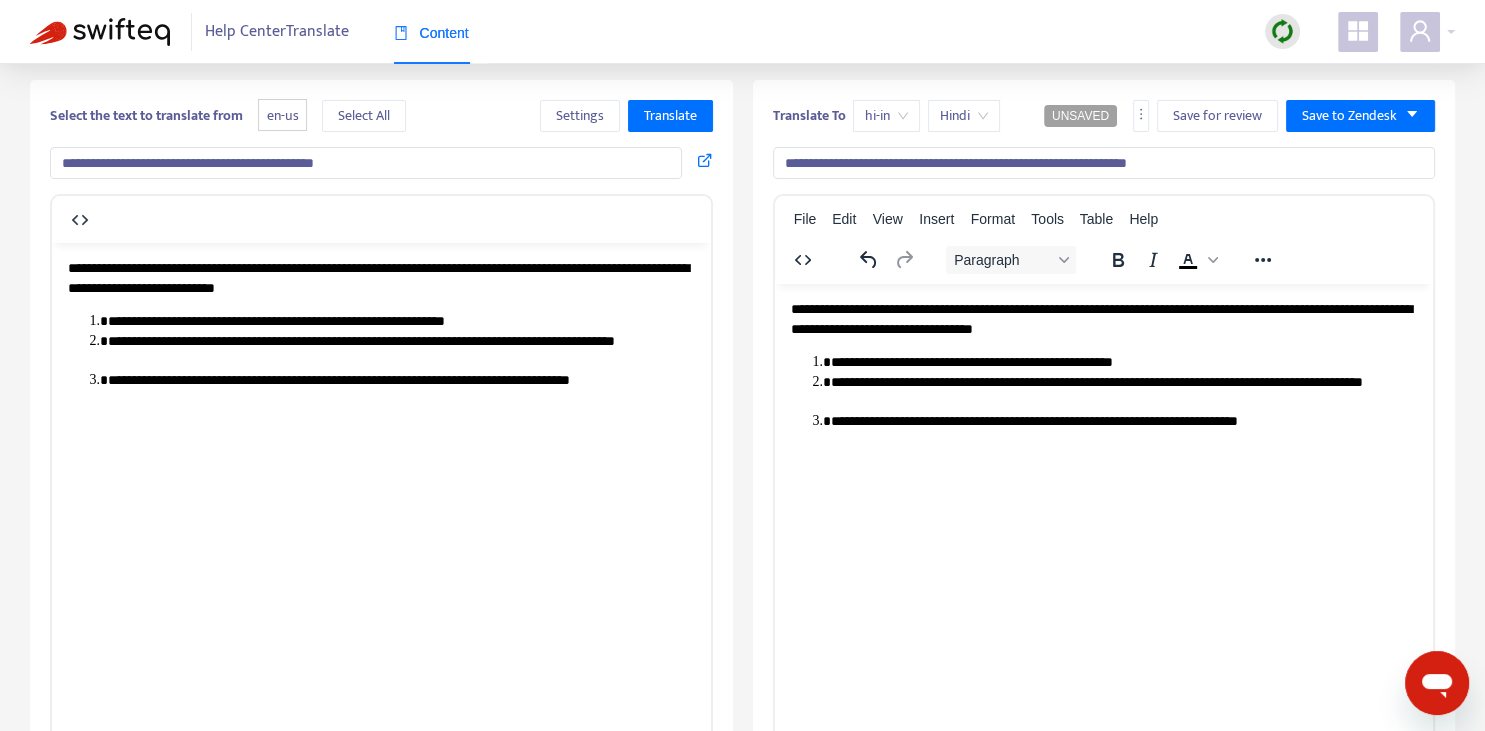 type on "**********" 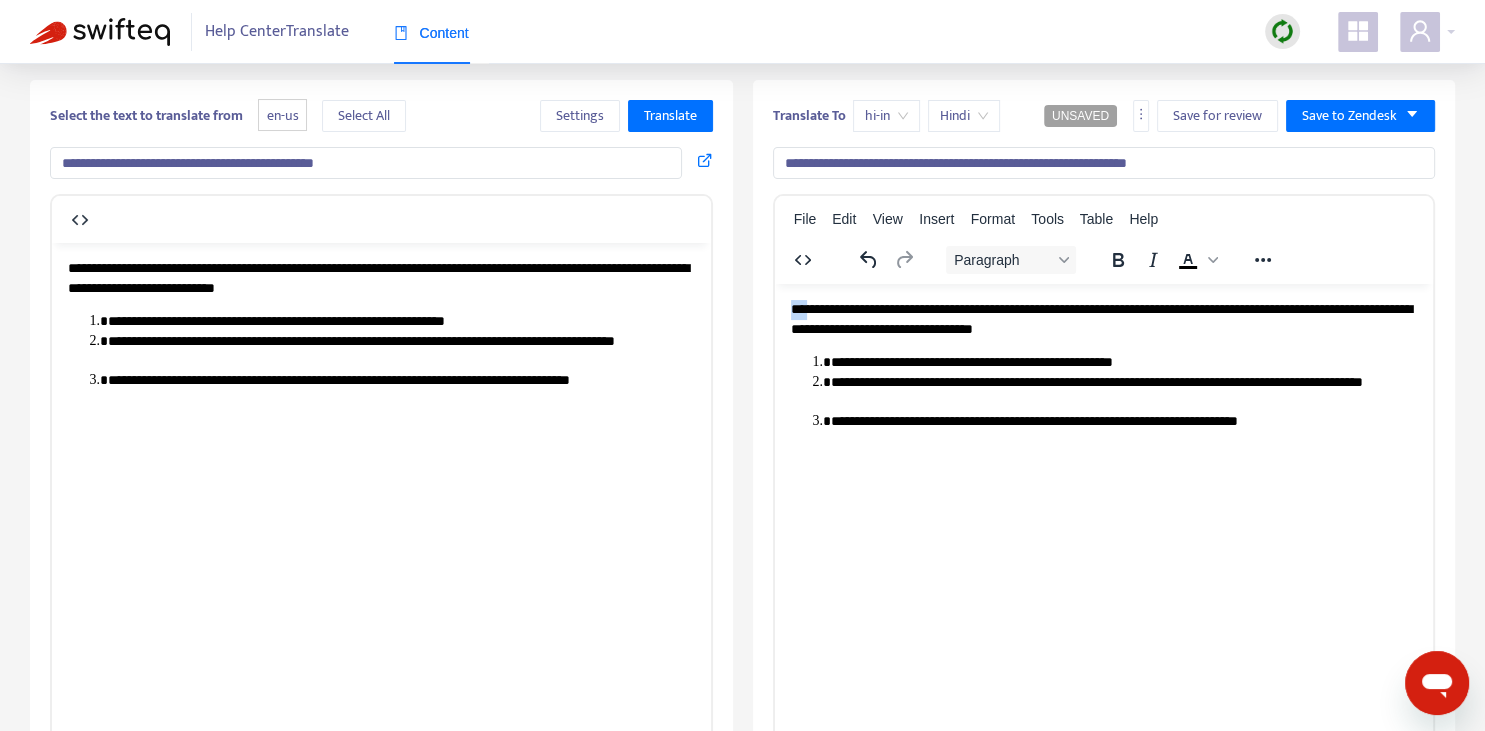 click on "**********" at bounding box center [1103, 318] 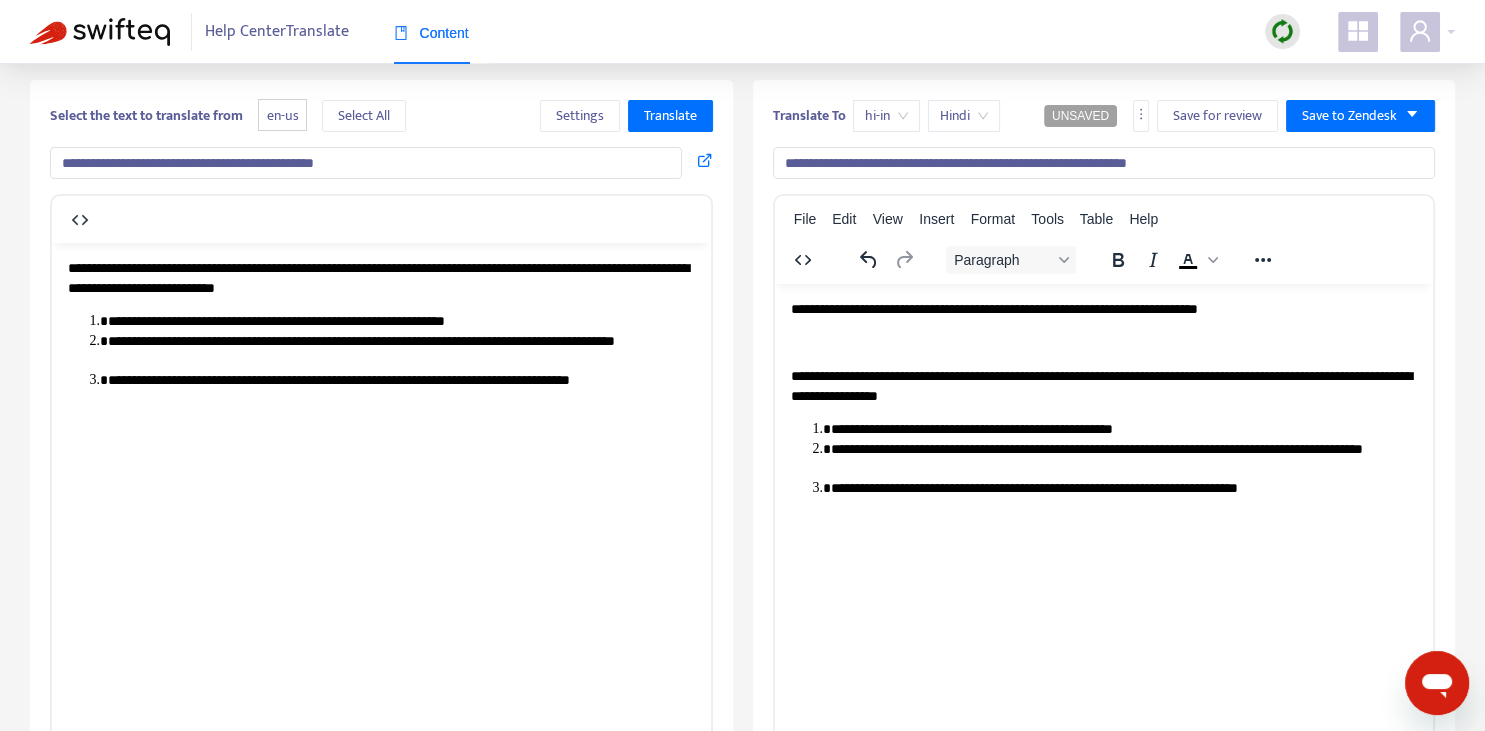 click on "**********" at bounding box center (1103, 385) 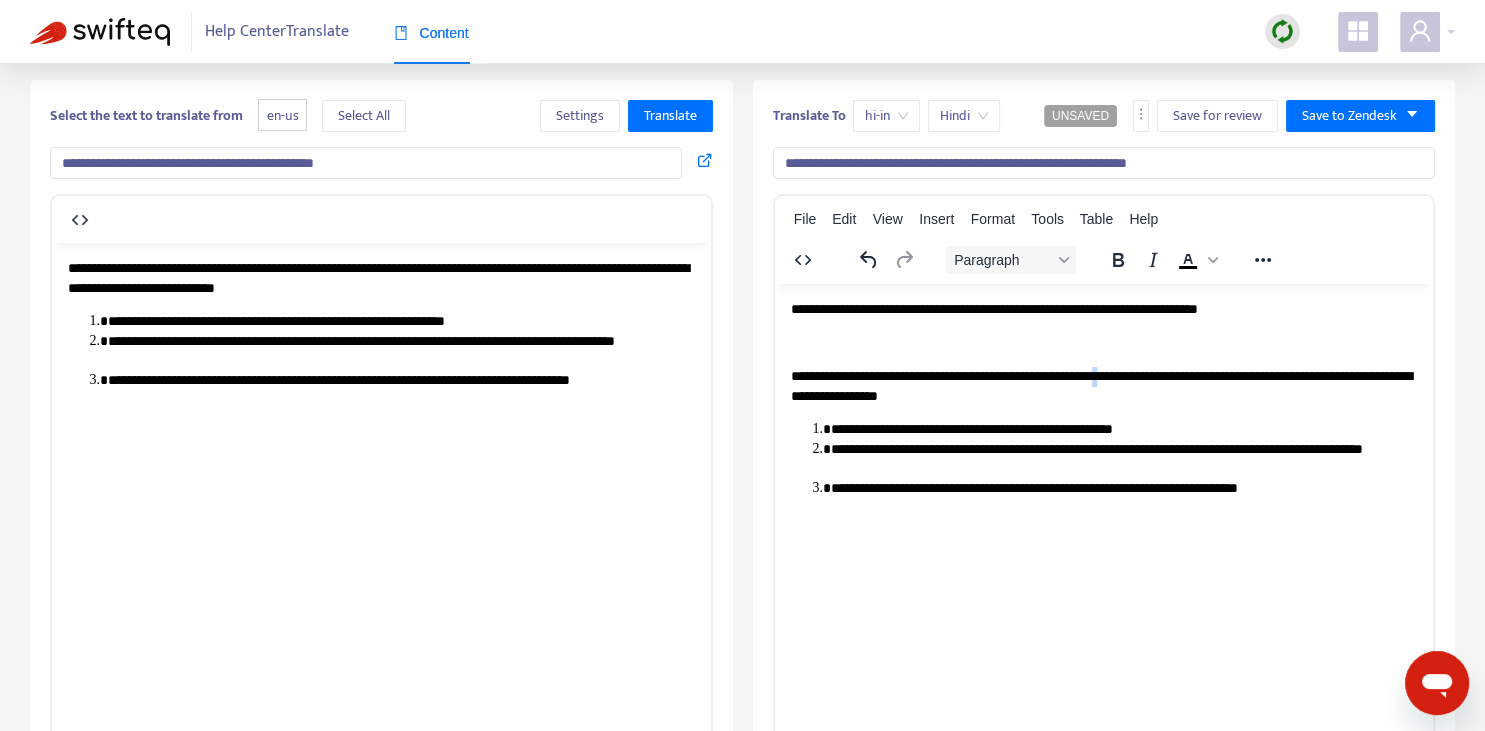 copy on "*" 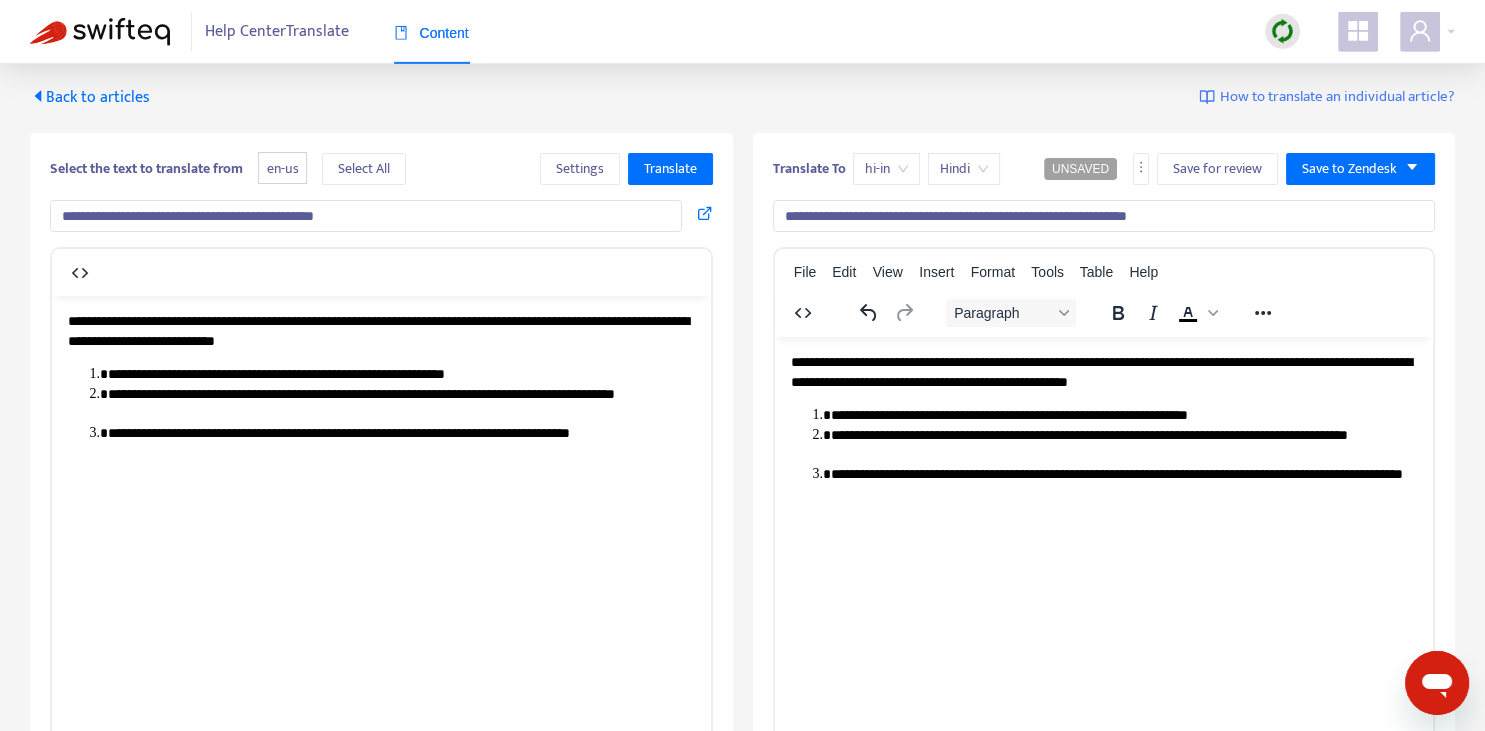 scroll, scrollTop: 0, scrollLeft: 0, axis: both 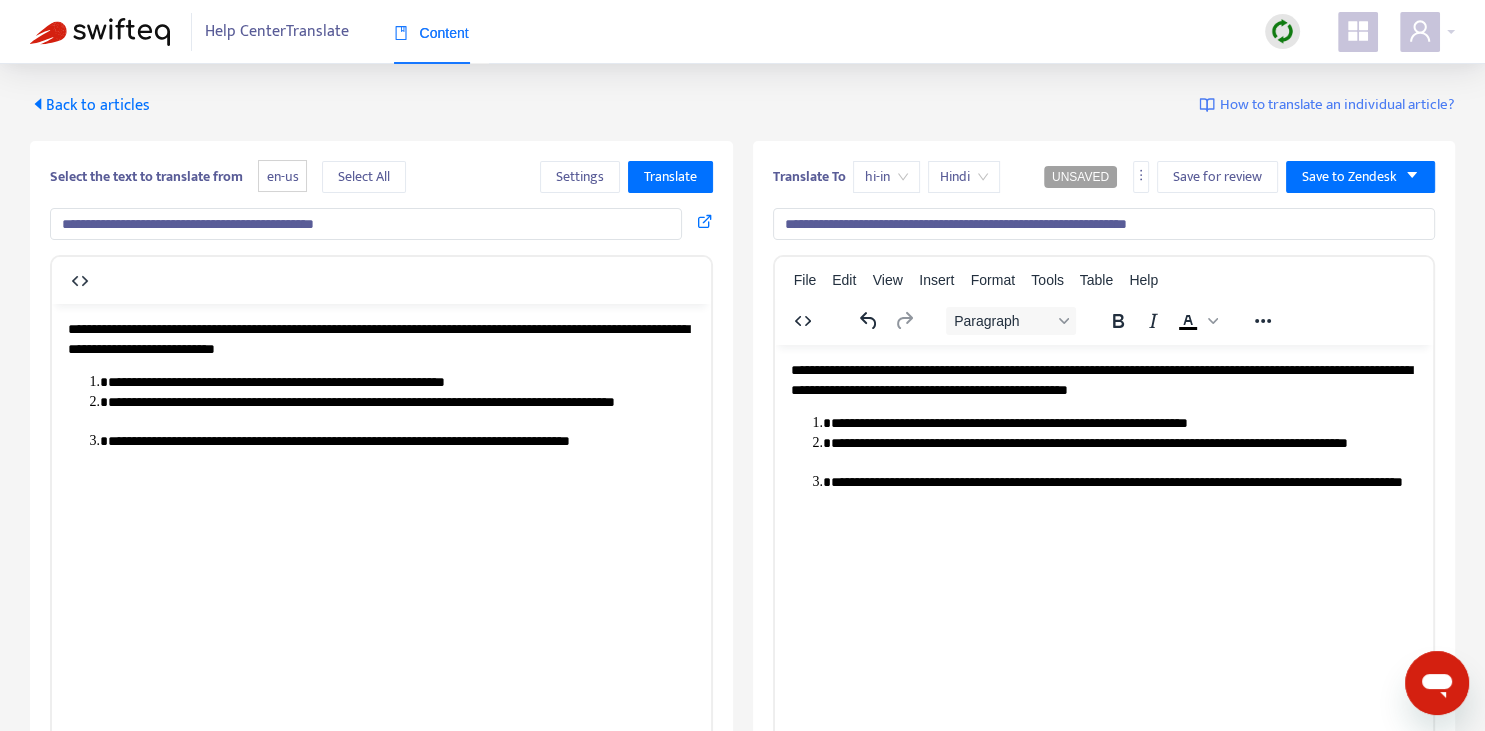 drag, startPoint x: 1039, startPoint y: 225, endPoint x: 1052, endPoint y: 219, distance: 14.3178215 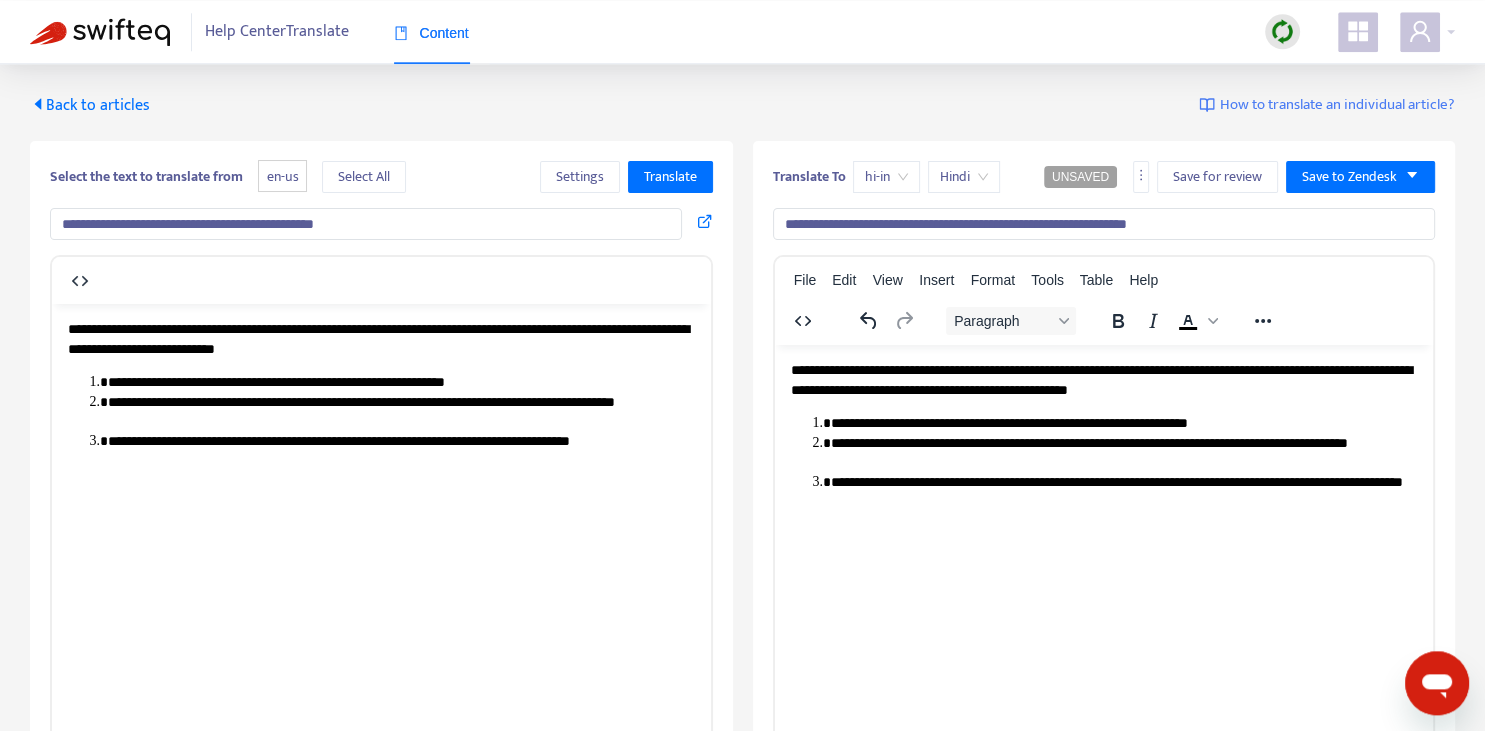 scroll, scrollTop: 0, scrollLeft: 0, axis: both 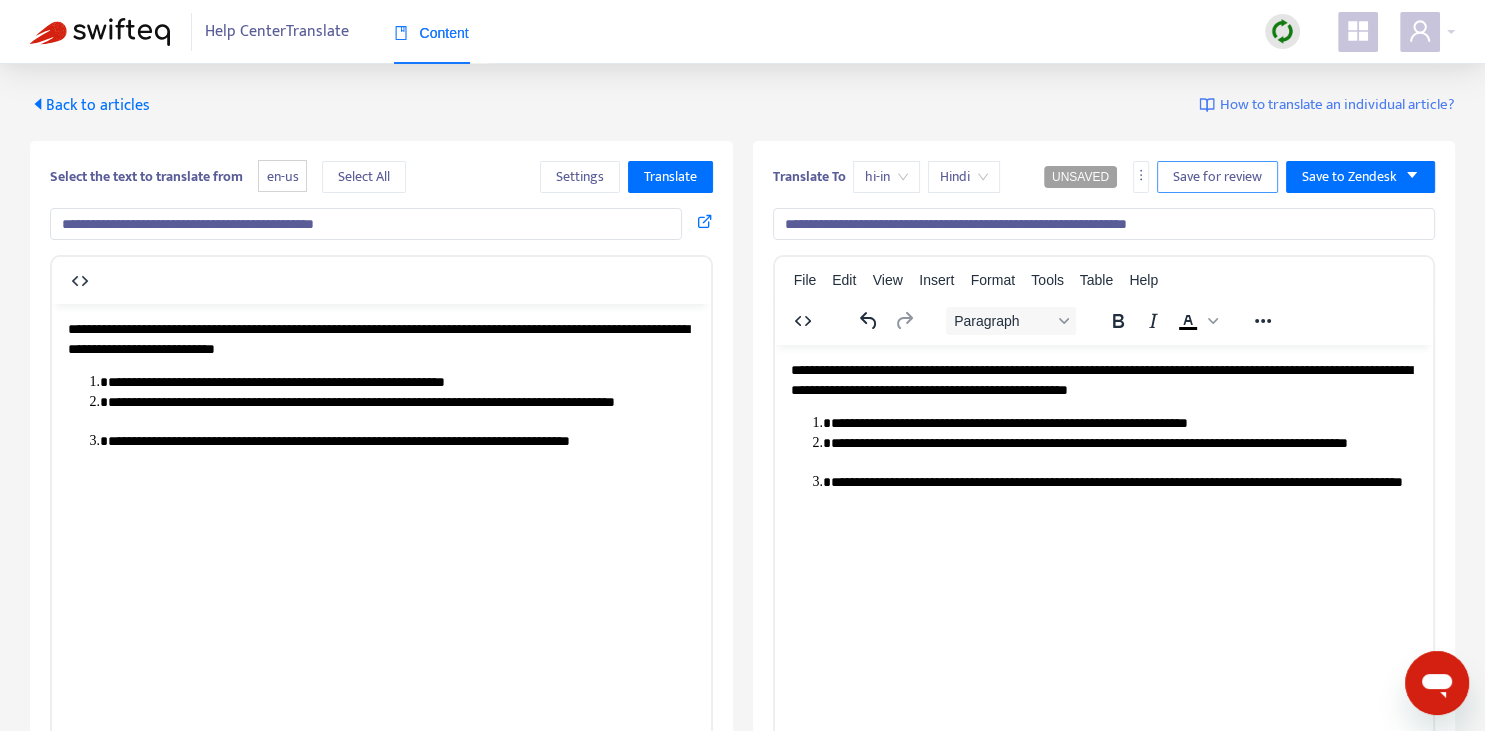 click on "Save for review" at bounding box center (1217, 177) 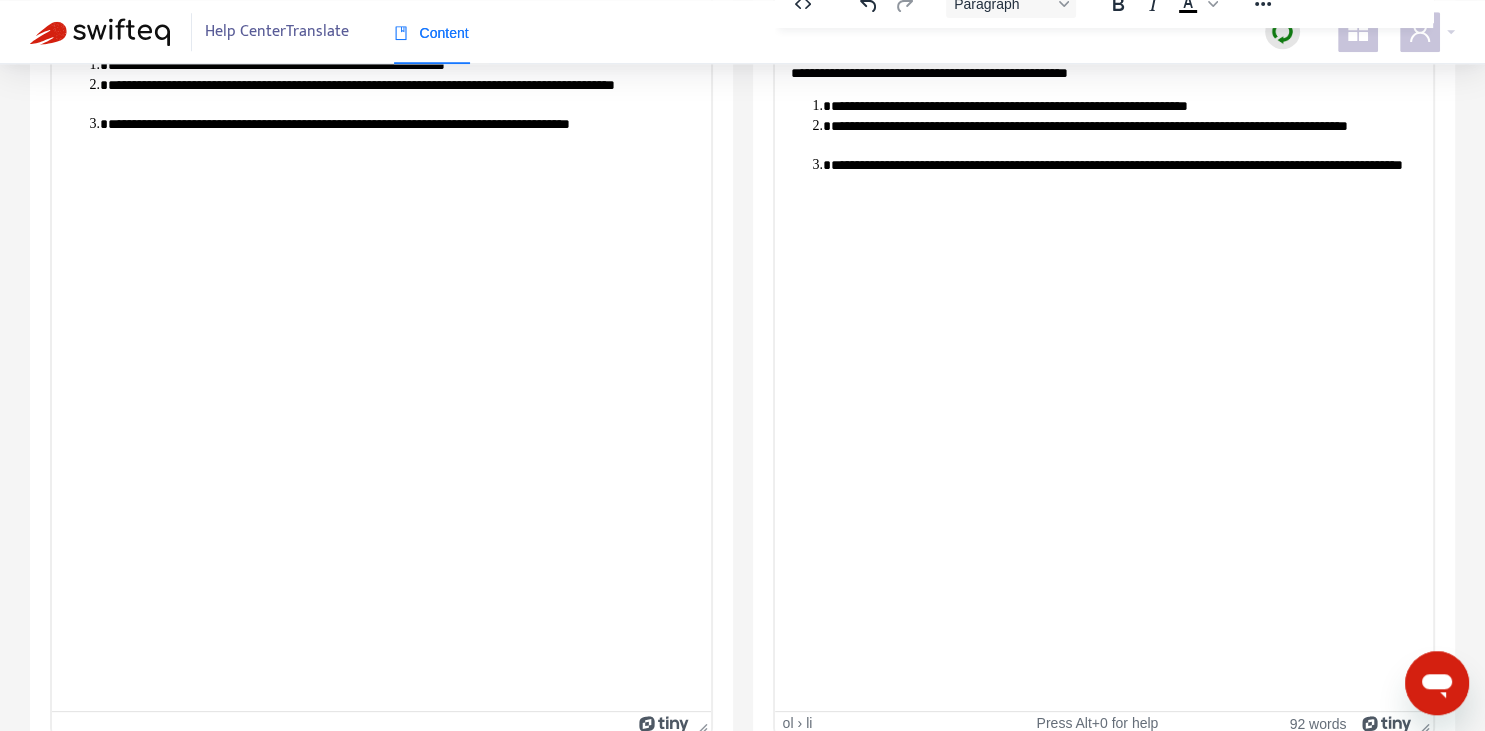 scroll, scrollTop: 343, scrollLeft: 0, axis: vertical 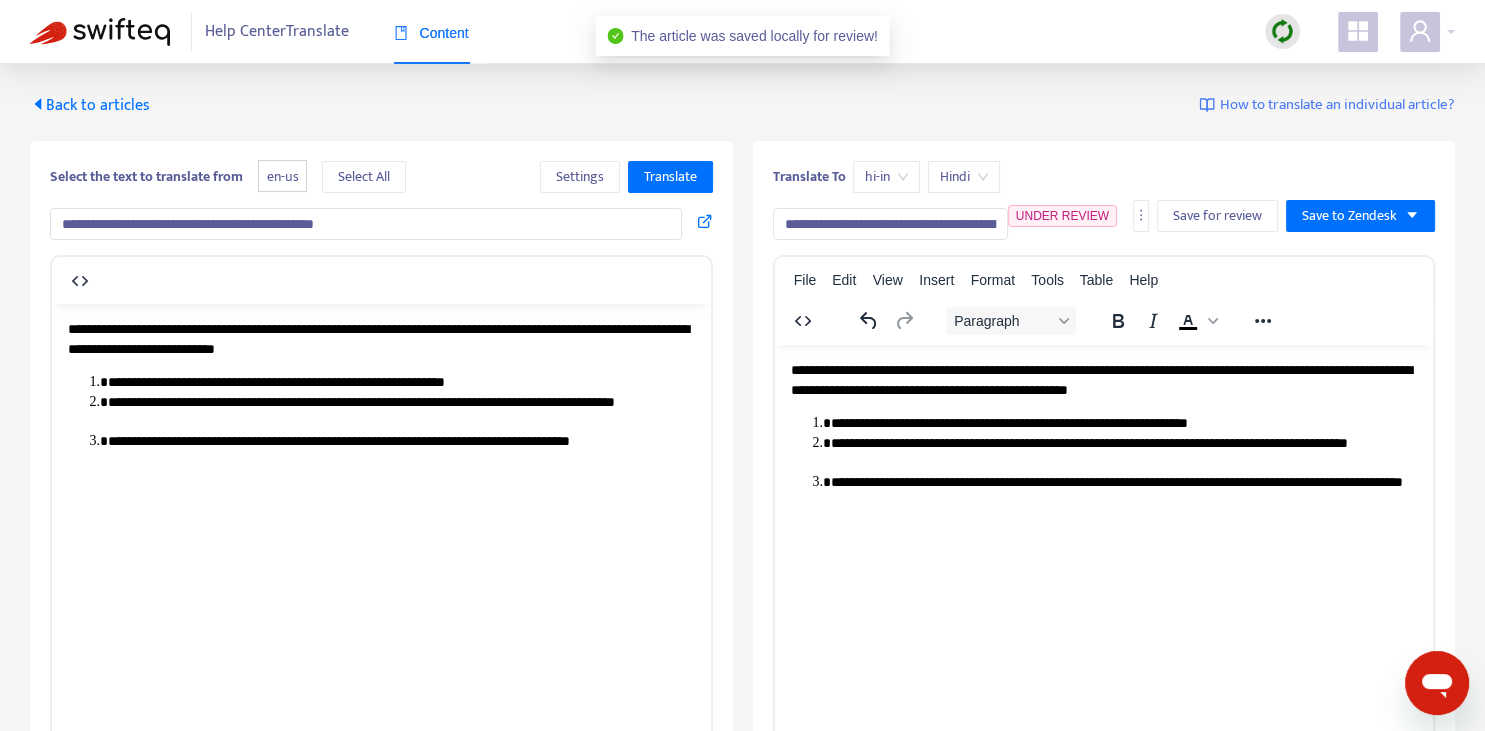 click on "Back to articles" at bounding box center (90, 105) 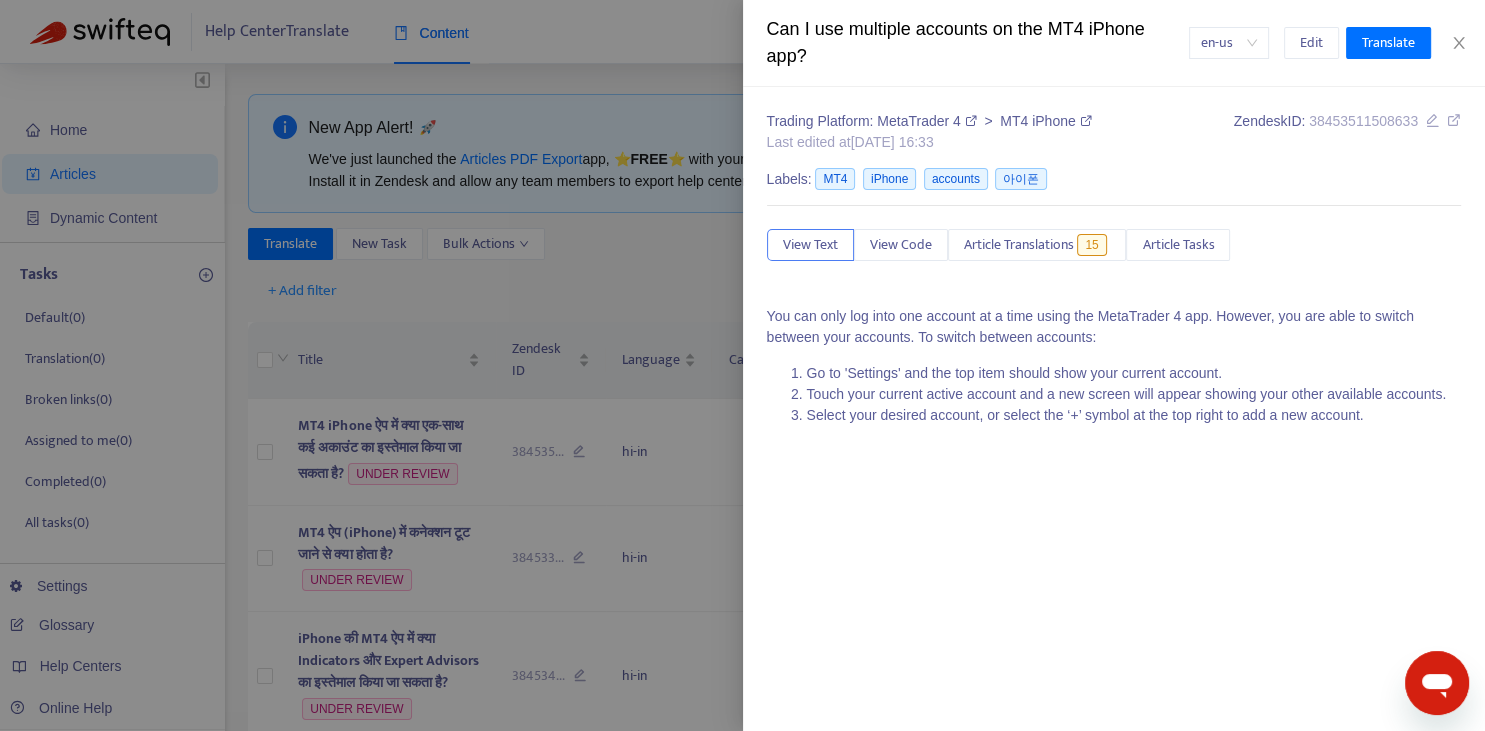 click at bounding box center [742, 365] 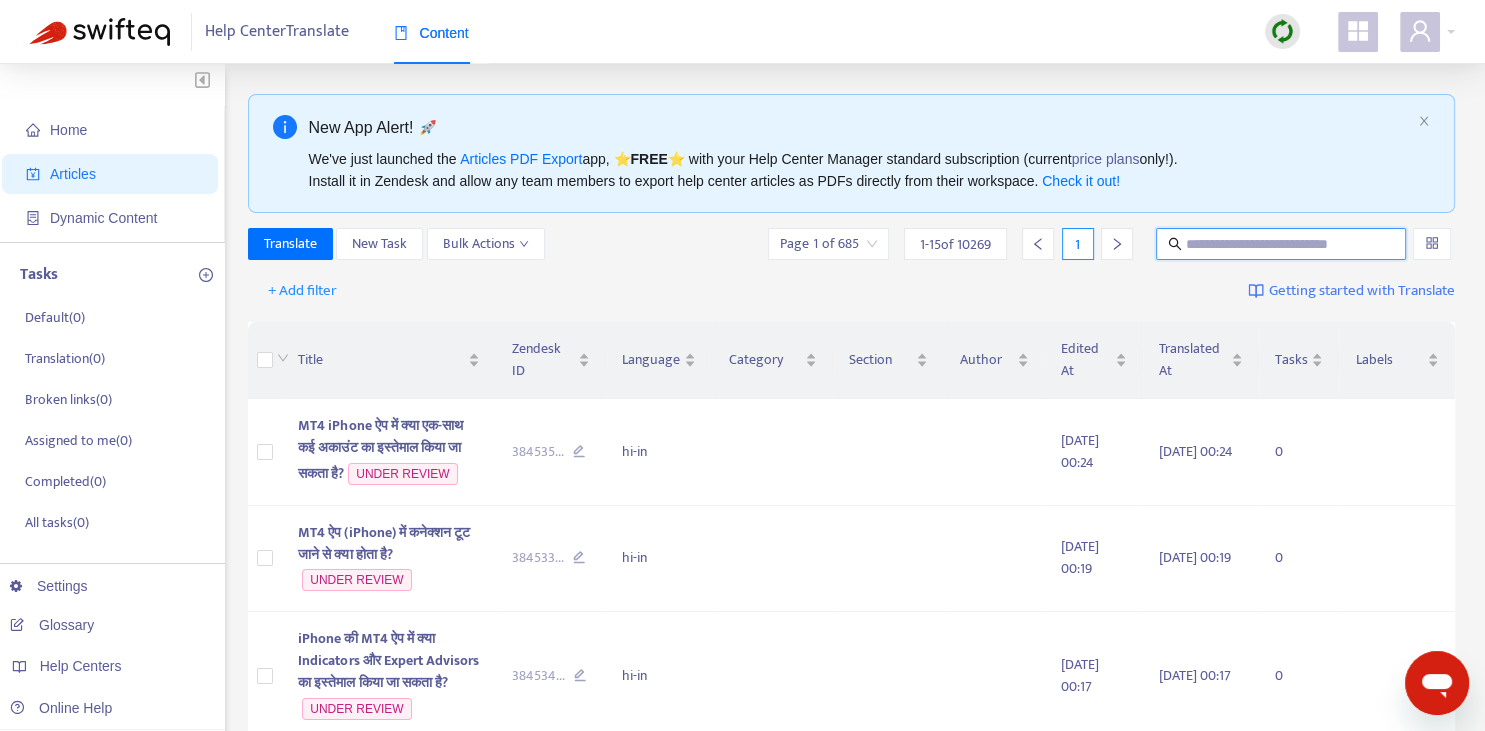click at bounding box center [1282, 244] 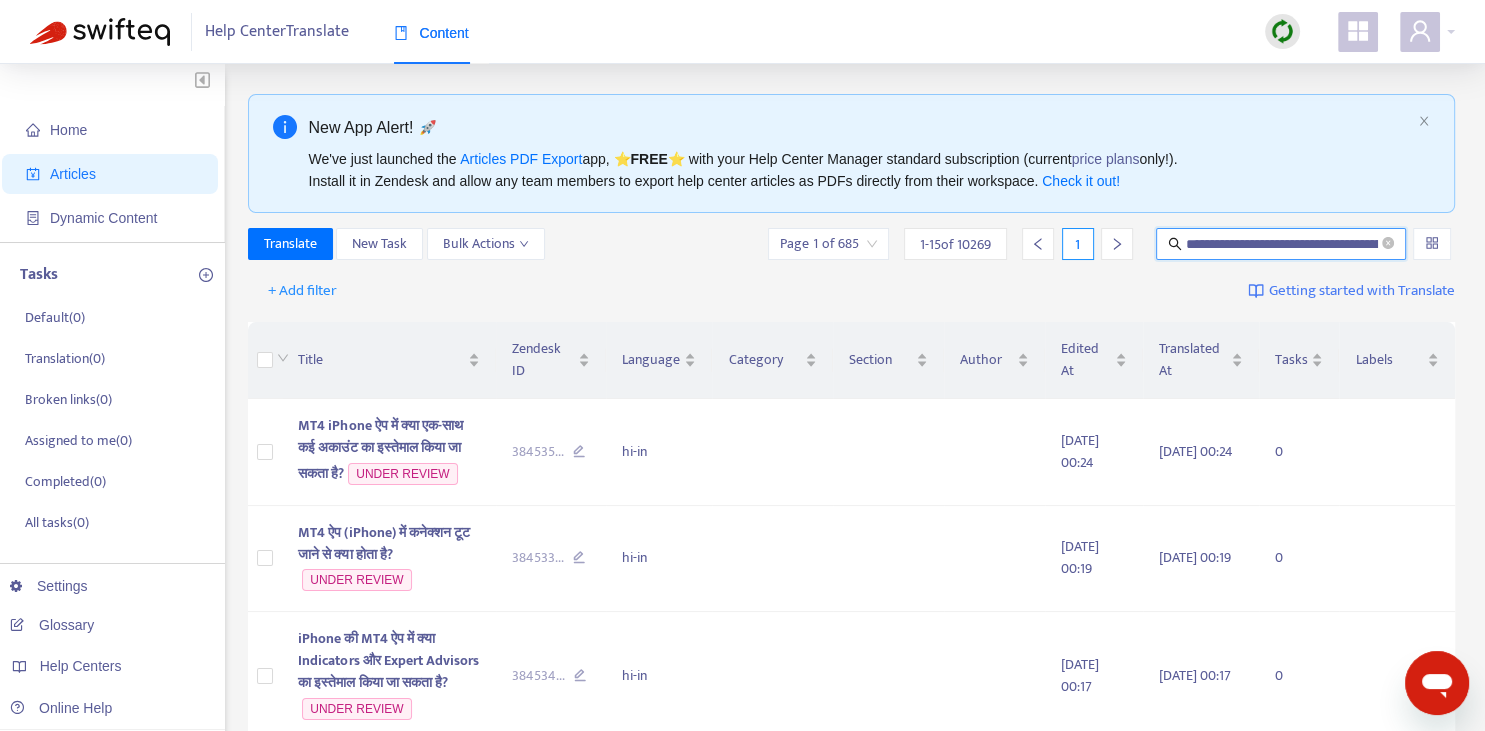 scroll, scrollTop: 0, scrollLeft: 80, axis: horizontal 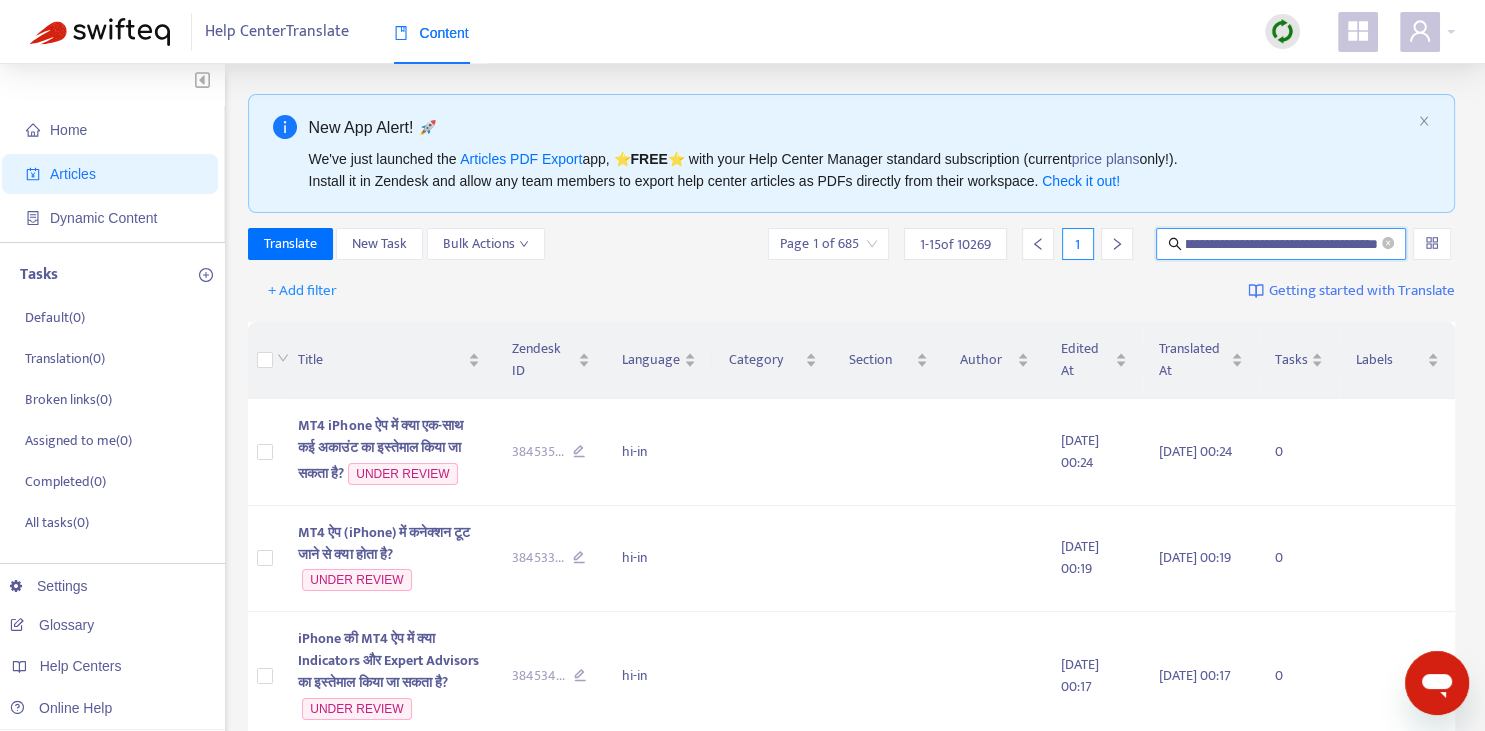 type on "**********" 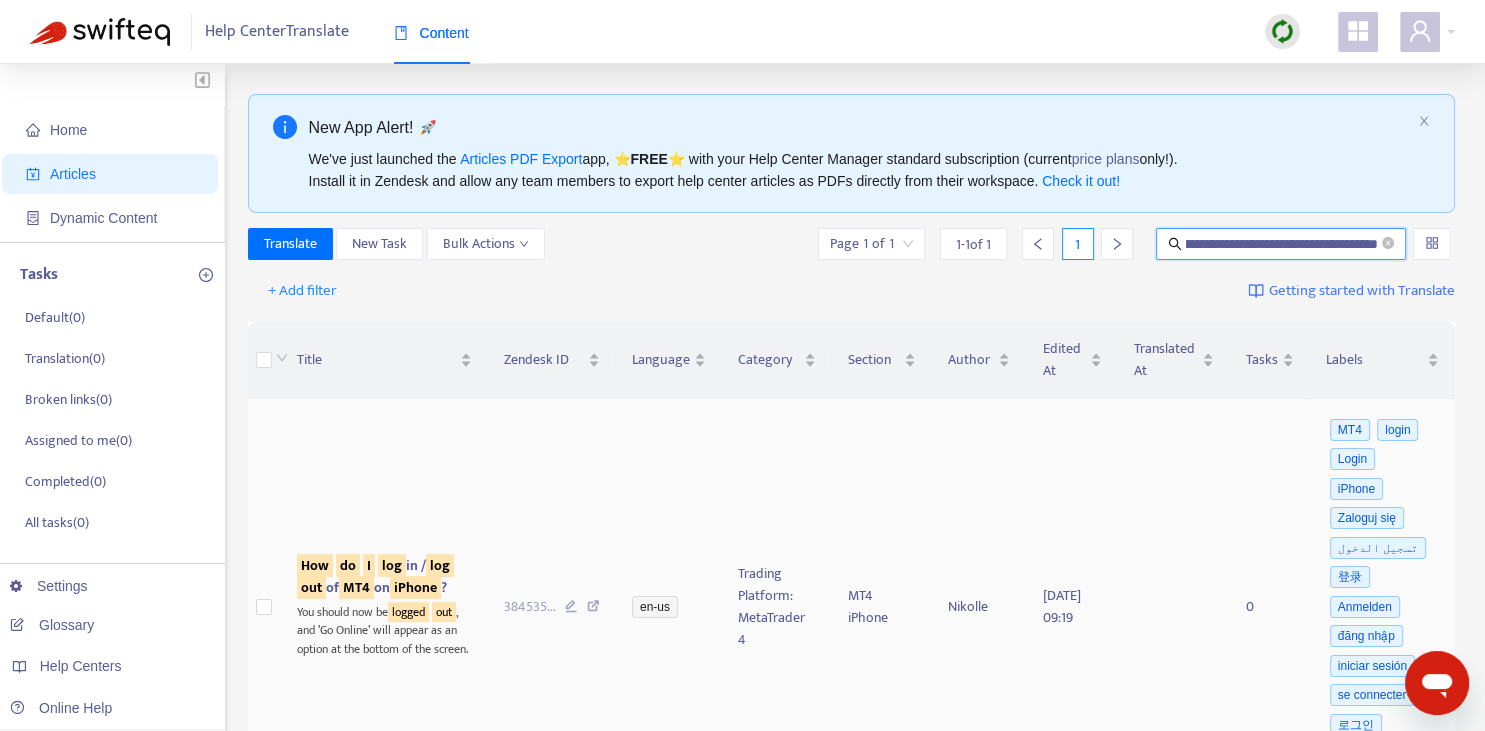 click on "log" at bounding box center (440, 565) 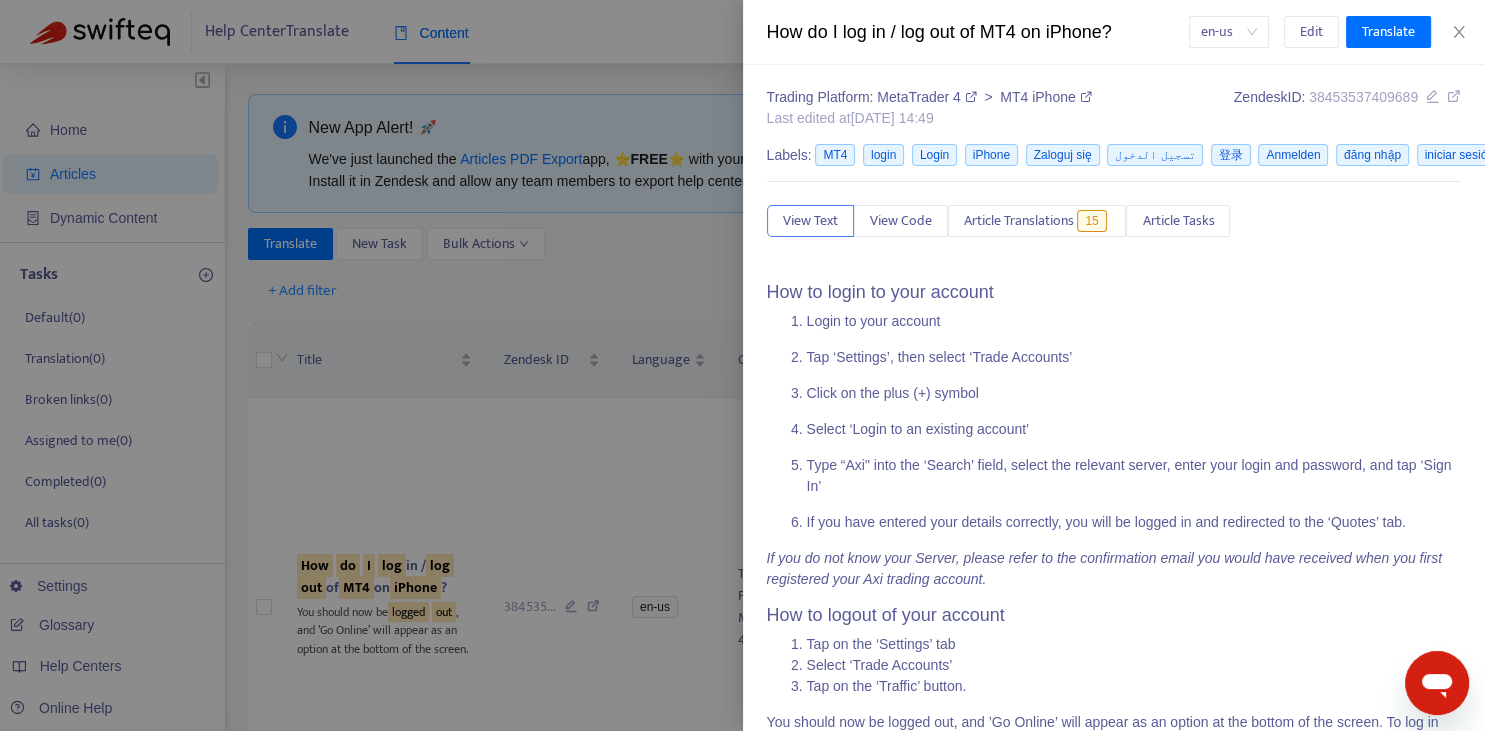 scroll, scrollTop: 0, scrollLeft: 0, axis: both 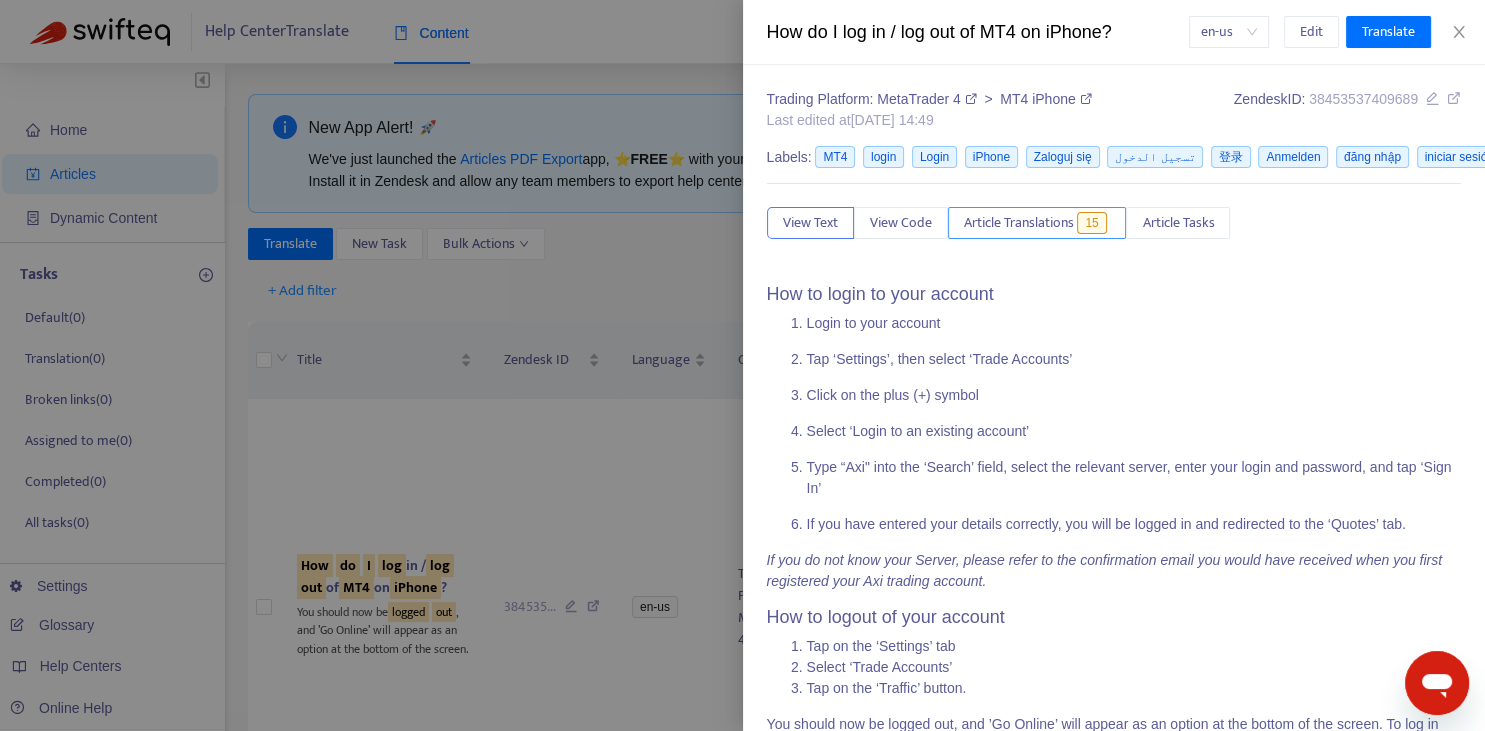 click on "Article Translations" at bounding box center [1019, 223] 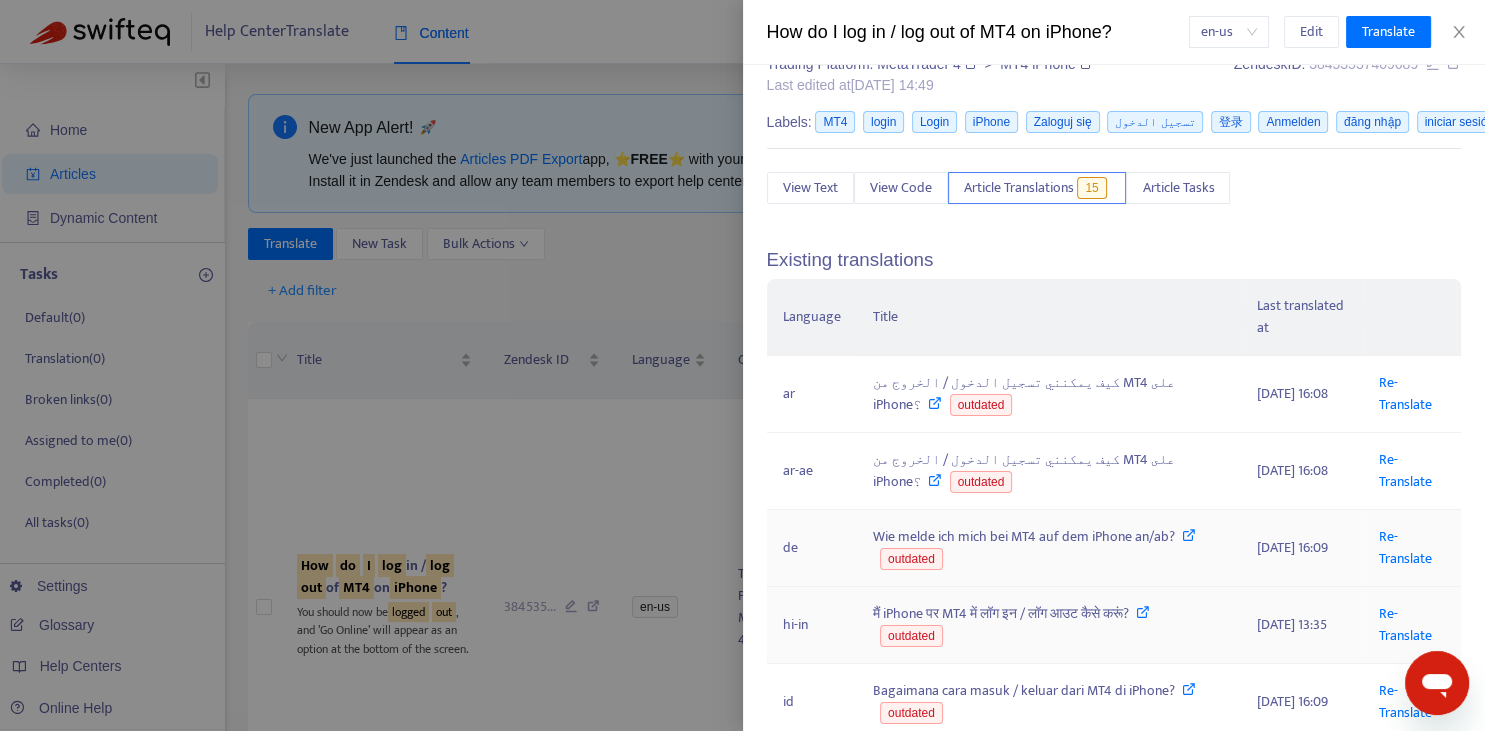 scroll, scrollTop: 147, scrollLeft: 0, axis: vertical 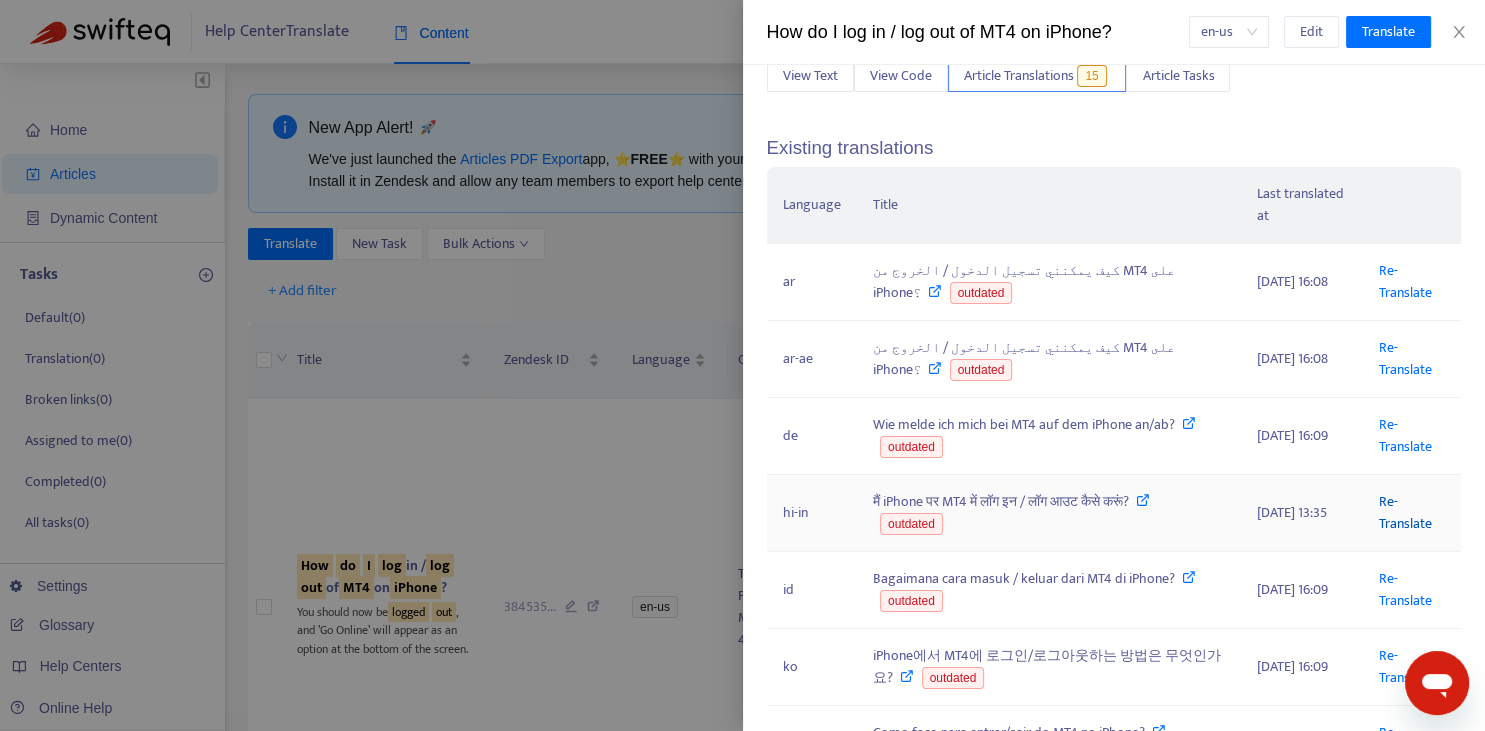 click on "Re-Translate" at bounding box center (1405, 512) 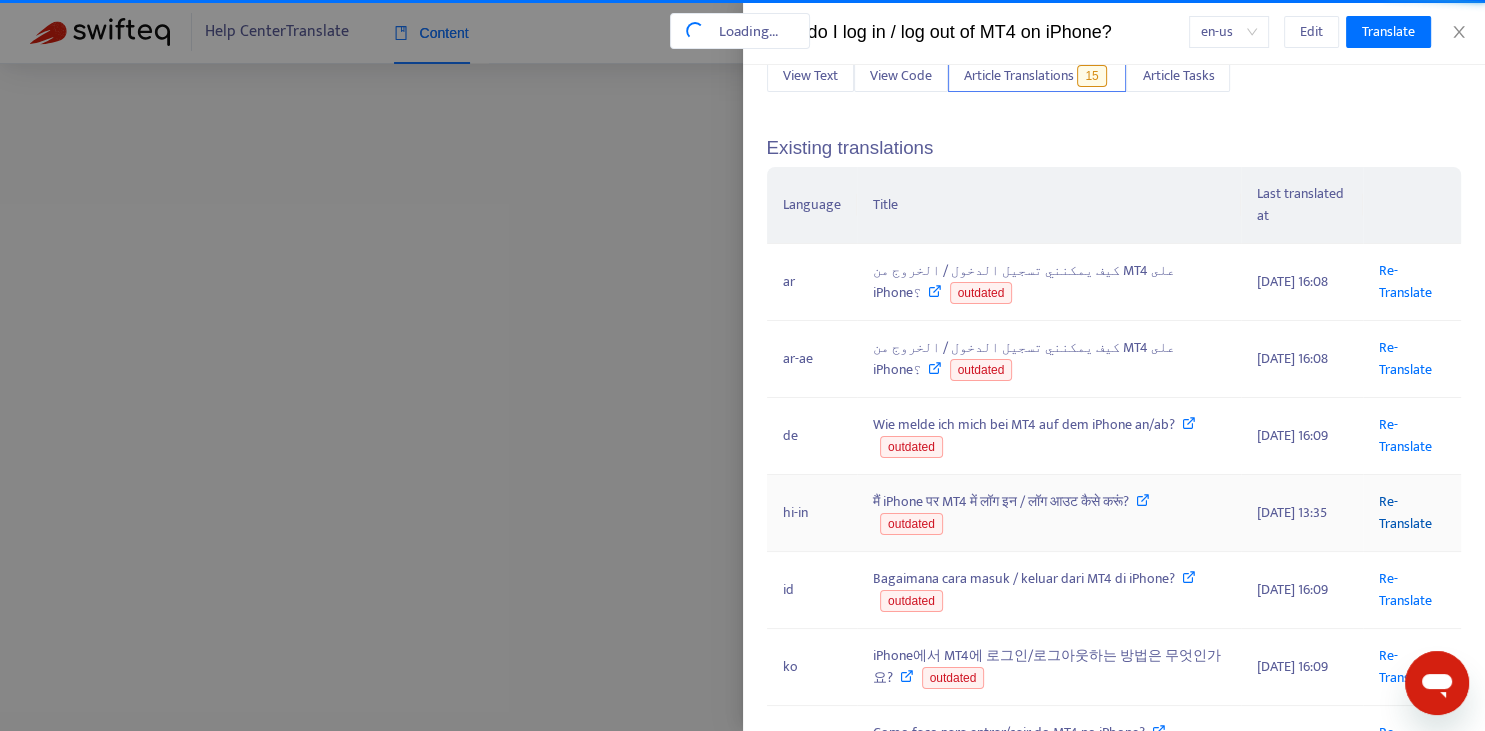 scroll, scrollTop: 0, scrollLeft: 80, axis: horizontal 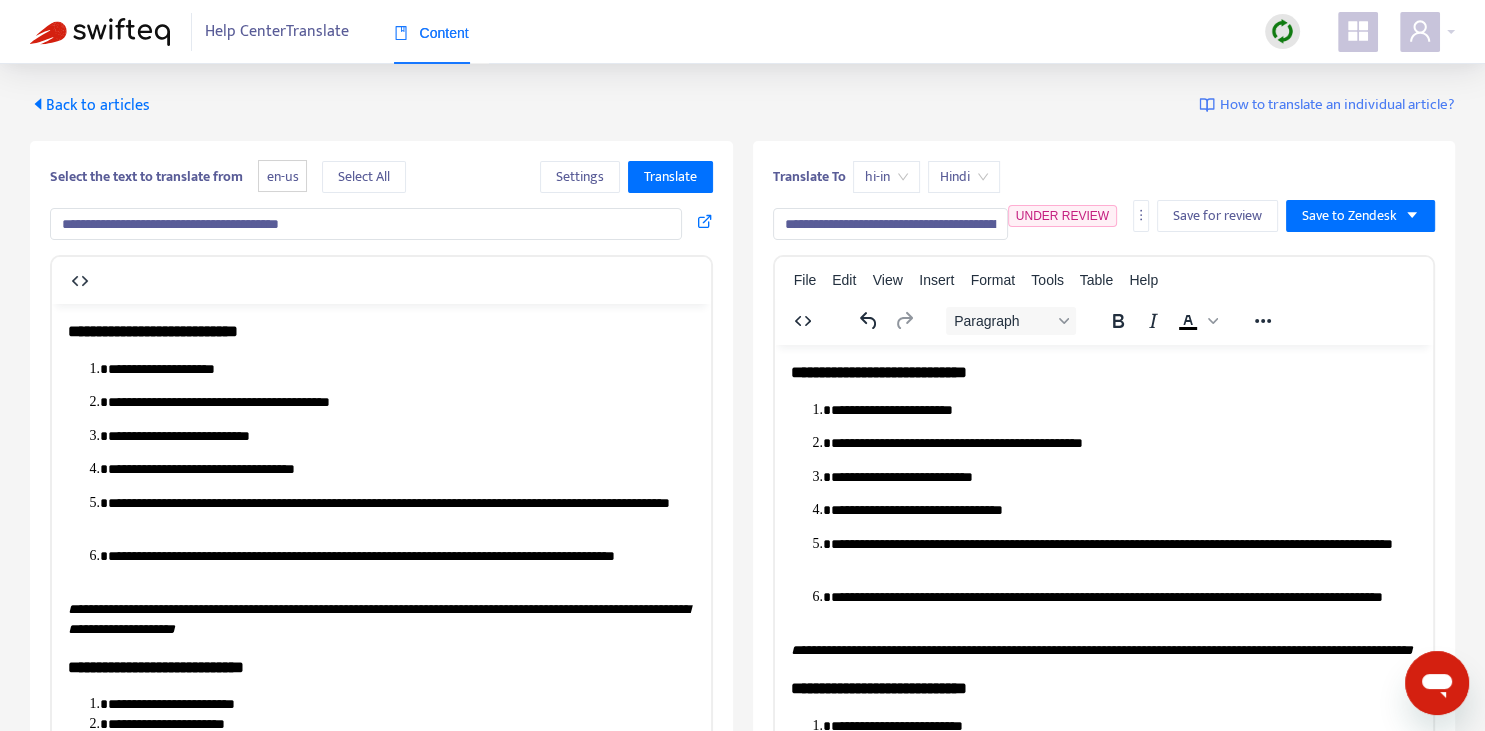 click on "**********" at bounding box center [890, 224] 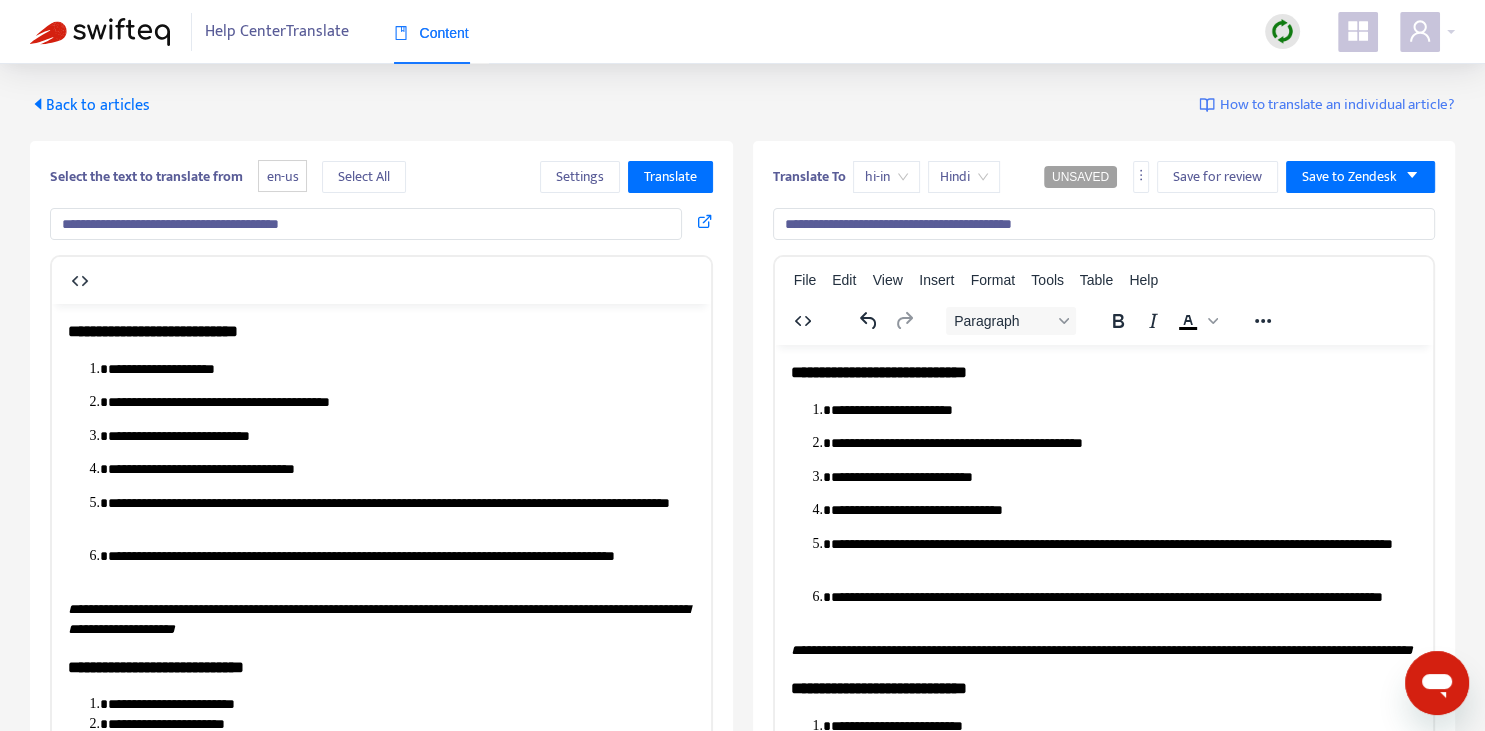 drag, startPoint x: 828, startPoint y: 219, endPoint x: 845, endPoint y: 222, distance: 17.262676 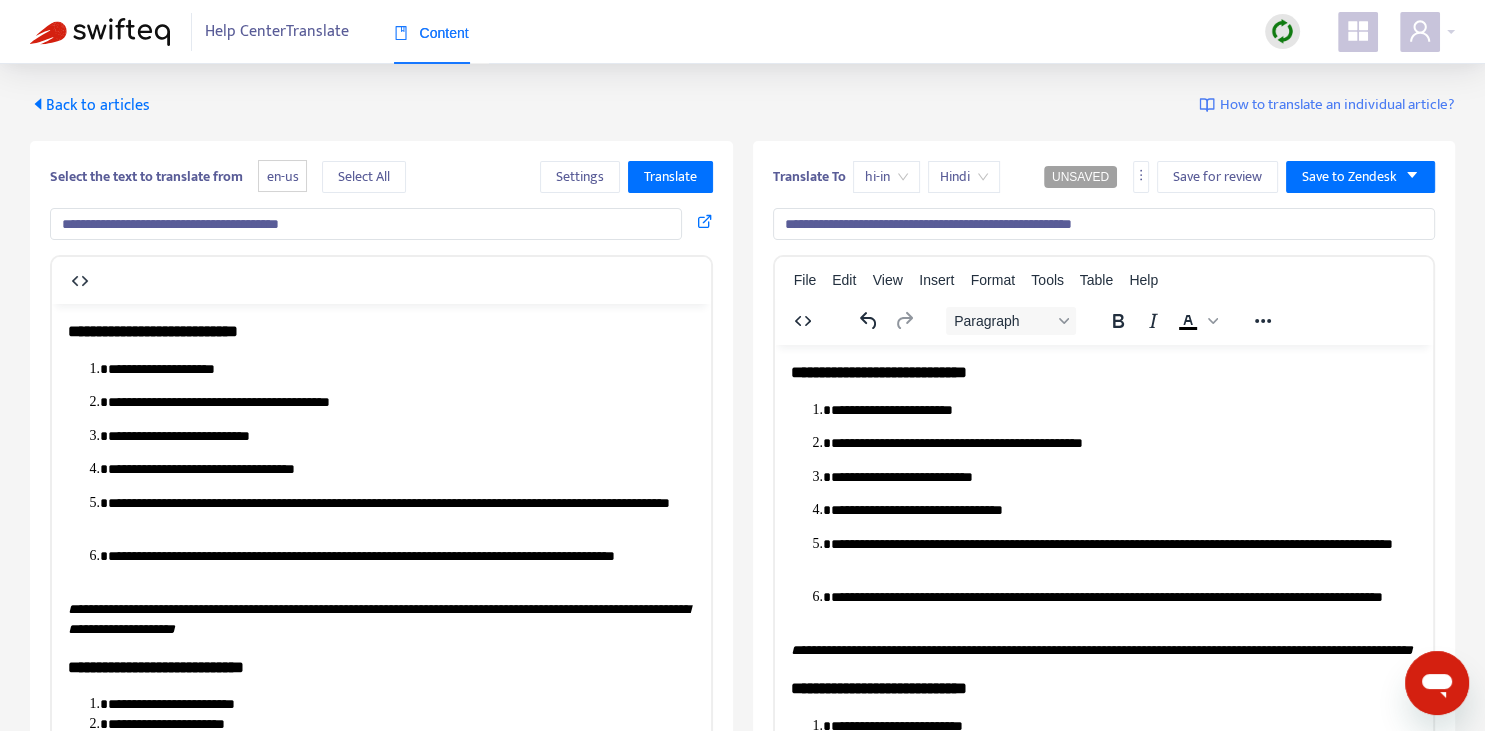 type on "**********" 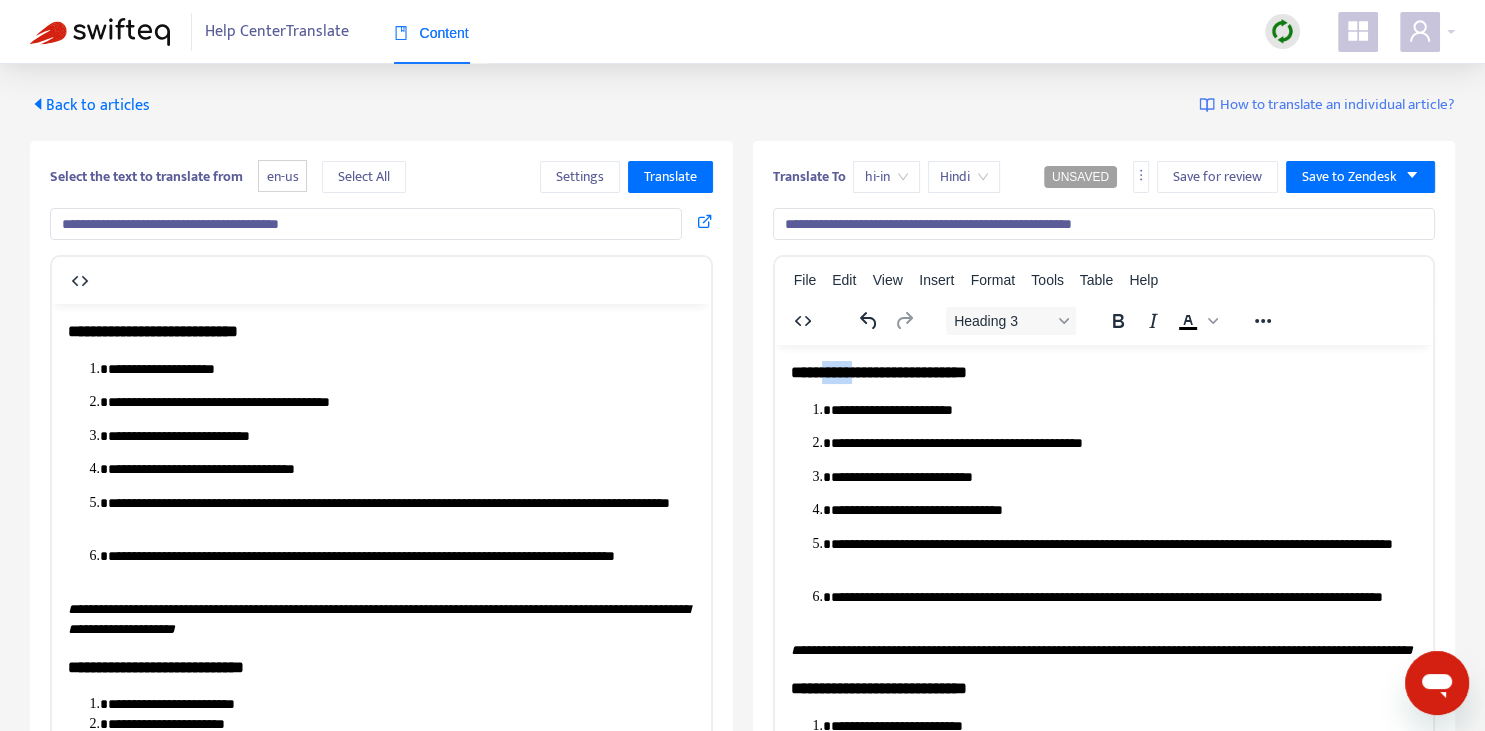 click on "**********" at bounding box center (1103, 371) 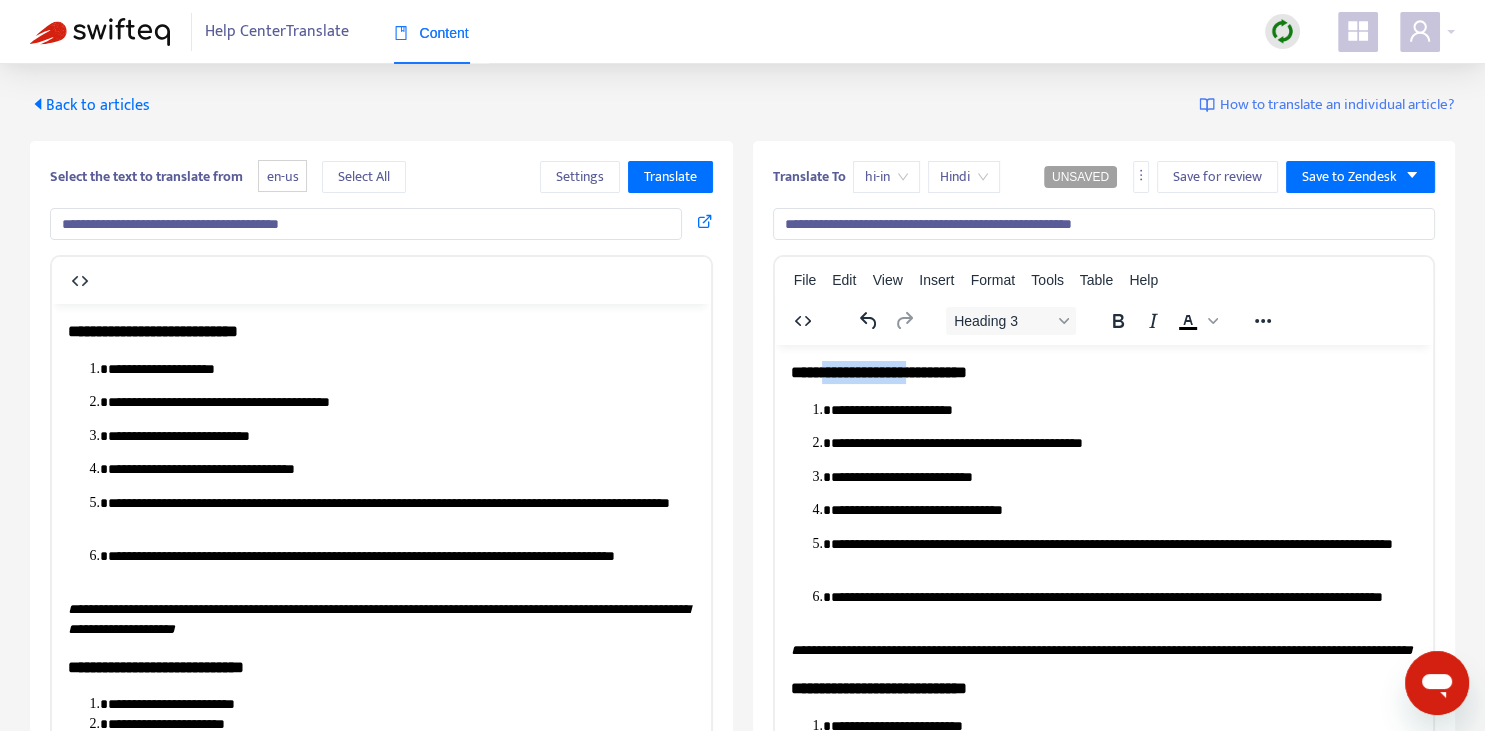 type 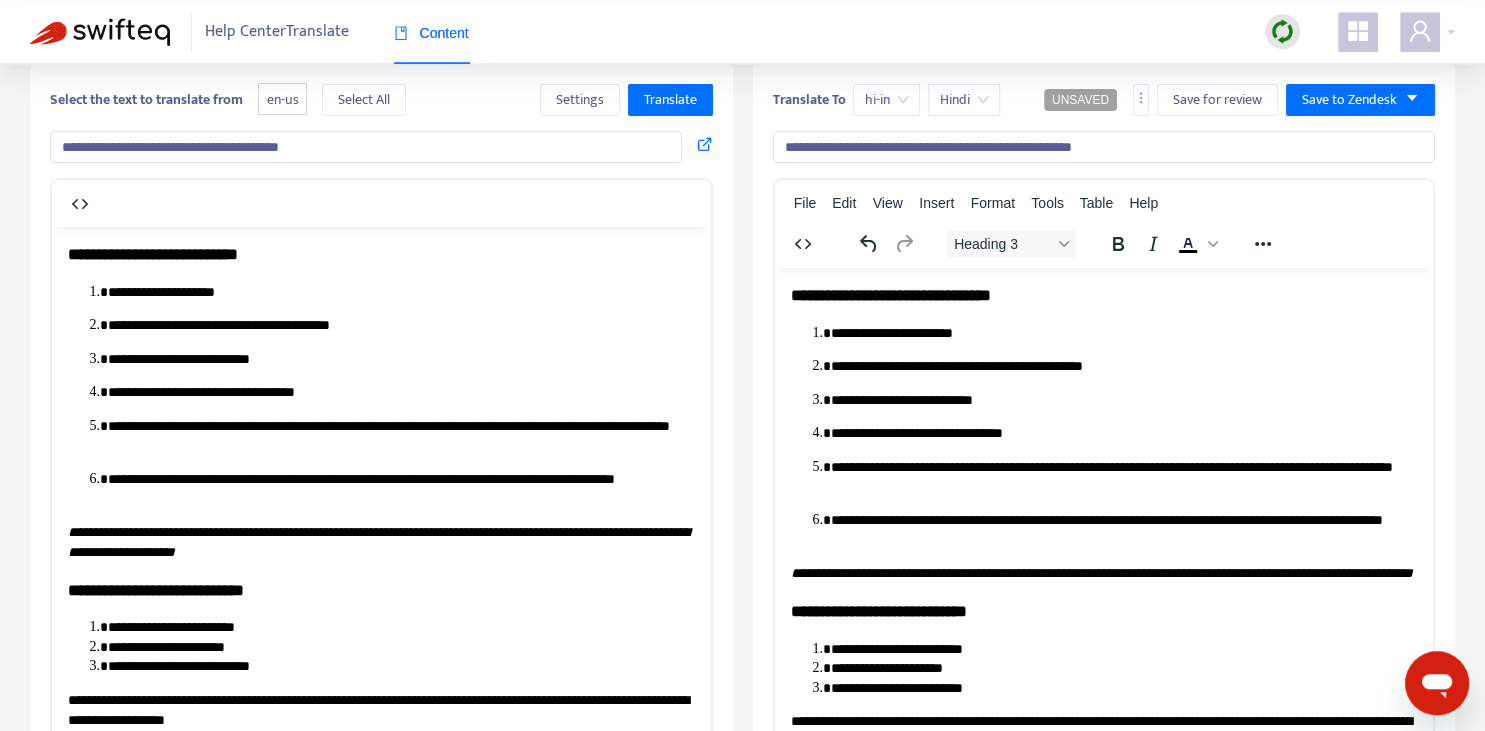 scroll, scrollTop: 211, scrollLeft: 0, axis: vertical 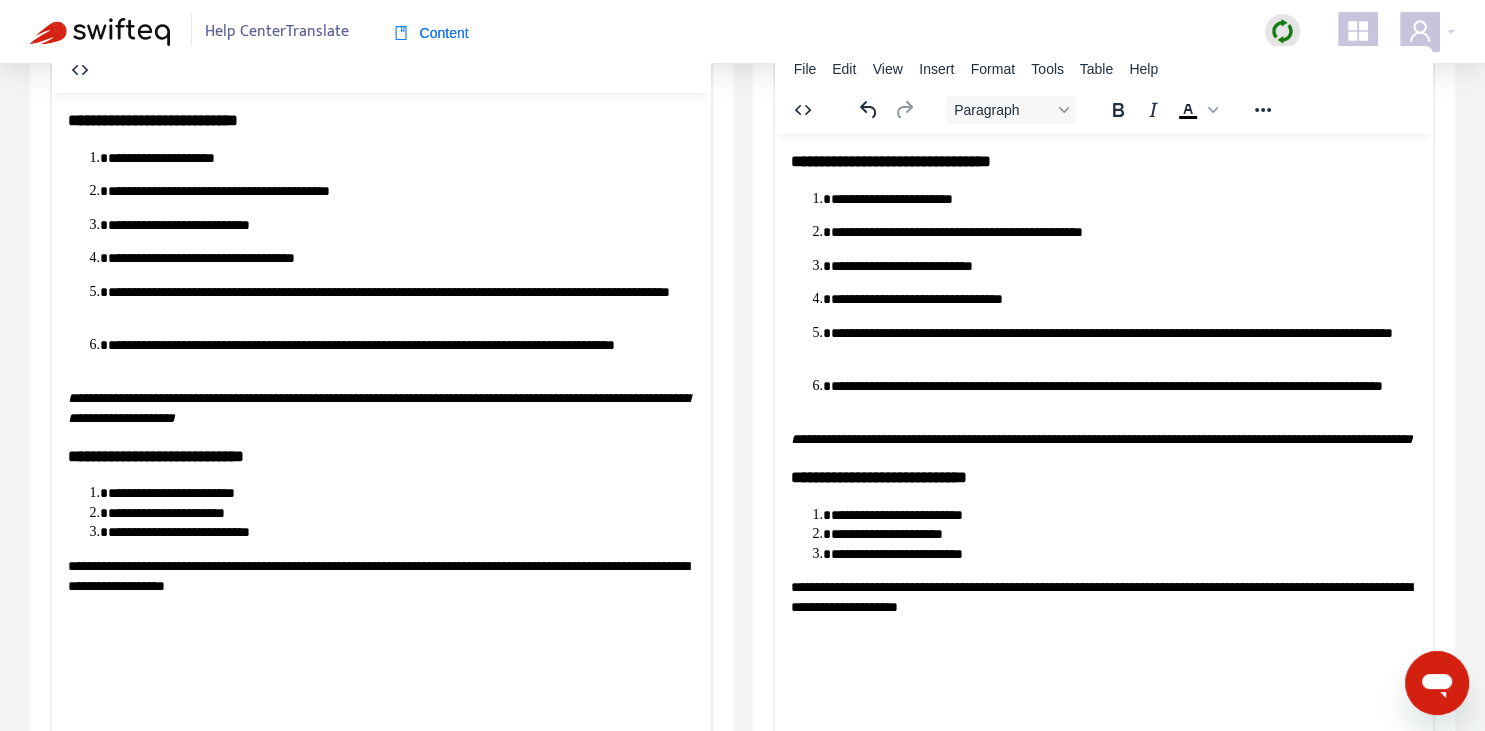 click on "**********" at bounding box center (1123, 199) 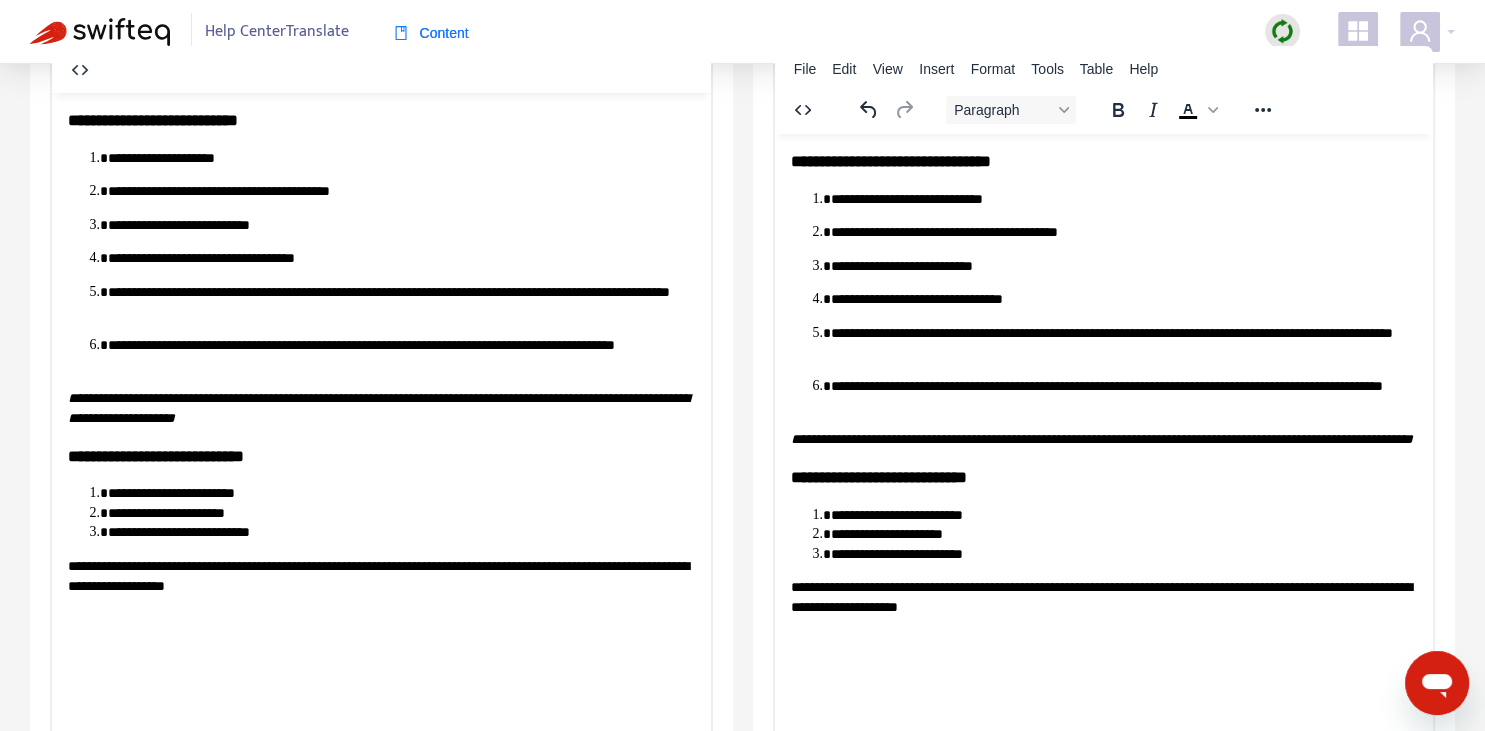drag, startPoint x: 276, startPoint y: 185, endPoint x: 369, endPoint y: 194, distance: 93.43447 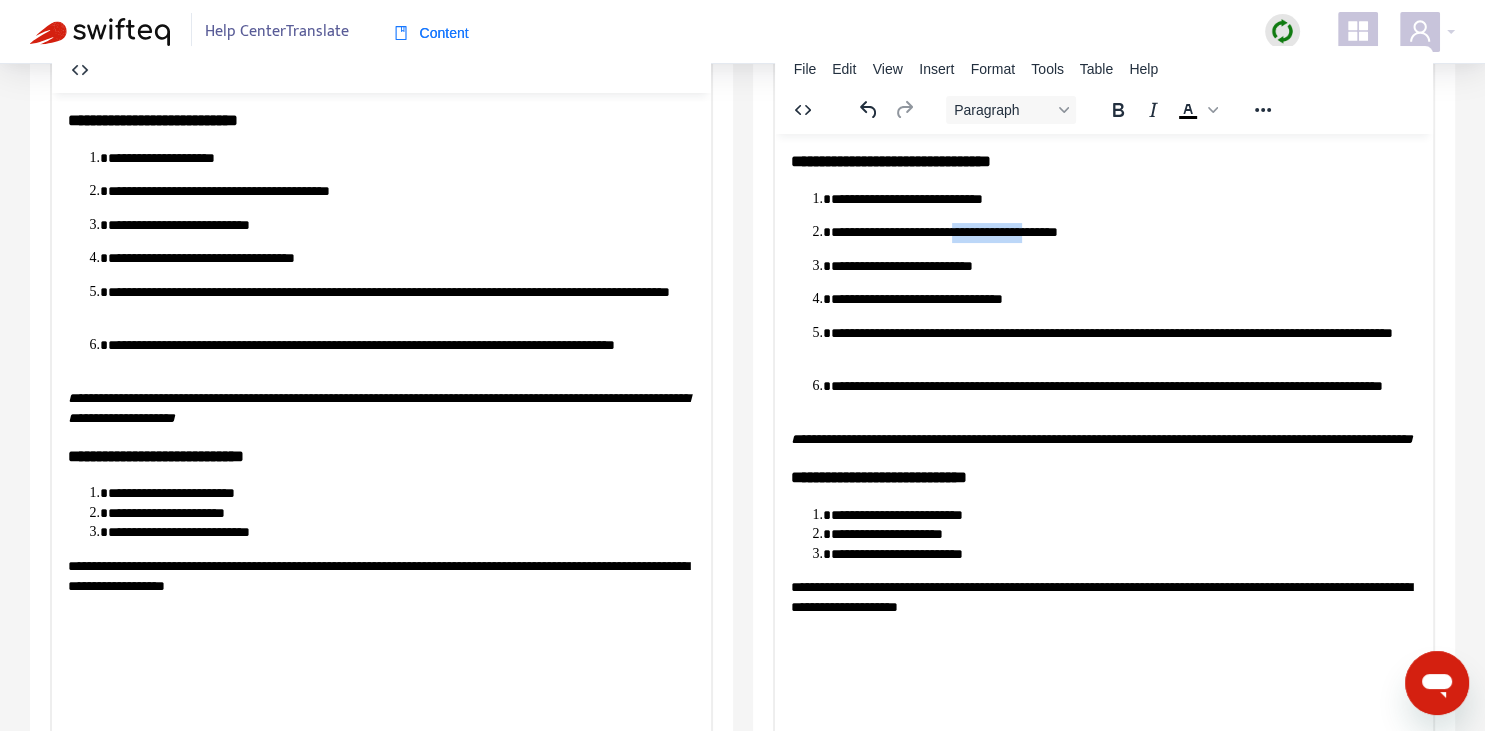 drag, startPoint x: 969, startPoint y: 229, endPoint x: 1042, endPoint y: 232, distance: 73.061615 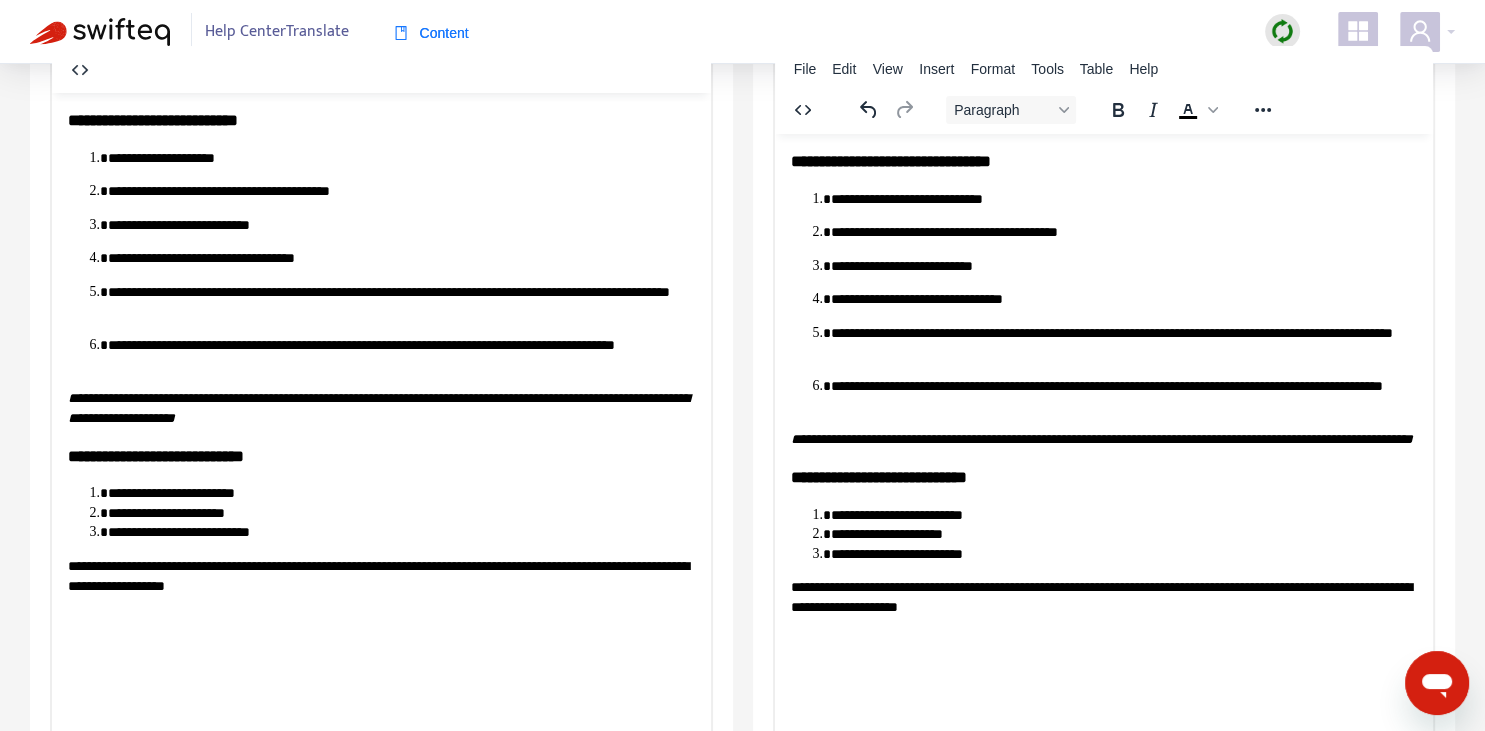 click on "**********" at bounding box center [1123, 232] 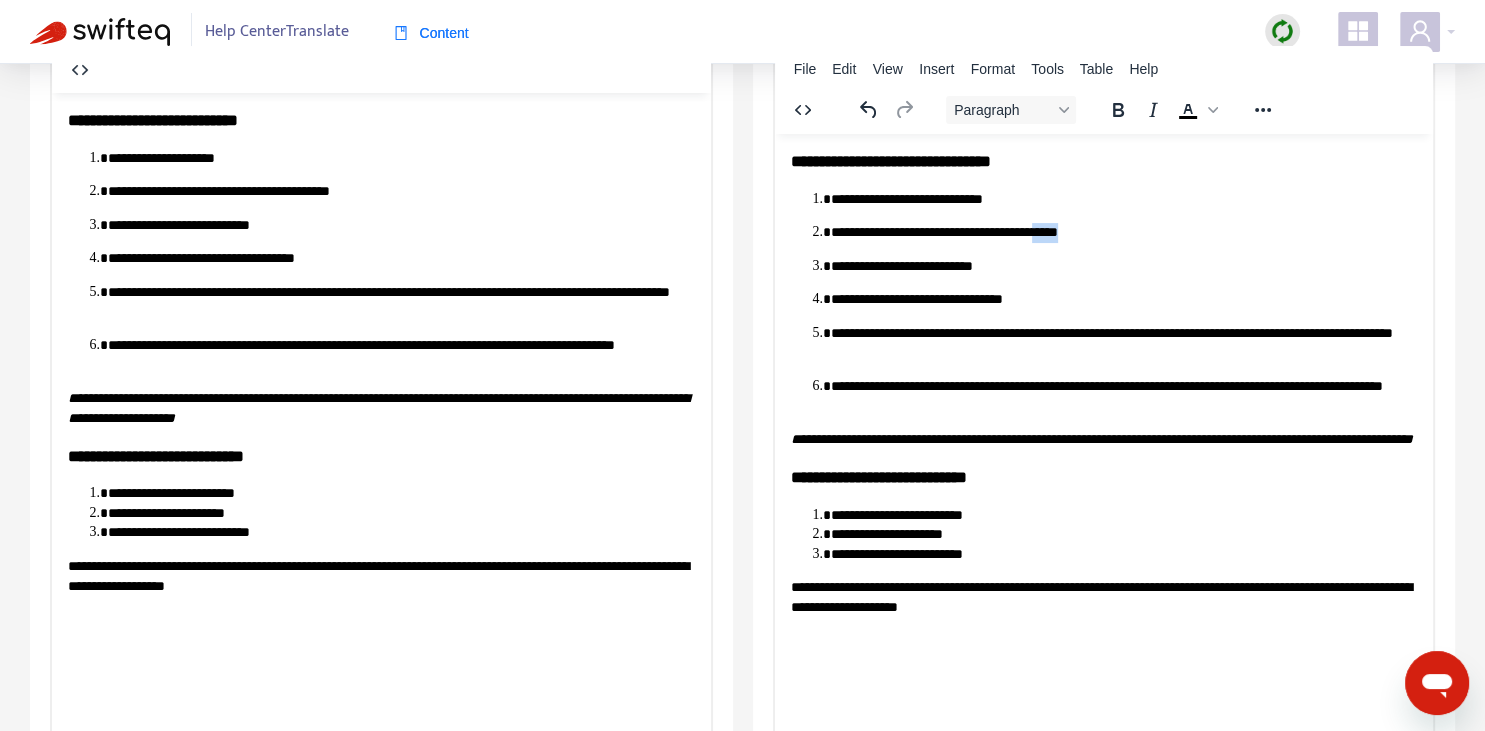 click on "**********" at bounding box center (1123, 232) 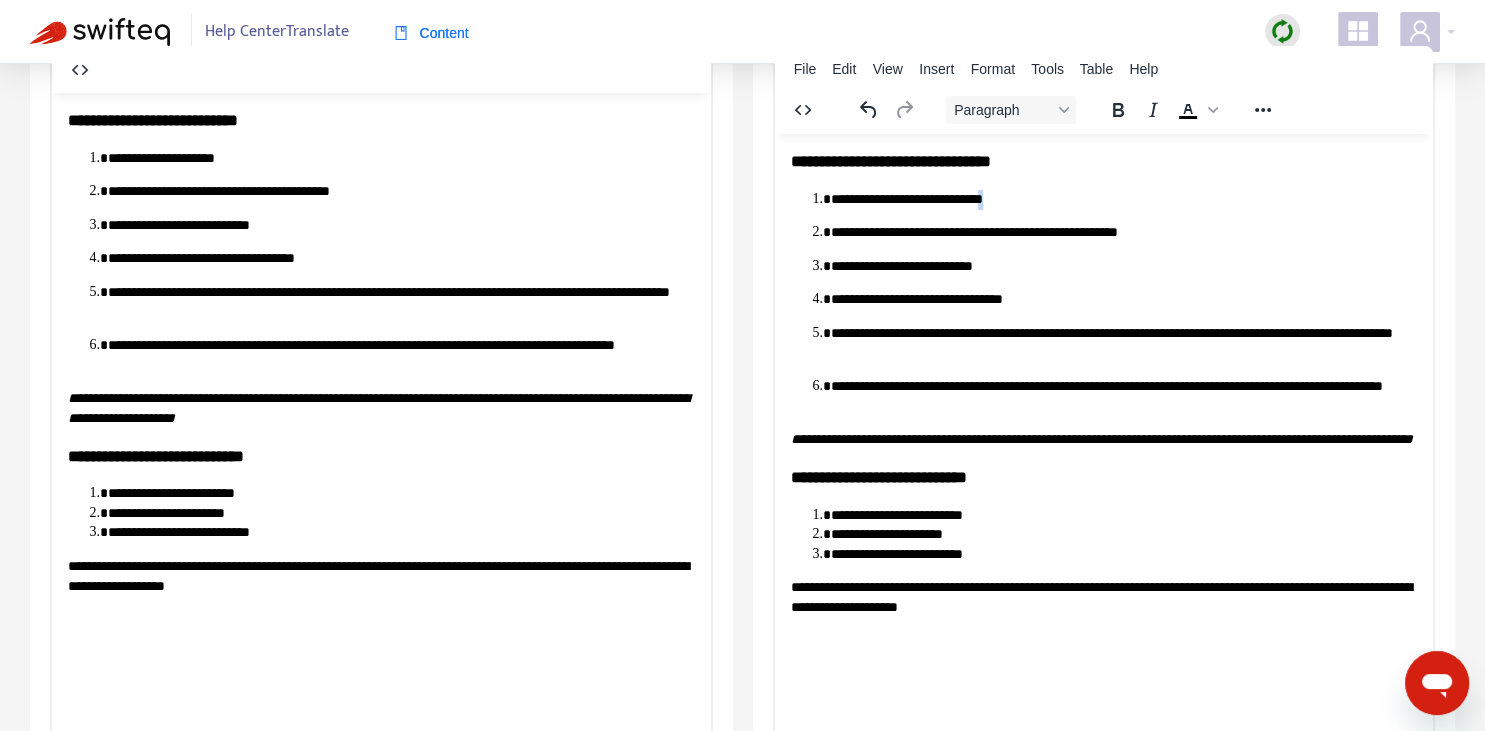 copy on "*" 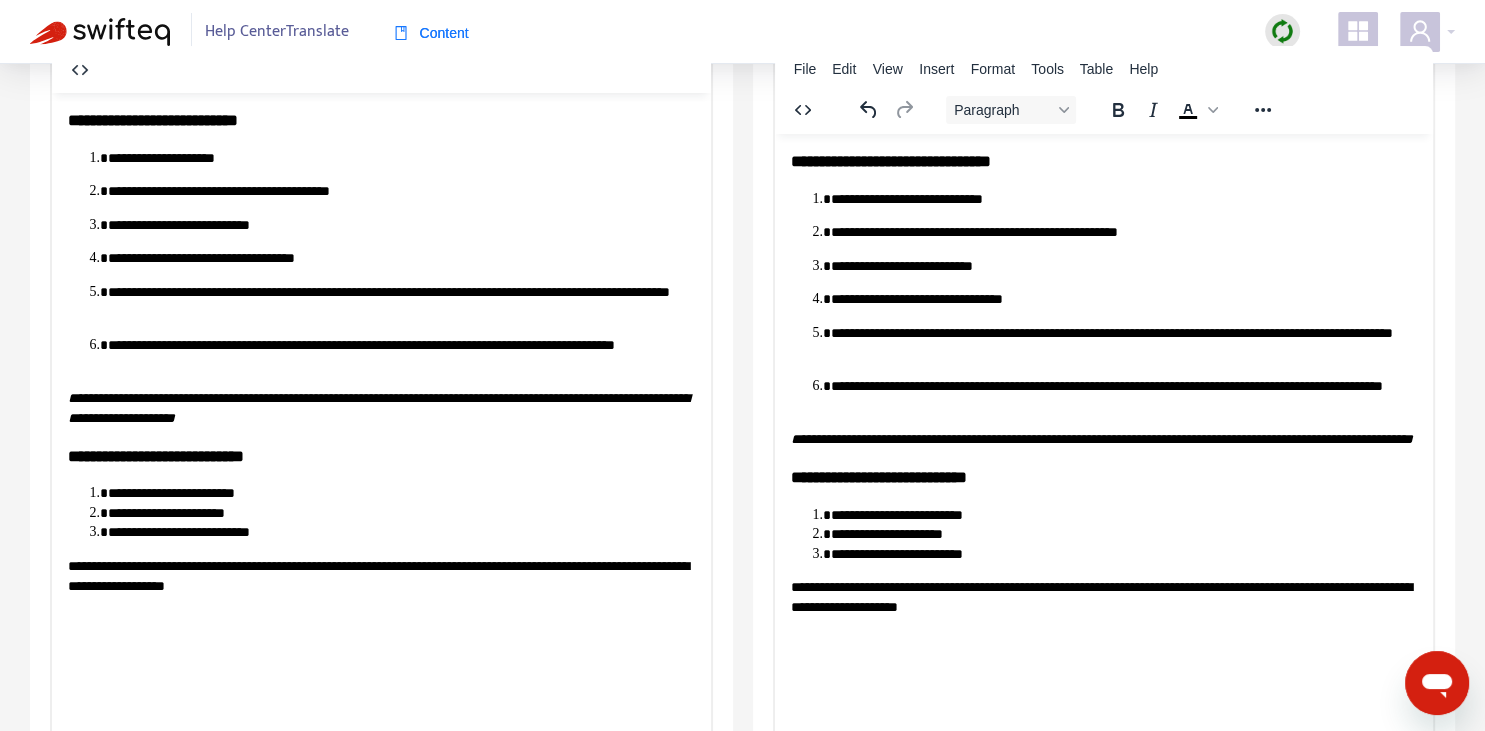 click on "**********" at bounding box center (1123, 232) 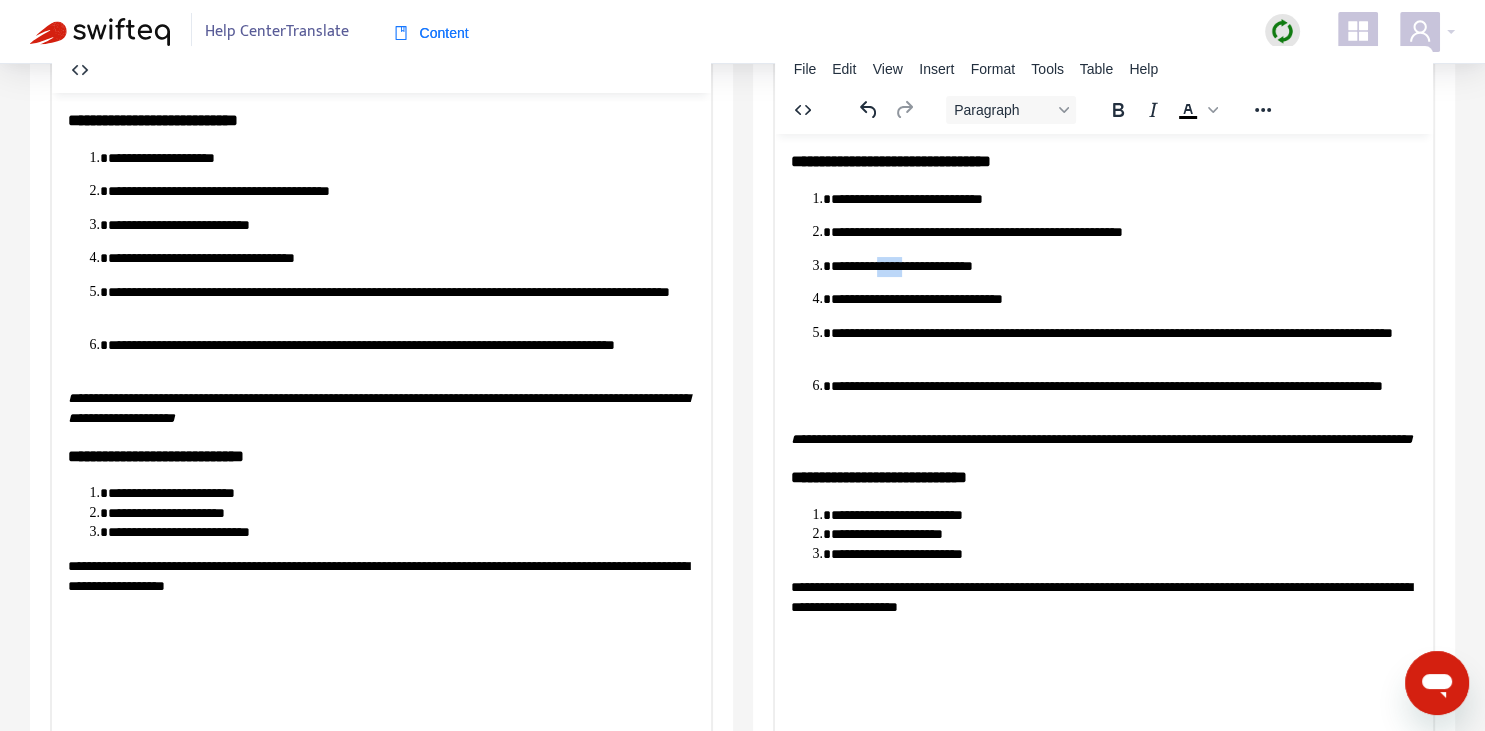 drag, startPoint x: 883, startPoint y: 264, endPoint x: 901, endPoint y: 264, distance: 18 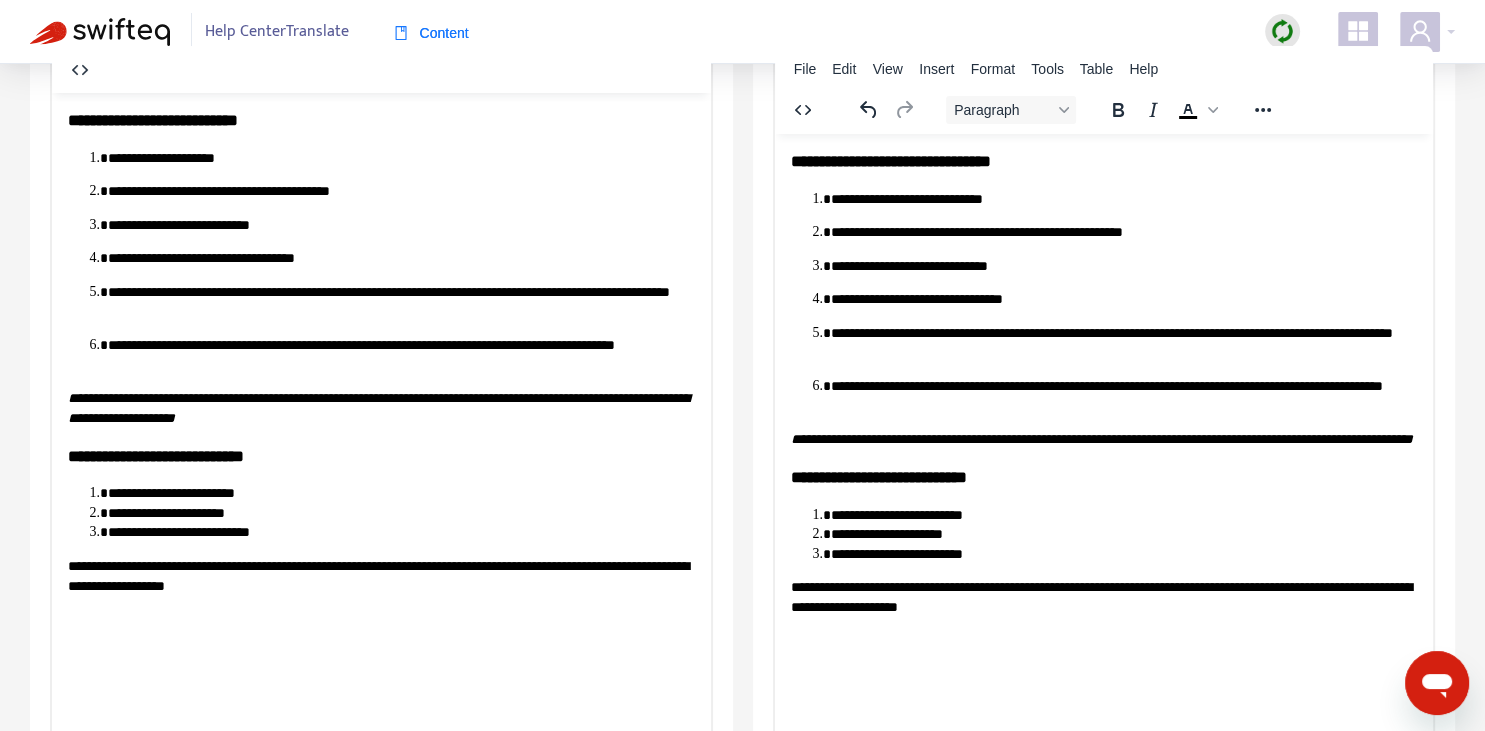 click on "**********" at bounding box center [1123, 299] 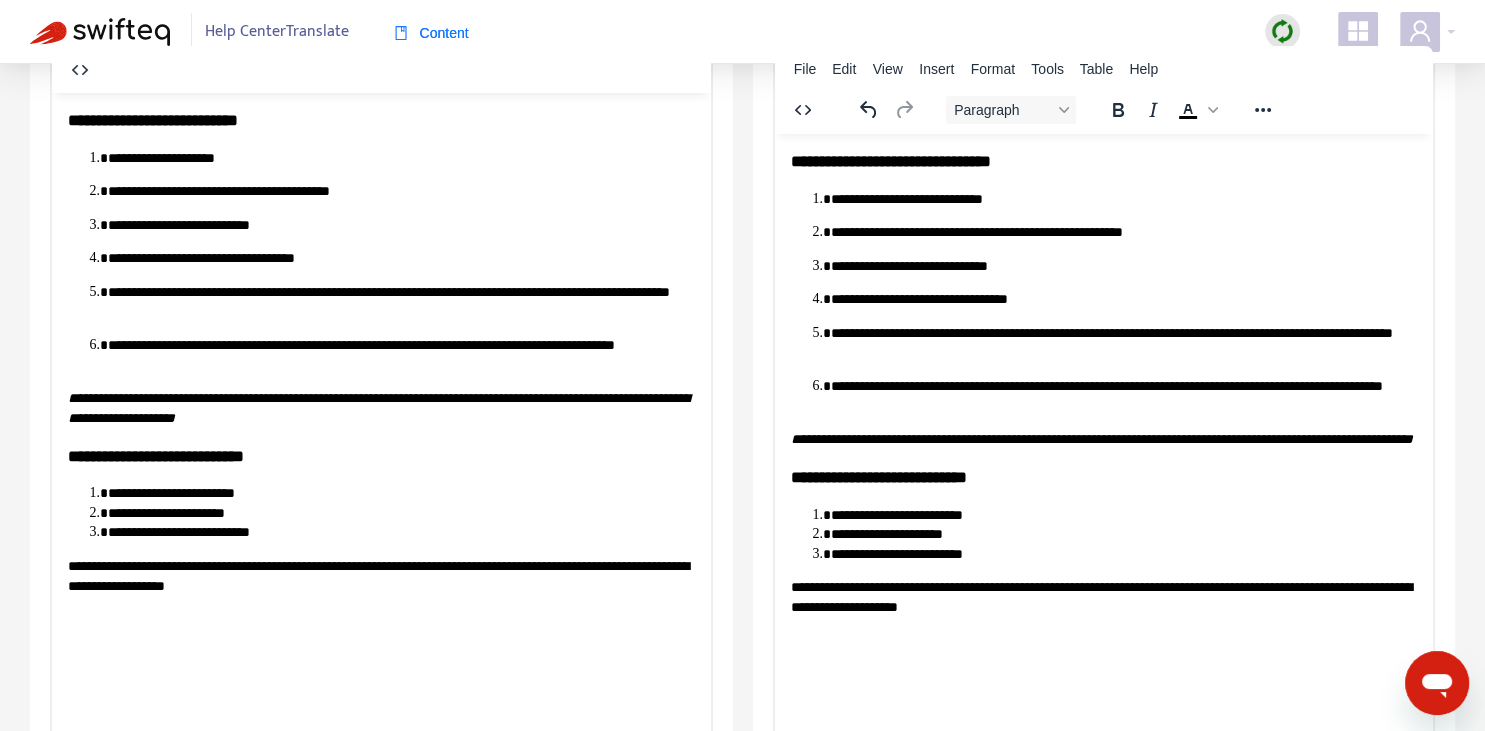 drag, startPoint x: 153, startPoint y: 257, endPoint x: 328, endPoint y: 264, distance: 175.13994 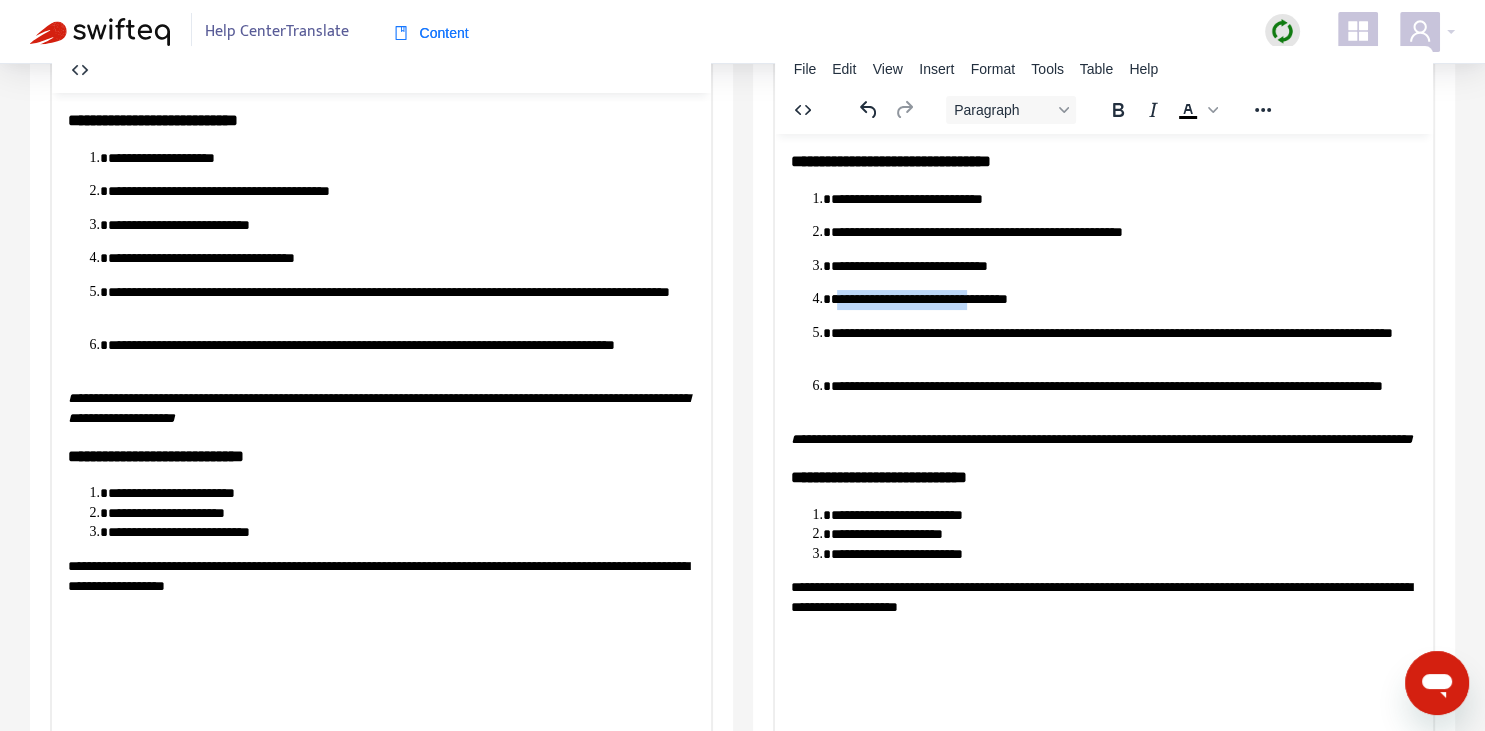 drag, startPoint x: 834, startPoint y: 296, endPoint x: 970, endPoint y: 293, distance: 136.03308 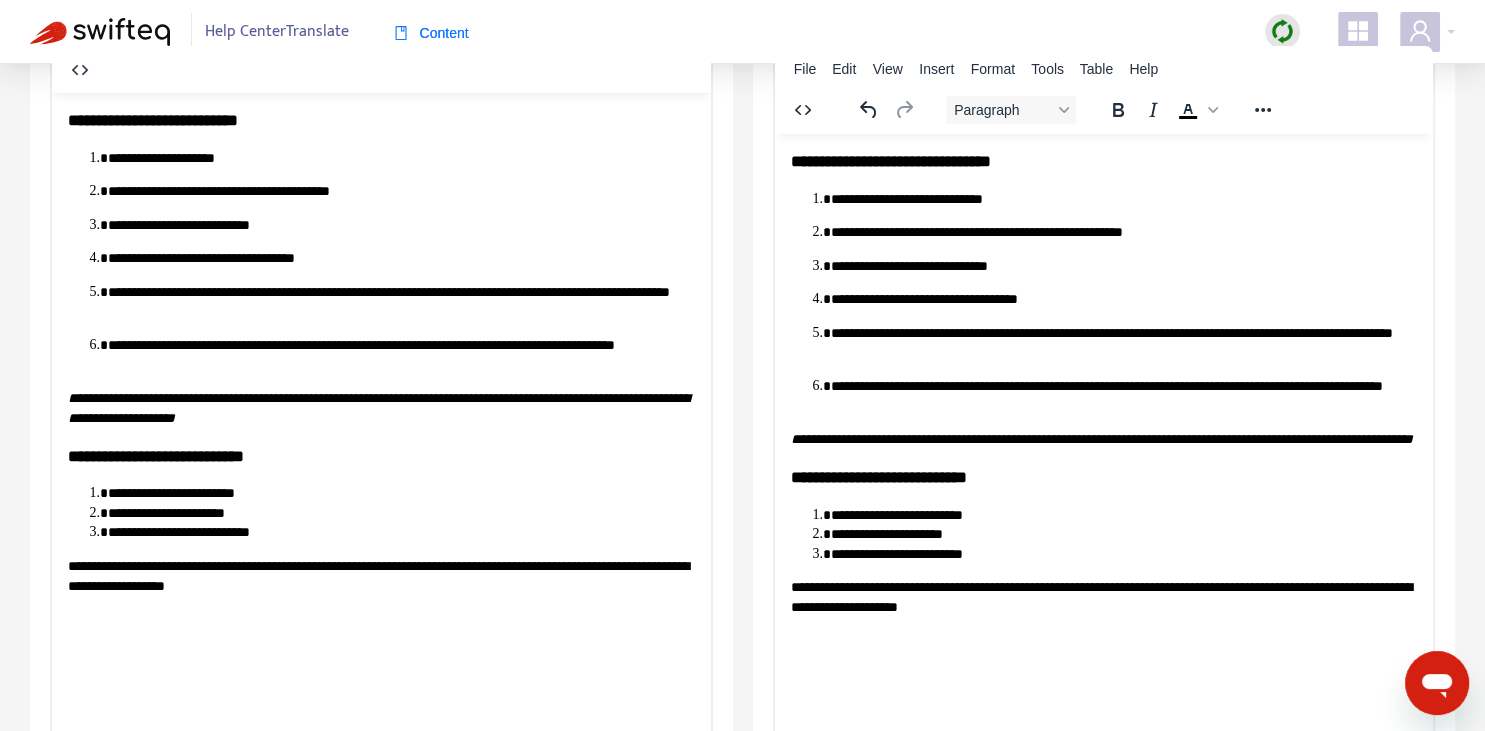 click on "**********" at bounding box center [1123, 299] 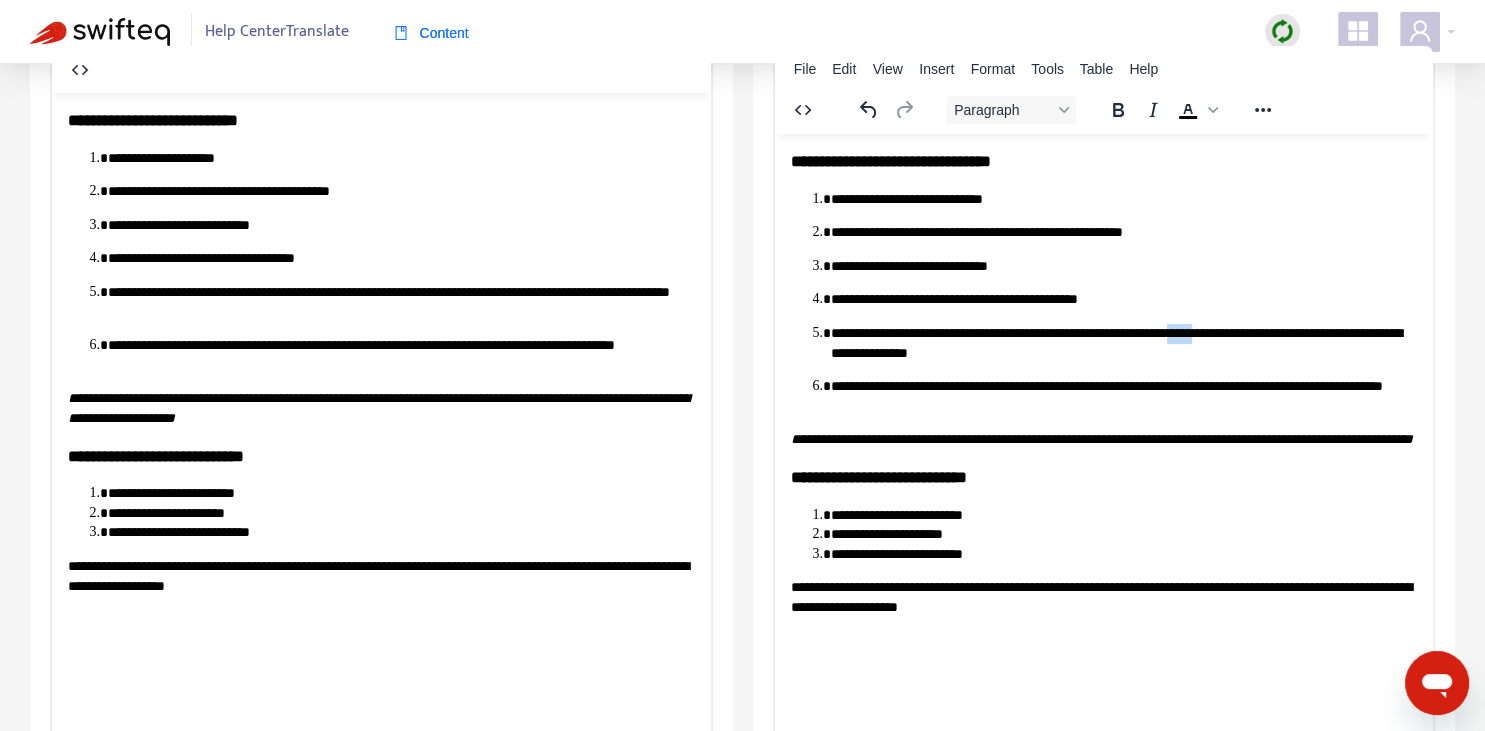 drag, startPoint x: 1223, startPoint y: 333, endPoint x: 1244, endPoint y: 333, distance: 21 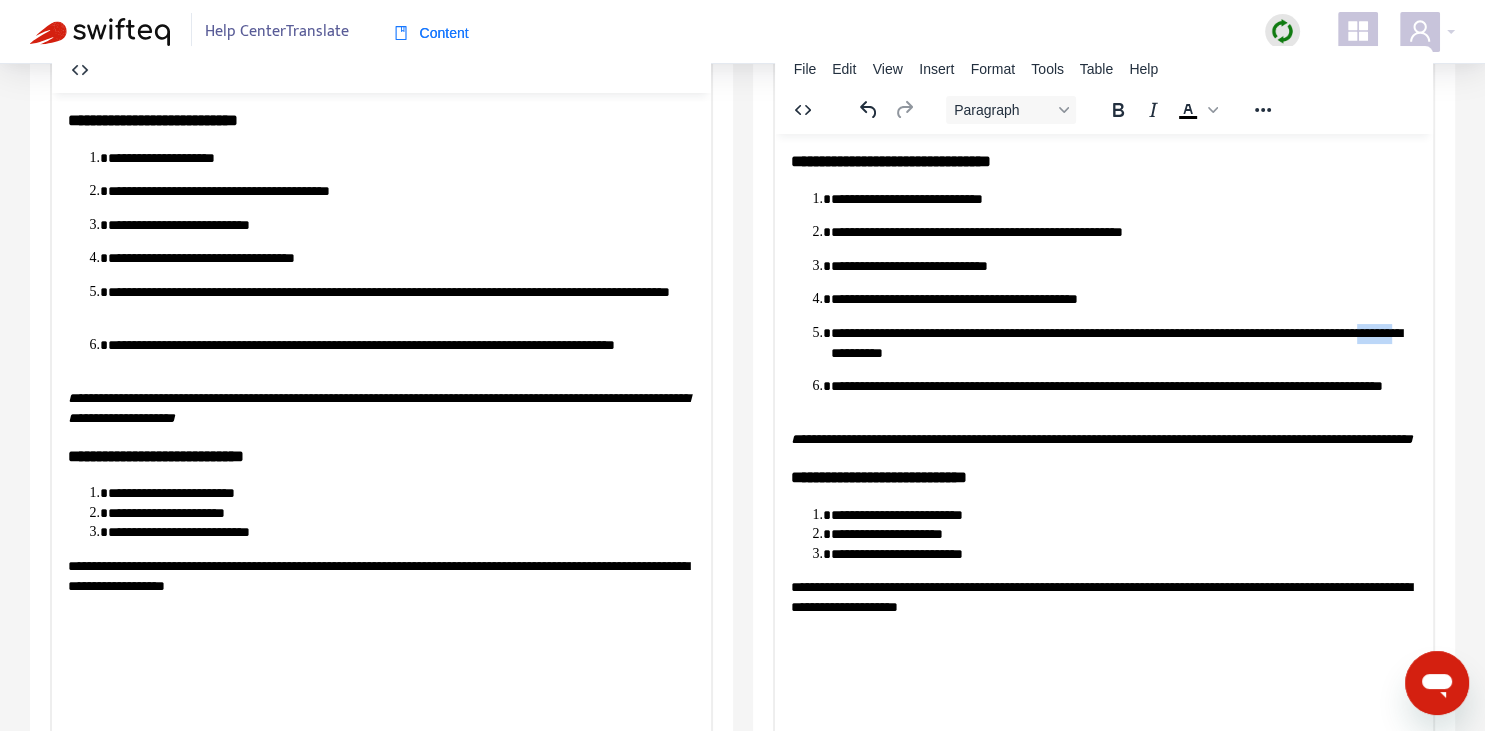 drag, startPoint x: 898, startPoint y: 348, endPoint x: 947, endPoint y: 348, distance: 49 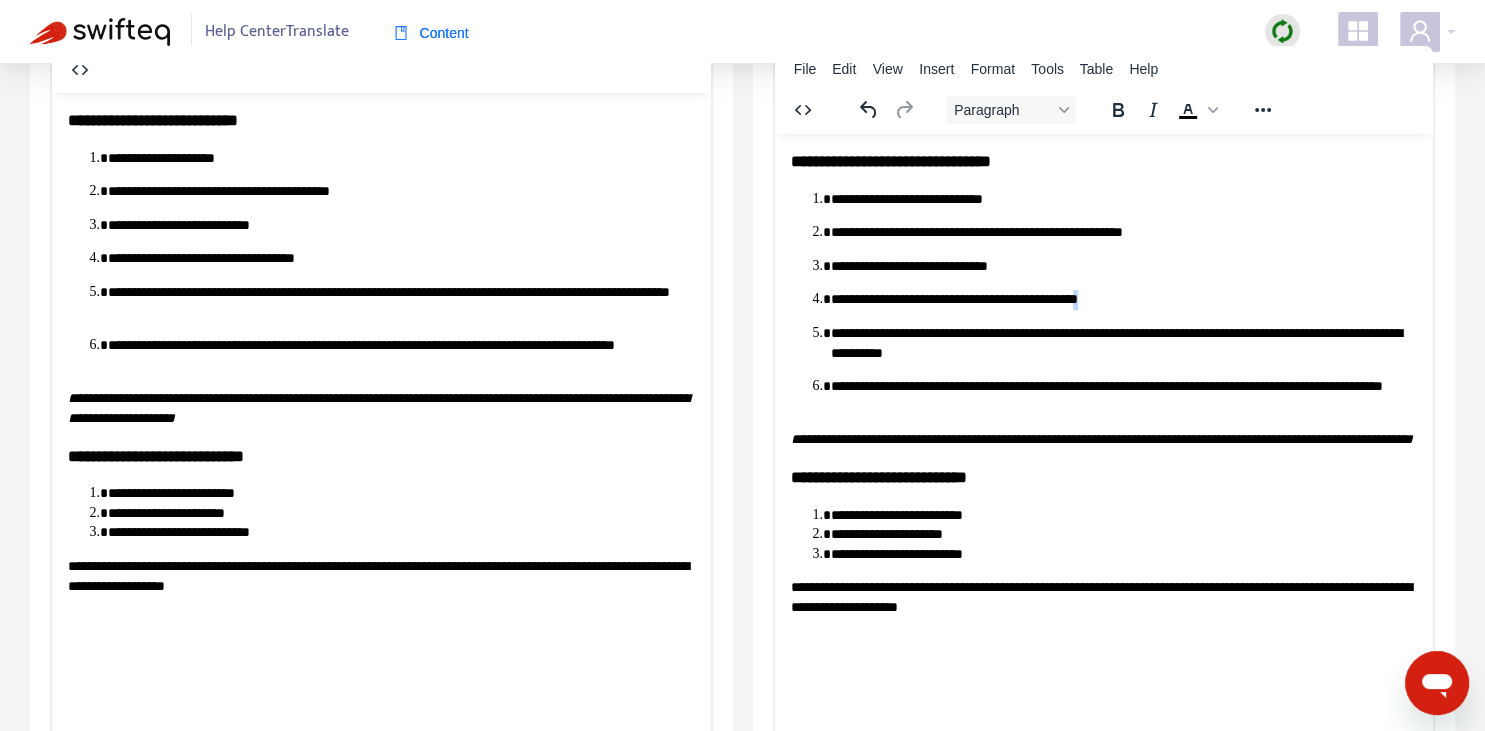 drag, startPoint x: 1126, startPoint y: 296, endPoint x: 1110, endPoint y: 294, distance: 16.124516 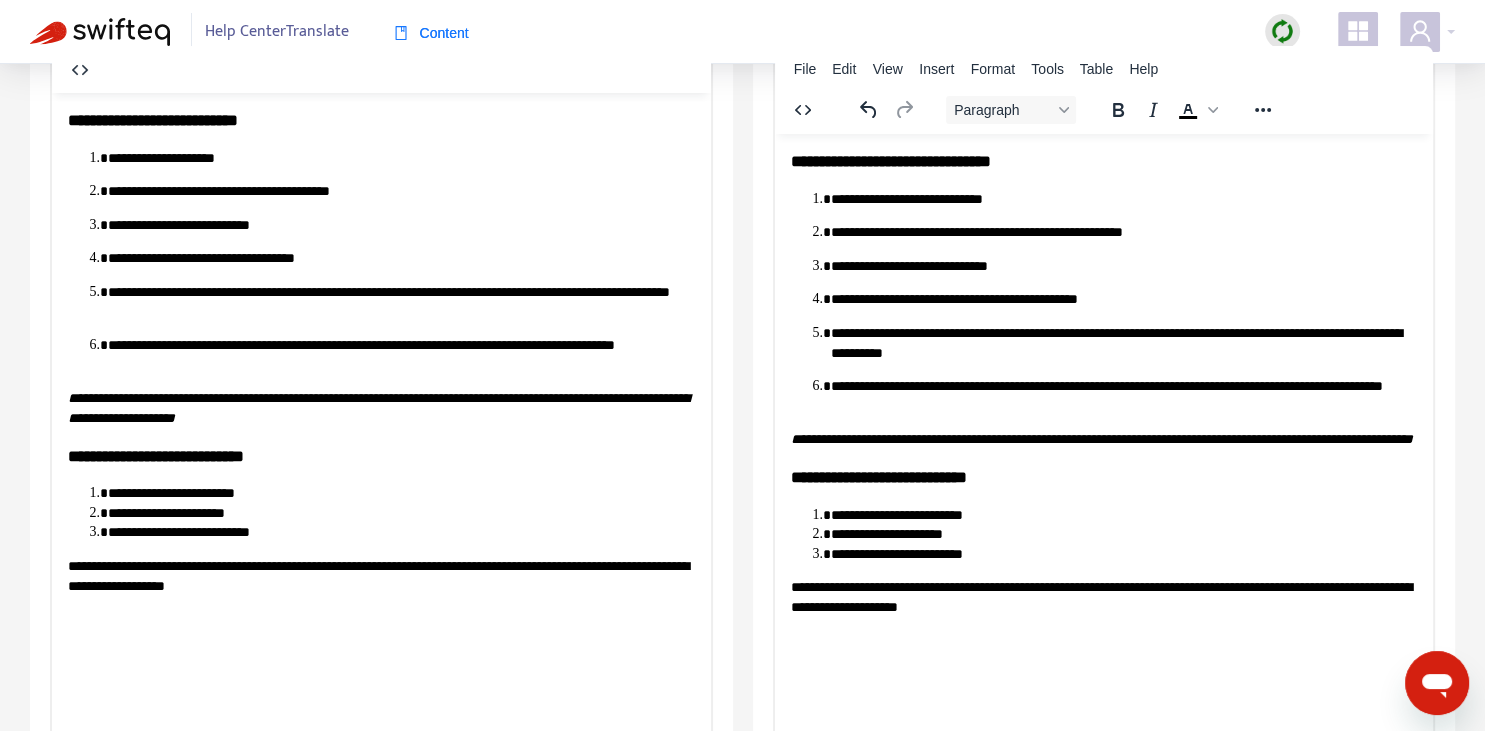 click on "**********" at bounding box center (1123, 342) 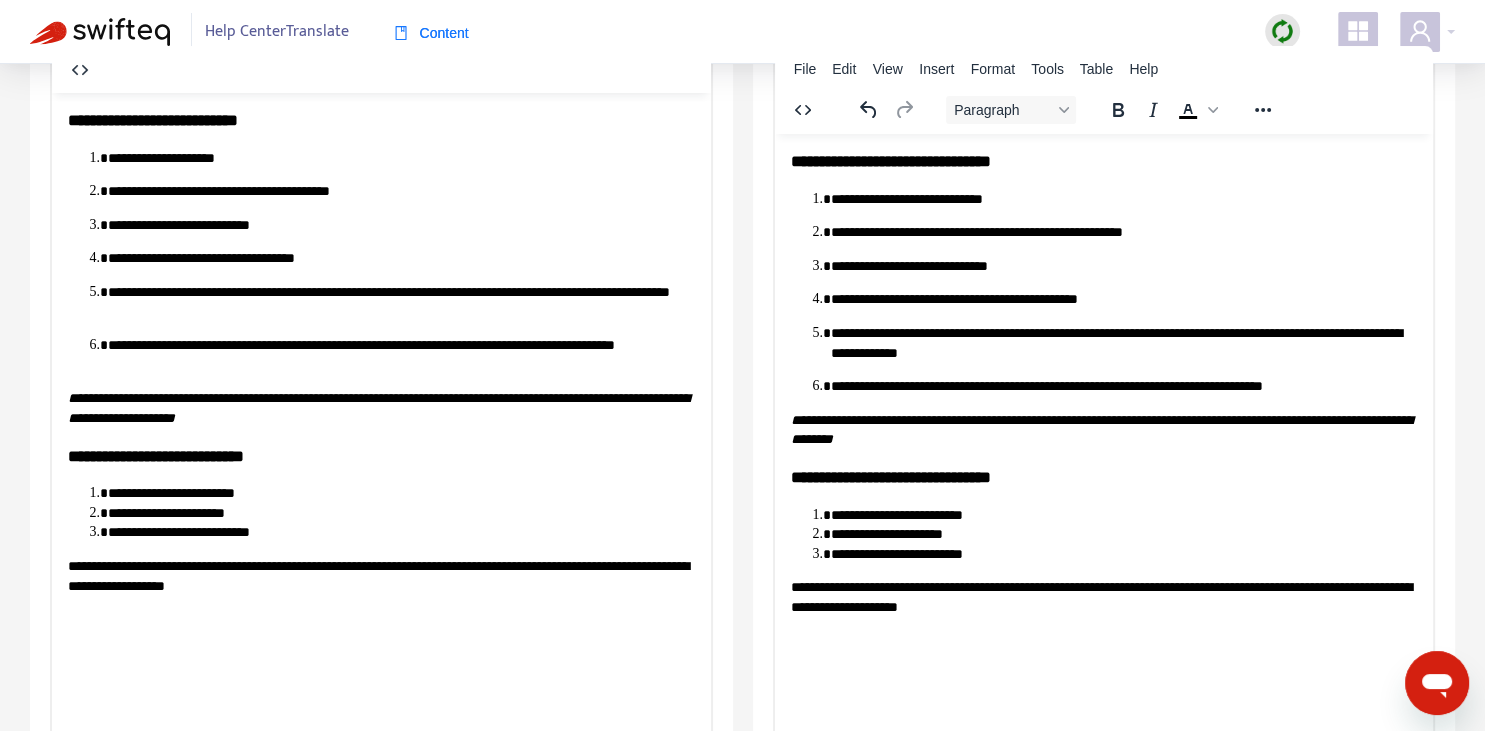 click on "**********" at bounding box center (1123, 515) 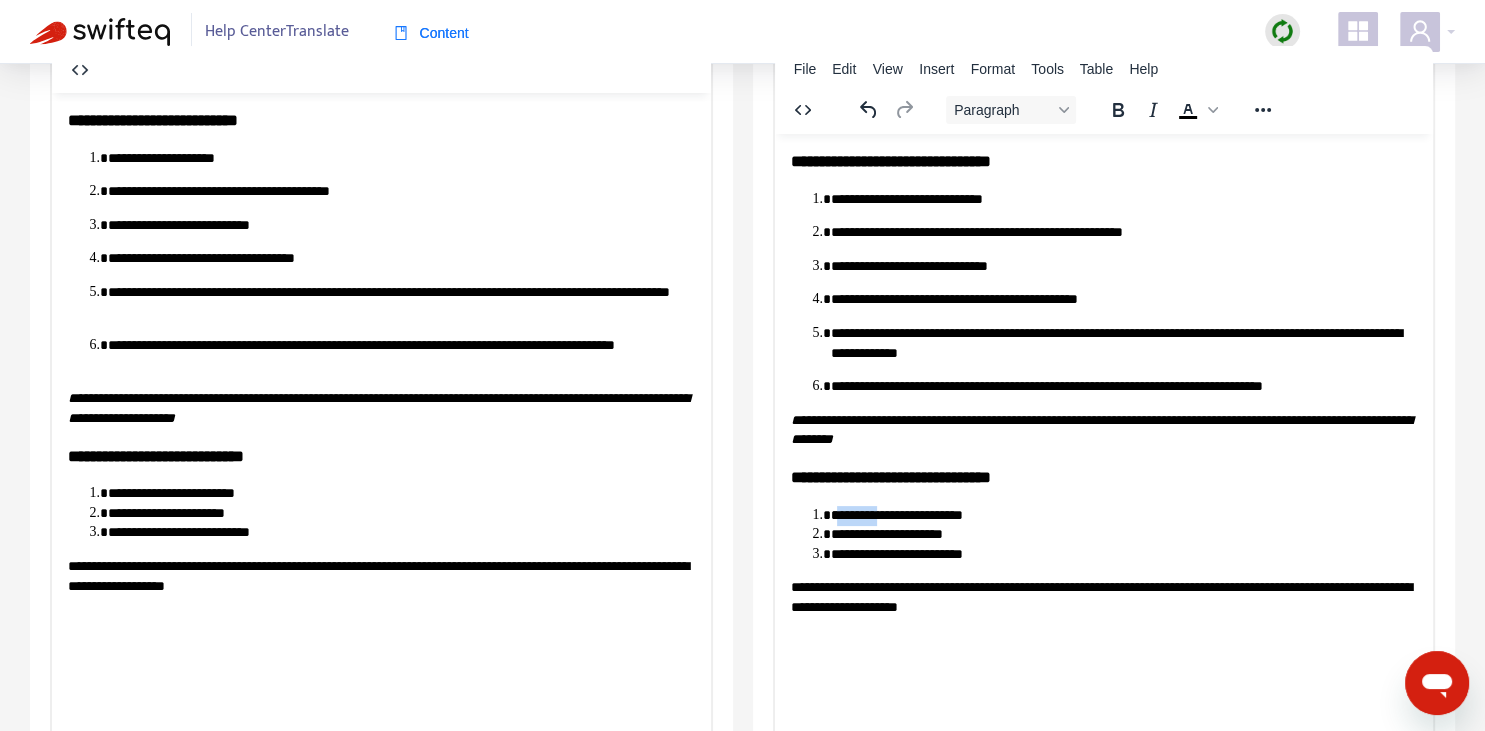 click on "**********" at bounding box center [1123, 515] 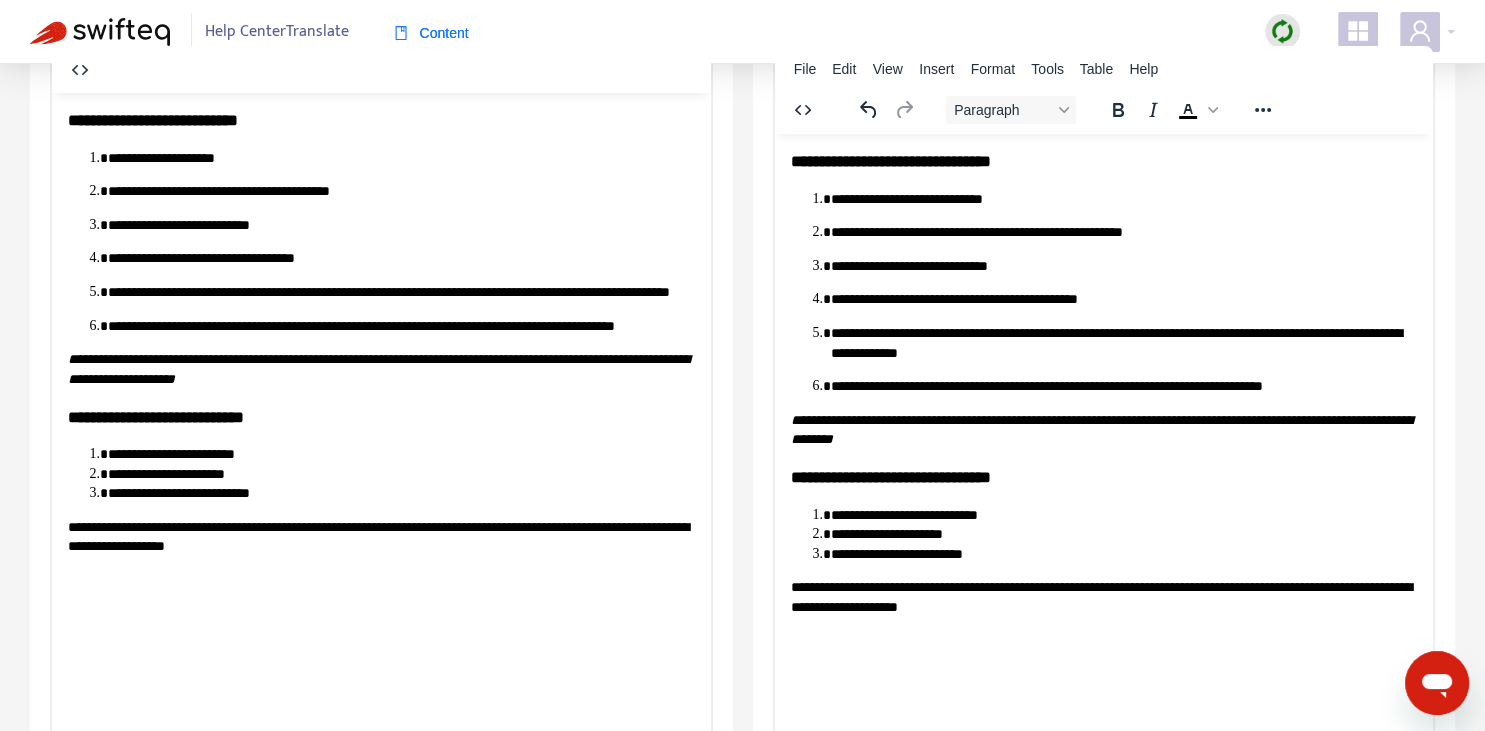 drag, startPoint x: 152, startPoint y: 517, endPoint x: 786, endPoint y: 622, distance: 642.636 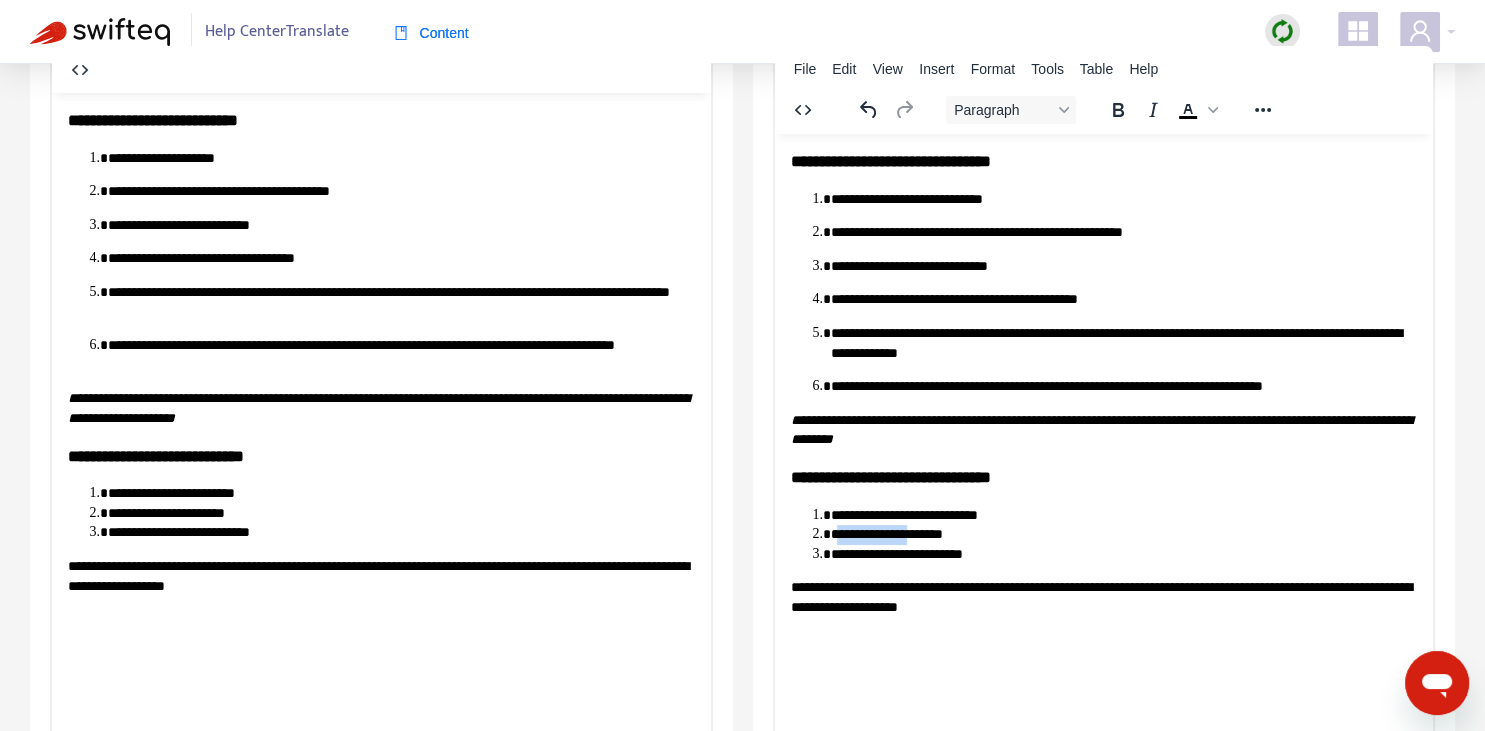 drag, startPoint x: 834, startPoint y: 526, endPoint x: 905, endPoint y: 526, distance: 71 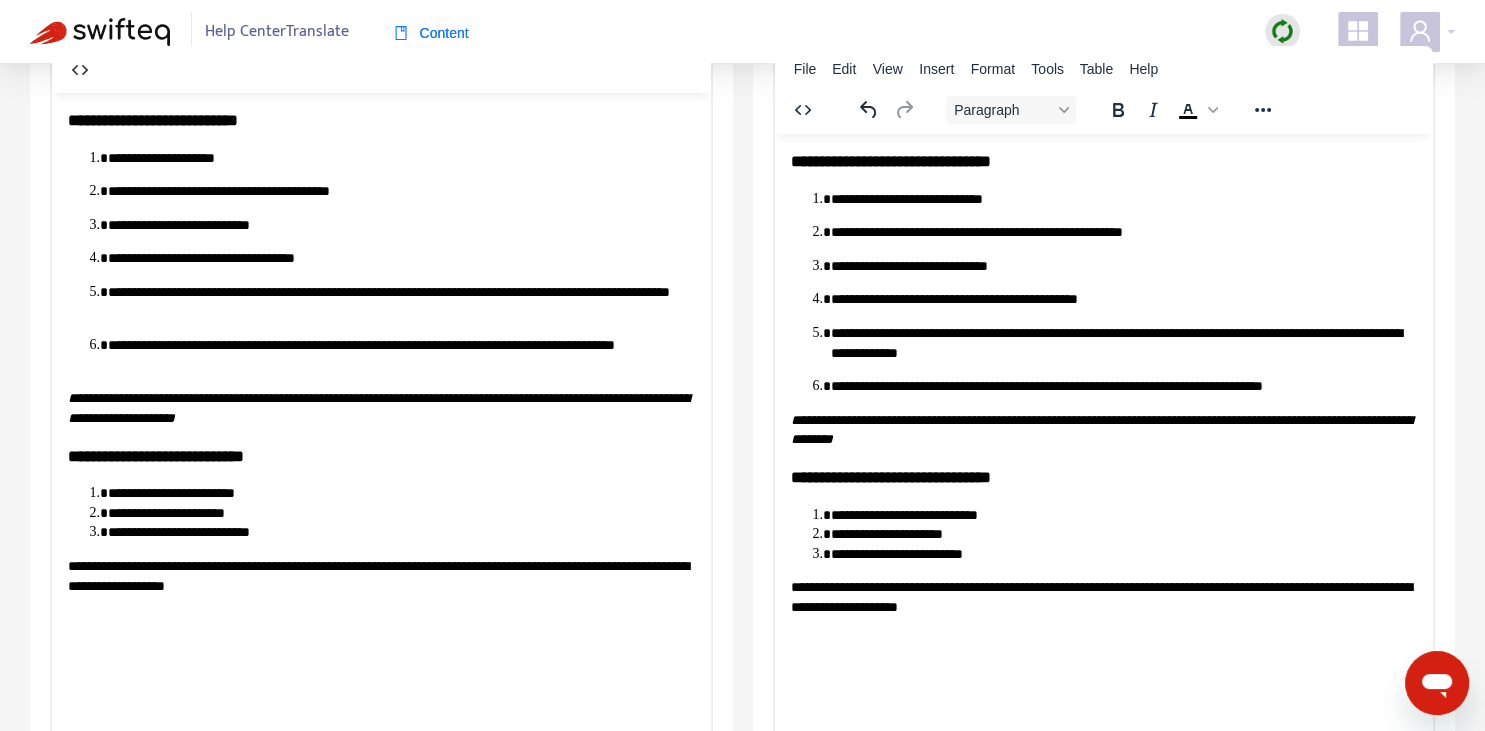 click on "**********" at bounding box center (1123, 534) 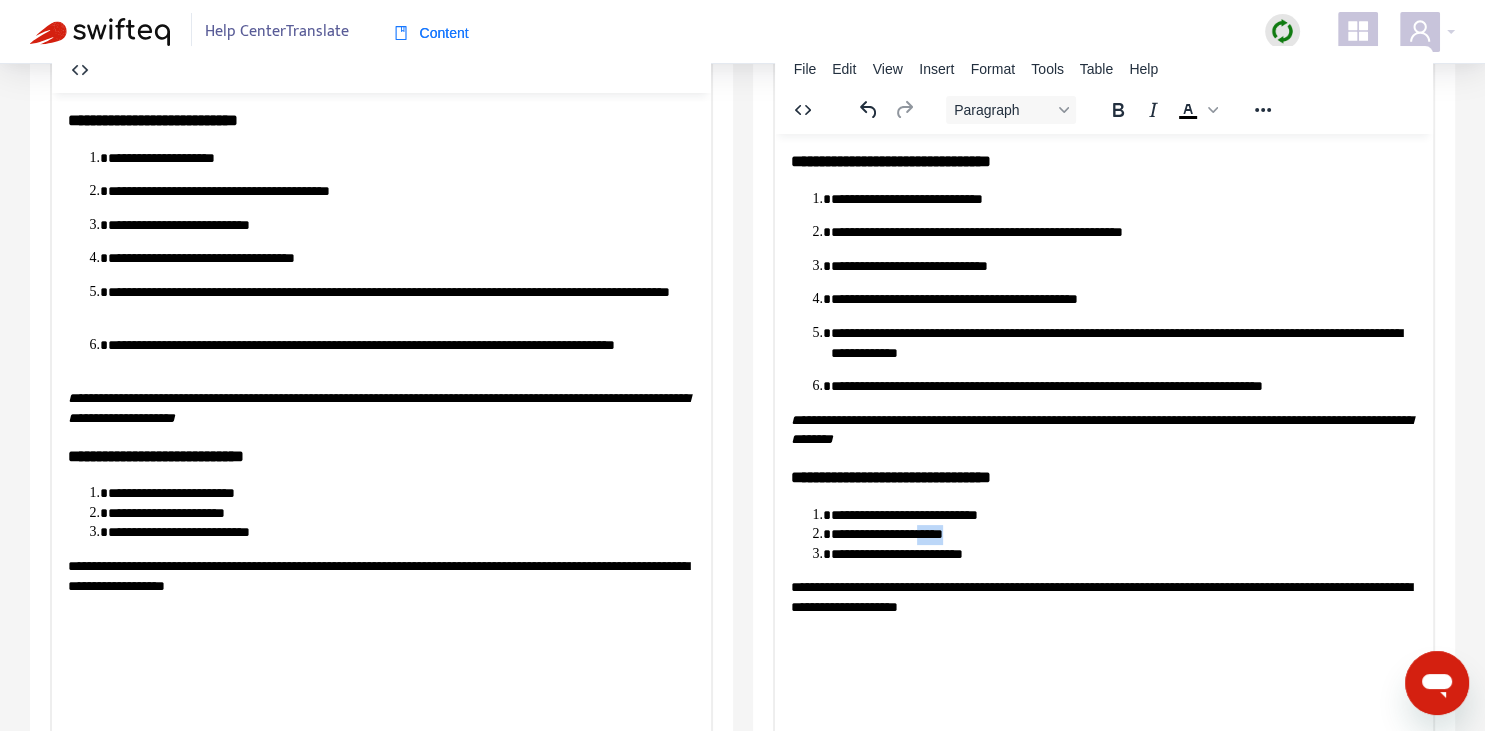 click on "**********" at bounding box center [1123, 534] 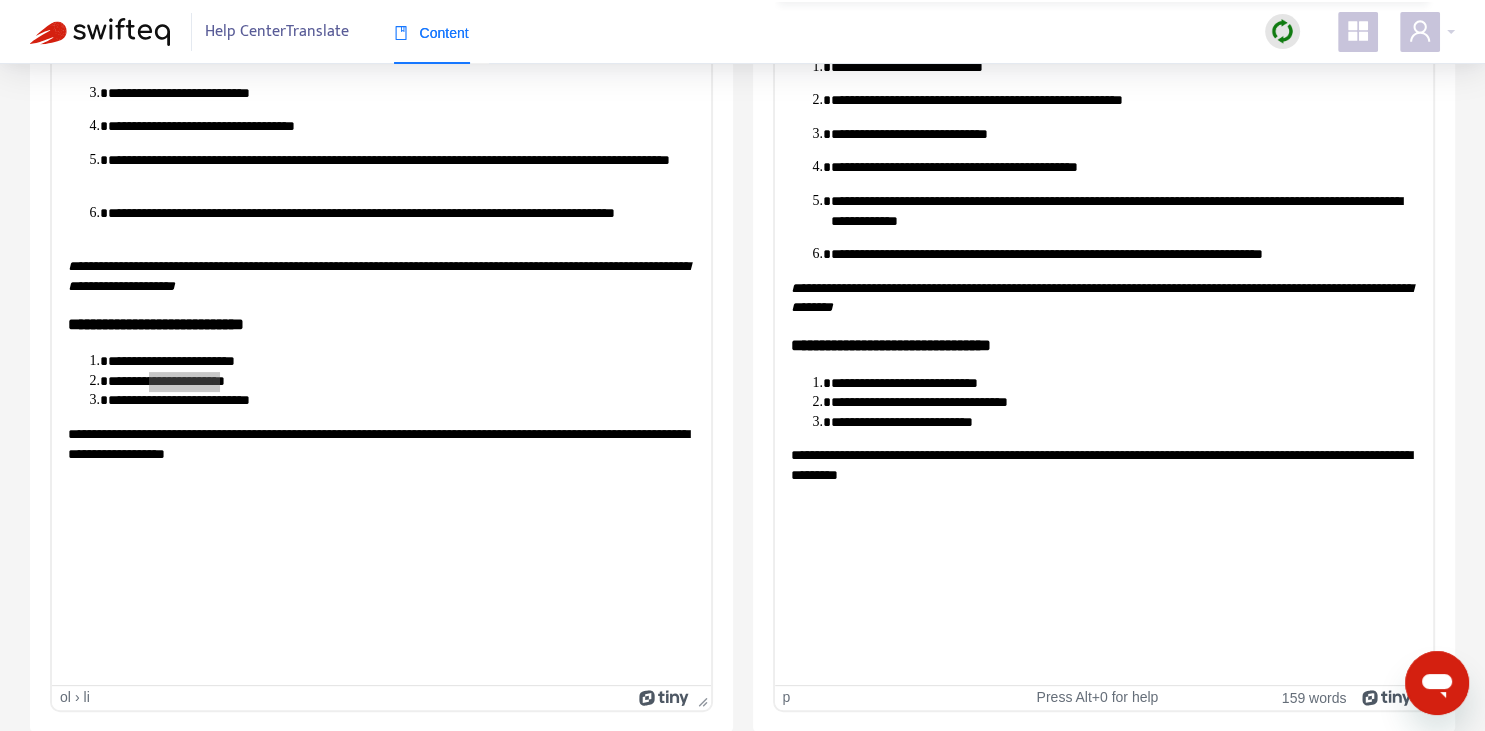 scroll, scrollTop: 0, scrollLeft: 0, axis: both 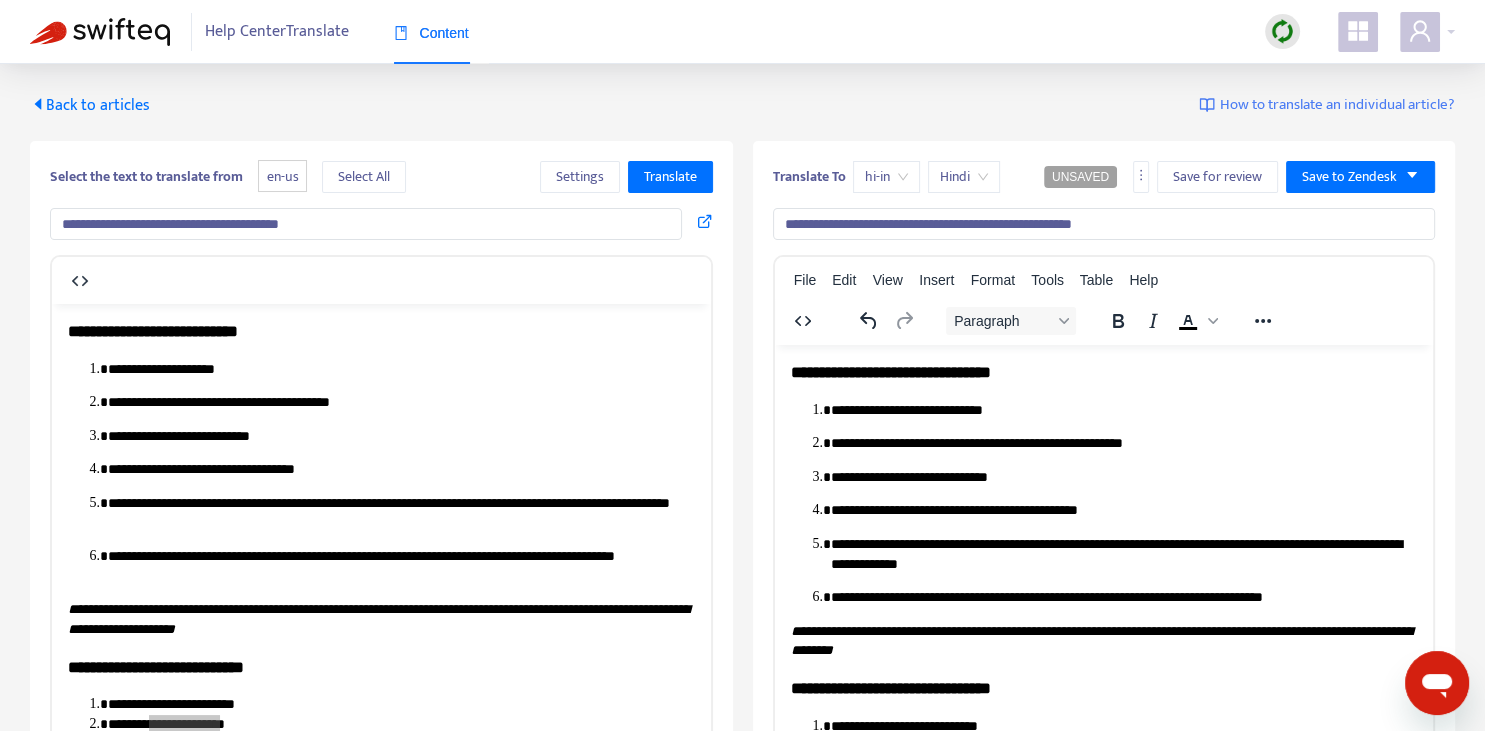 click on "**********" at bounding box center [1123, 410] 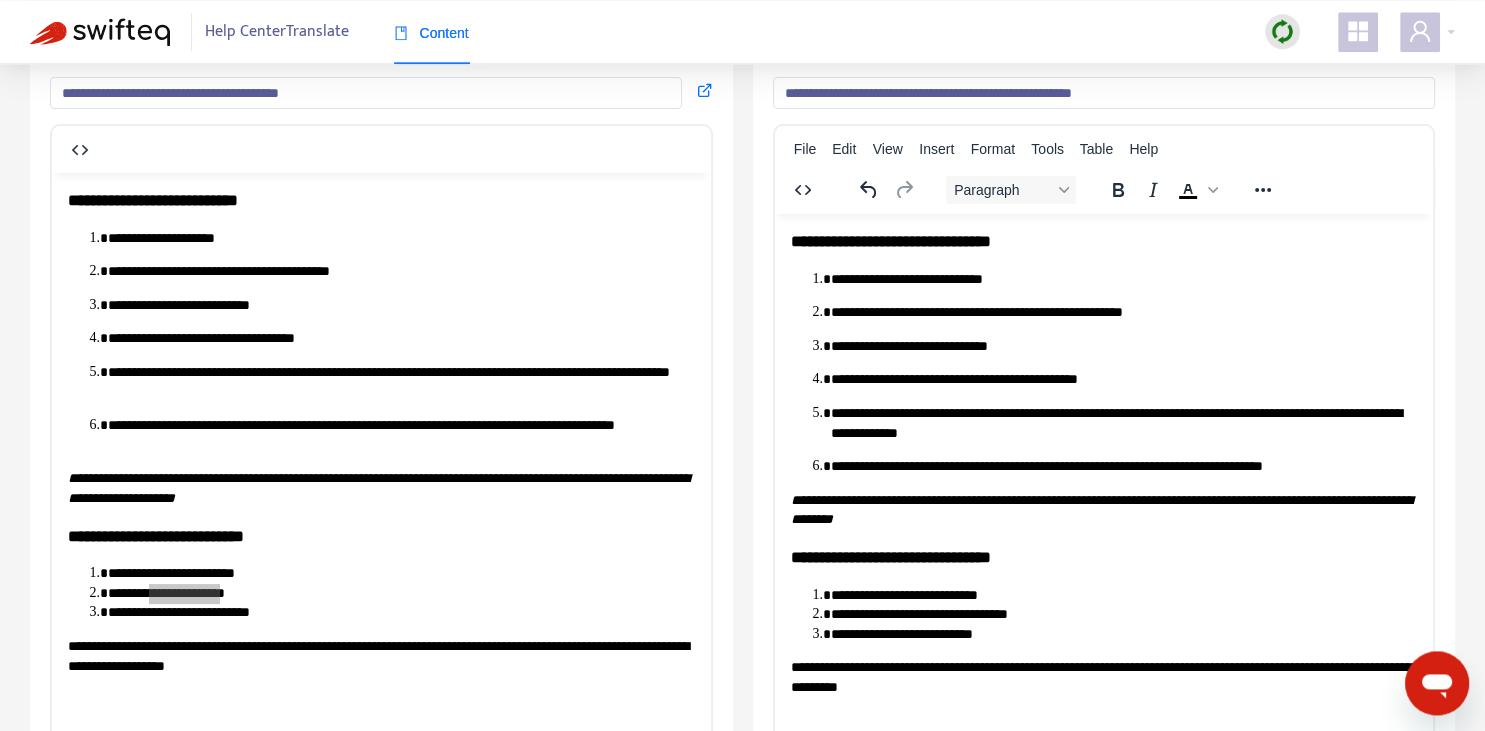 scroll, scrollTop: 140, scrollLeft: 0, axis: vertical 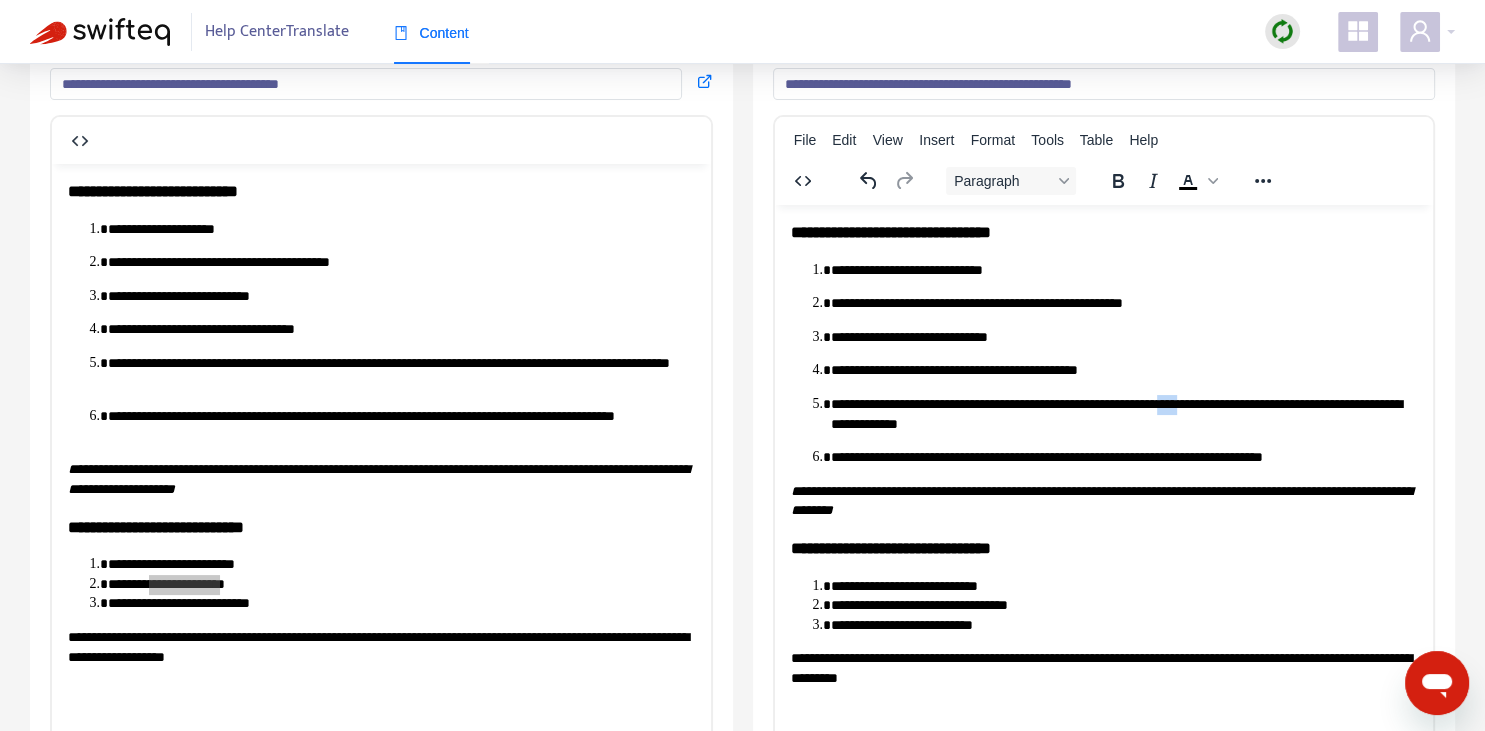 drag, startPoint x: 1234, startPoint y: 402, endPoint x: 1208, endPoint y: 399, distance: 26.172504 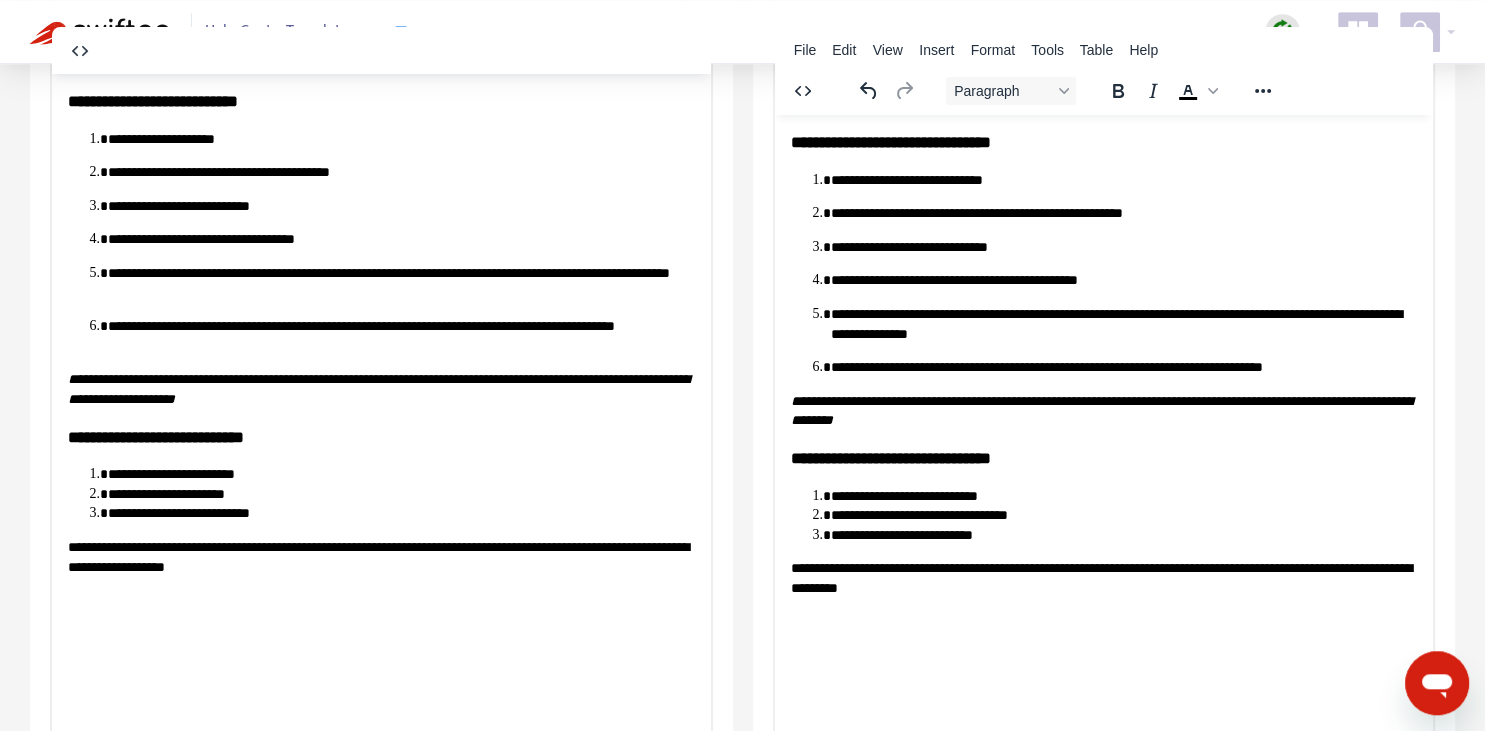 scroll, scrollTop: 281, scrollLeft: 0, axis: vertical 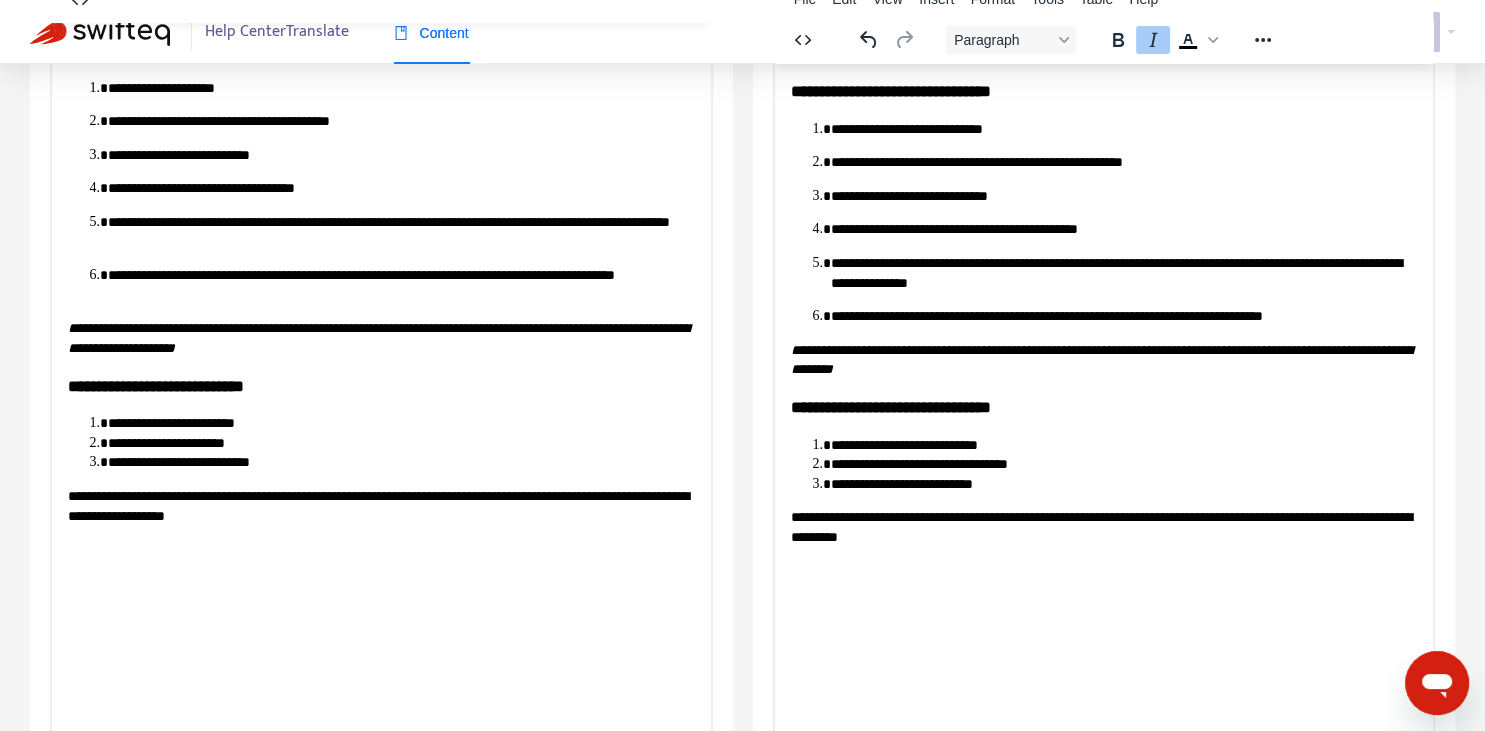 click on "**********" at bounding box center [1100, 359] 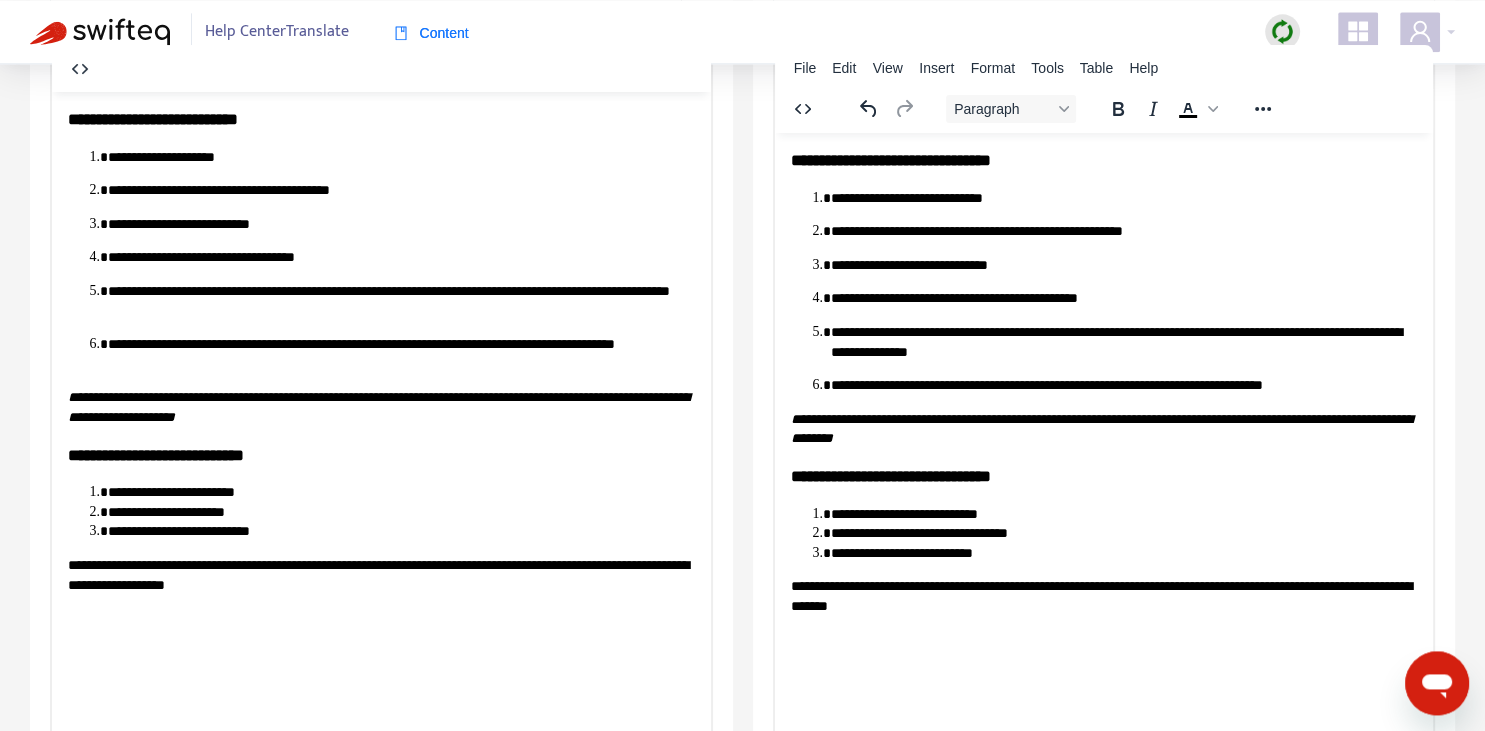 scroll, scrollTop: 0, scrollLeft: 0, axis: both 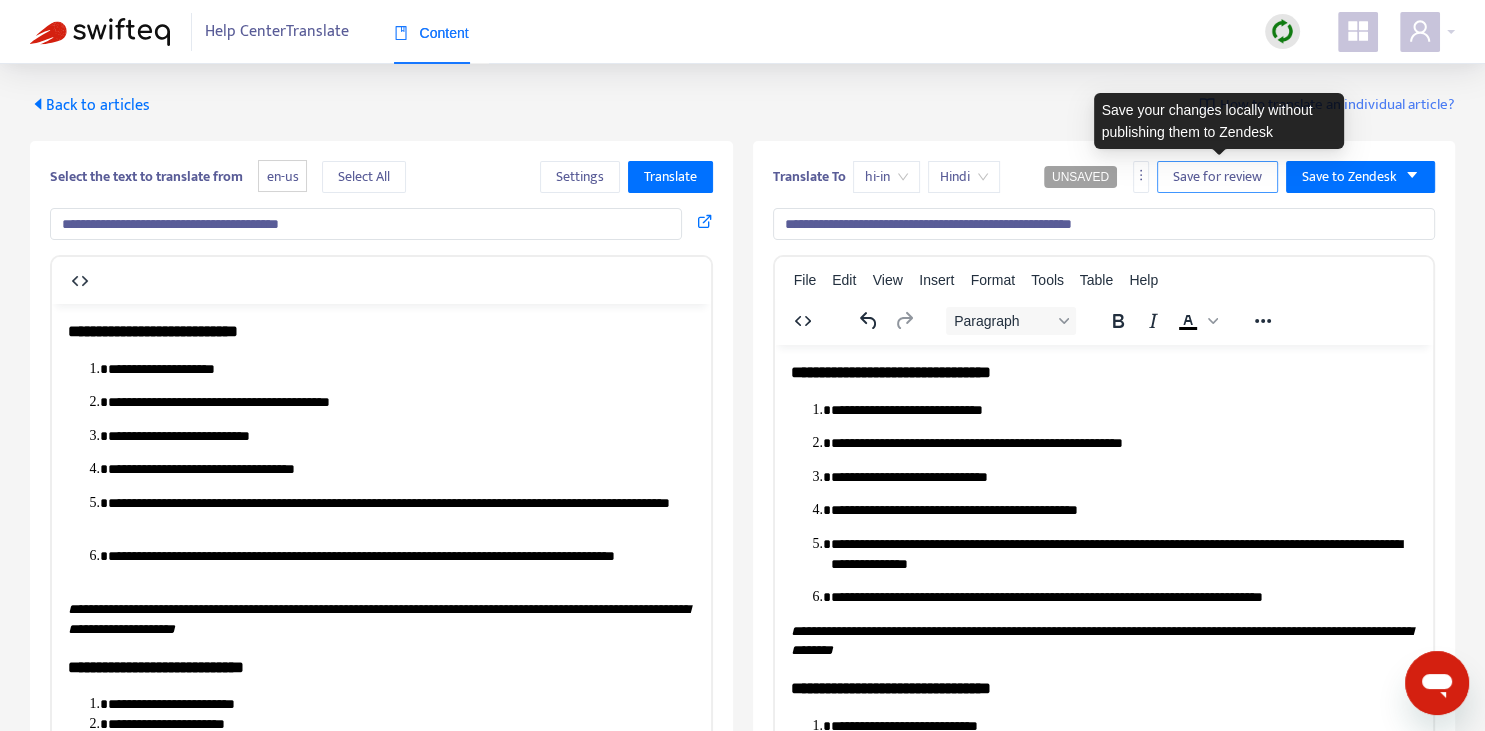 click on "Save for review" at bounding box center (1217, 177) 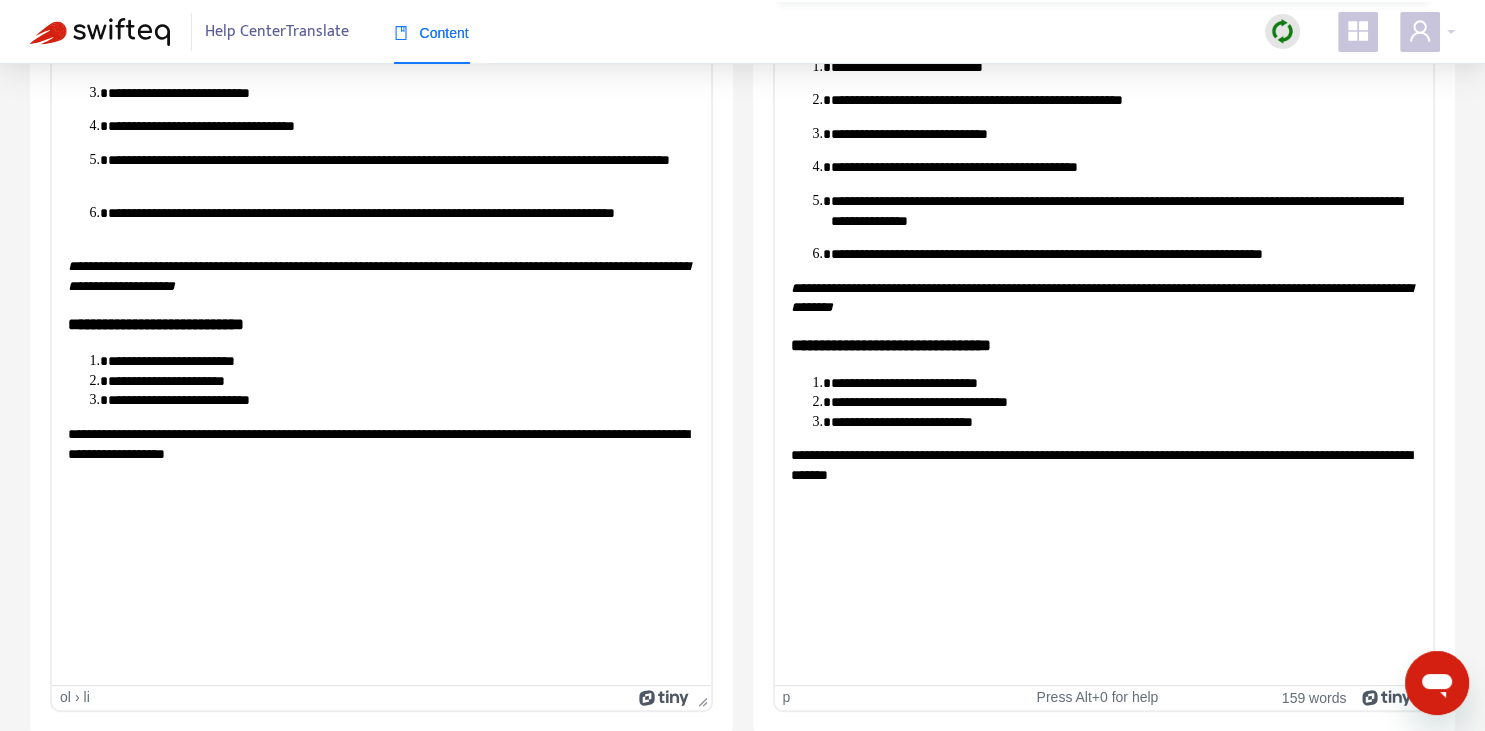 scroll, scrollTop: 0, scrollLeft: 0, axis: both 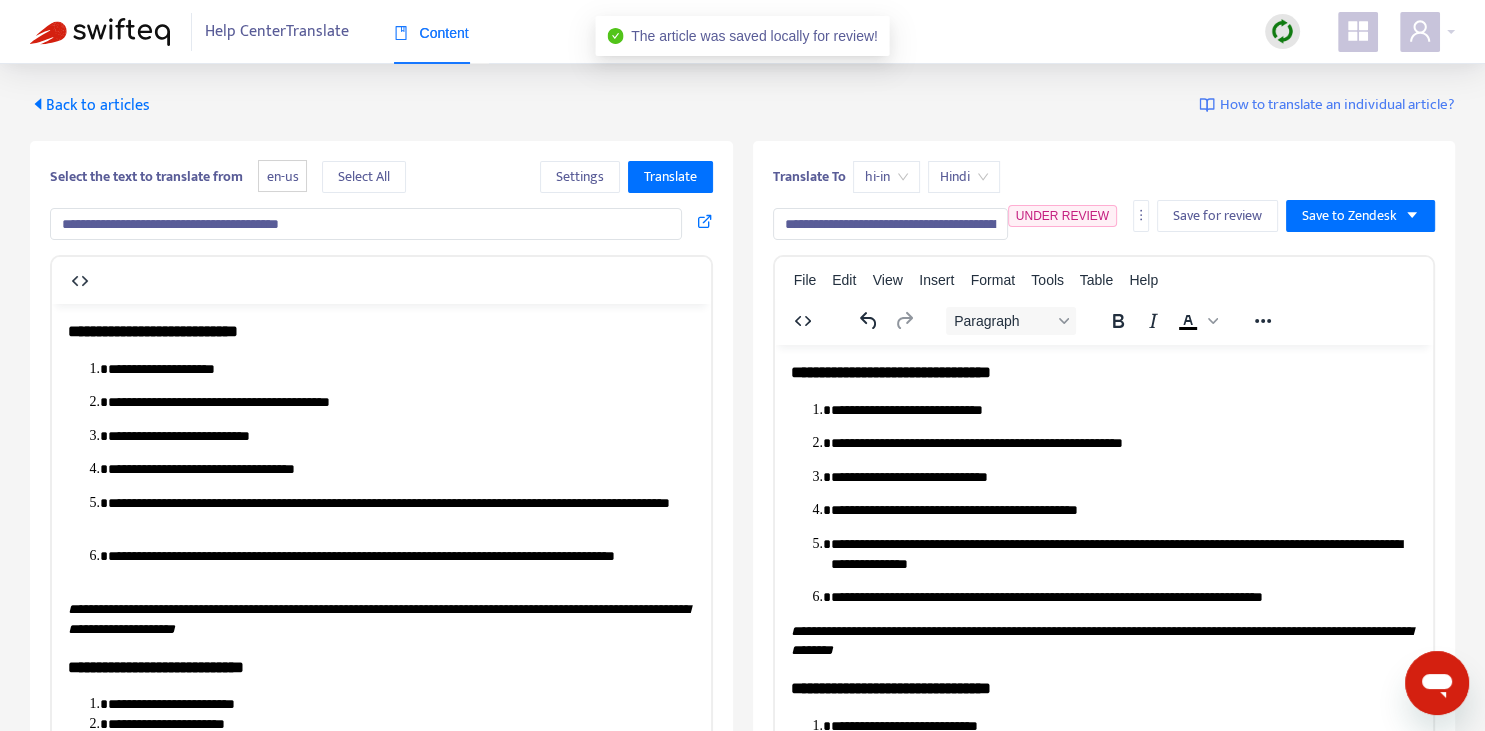 click on "Back to articles" at bounding box center [90, 105] 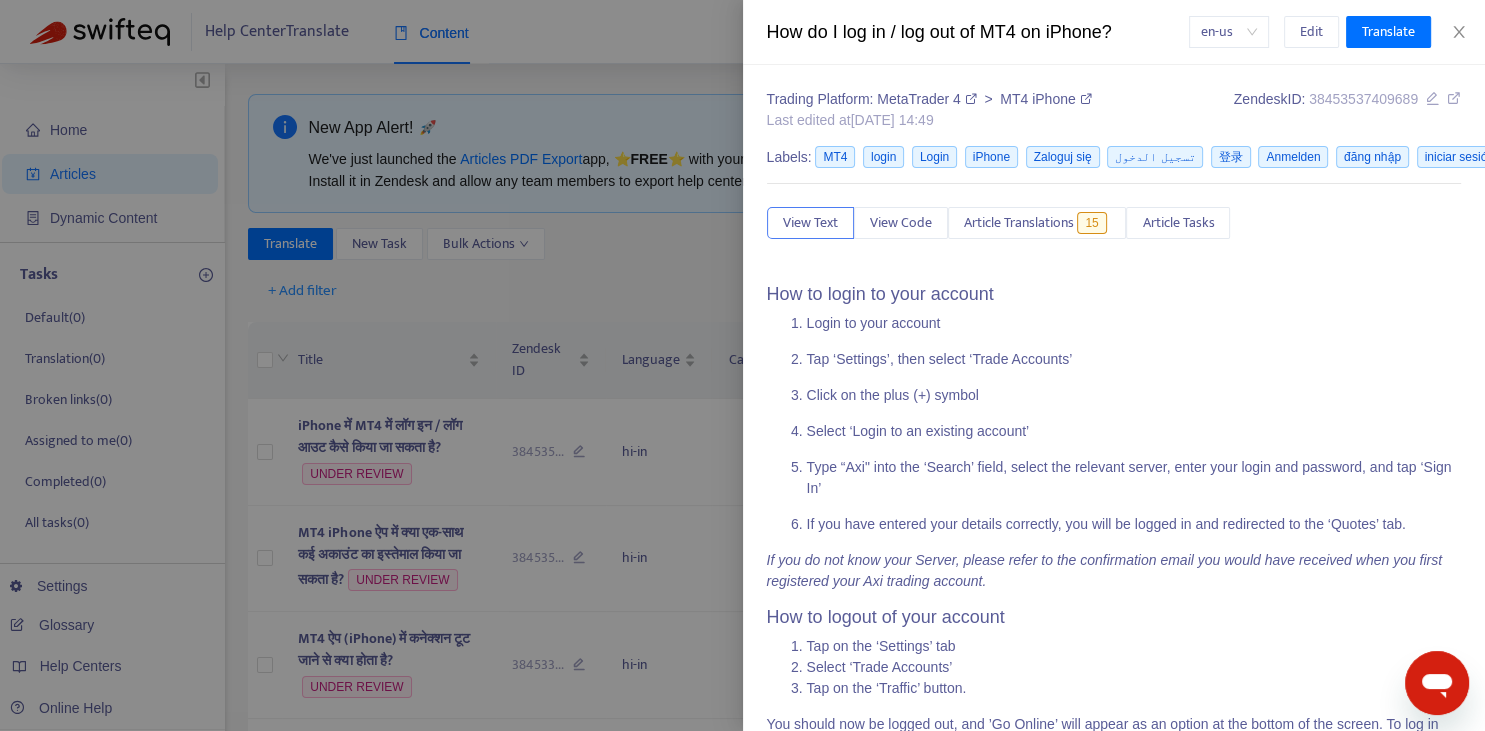 click at bounding box center (742, 365) 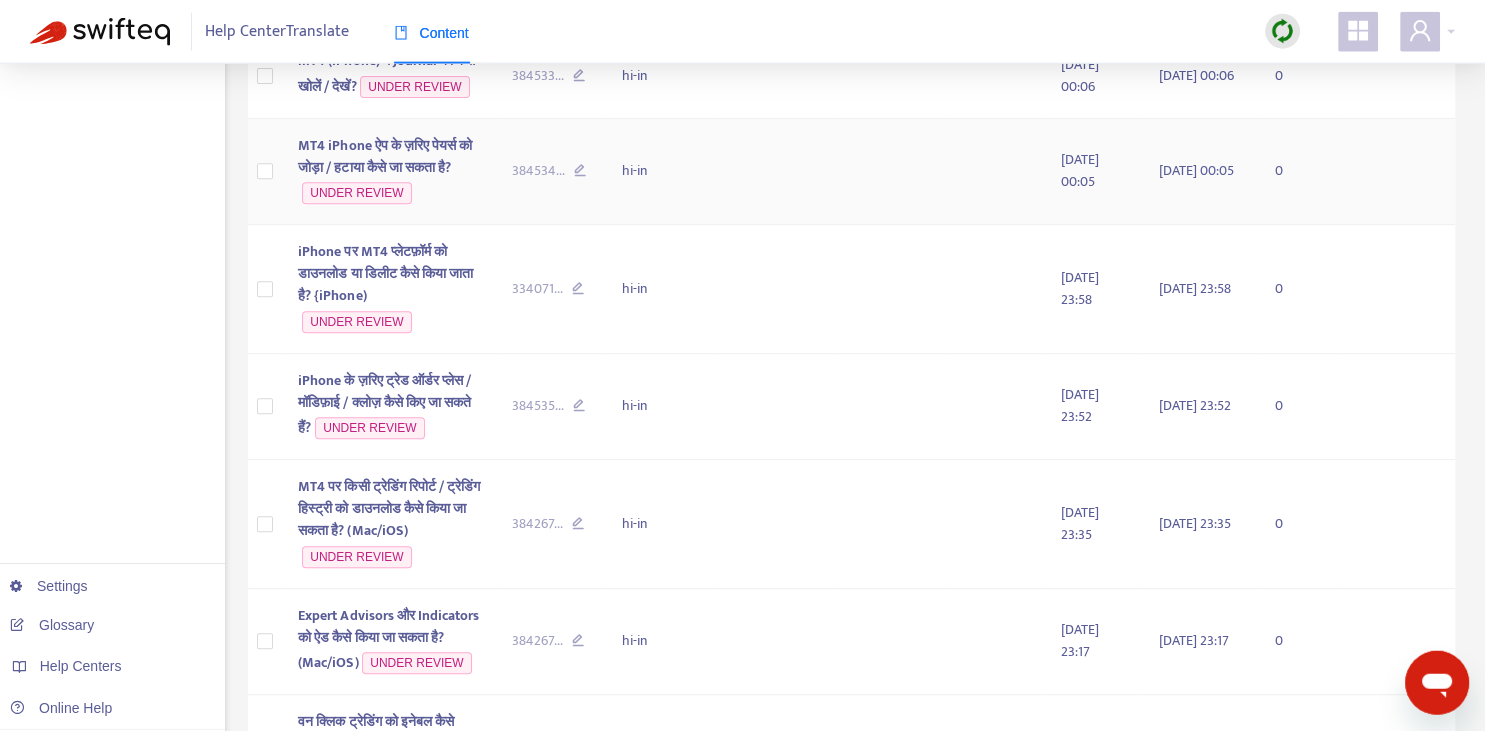 scroll, scrollTop: 704, scrollLeft: 0, axis: vertical 